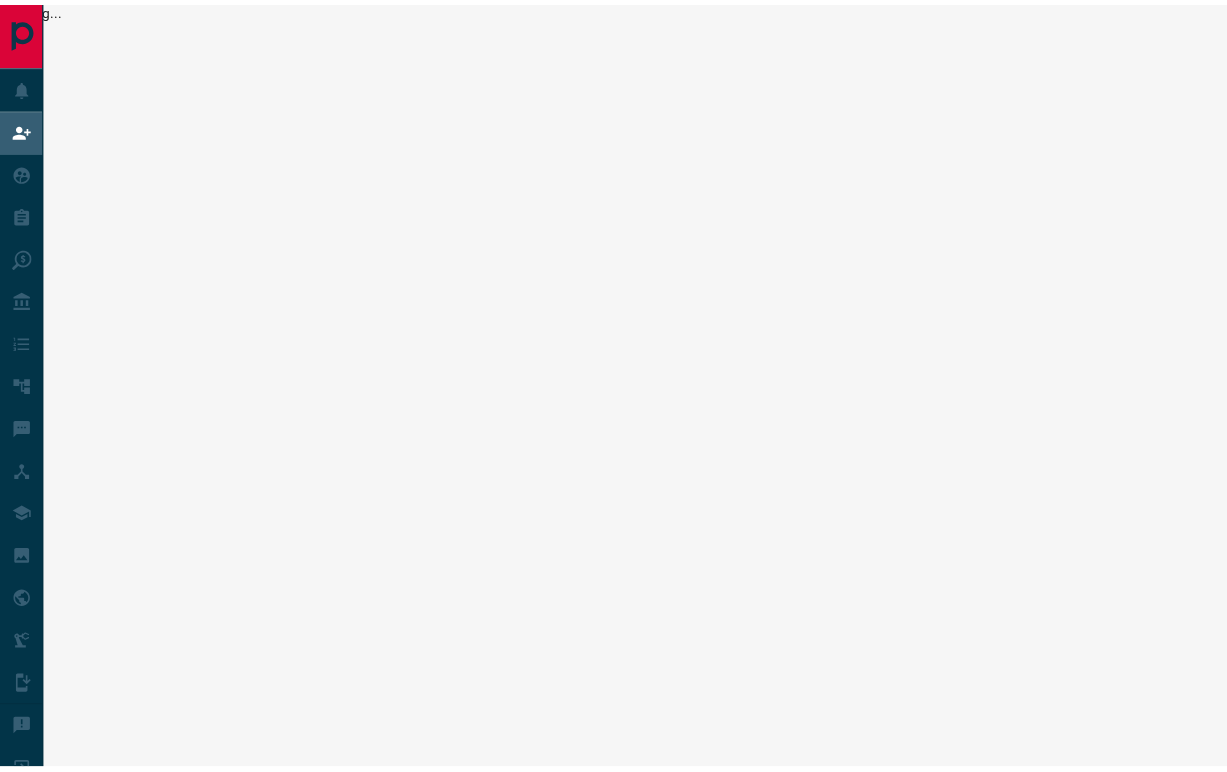 scroll, scrollTop: 0, scrollLeft: 0, axis: both 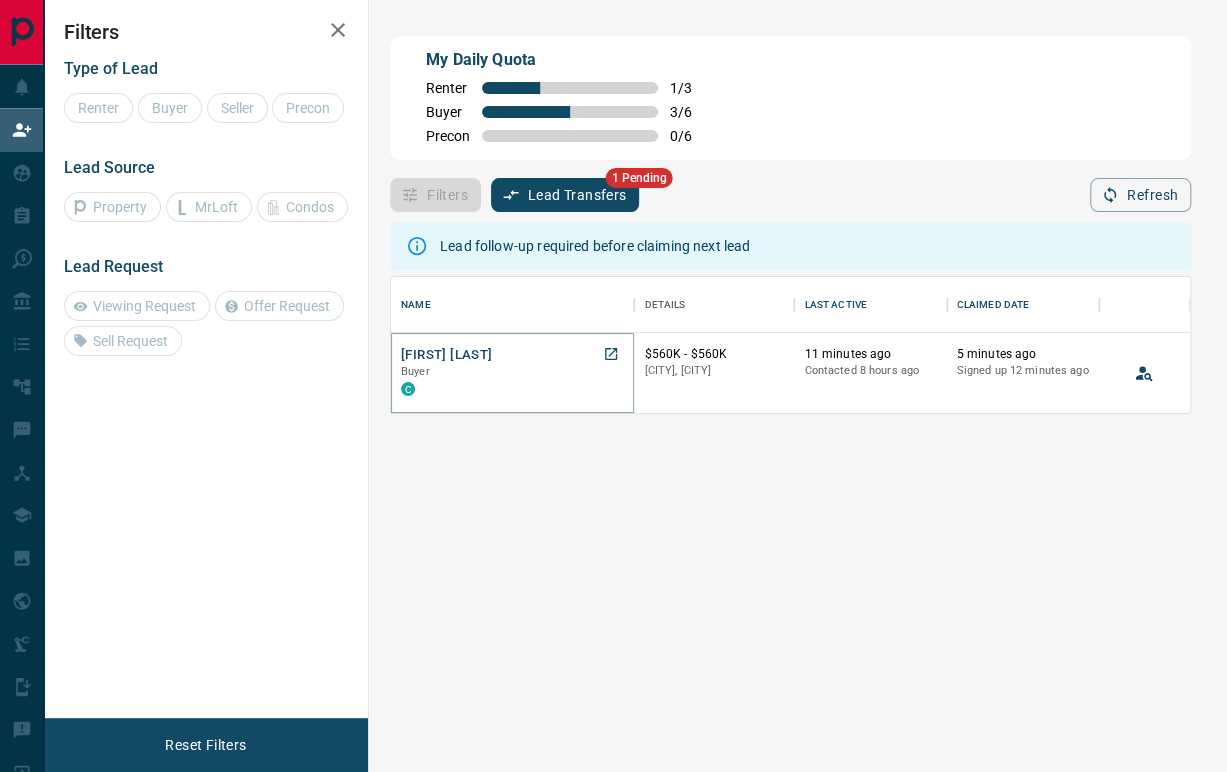 click on "[FIRST] [LAST]" at bounding box center [446, 355] 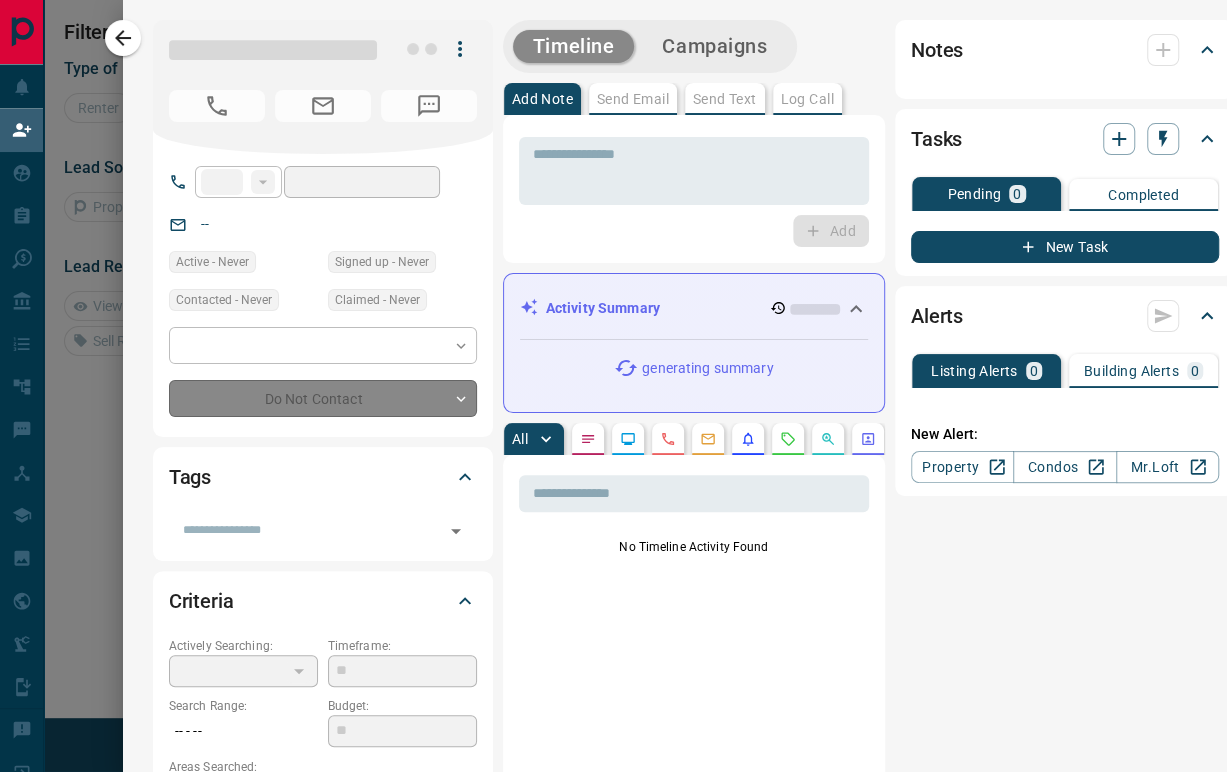 type on "**" 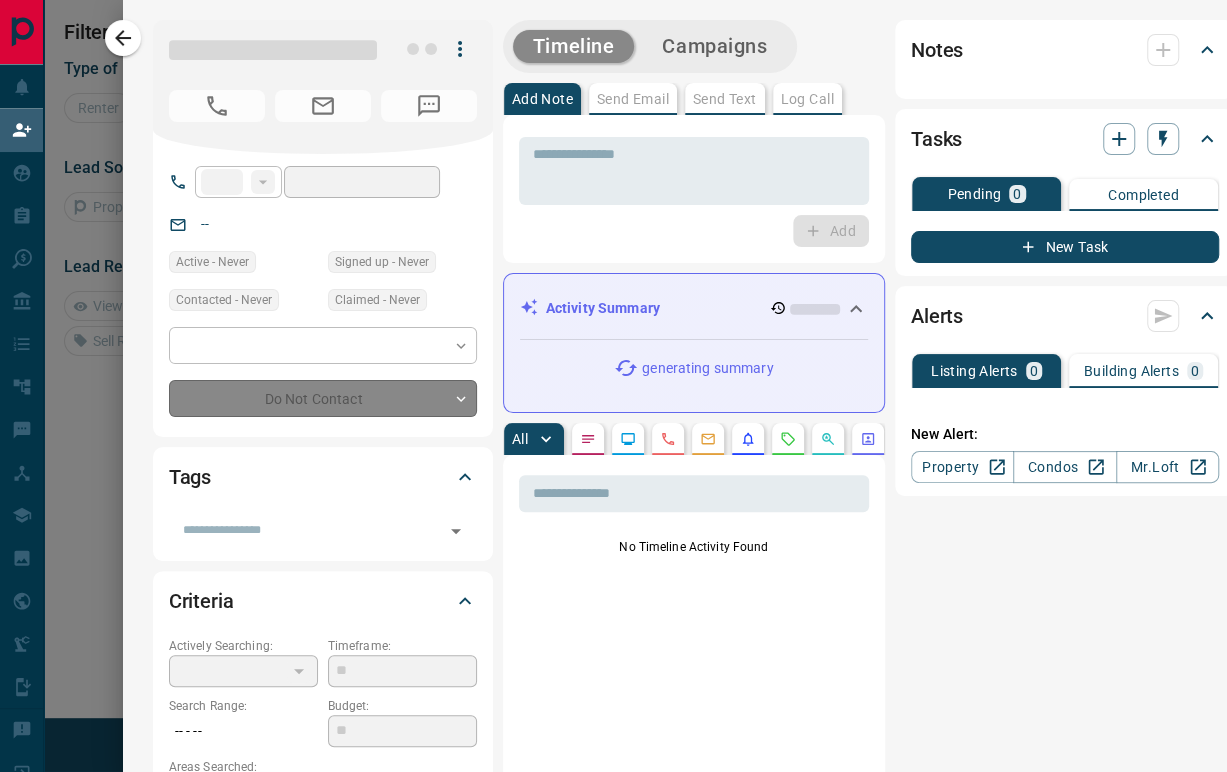type on "**********" 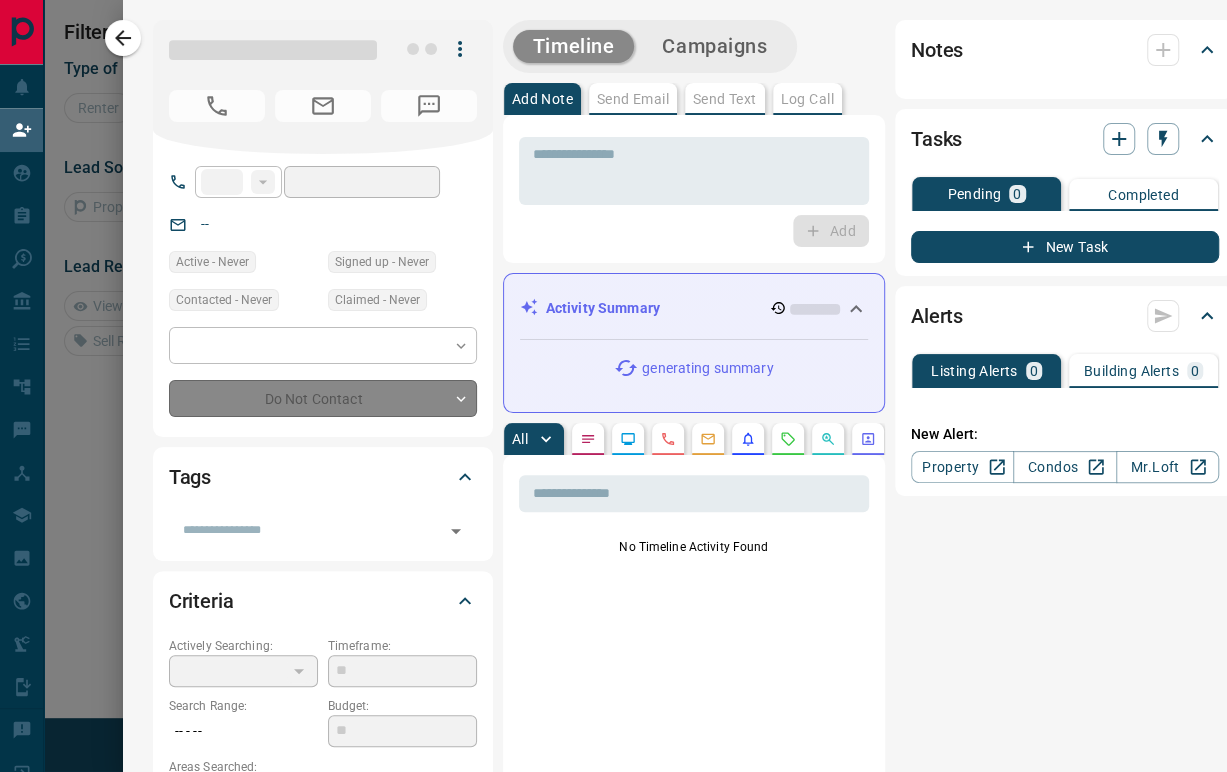 type on "**********" 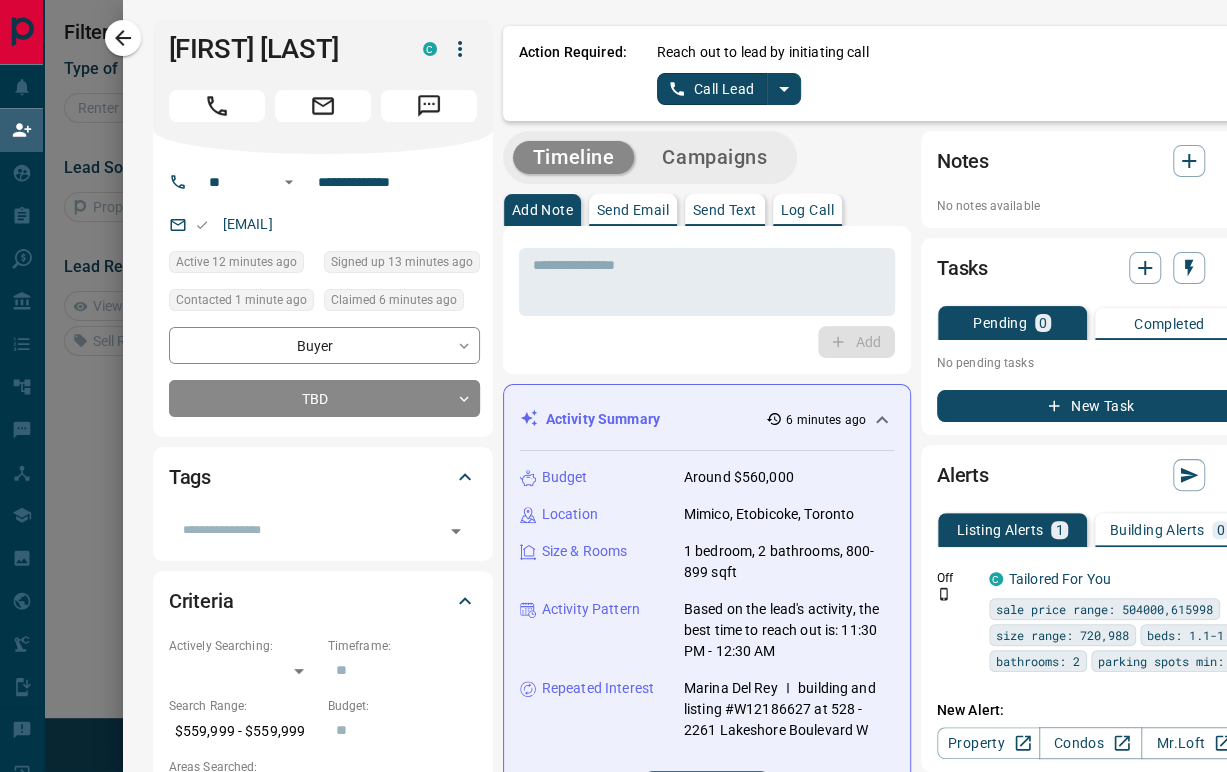 click on "Call Lead" at bounding box center [712, 89] 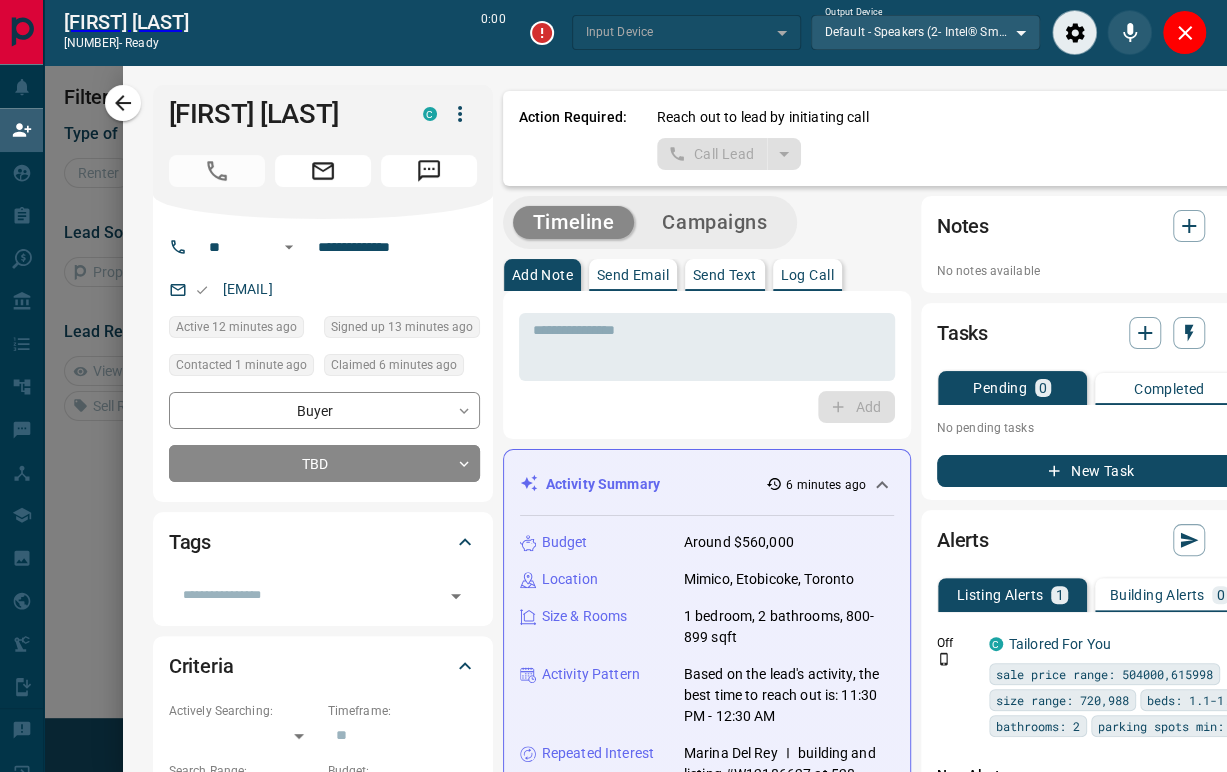 type on "*******" 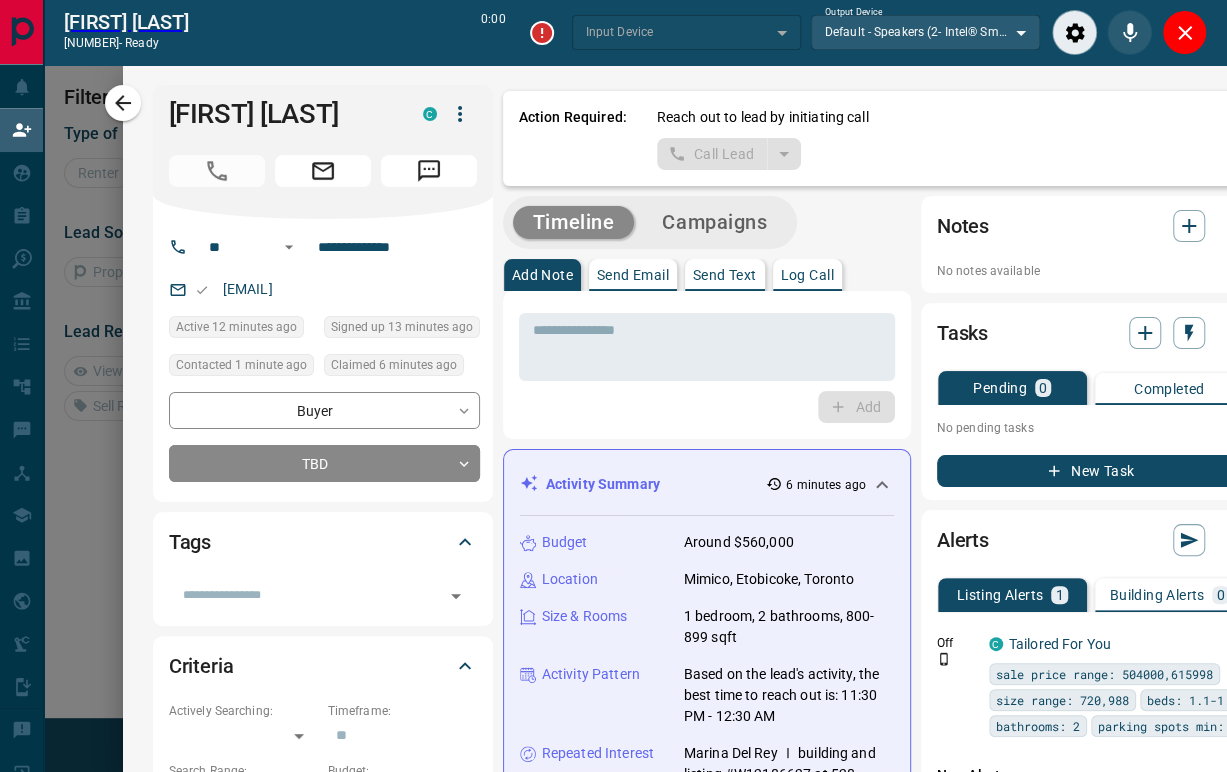 type on "*******" 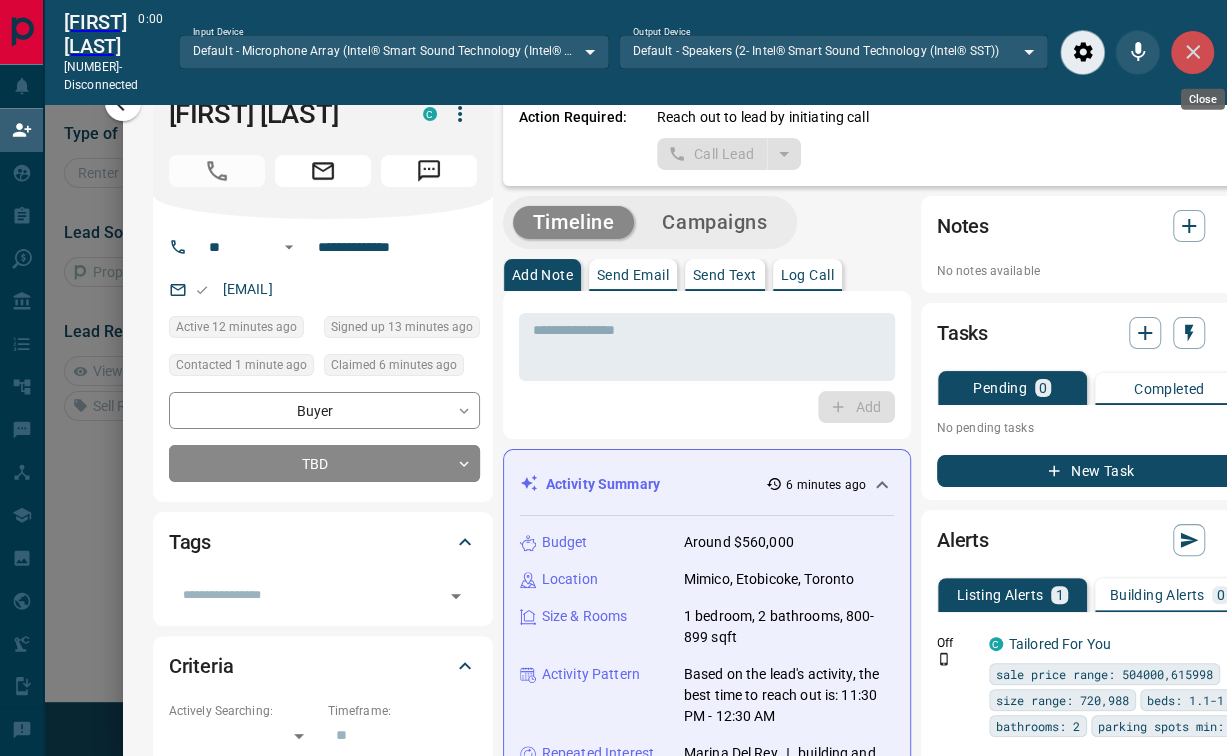 click 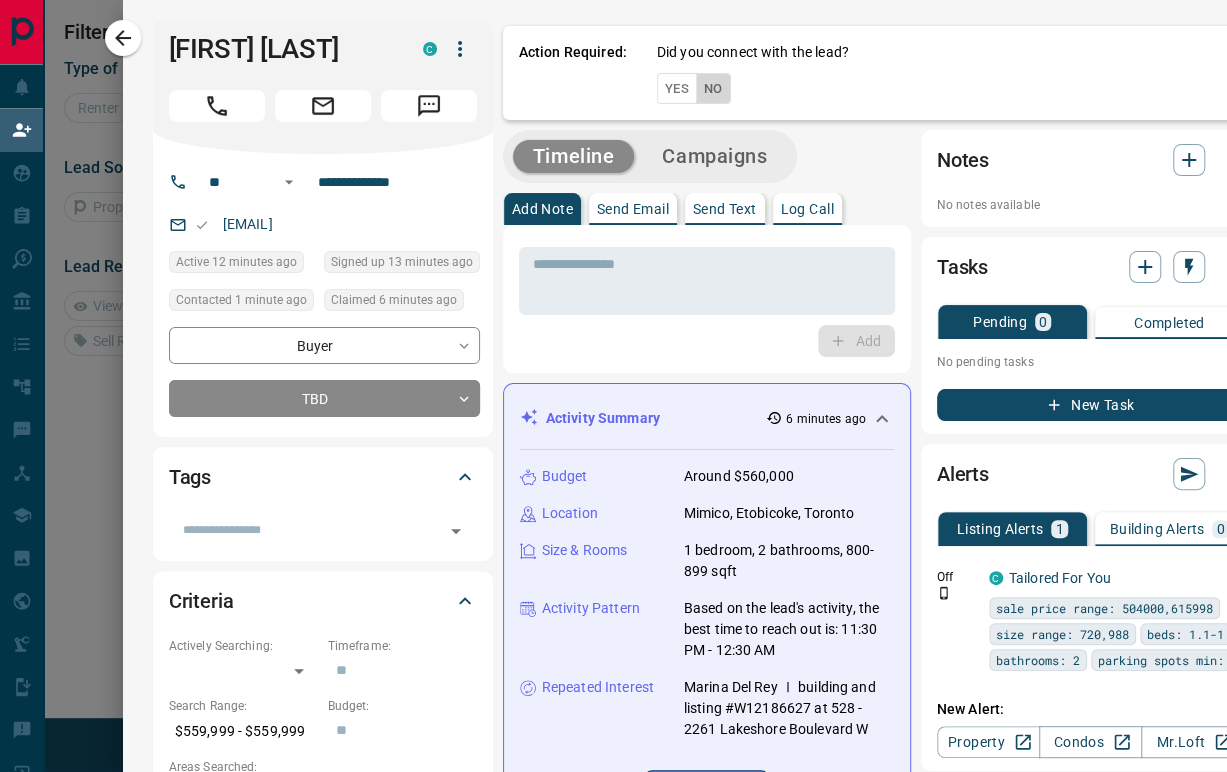 click on "No" at bounding box center (713, 88) 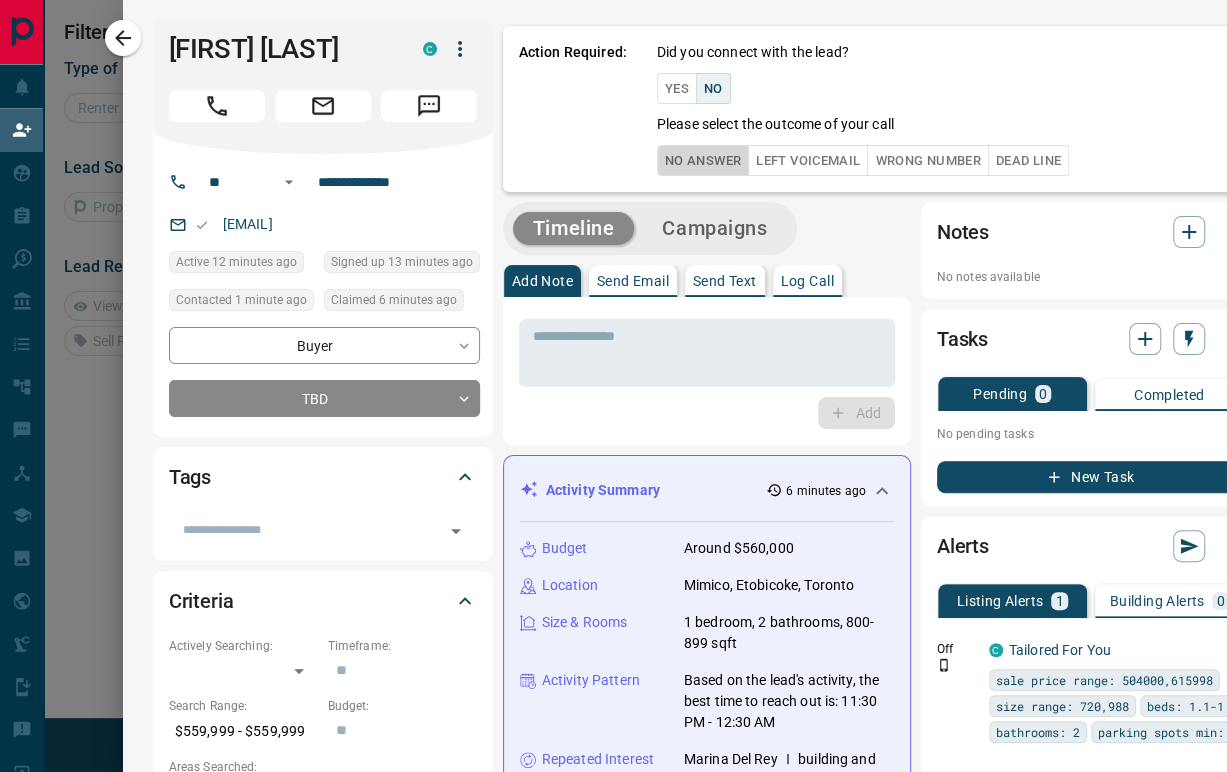 click on "No Answer" at bounding box center [703, 160] 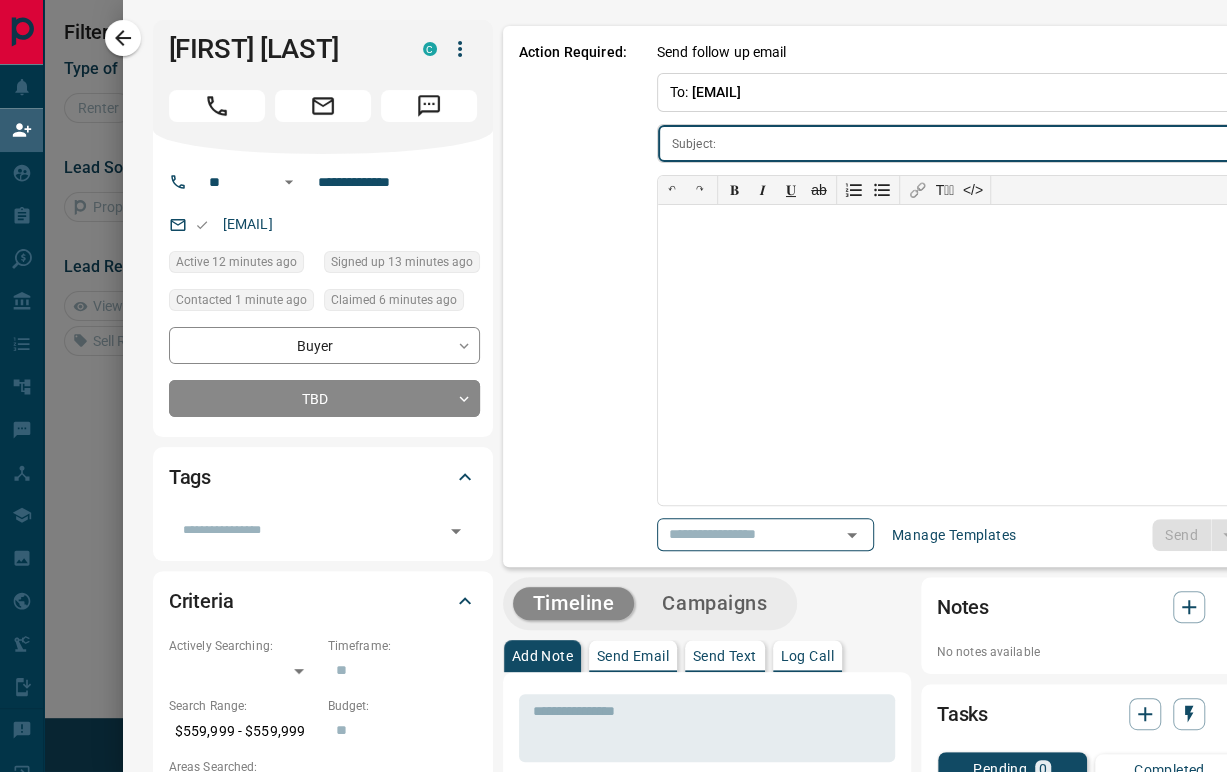type on "**********" 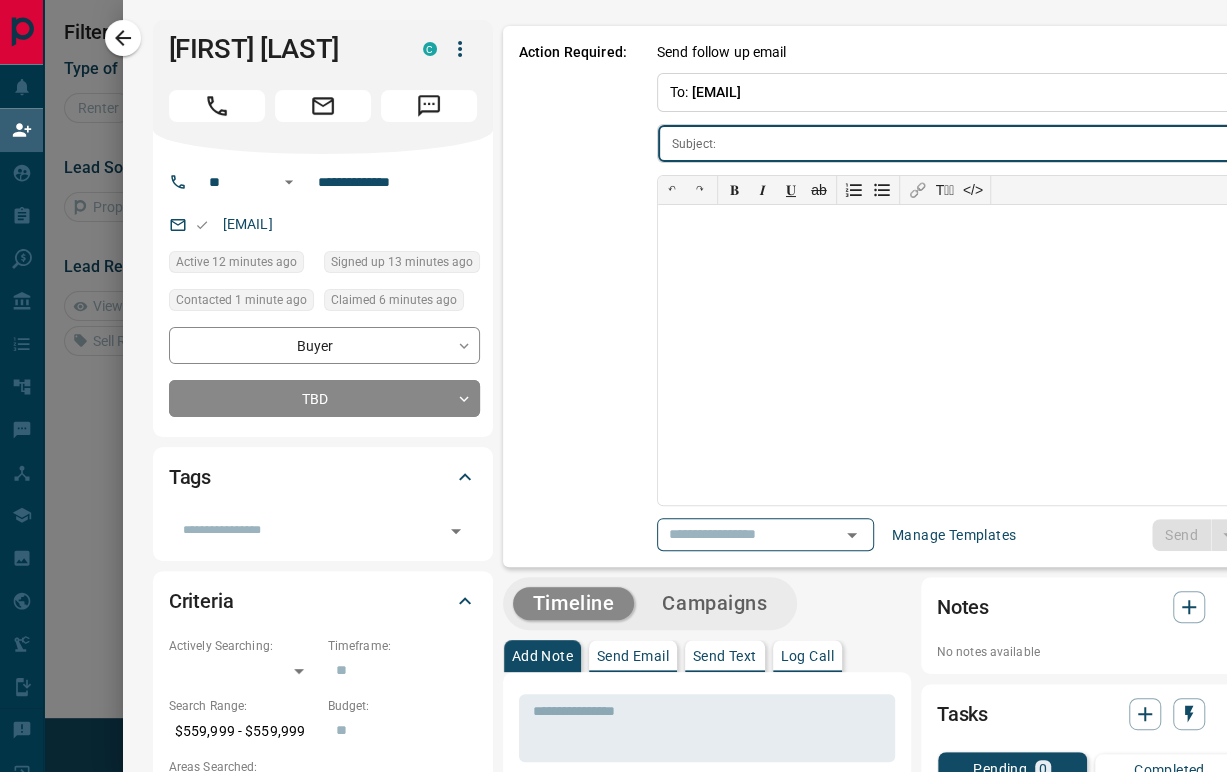 type on "**********" 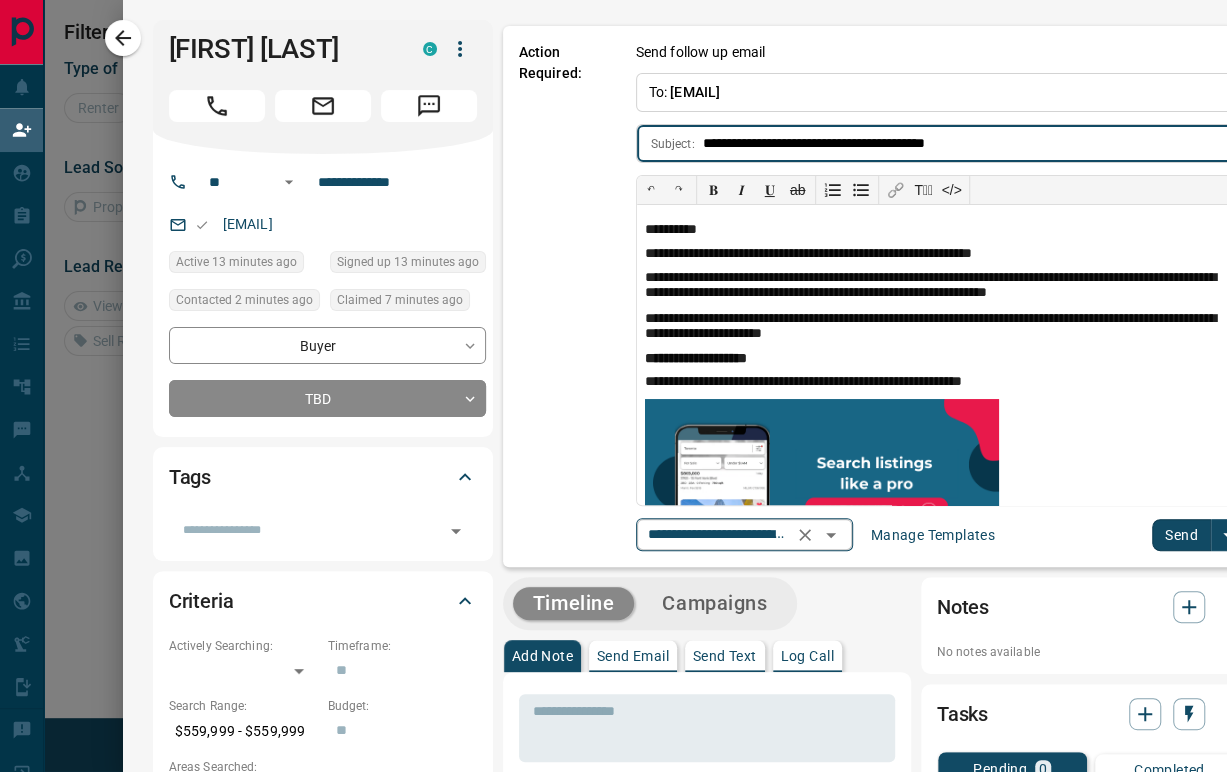 click 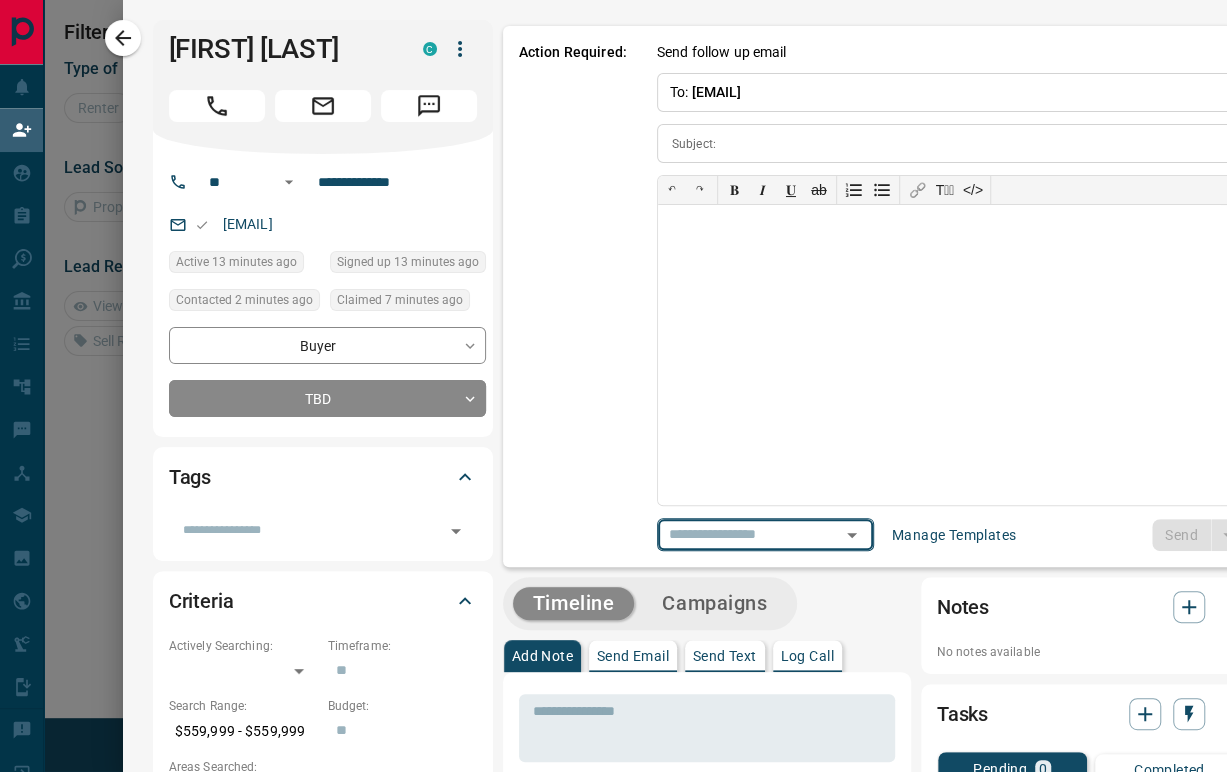 scroll, scrollTop: 0, scrollLeft: 0, axis: both 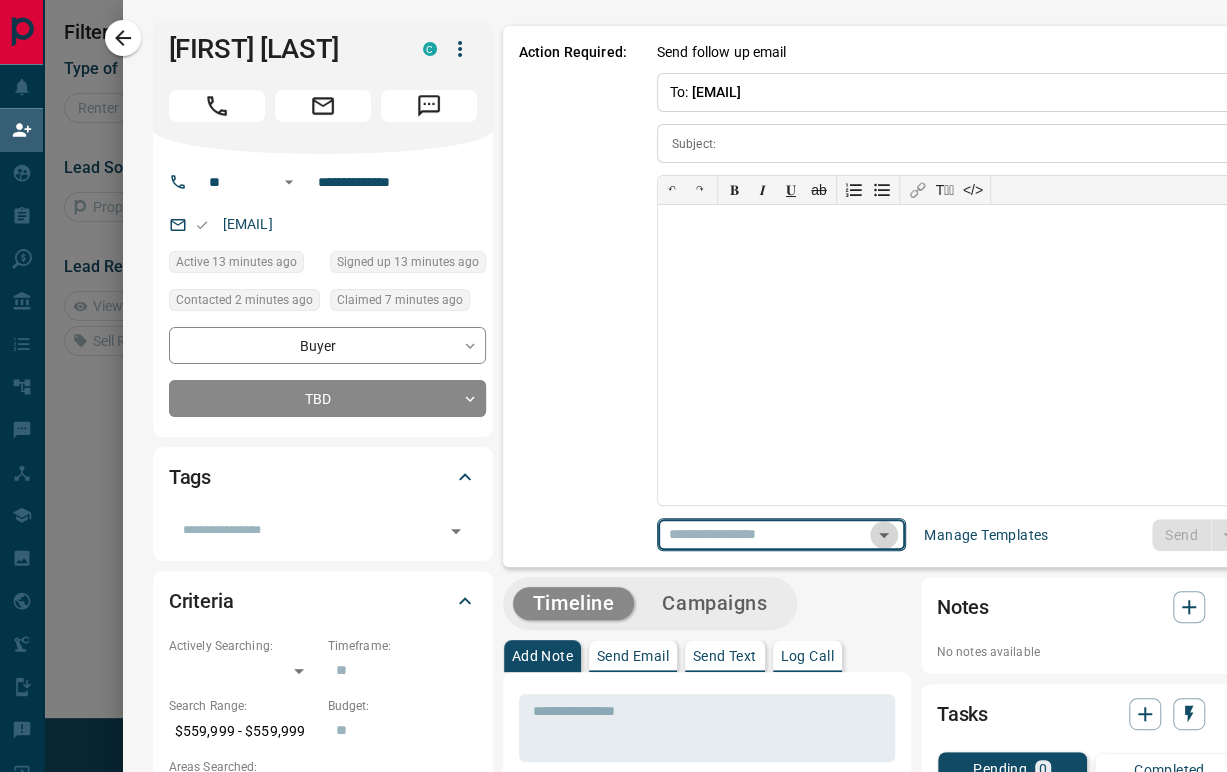 click 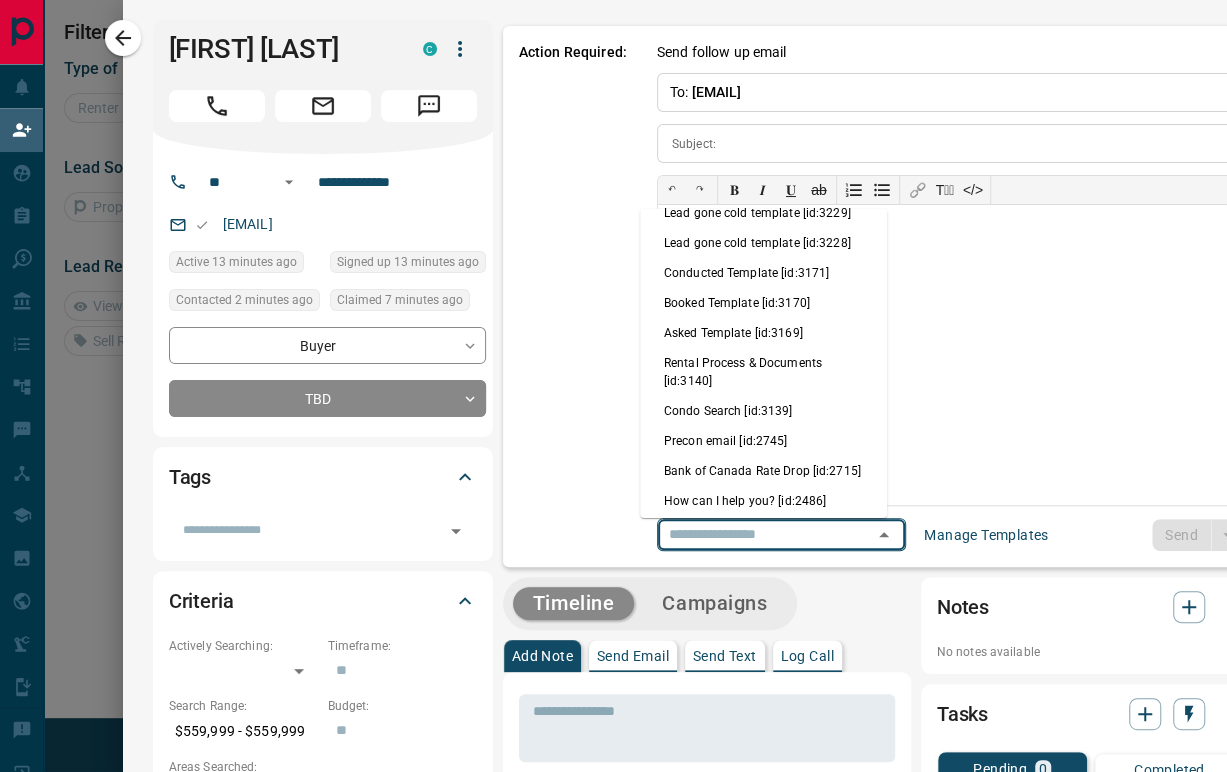 scroll, scrollTop: 111, scrollLeft: 0, axis: vertical 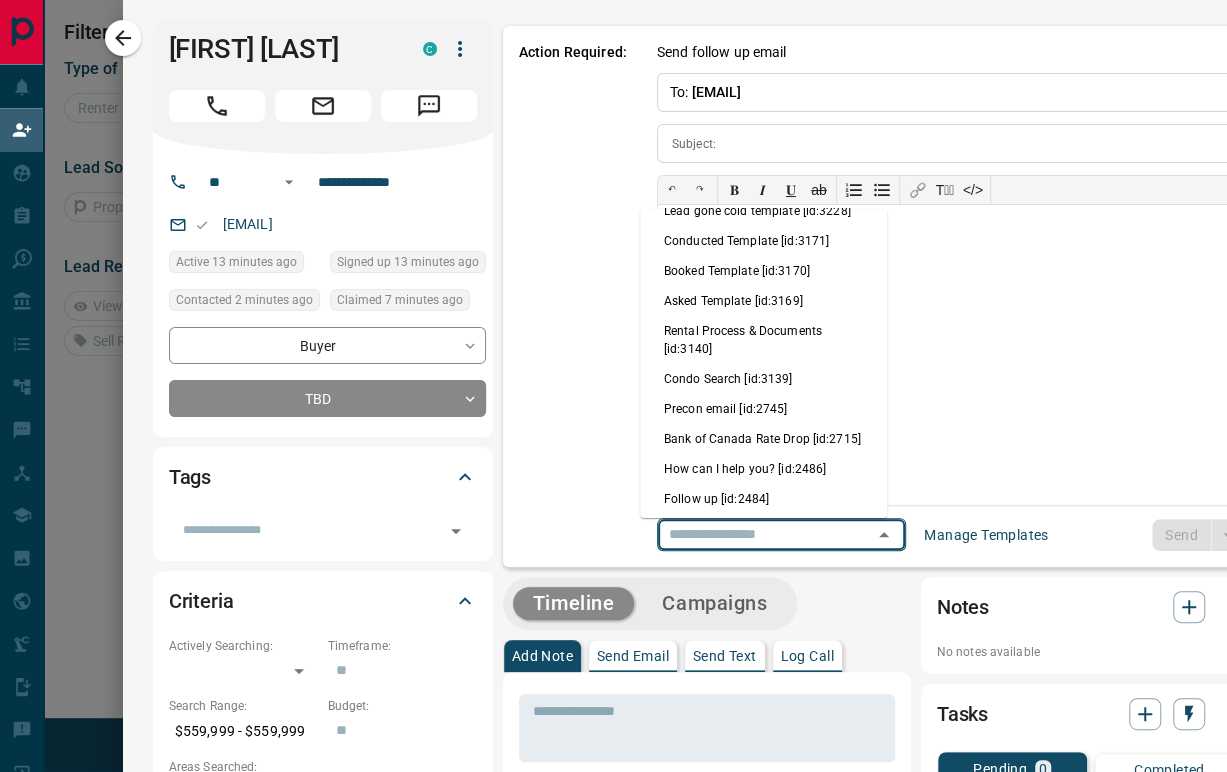 click on "Condo Search [id:3139]" at bounding box center (763, 379) 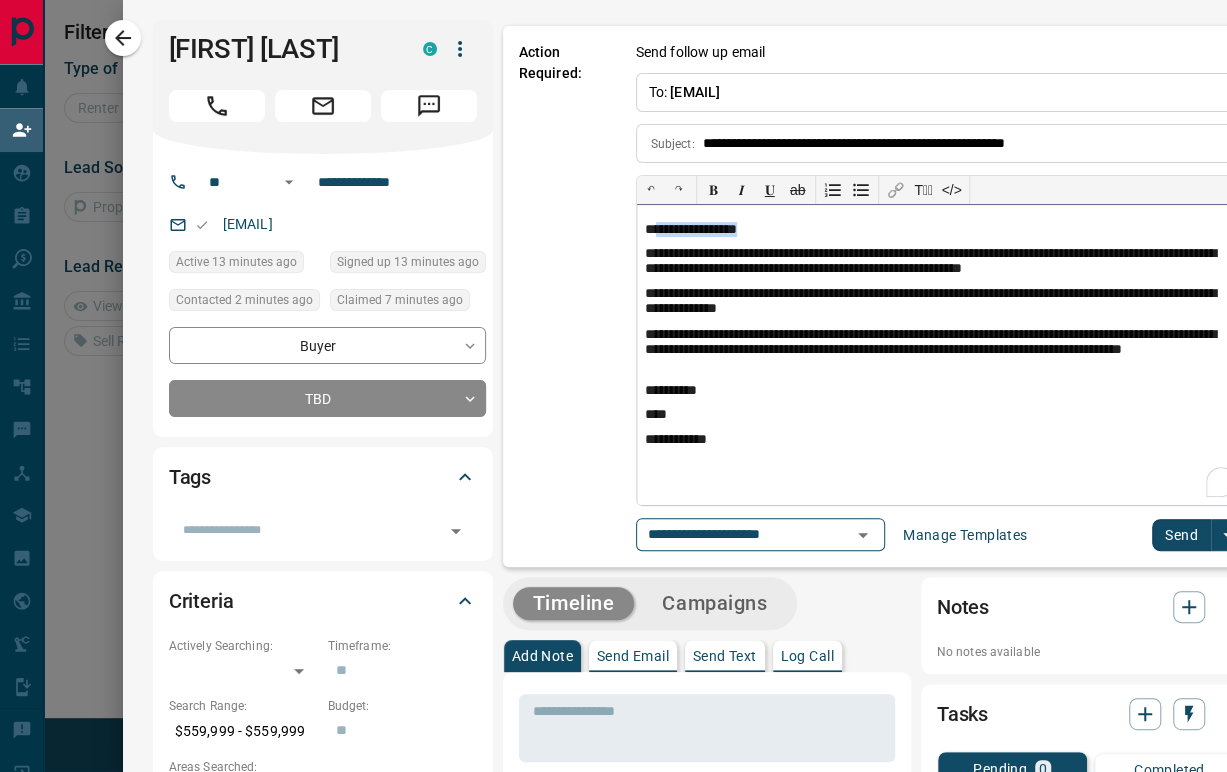 drag, startPoint x: 785, startPoint y: 222, endPoint x: 623, endPoint y: 219, distance: 162.02777 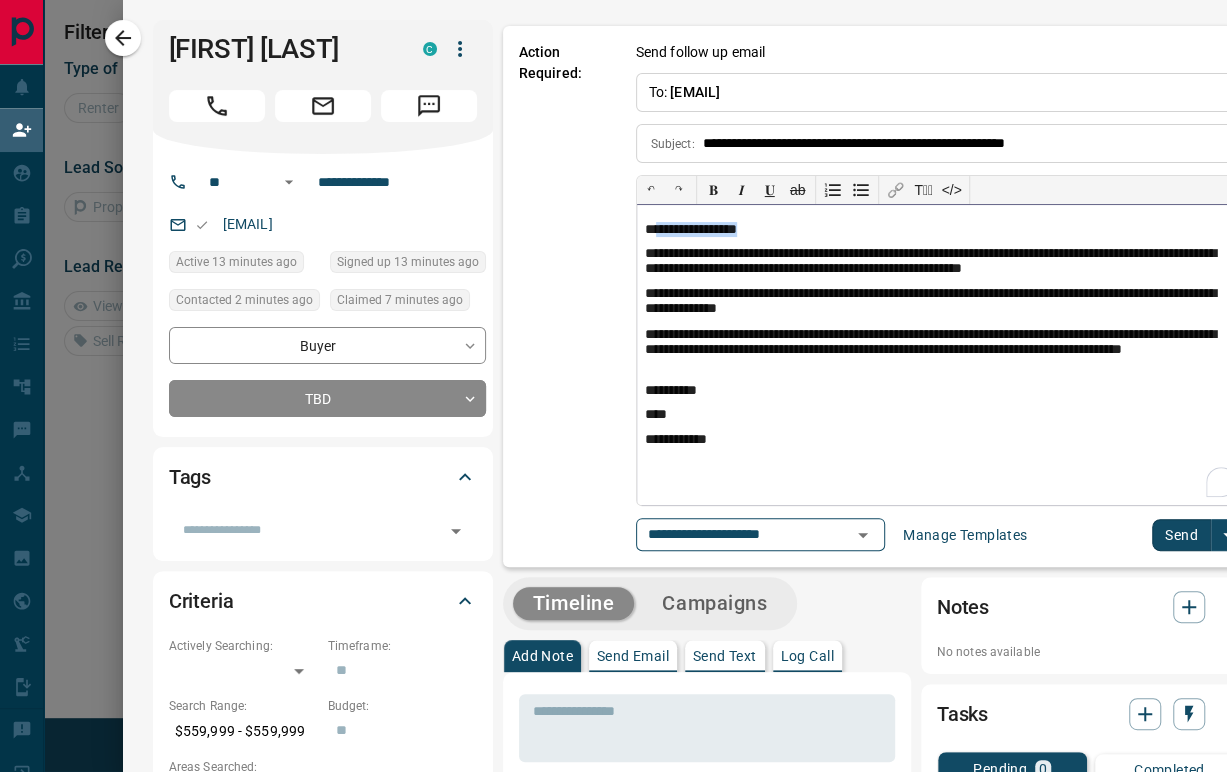 click on "**********" at bounding box center (940, 355) 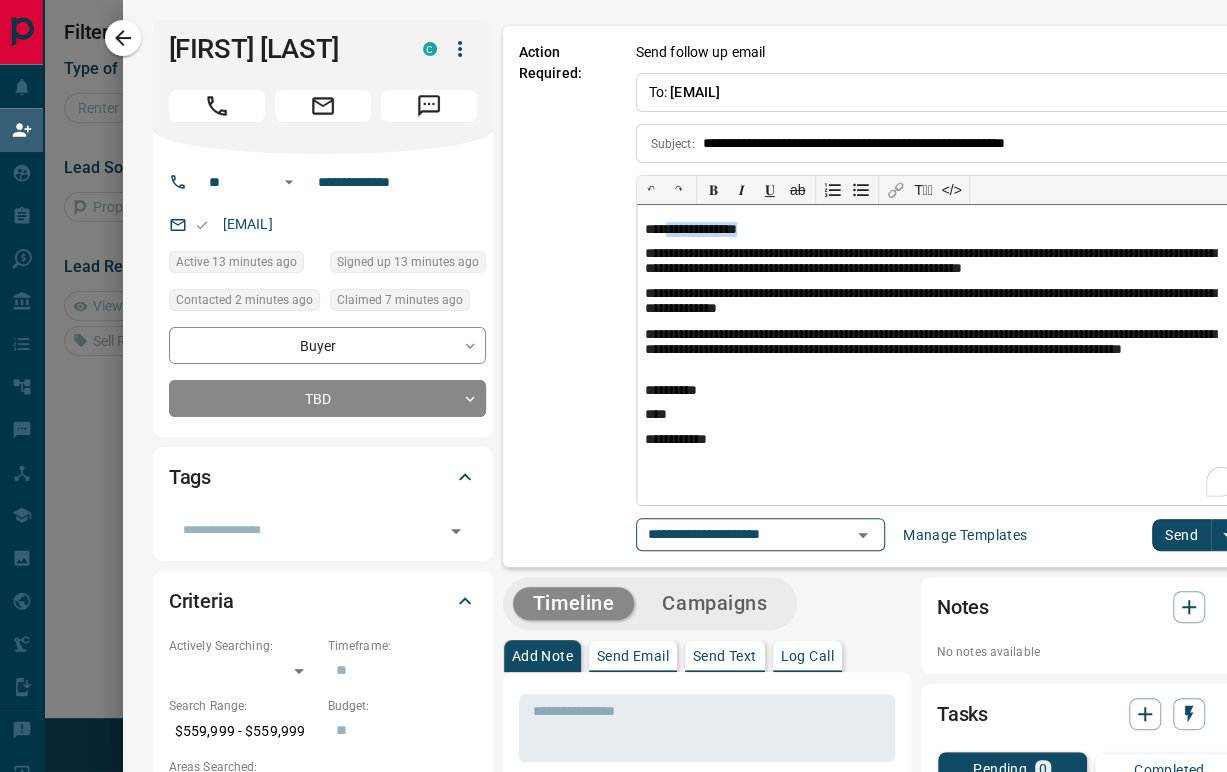 drag, startPoint x: 632, startPoint y: 230, endPoint x: 741, endPoint y: 233, distance: 109.041275 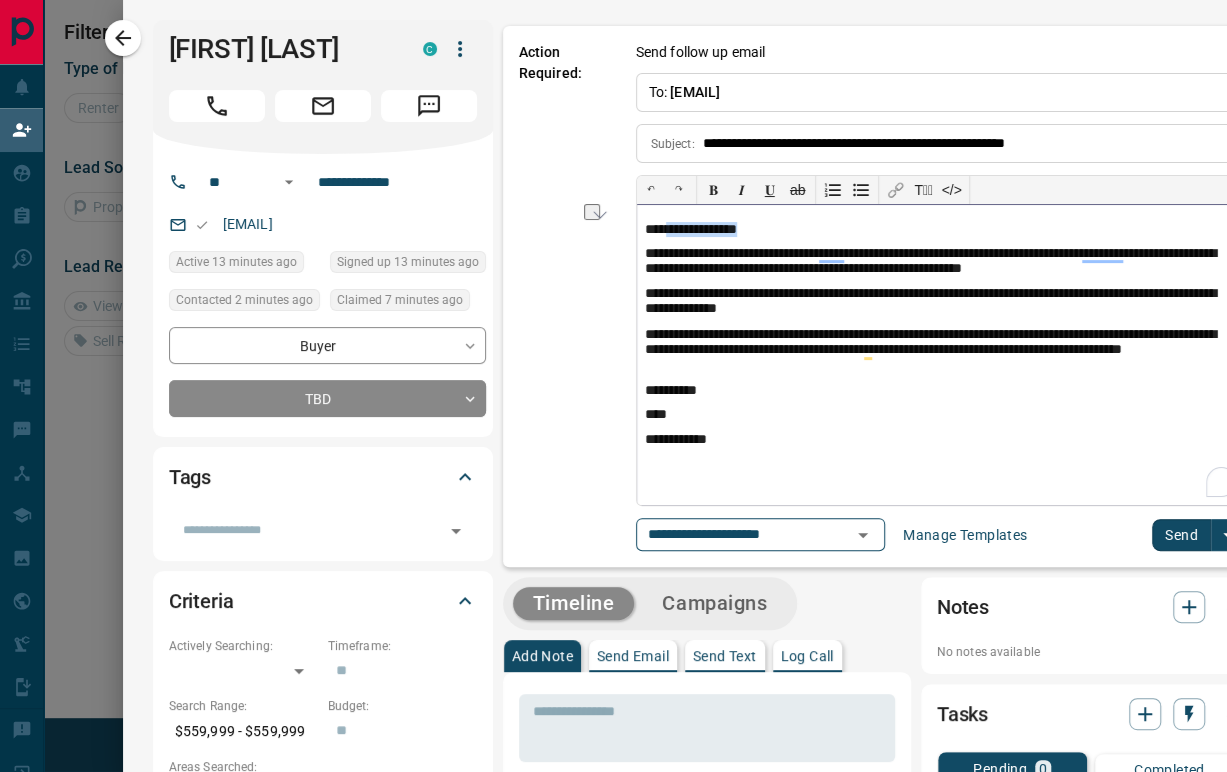 type 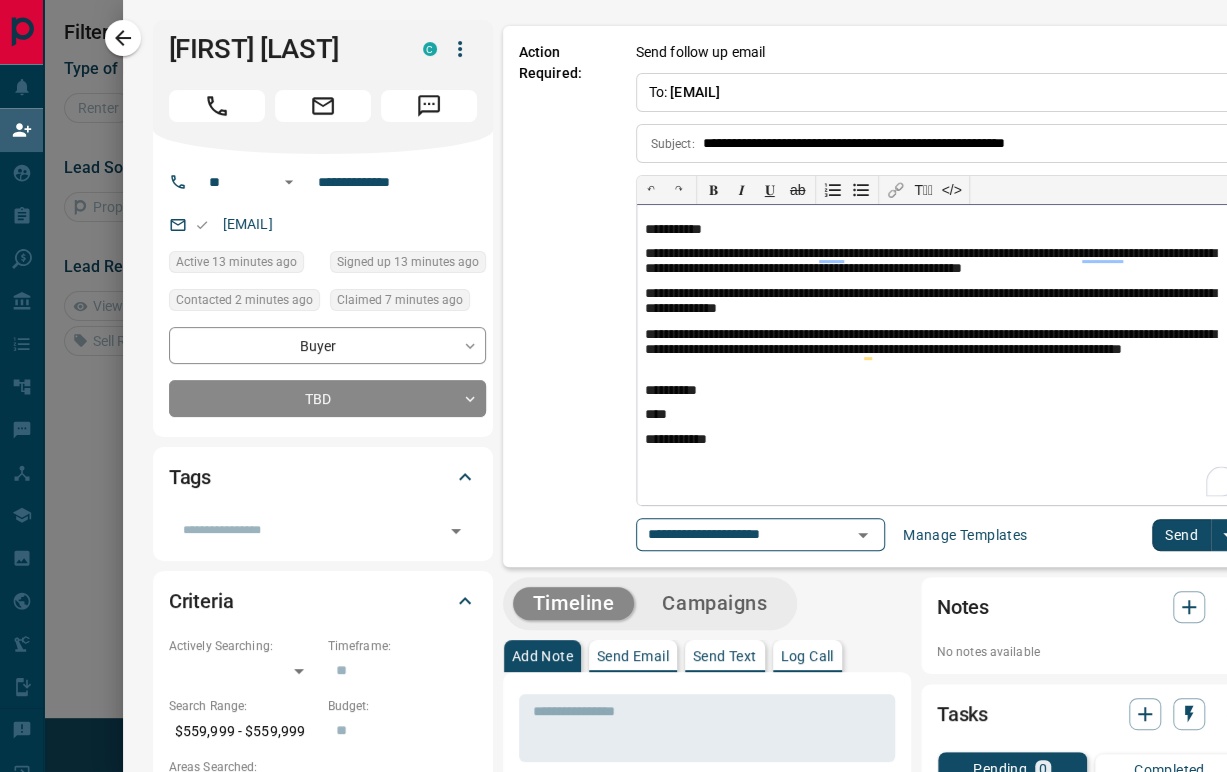 click on "**********" at bounding box center [940, 355] 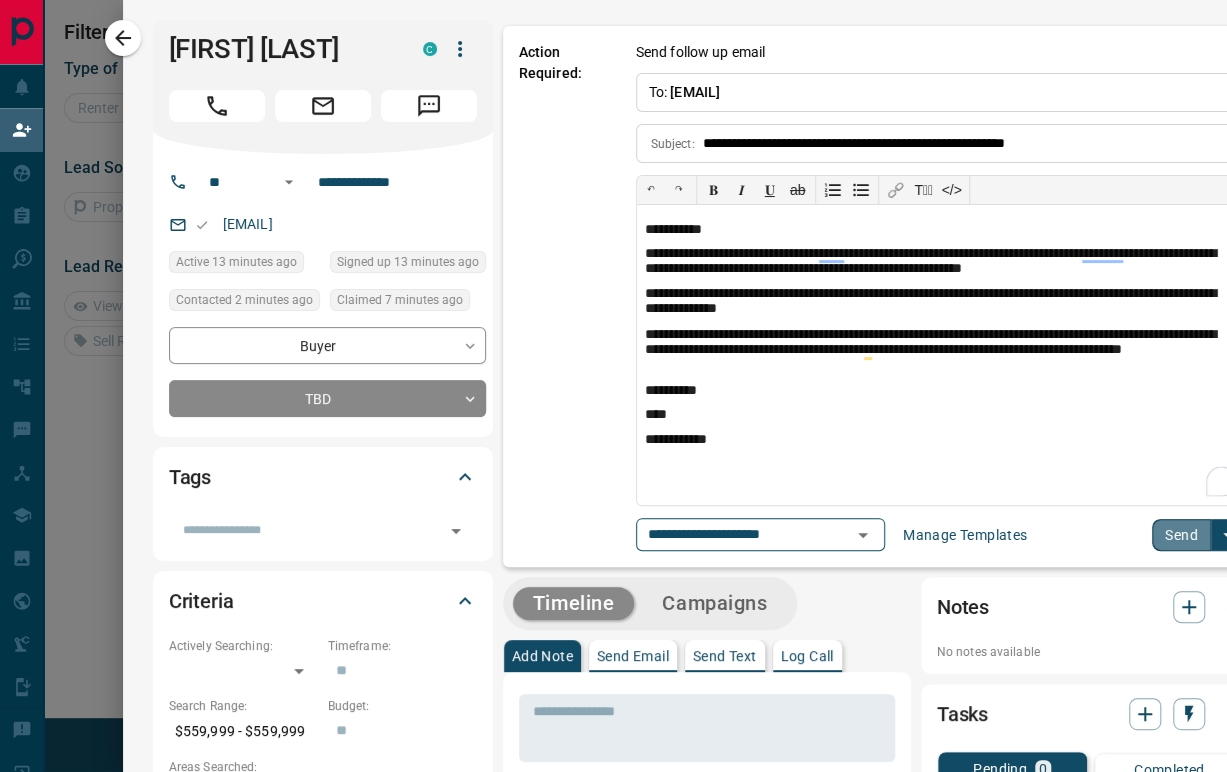 click on "Send" at bounding box center (1181, 535) 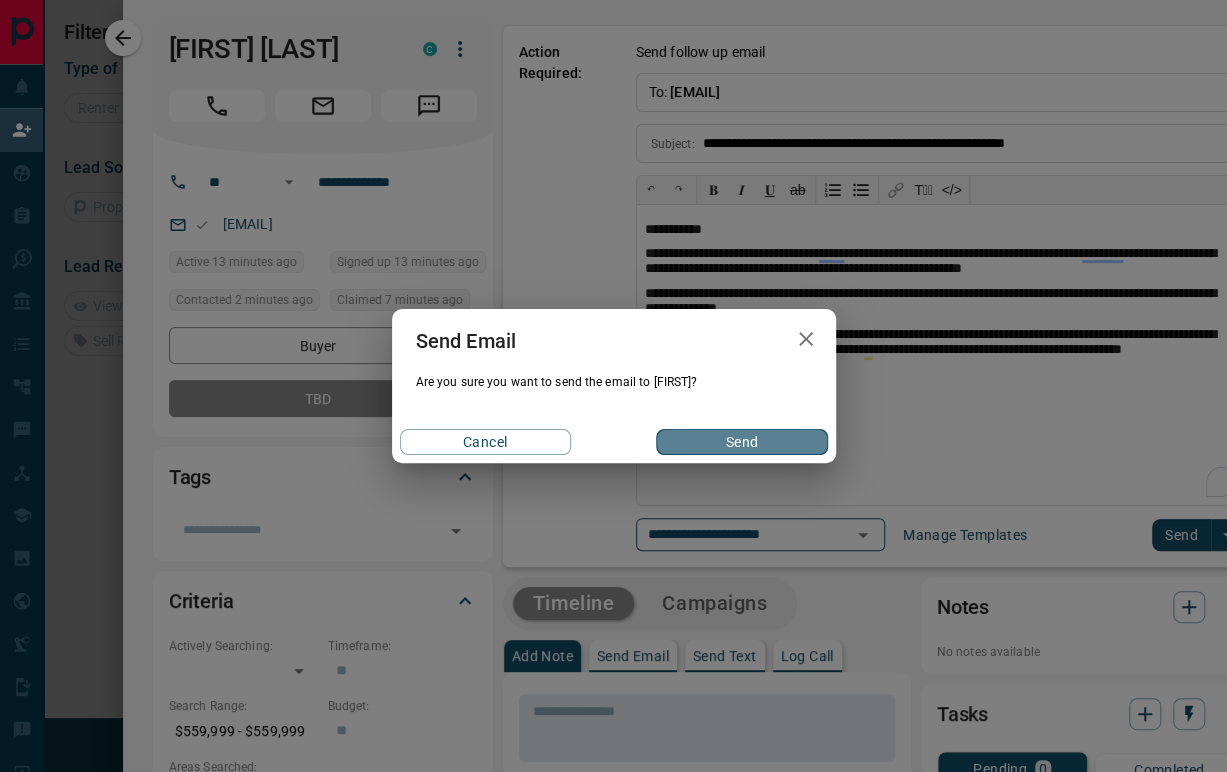 click on "Send" at bounding box center (741, 442) 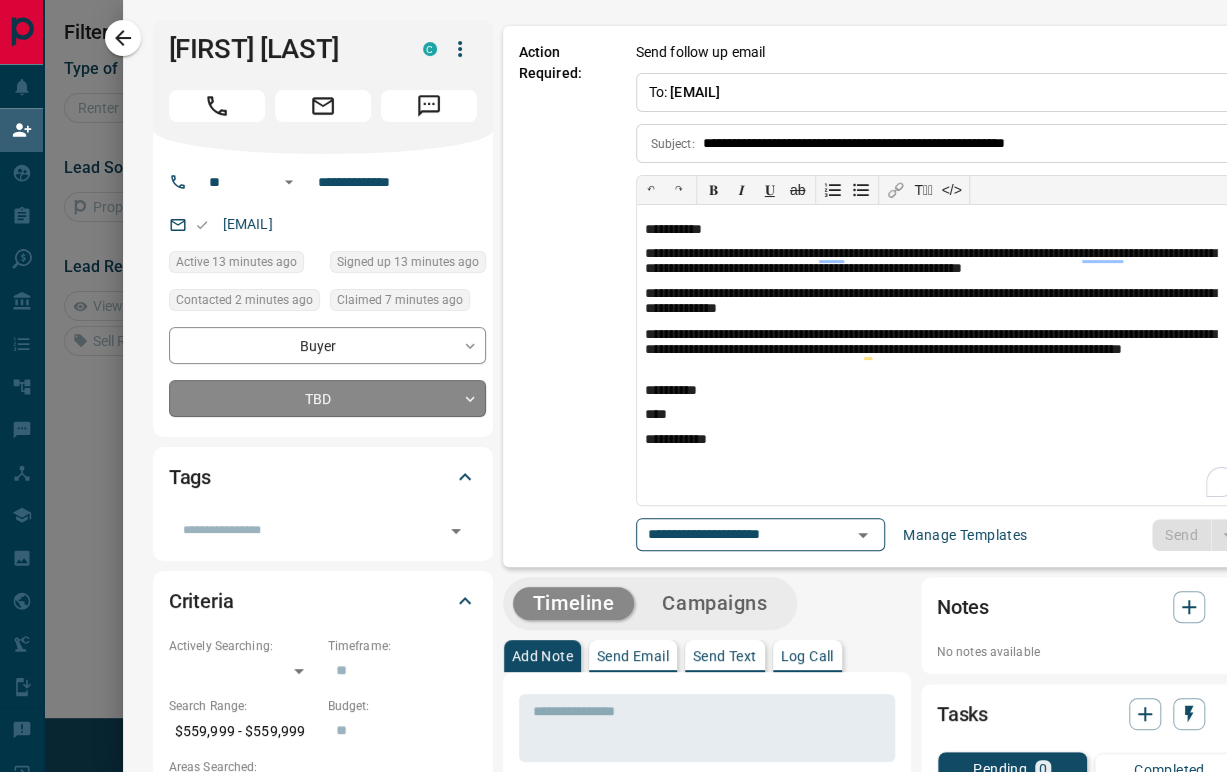 click on "**********" at bounding box center (613, 341) 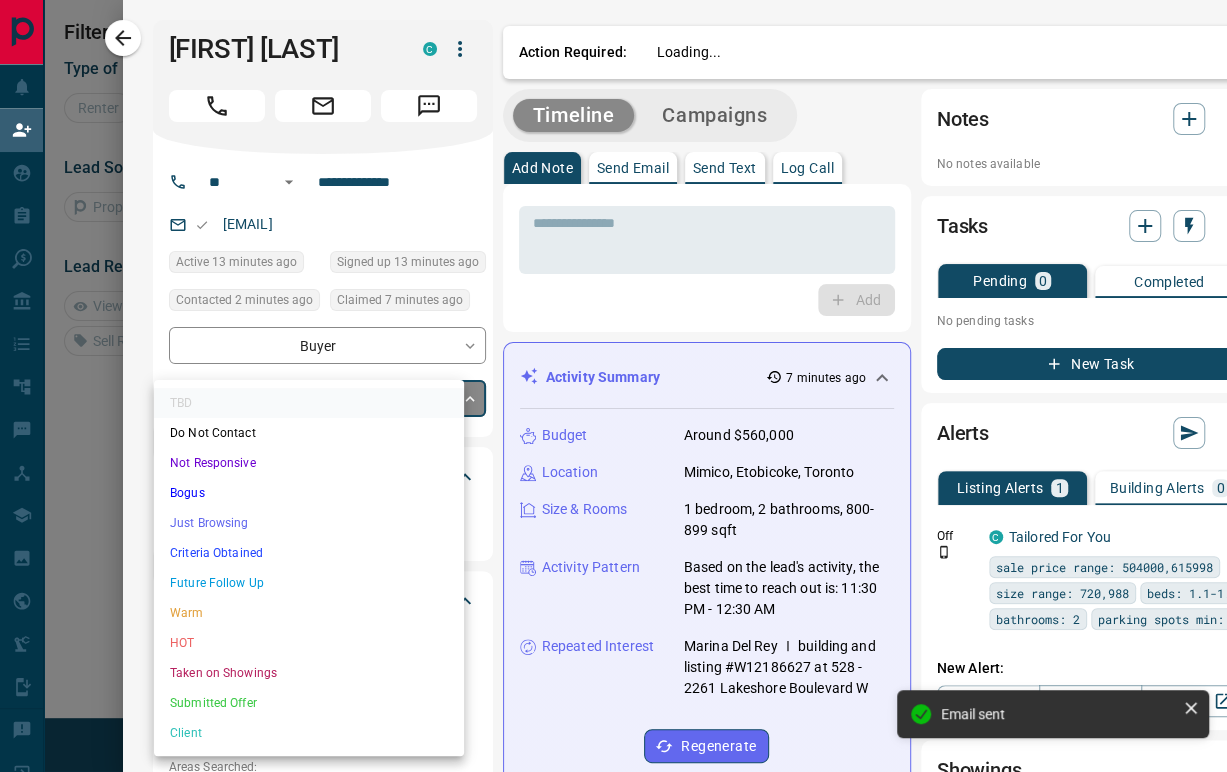 click on "Just Browsing" at bounding box center [309, 523] 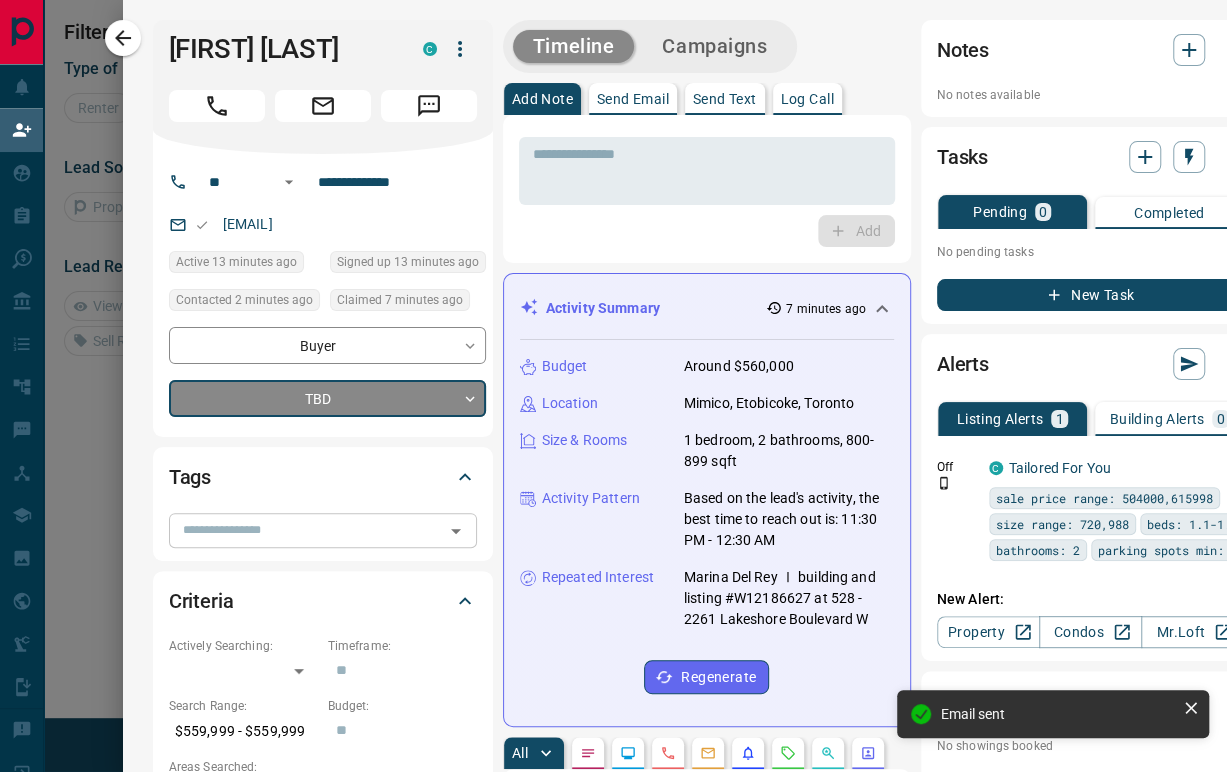 click at bounding box center [306, 530] 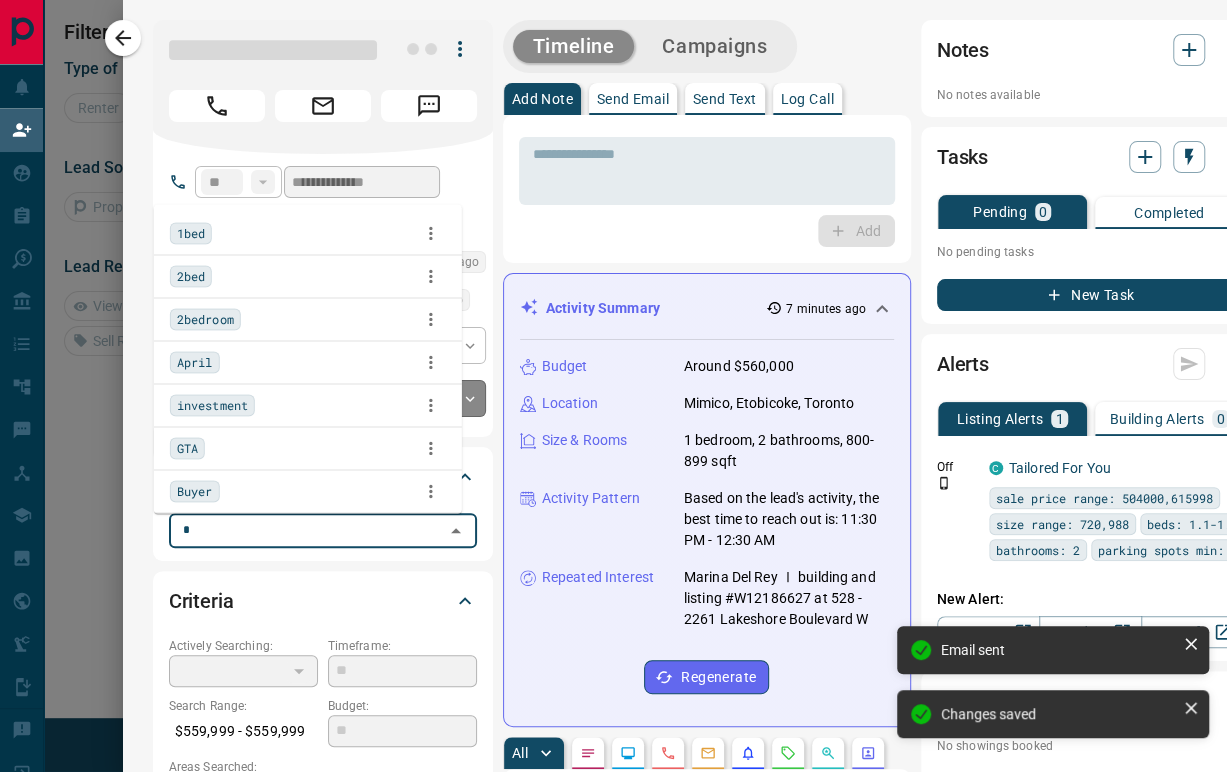 type on "**" 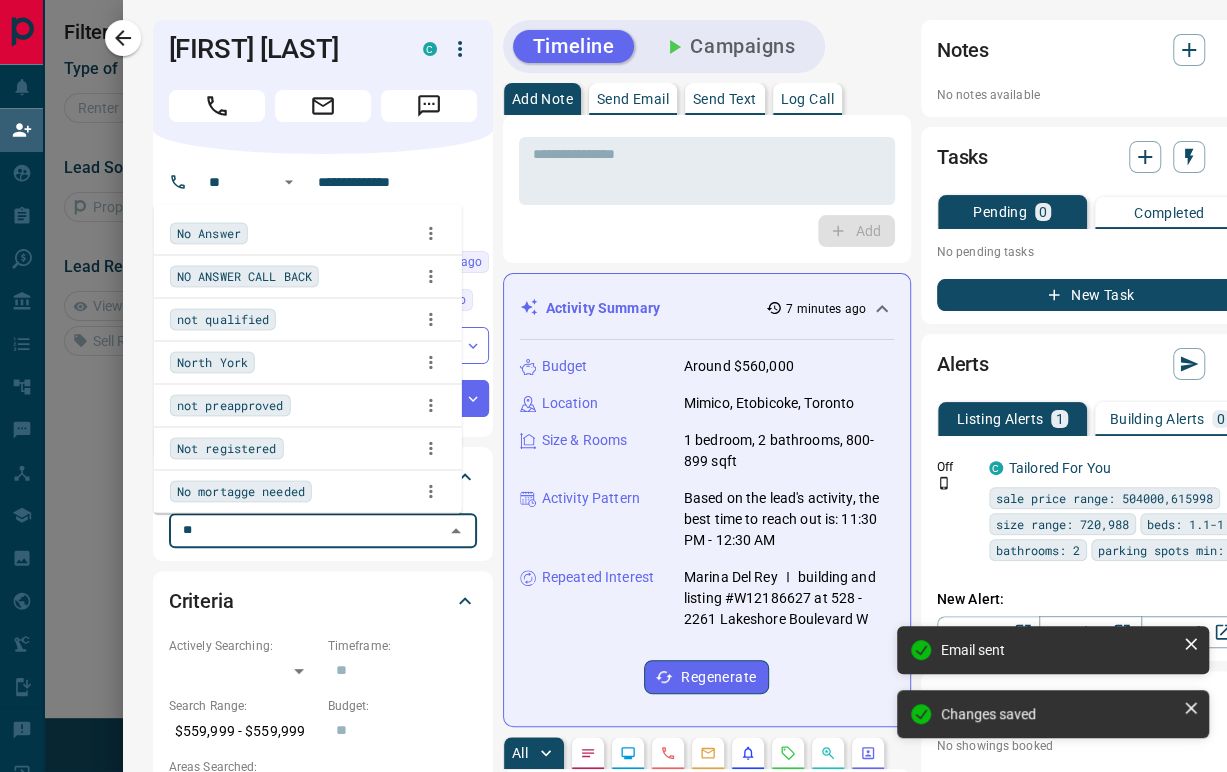 type on "*" 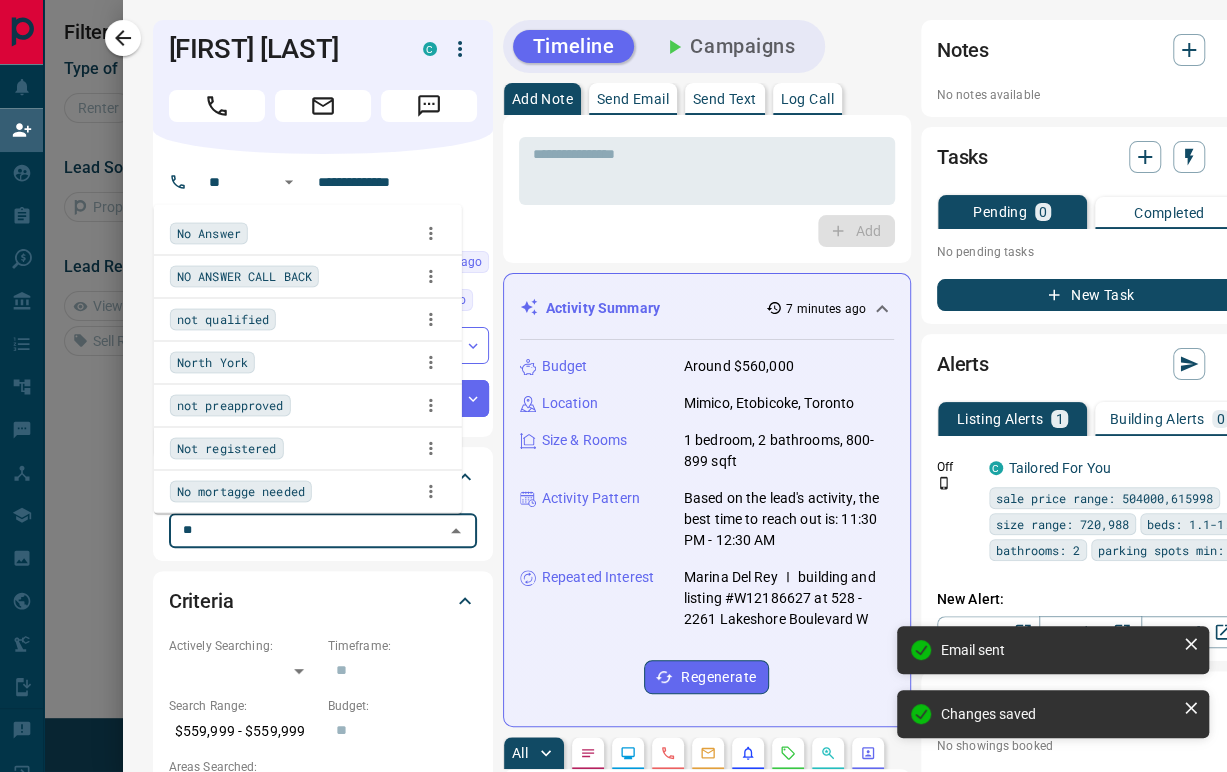 click on "No Answer" at bounding box center (308, 234) 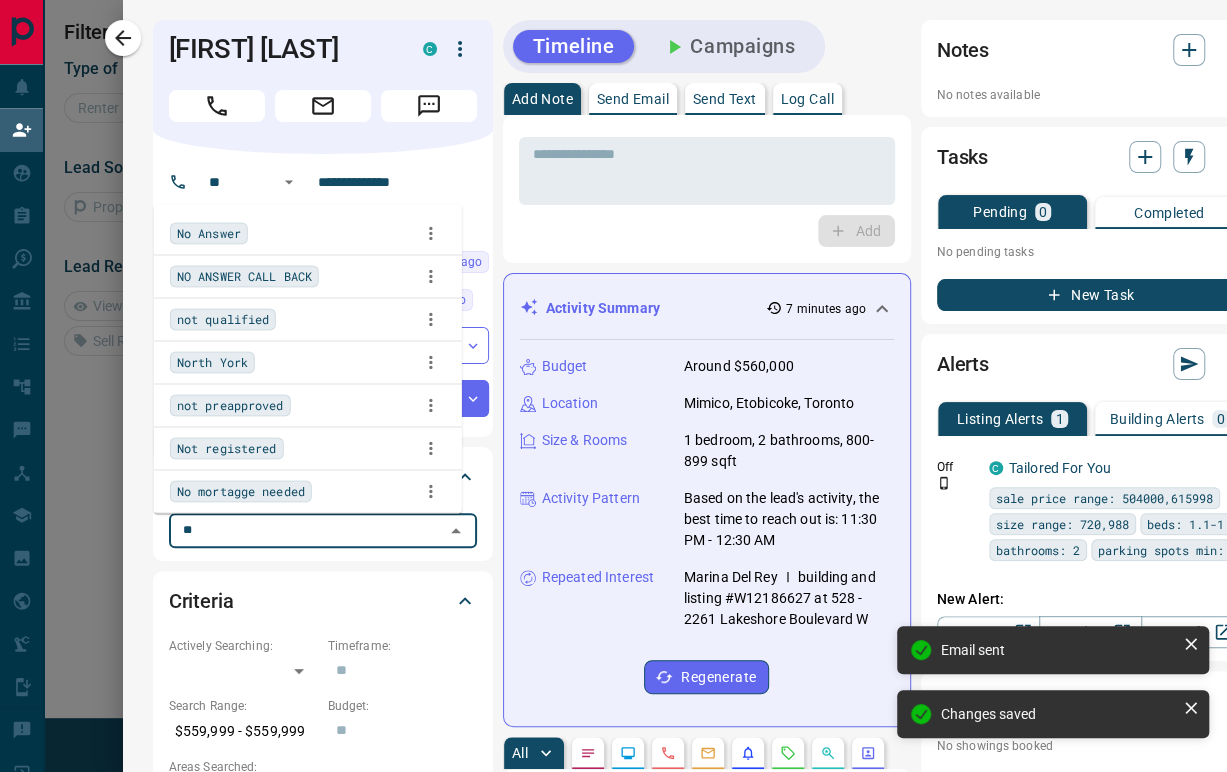 type 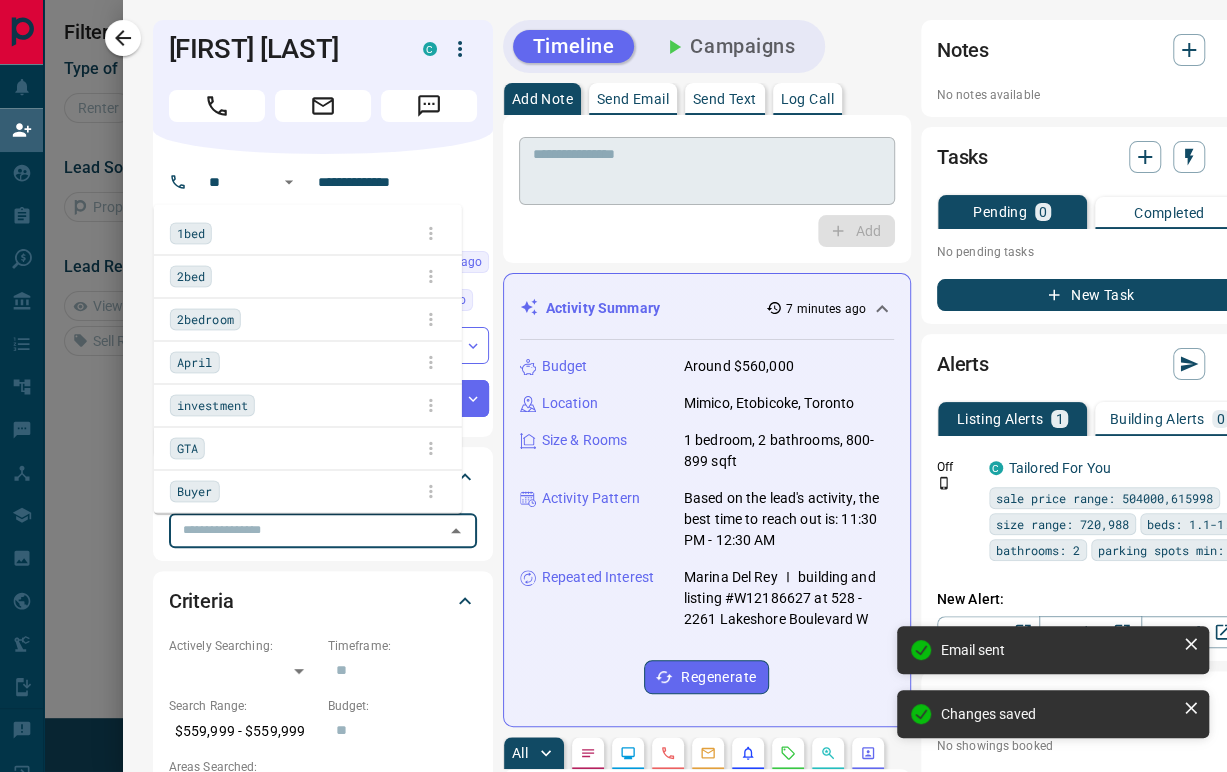 drag, startPoint x: 600, startPoint y: 235, endPoint x: 669, endPoint y: 169, distance: 95.48299 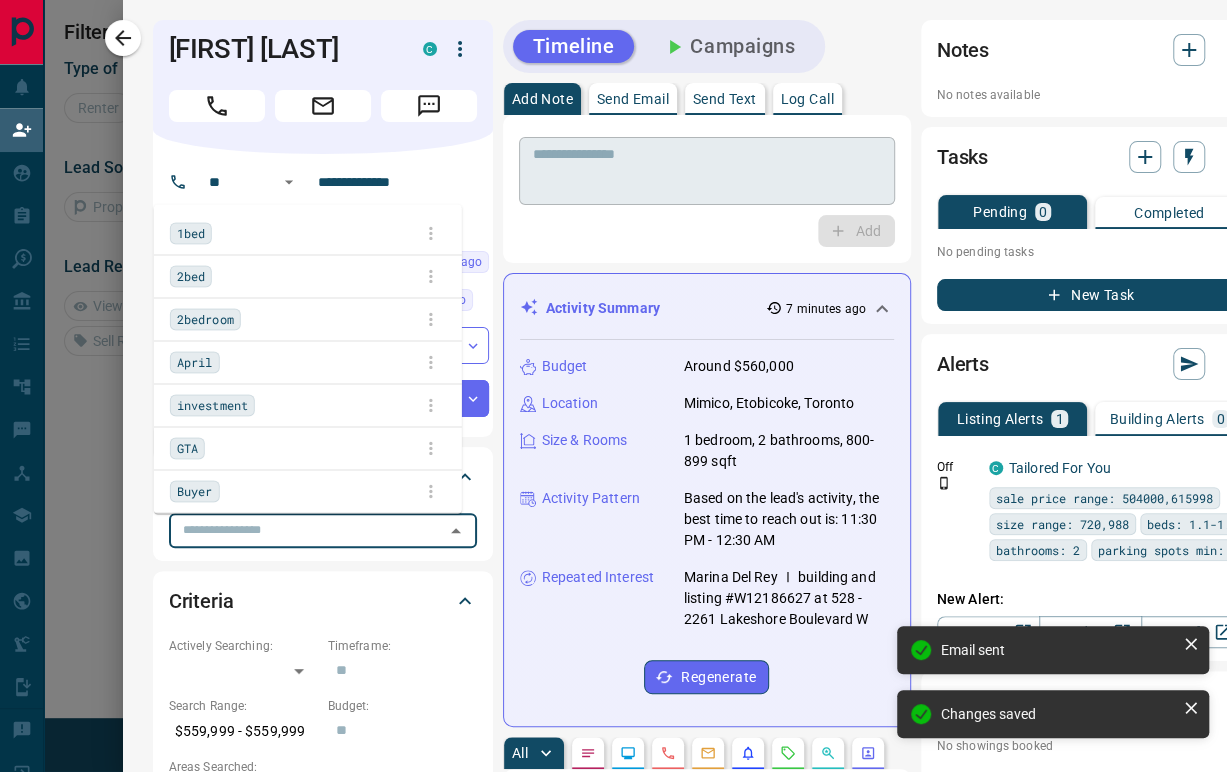click on "Add" at bounding box center (707, 231) 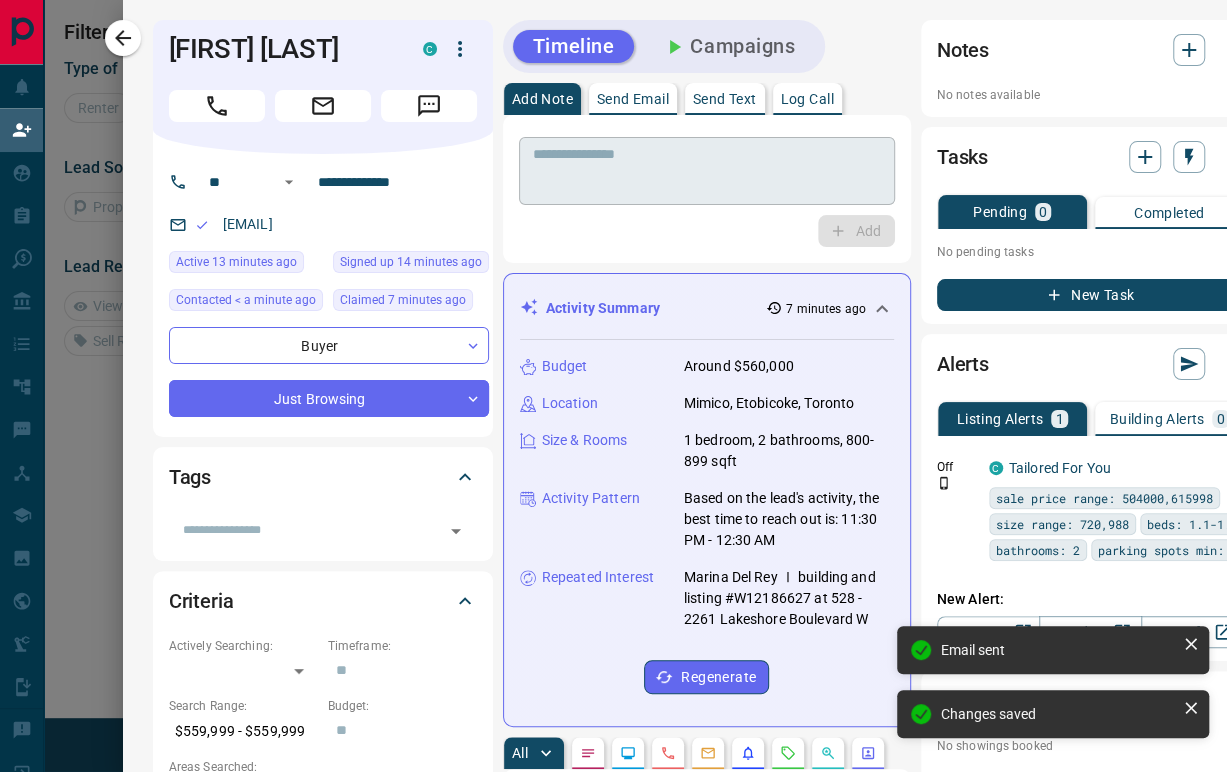 click at bounding box center (707, 171) 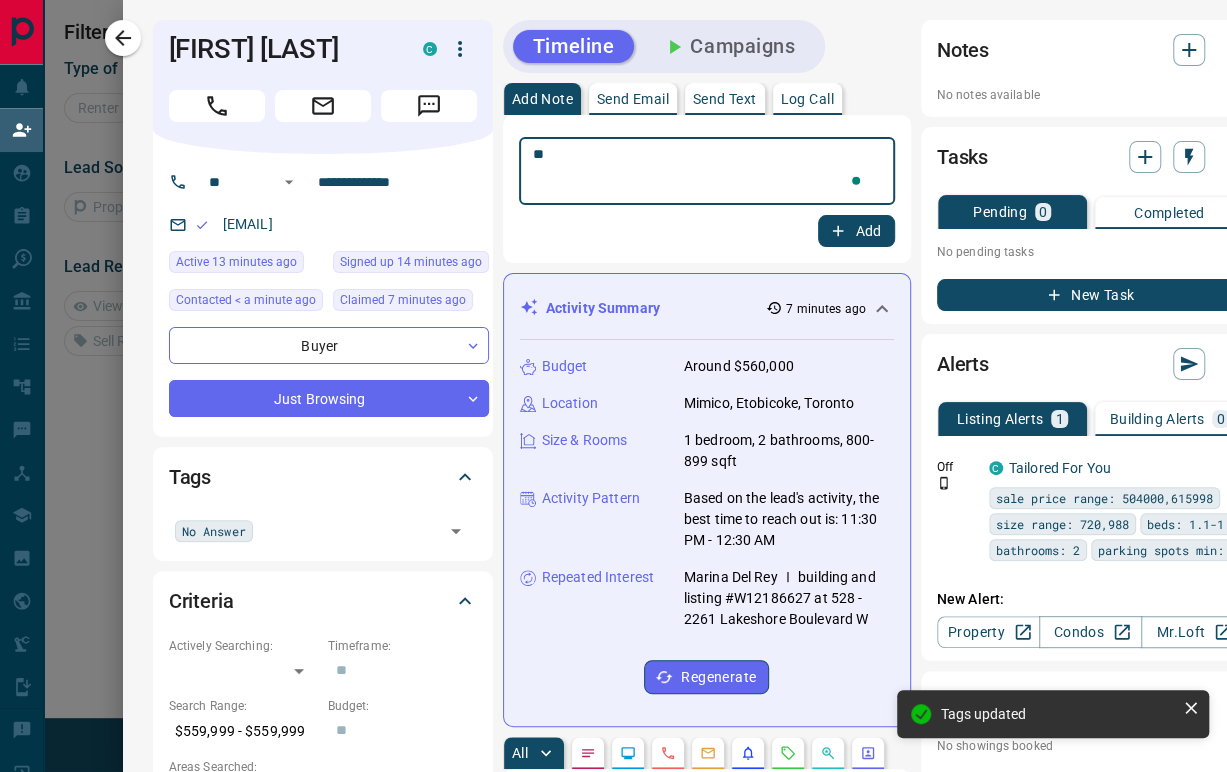 type on "*" 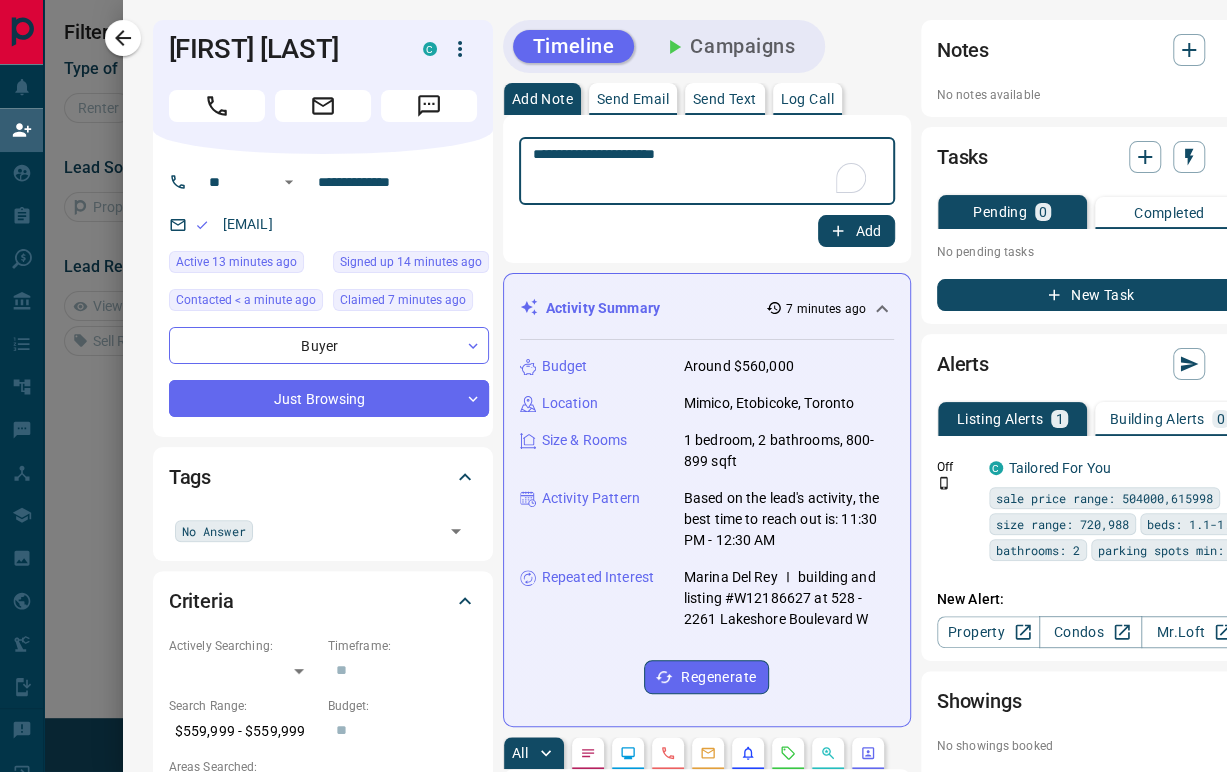 type on "**********" 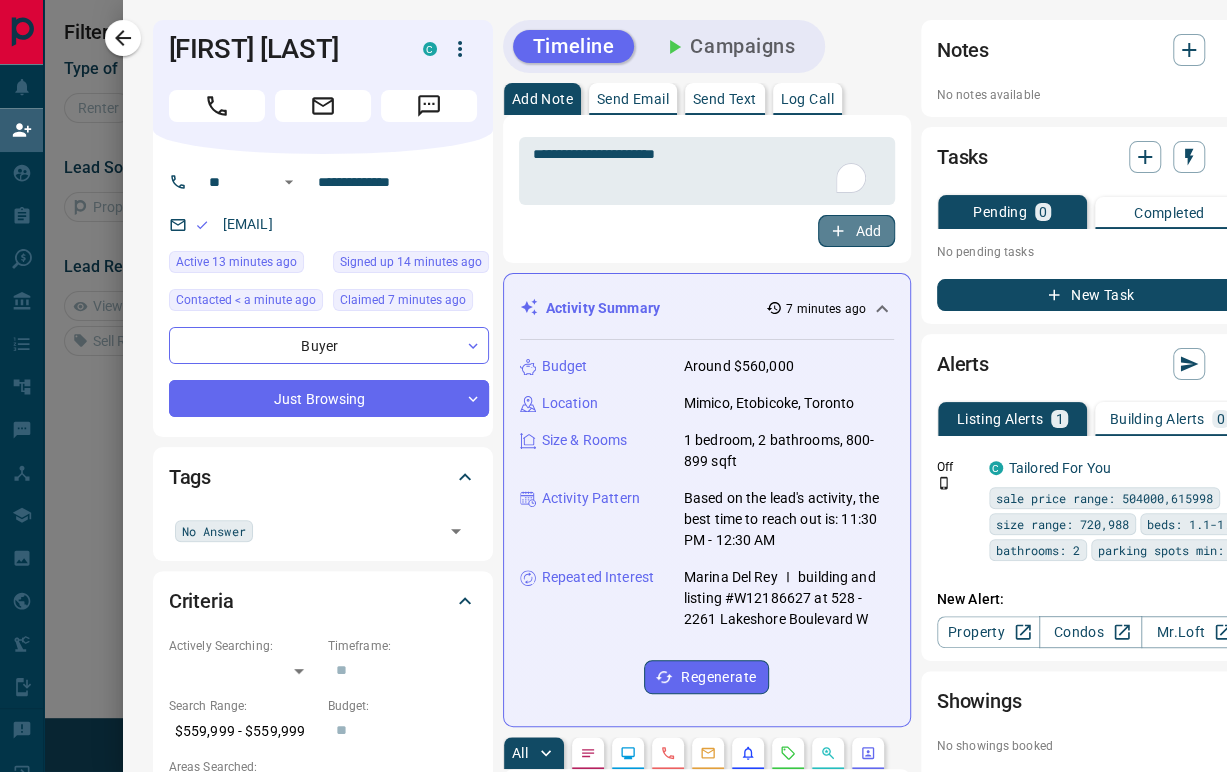 click on "Add" at bounding box center (856, 231) 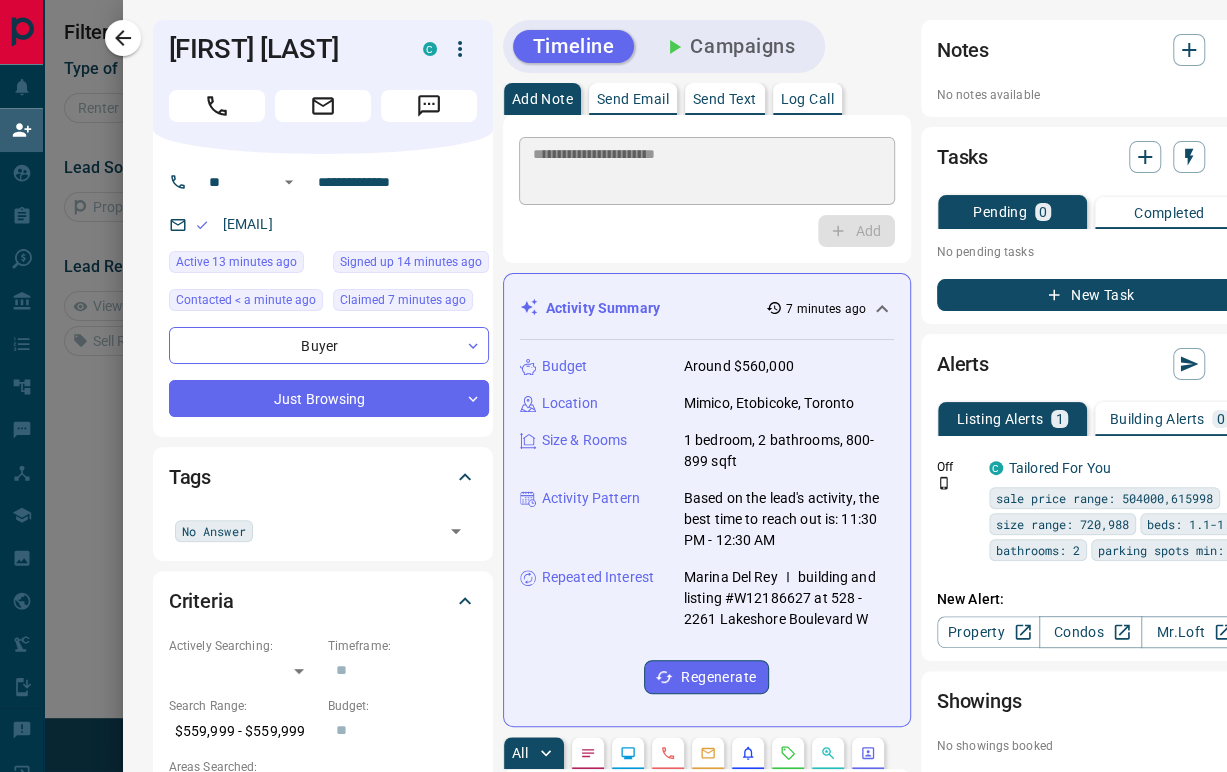 type 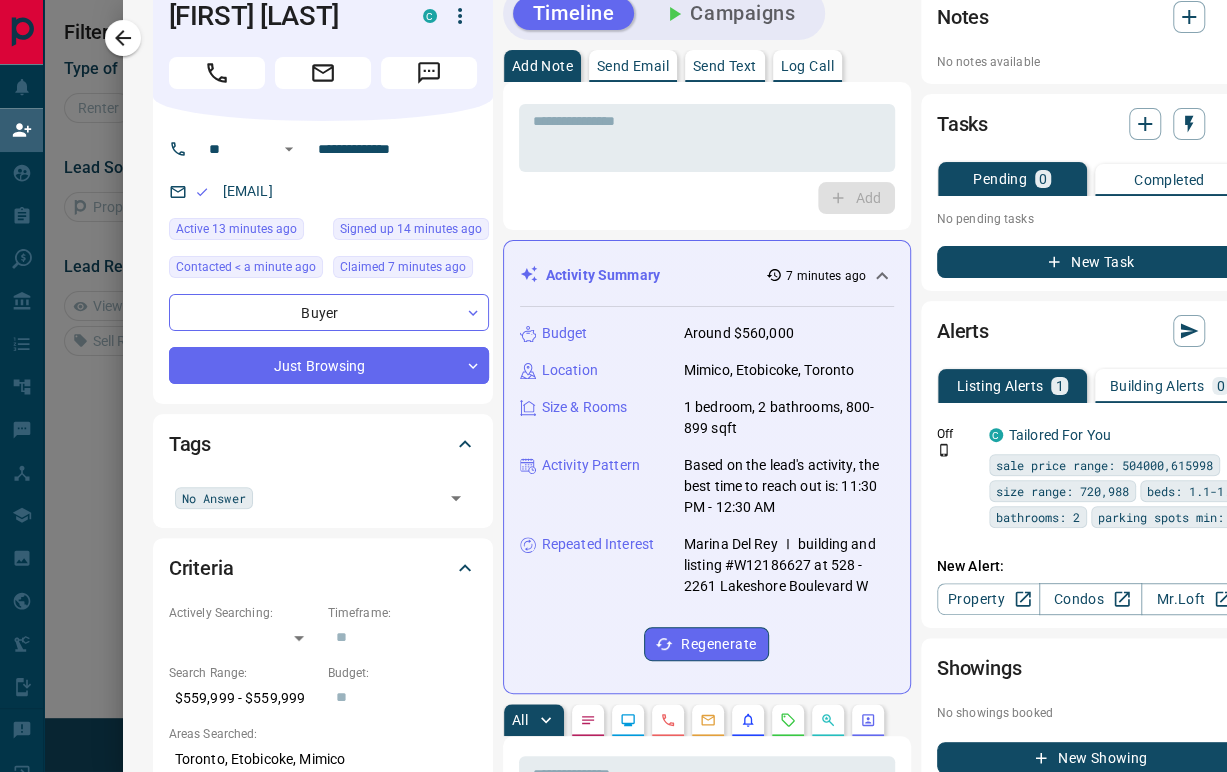 scroll, scrollTop: 0, scrollLeft: 0, axis: both 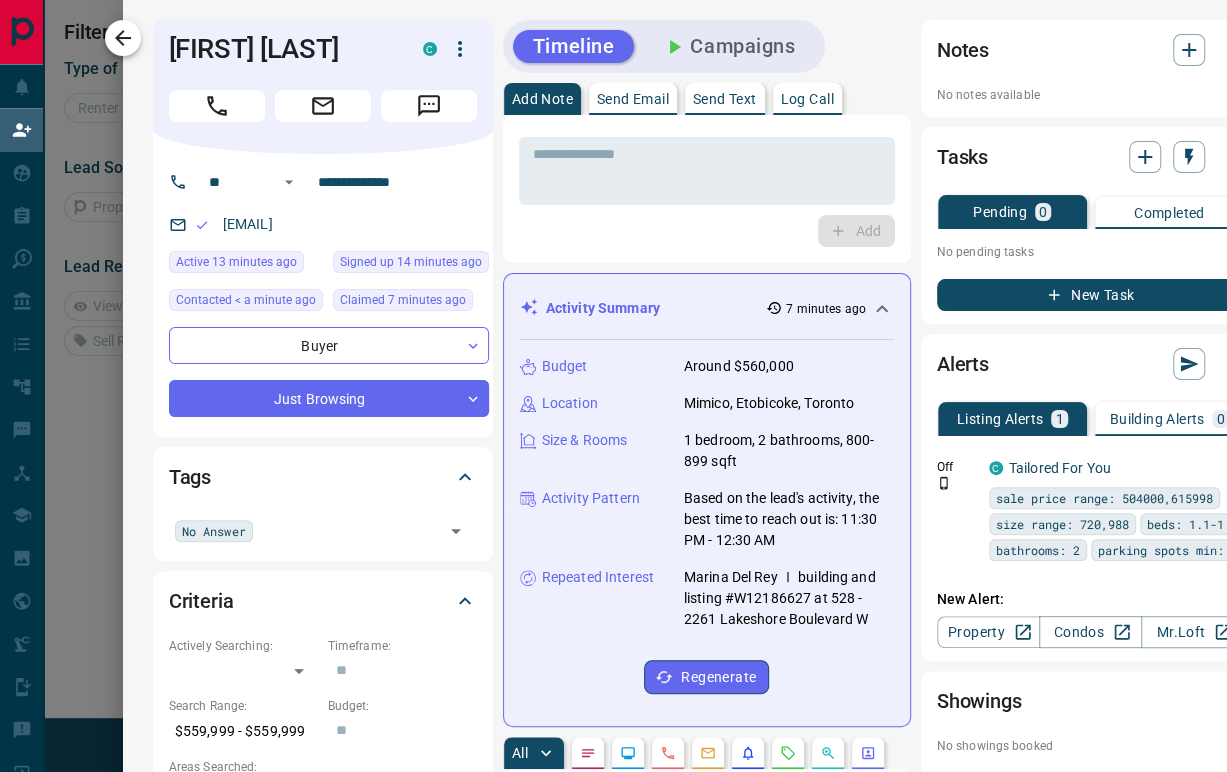 click 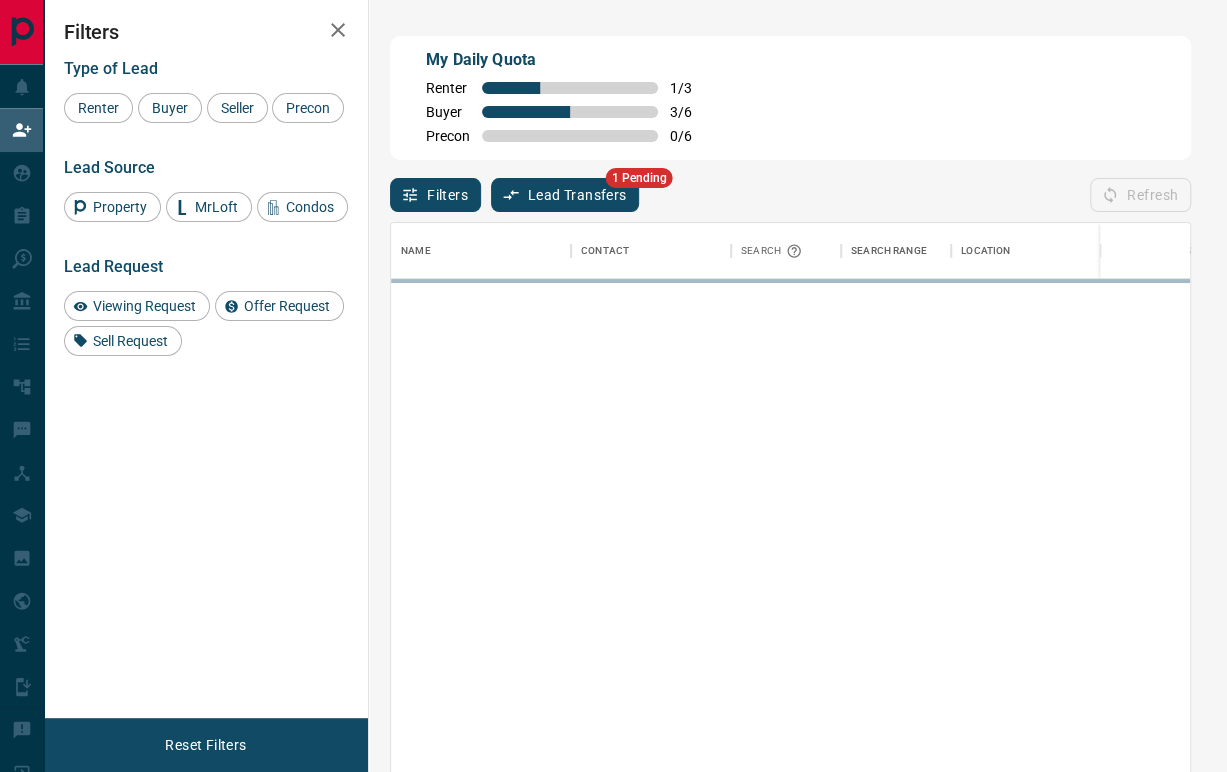 scroll, scrollTop: 17, scrollLeft: 17, axis: both 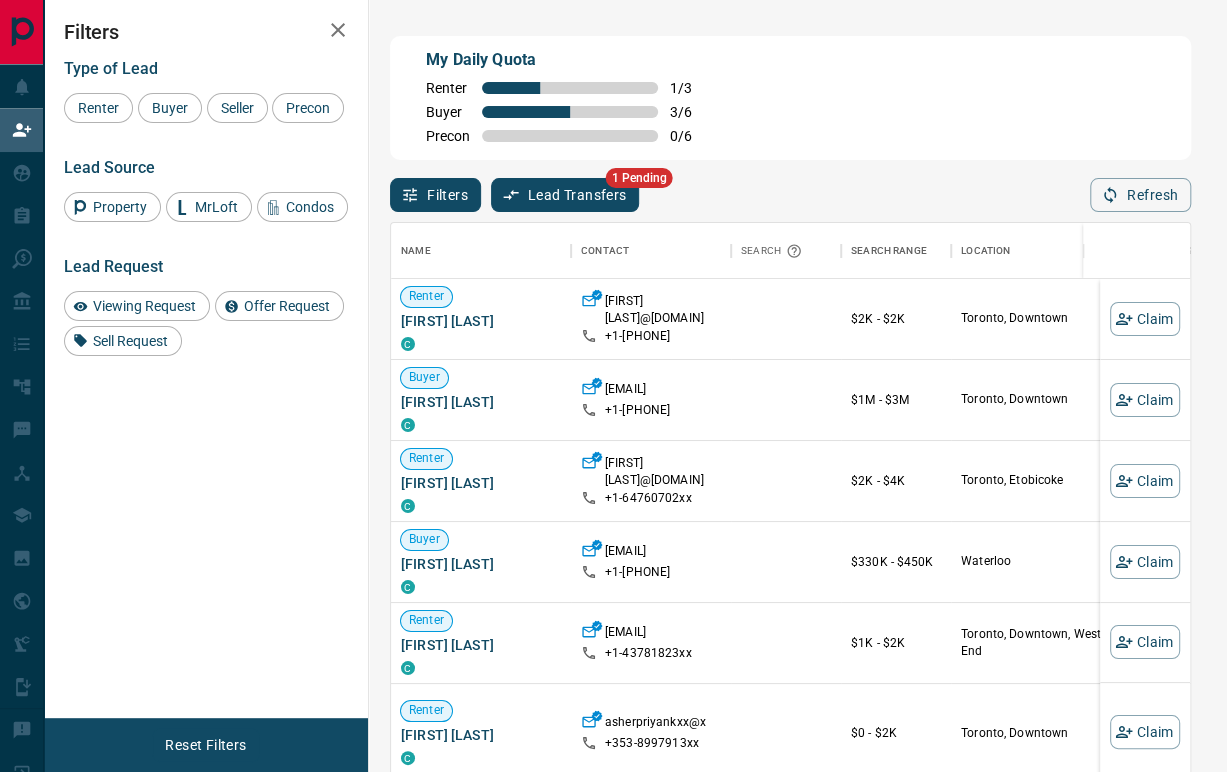 click on "Filters Type of Lead Renter Buyer Seller Precon Lead Source Property MrLoft Condos Lead Request Viewing Request Offer Request Sell Request" at bounding box center (206, 359) 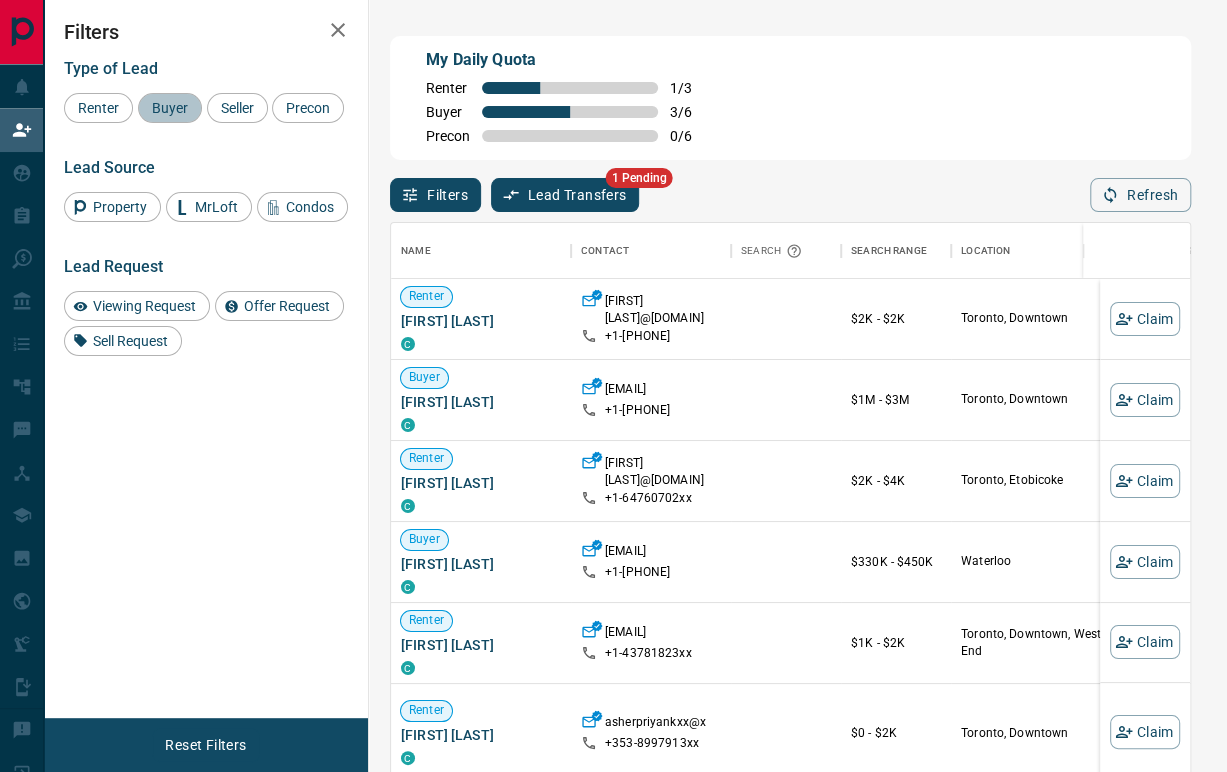 click on "Buyer" at bounding box center [170, 108] 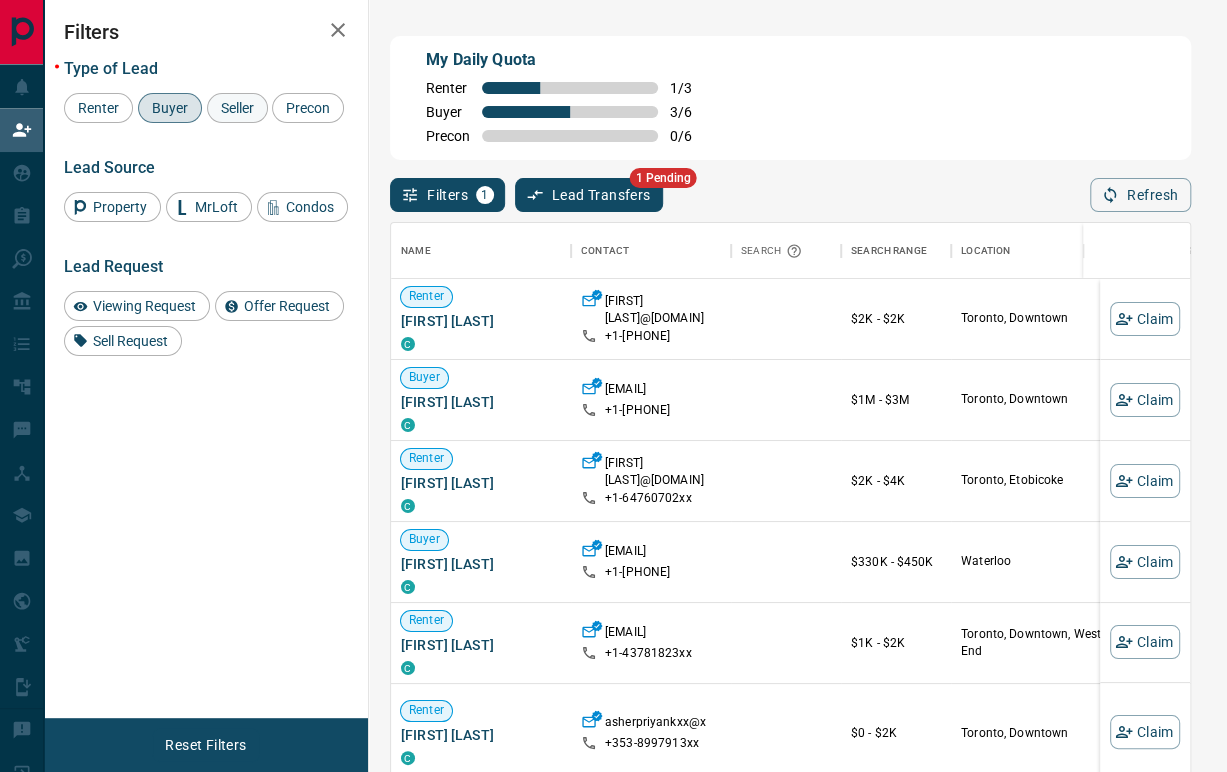 click on "Seller" at bounding box center [237, 108] 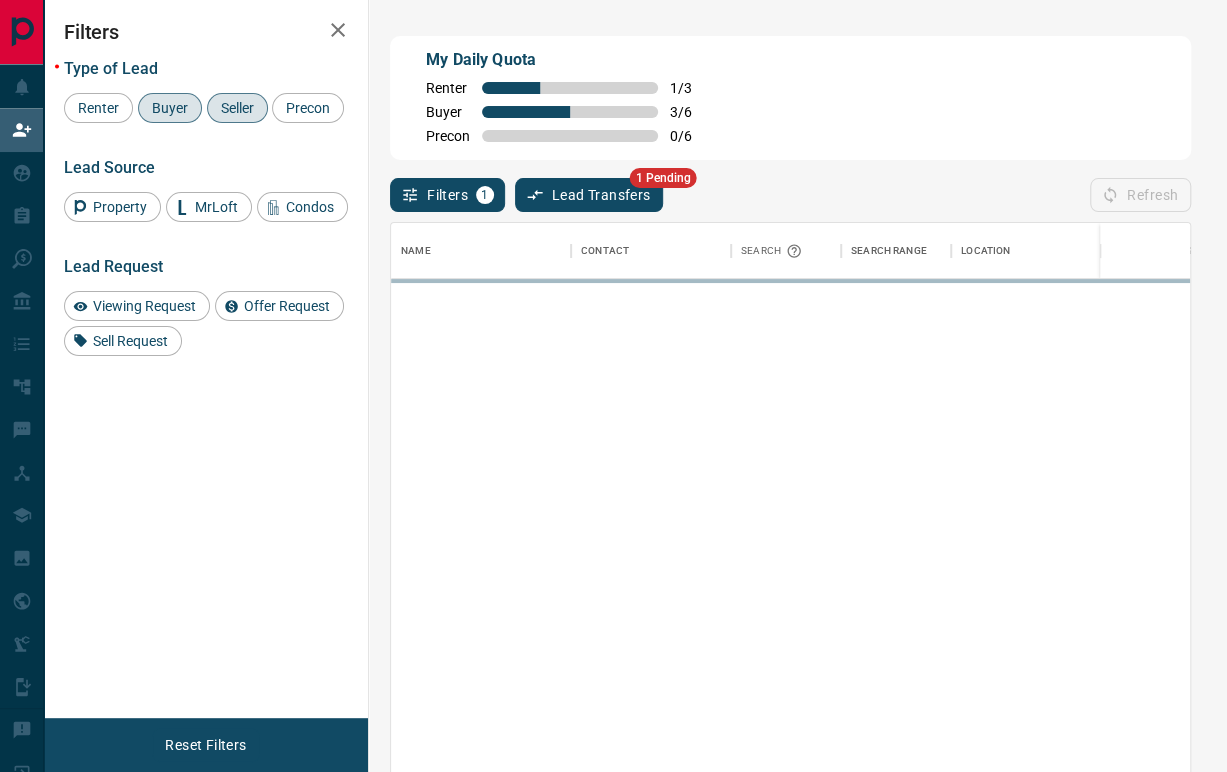click 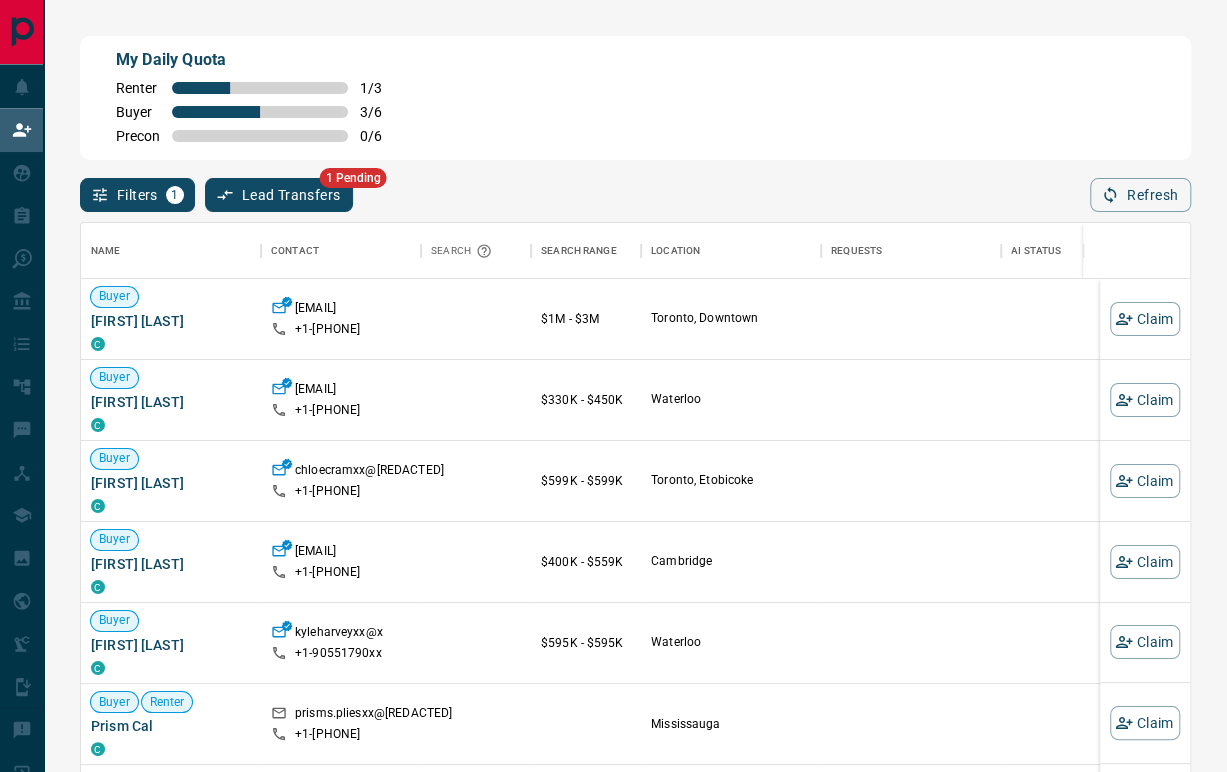 scroll, scrollTop: 17, scrollLeft: 17, axis: both 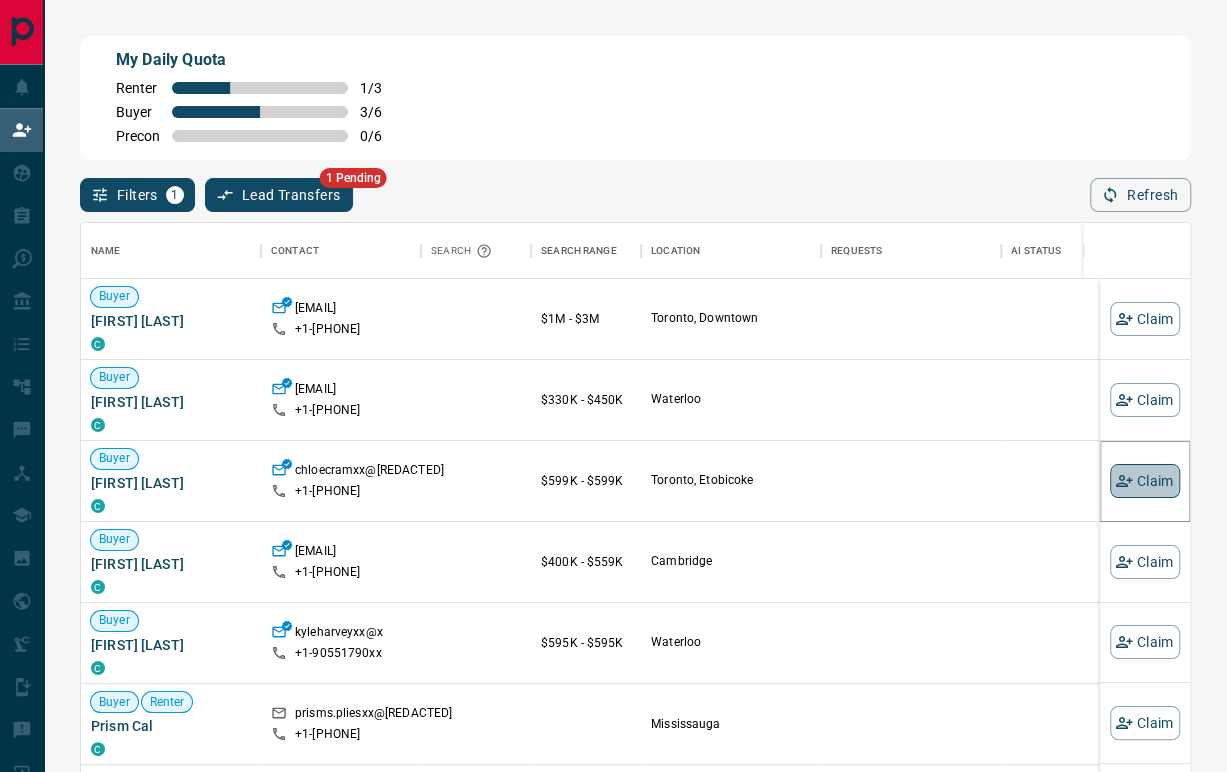 click on "Claim" at bounding box center [1145, 481] 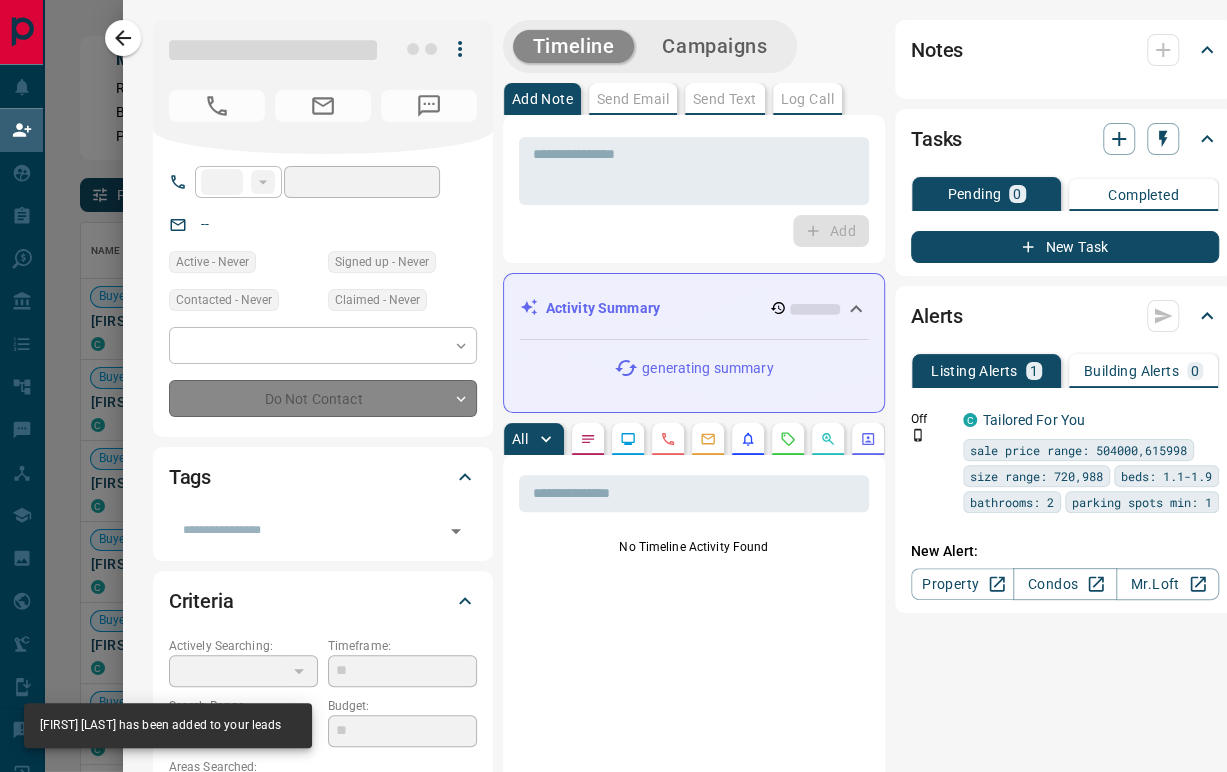 type on "**" 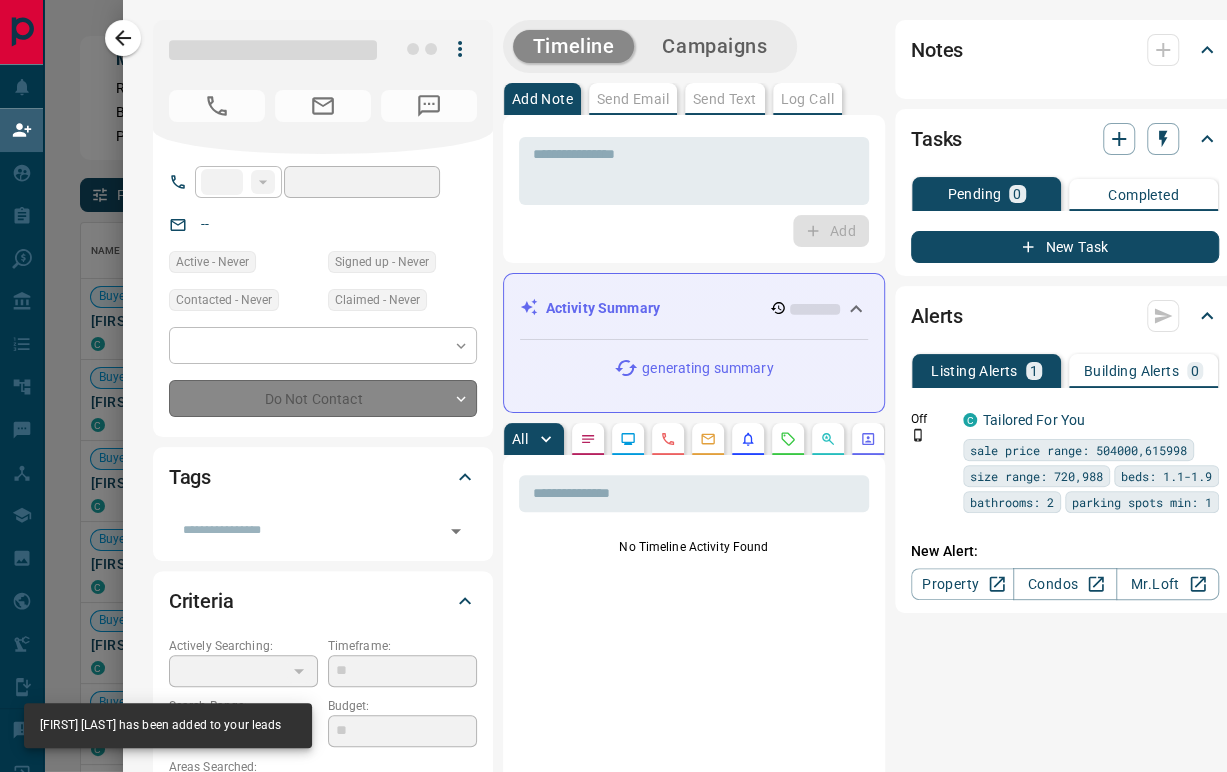 type on "**********" 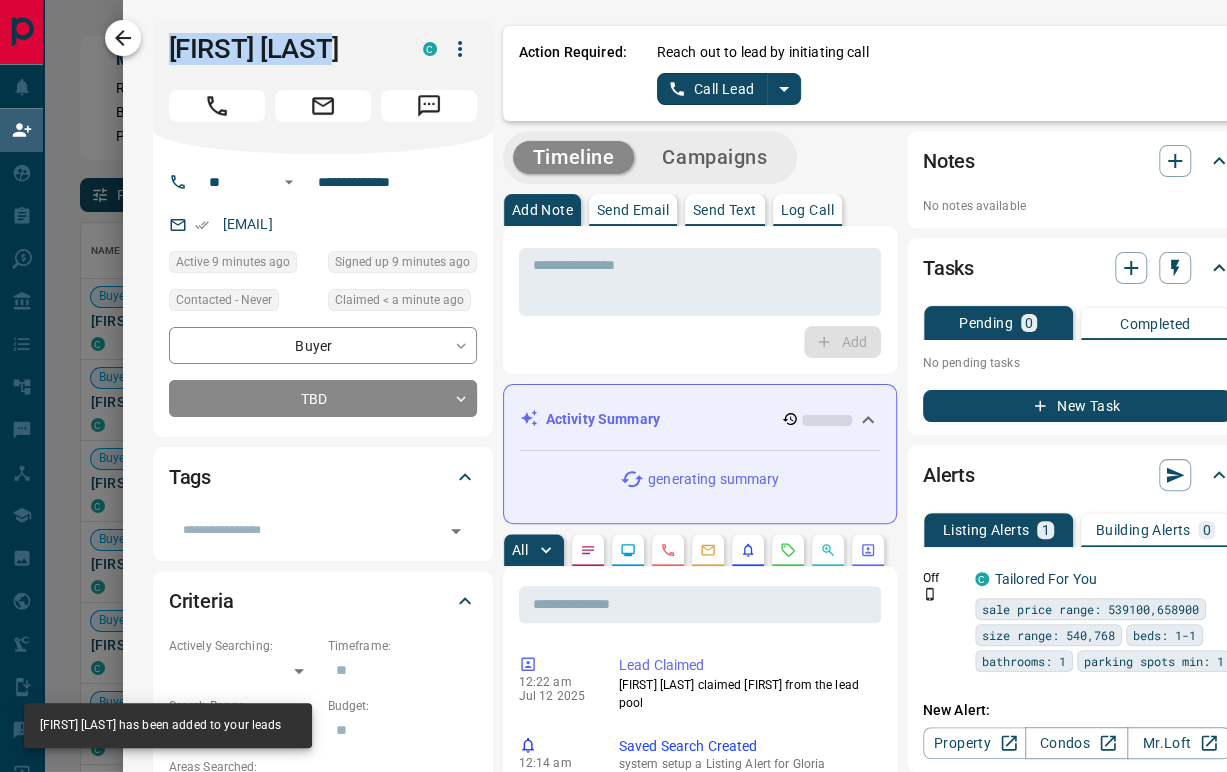 drag, startPoint x: 336, startPoint y: 56, endPoint x: 120, endPoint y: 49, distance: 216.1134 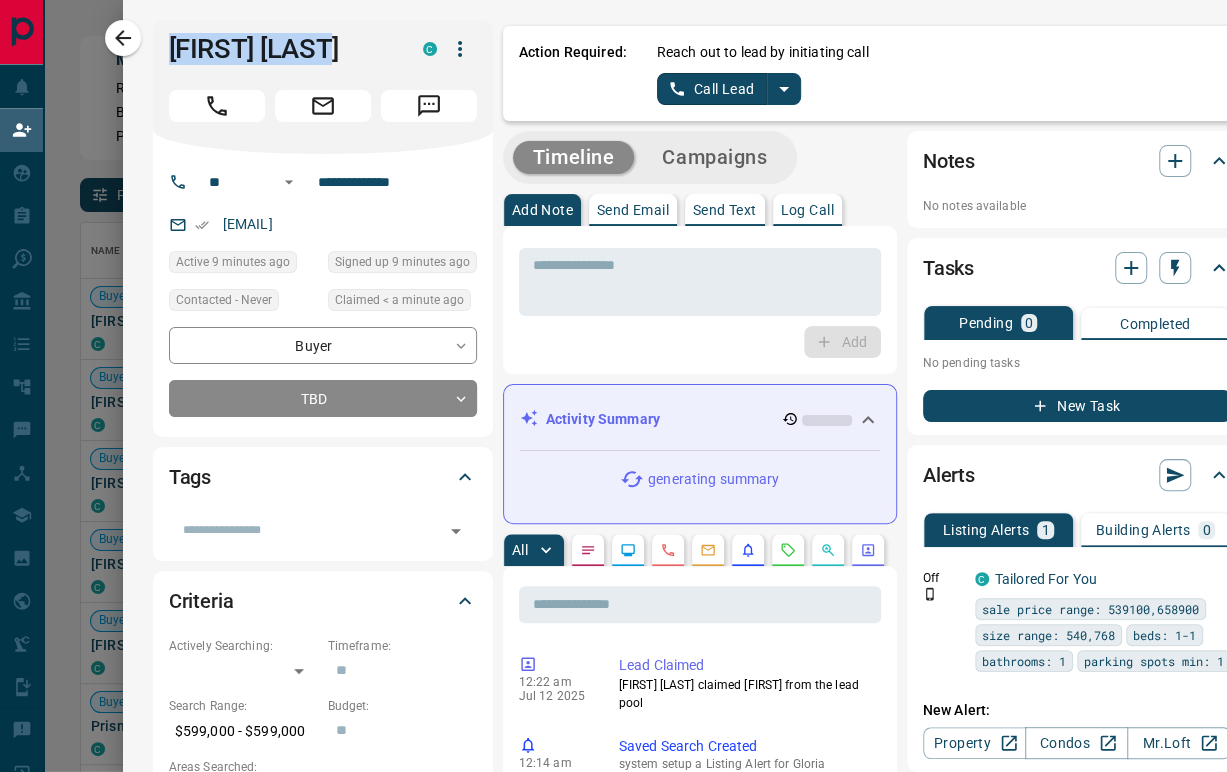 copy on "[FIRST] [LAST]" 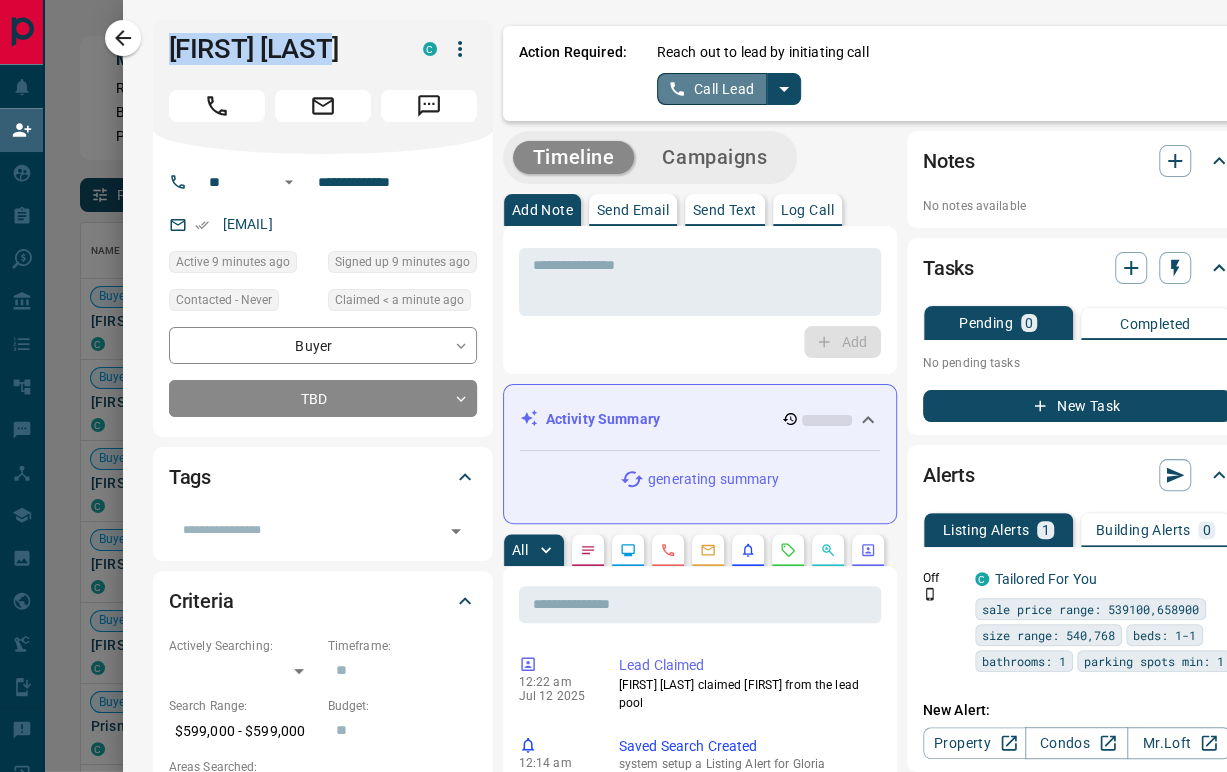 click on "Call Lead" at bounding box center [712, 89] 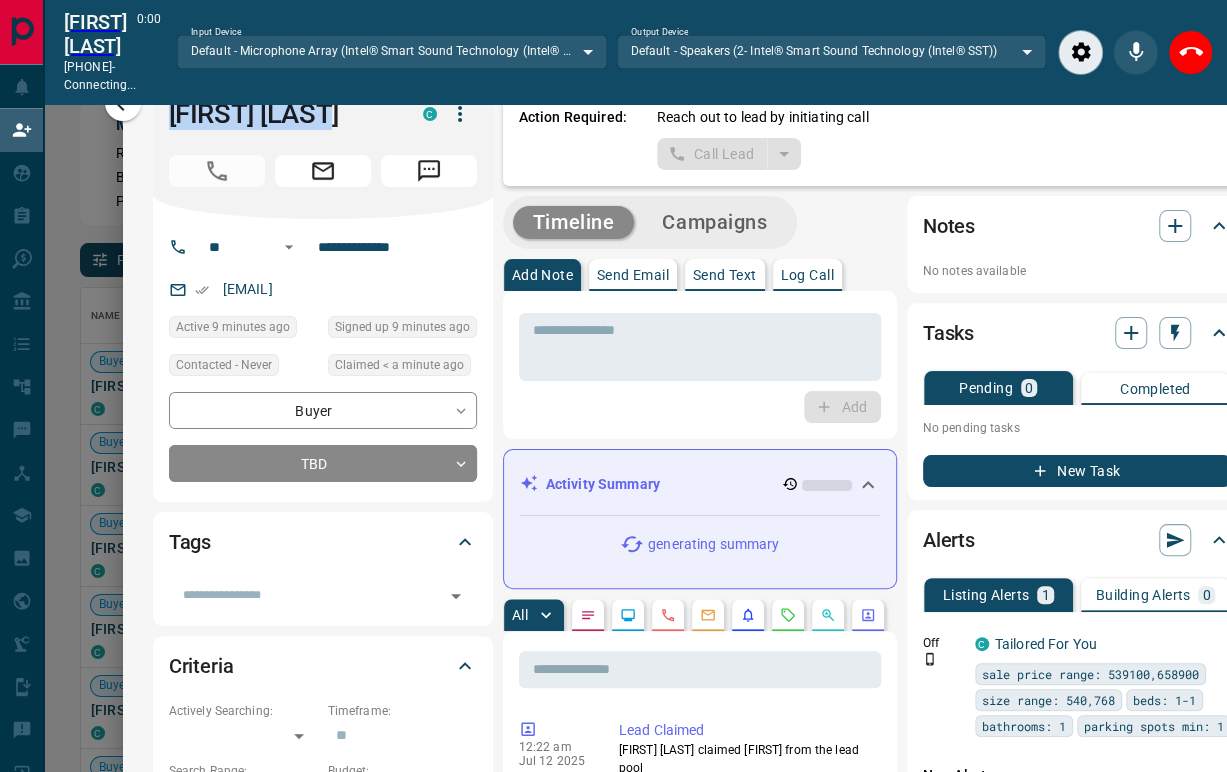 scroll, scrollTop: 519, scrollLeft: 1091, axis: both 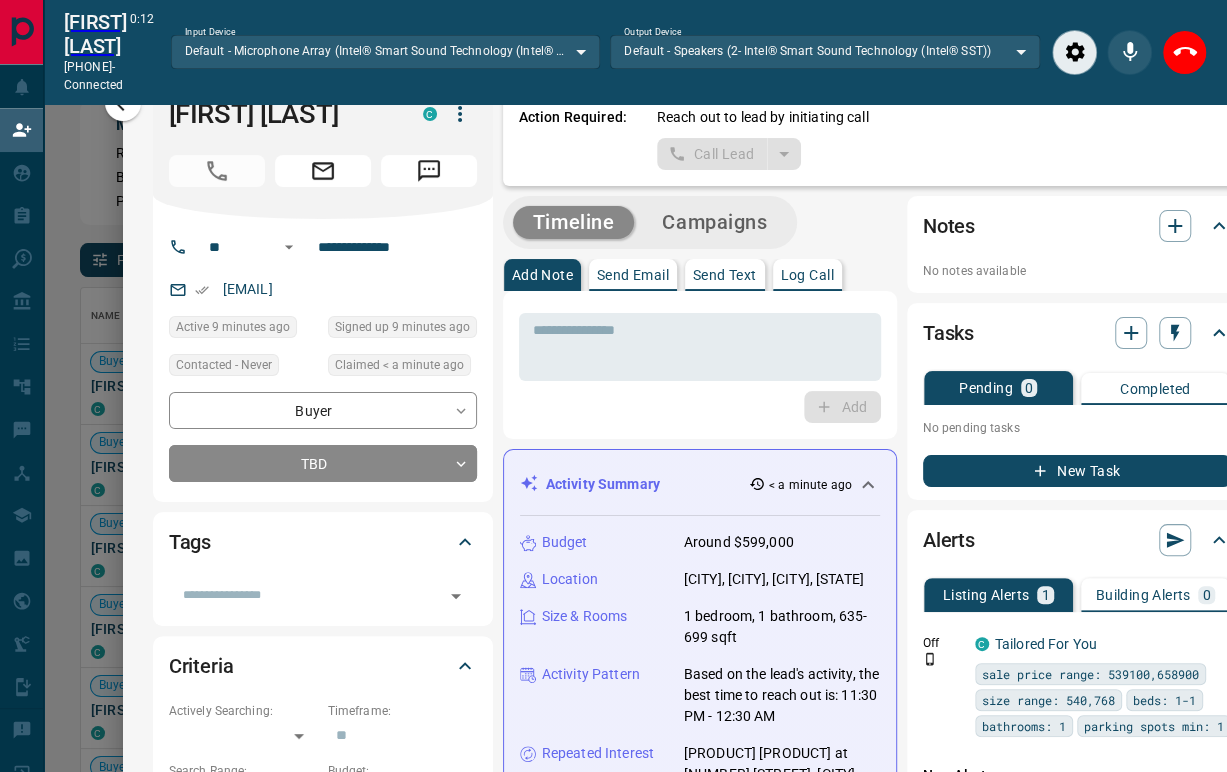 click on "* ​ Add" at bounding box center (700, 365) 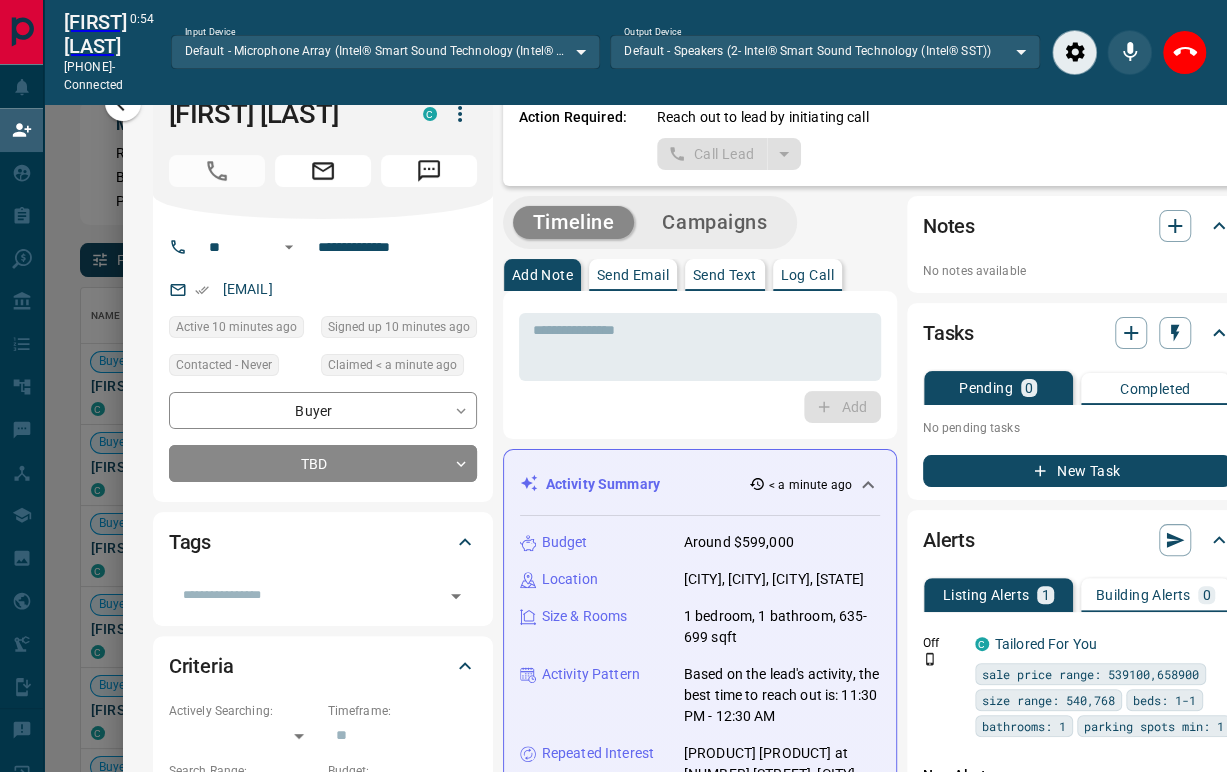 drag, startPoint x: 1186, startPoint y: 46, endPoint x: 668, endPoint y: 500, distance: 688.7961 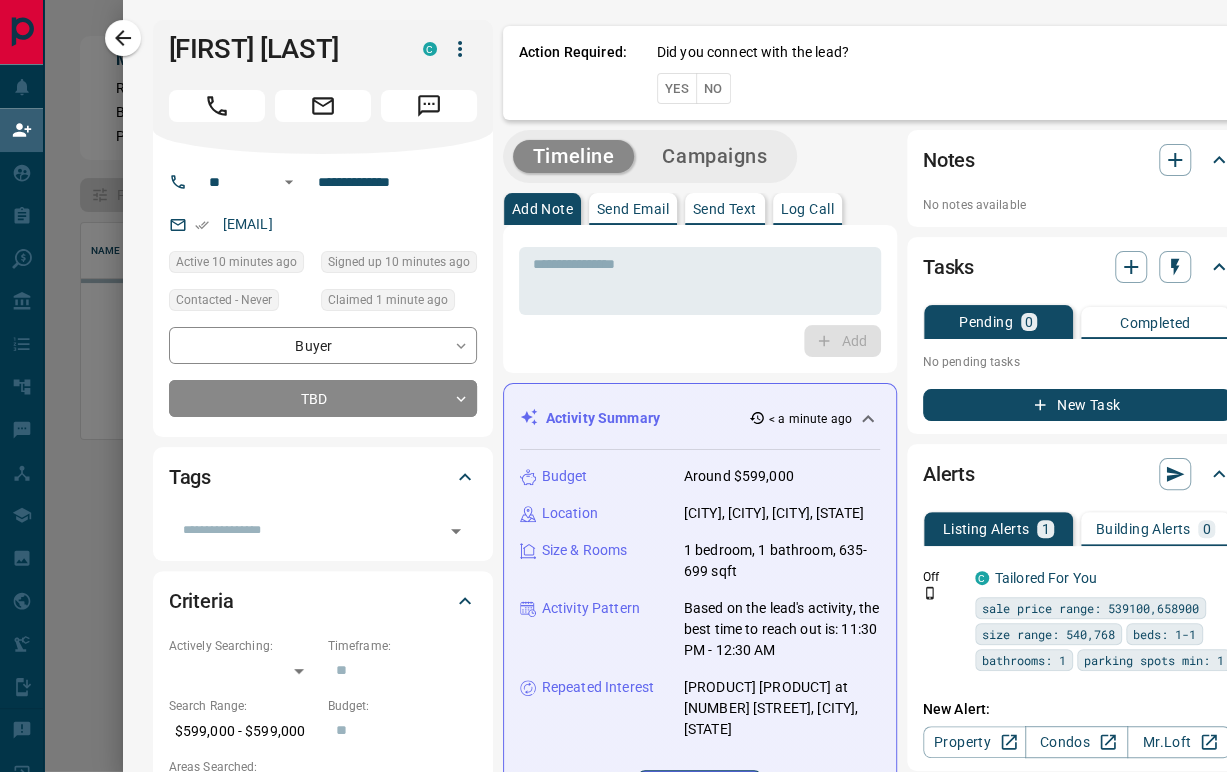 scroll, scrollTop: 17, scrollLeft: 17, axis: both 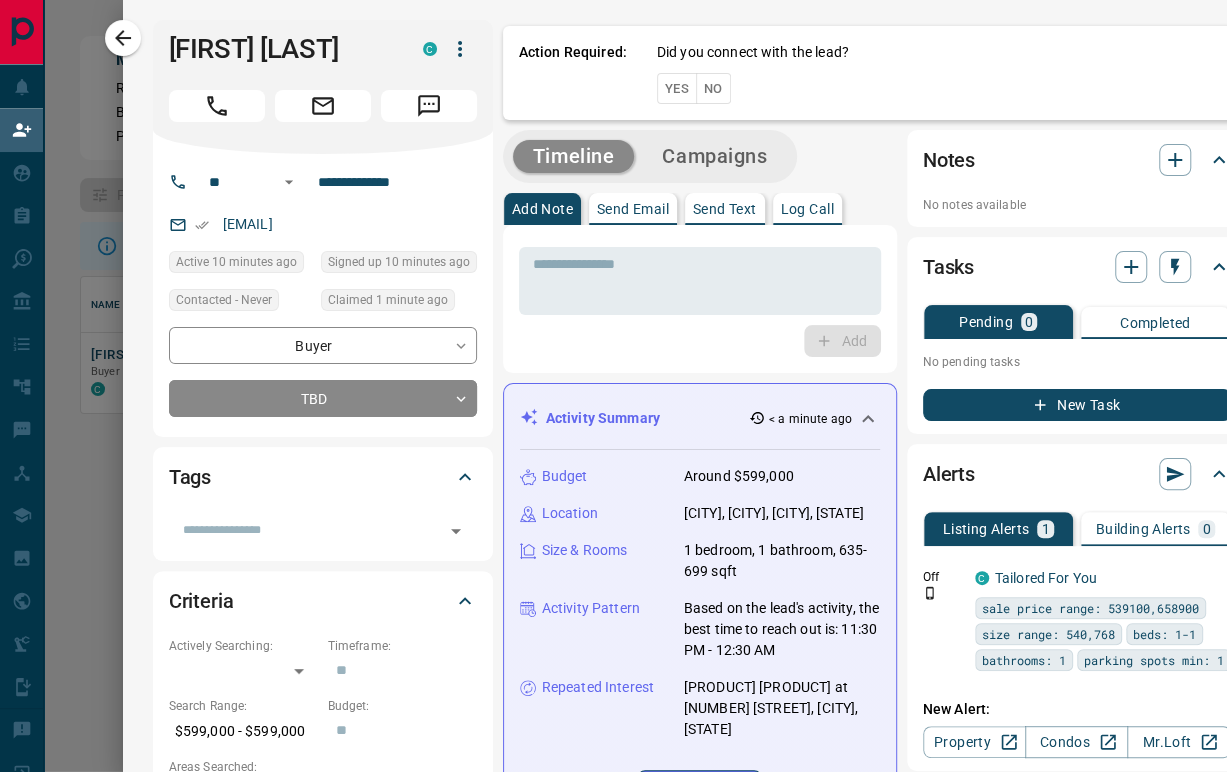 click on "No" at bounding box center [713, 88] 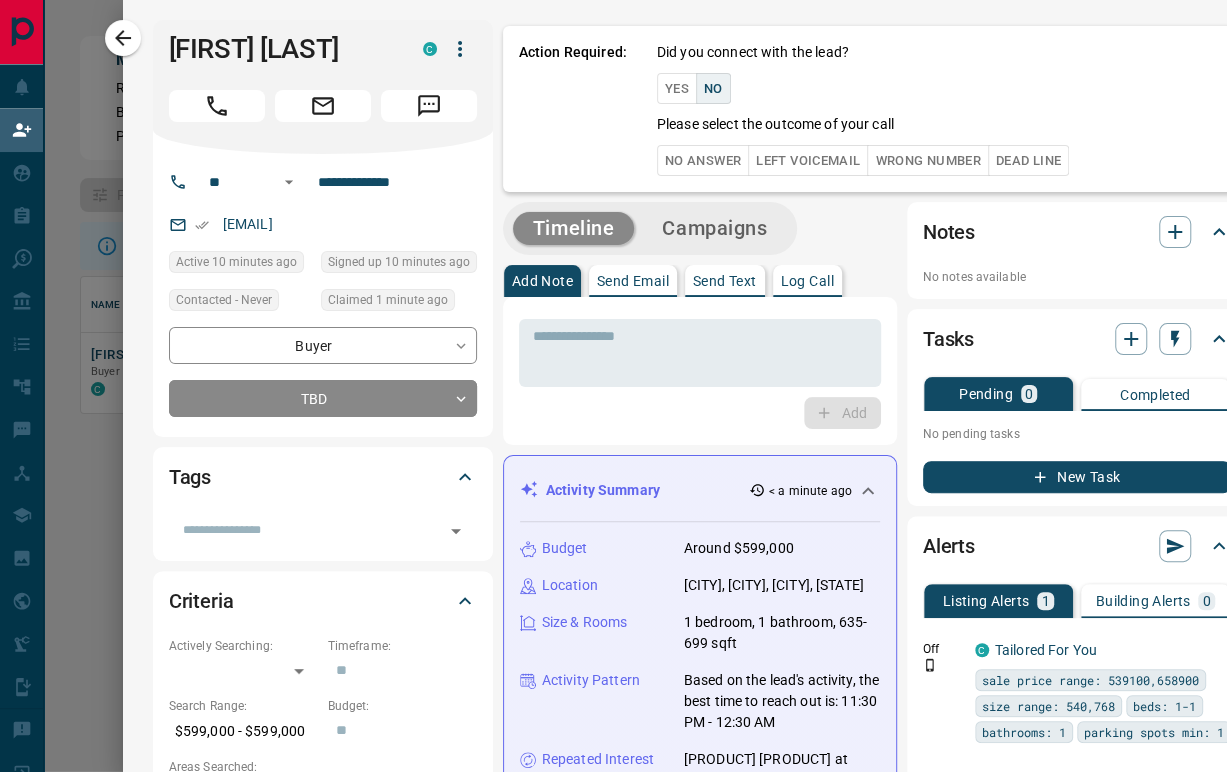 click on "Left Voicemail" at bounding box center [808, 160] 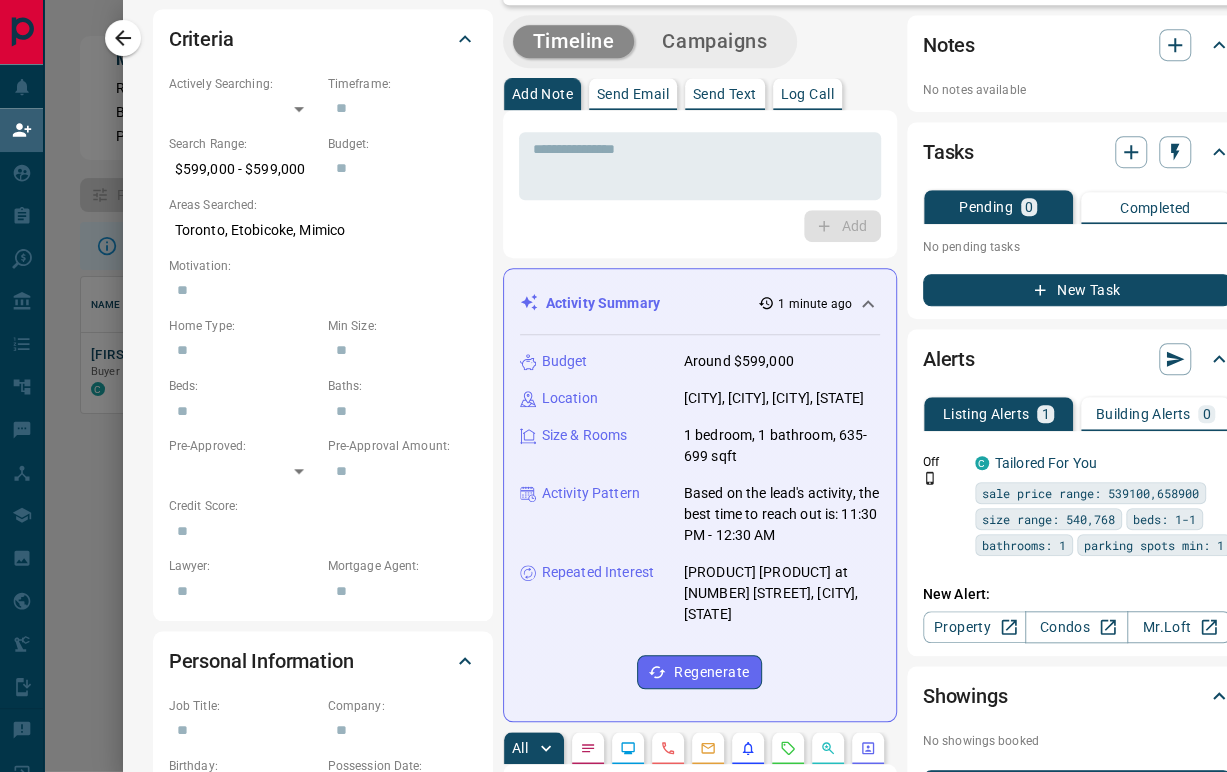 scroll, scrollTop: 555, scrollLeft: 0, axis: vertical 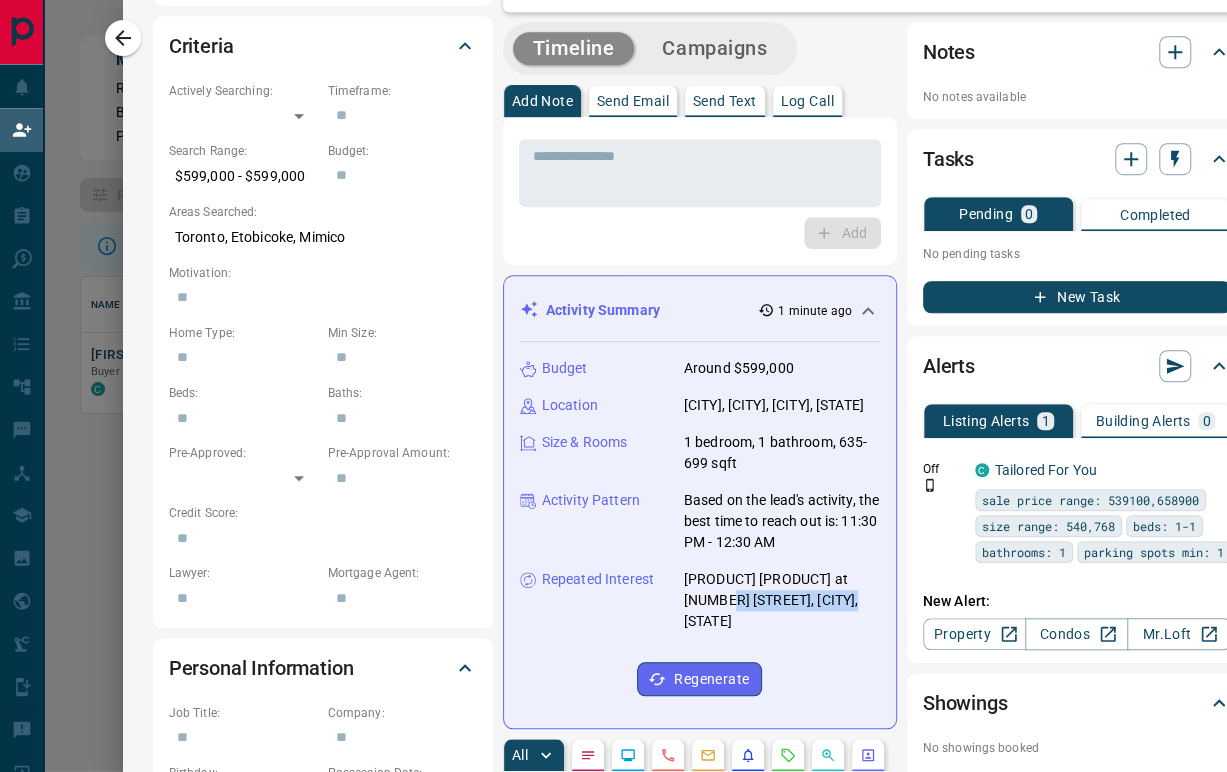 drag, startPoint x: 687, startPoint y: 625, endPoint x: 824, endPoint y: 623, distance: 137.0146 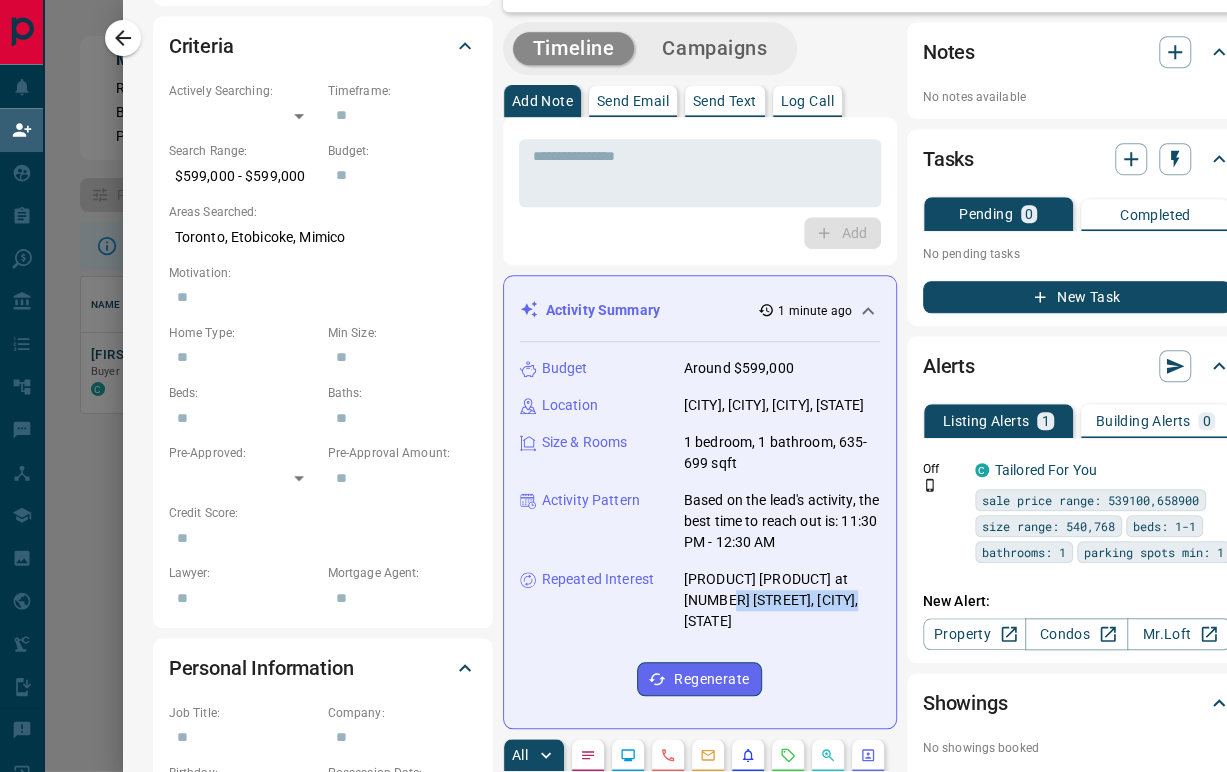 click on "[PRODUCT] [PRODUCT] at [NUMBER] [STREET], [CITY], [STATE]" at bounding box center (782, 600) 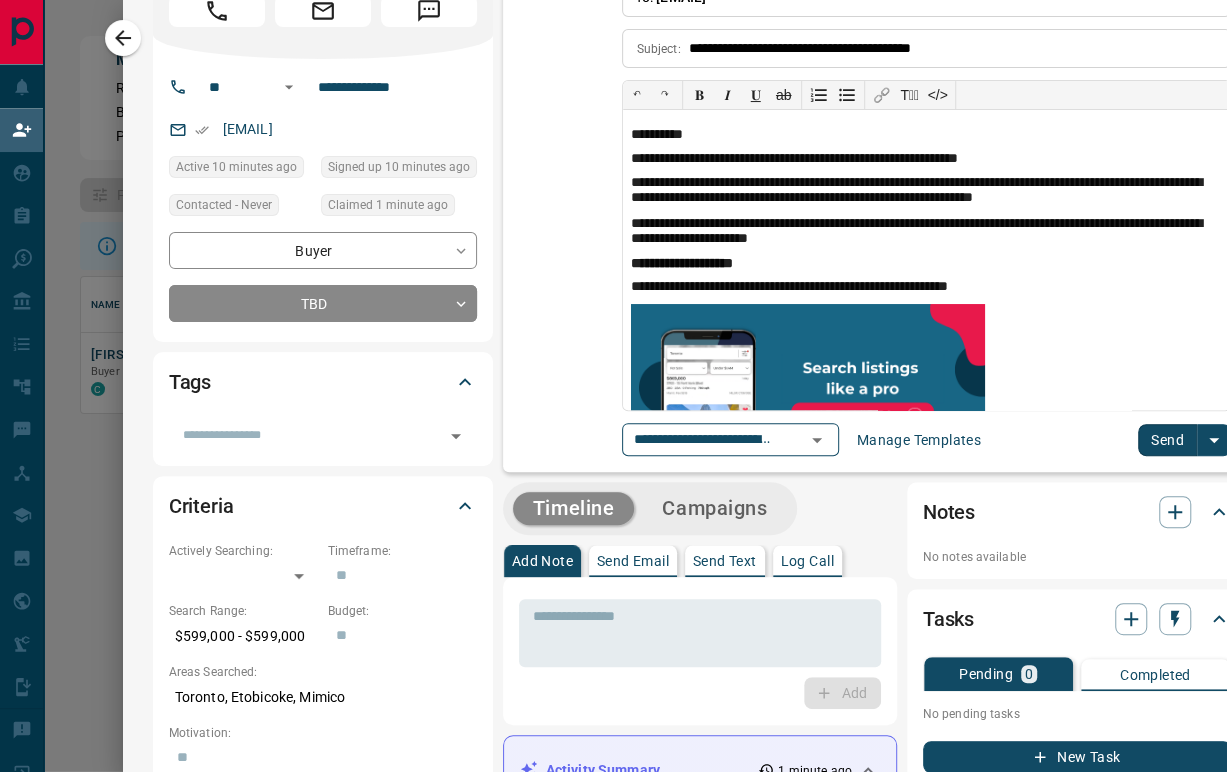 scroll, scrollTop: 0, scrollLeft: 0, axis: both 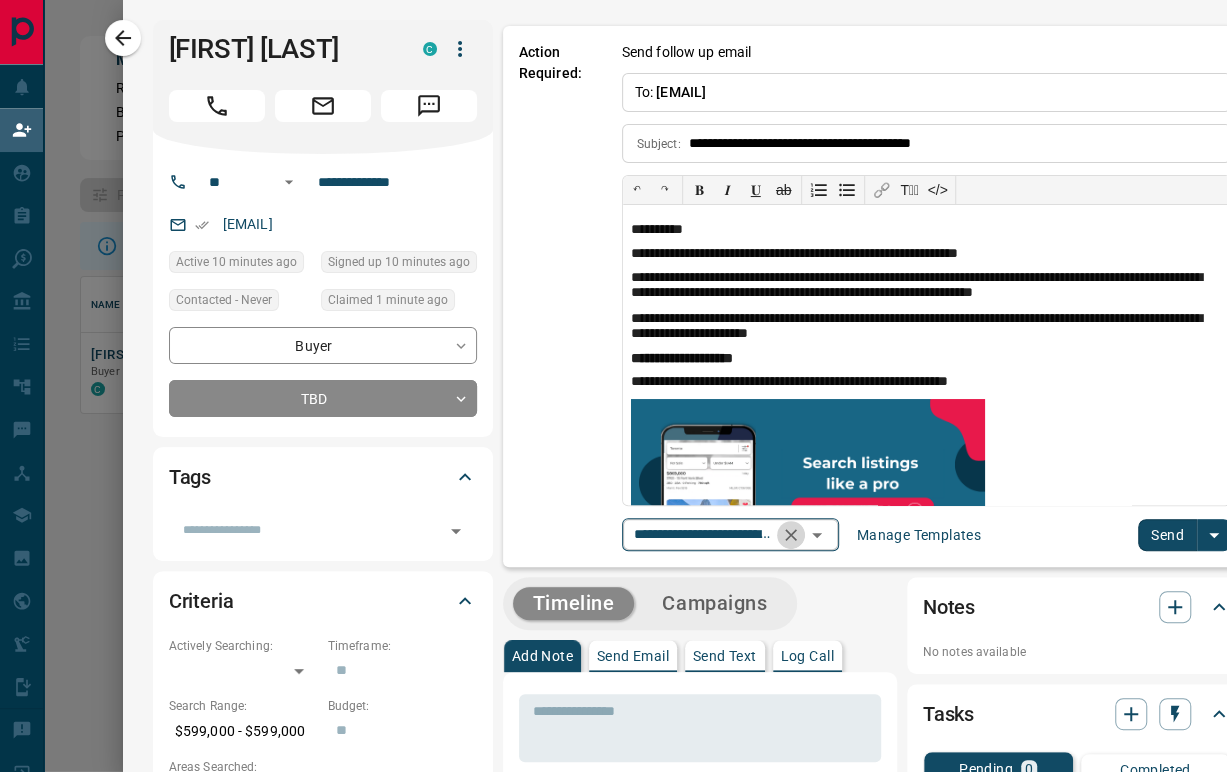 click 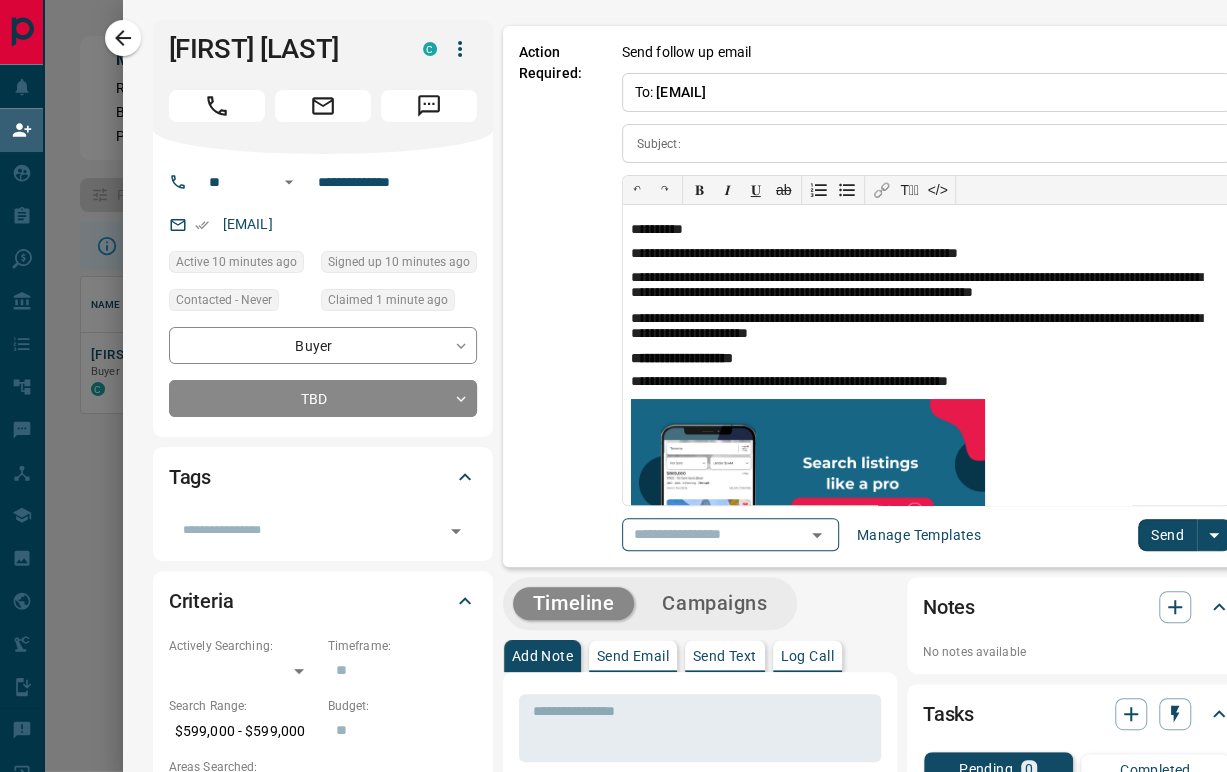 scroll, scrollTop: 0, scrollLeft: 0, axis: both 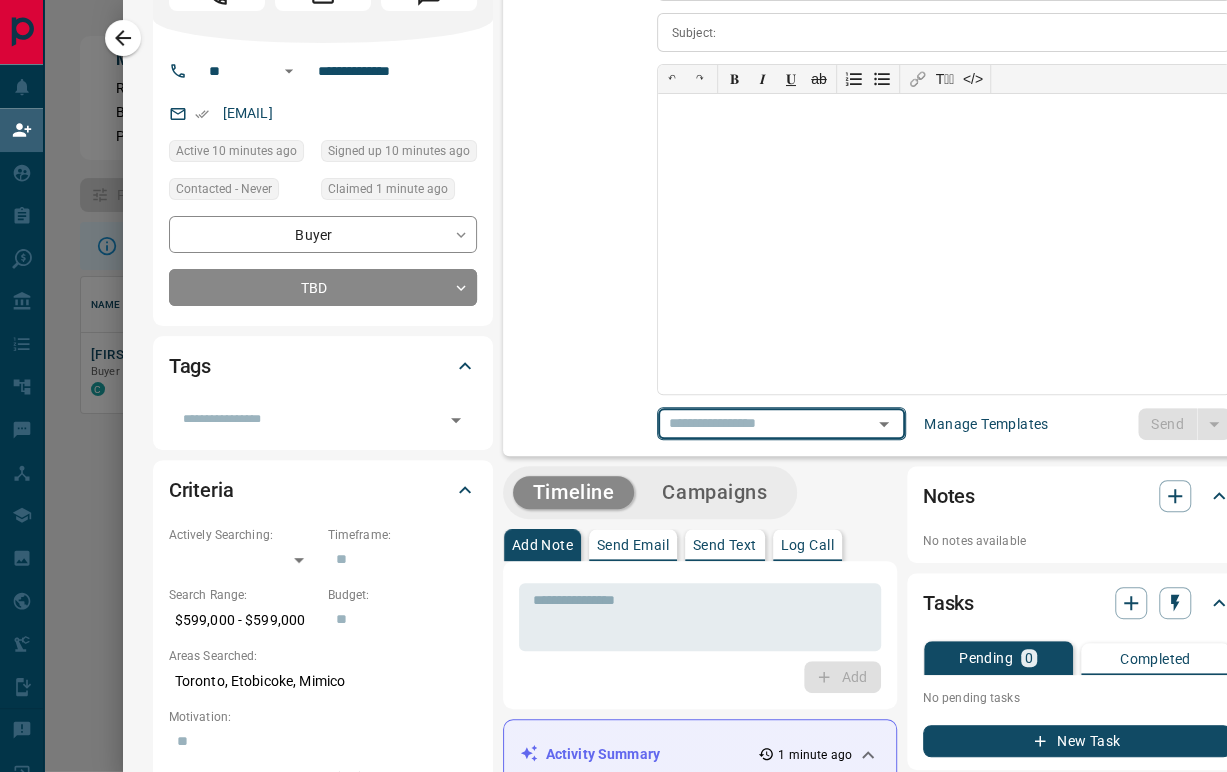 click 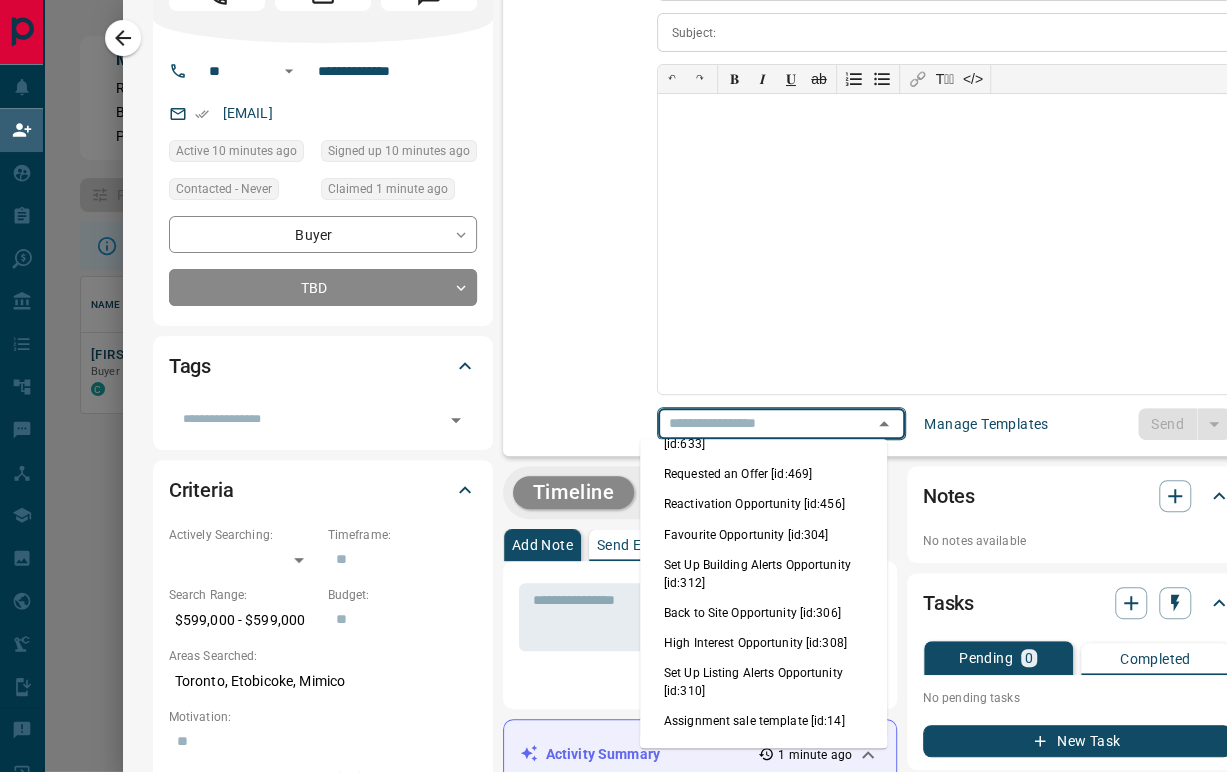 scroll, scrollTop: 1777, scrollLeft: 0, axis: vertical 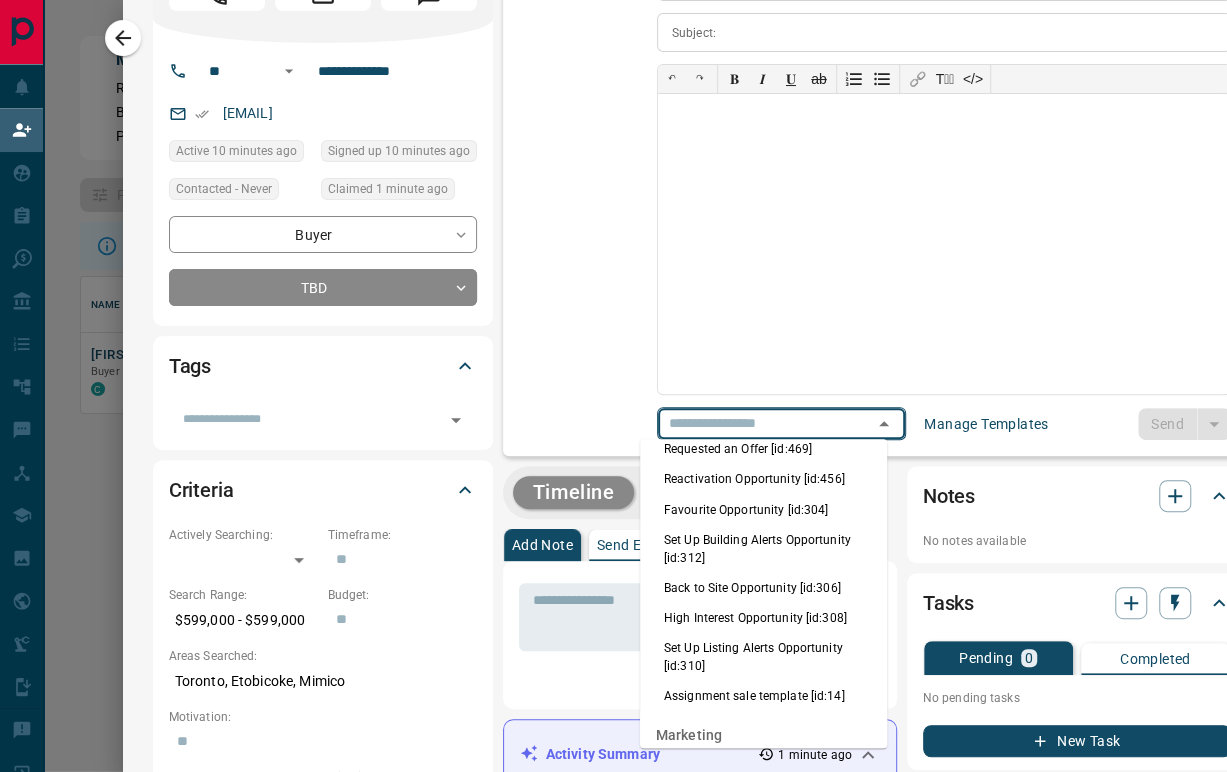 click on "High Interest Opportunity [id:308]" at bounding box center (763, 617) 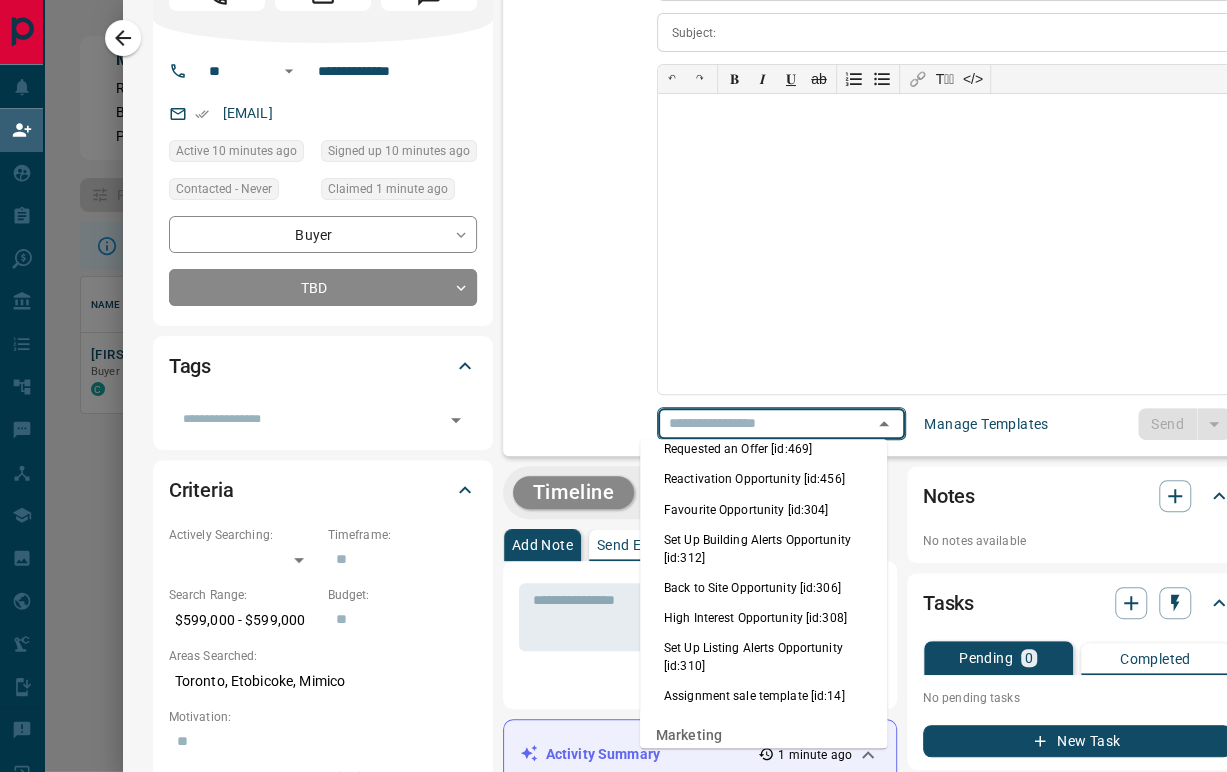 type on "**********" 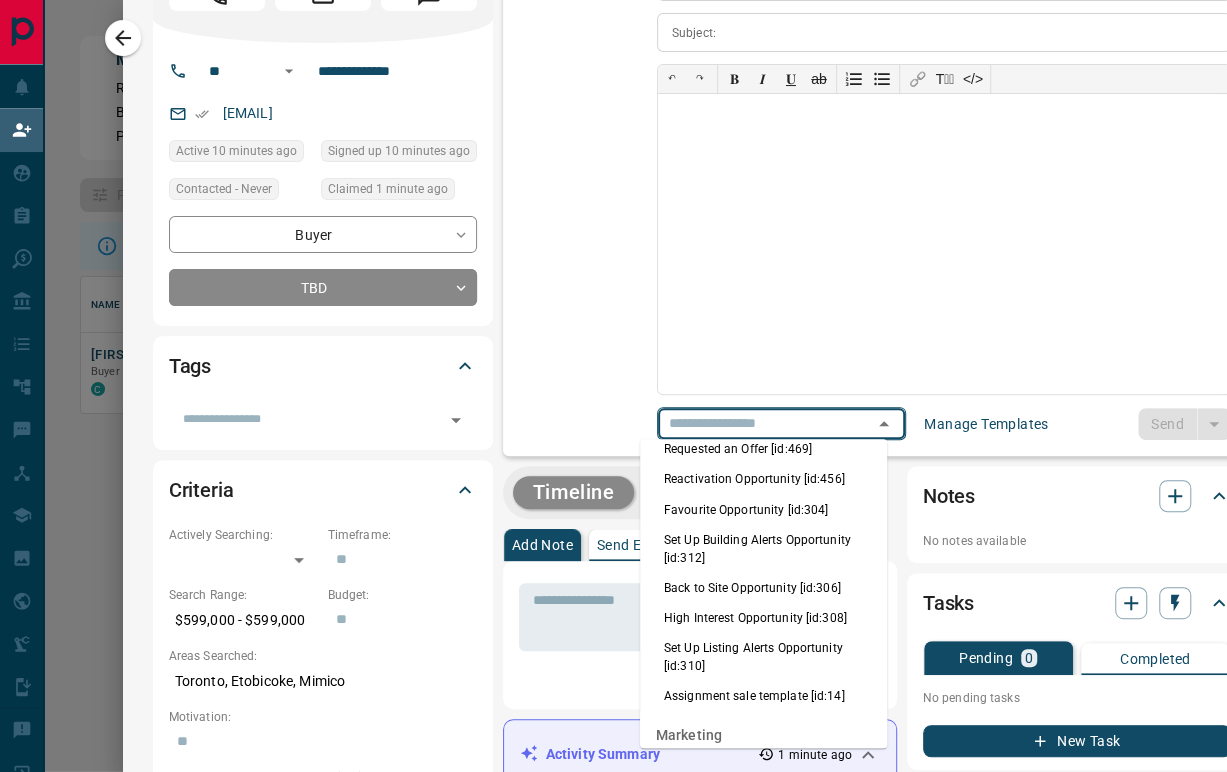 type on "**********" 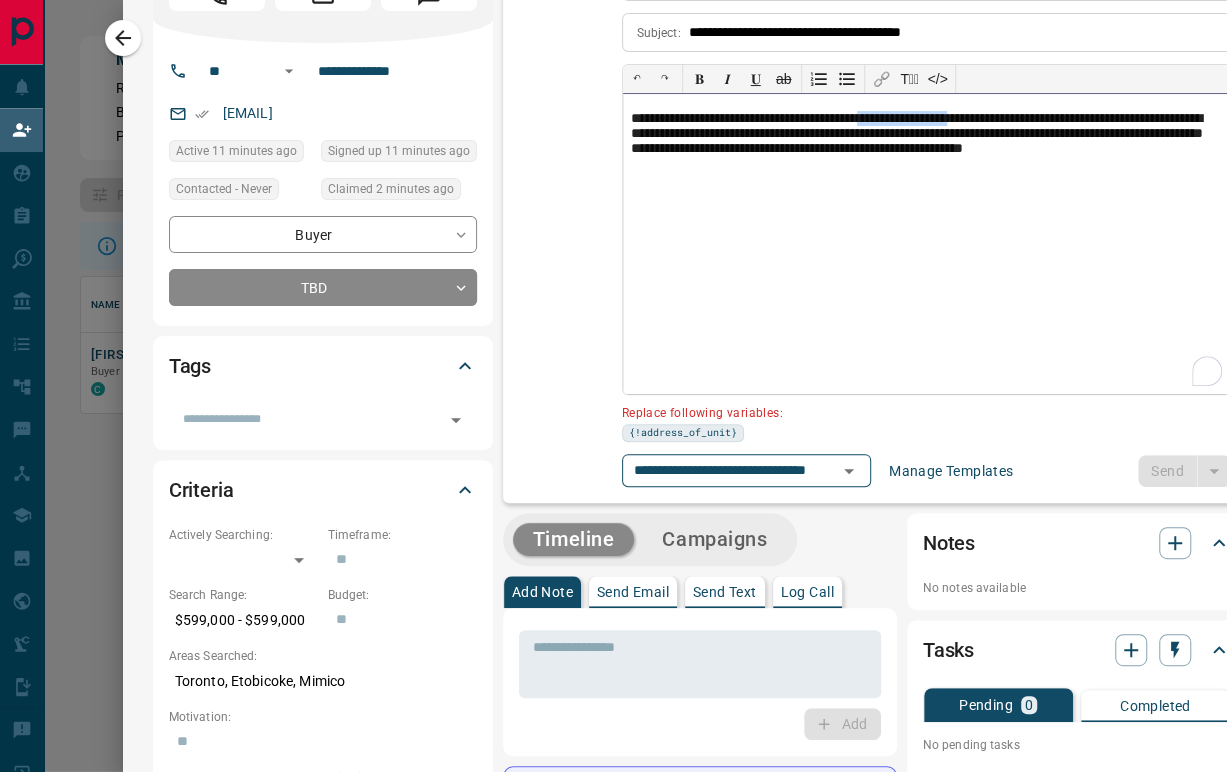 drag, startPoint x: 890, startPoint y: 112, endPoint x: 1002, endPoint y: 115, distance: 112.04017 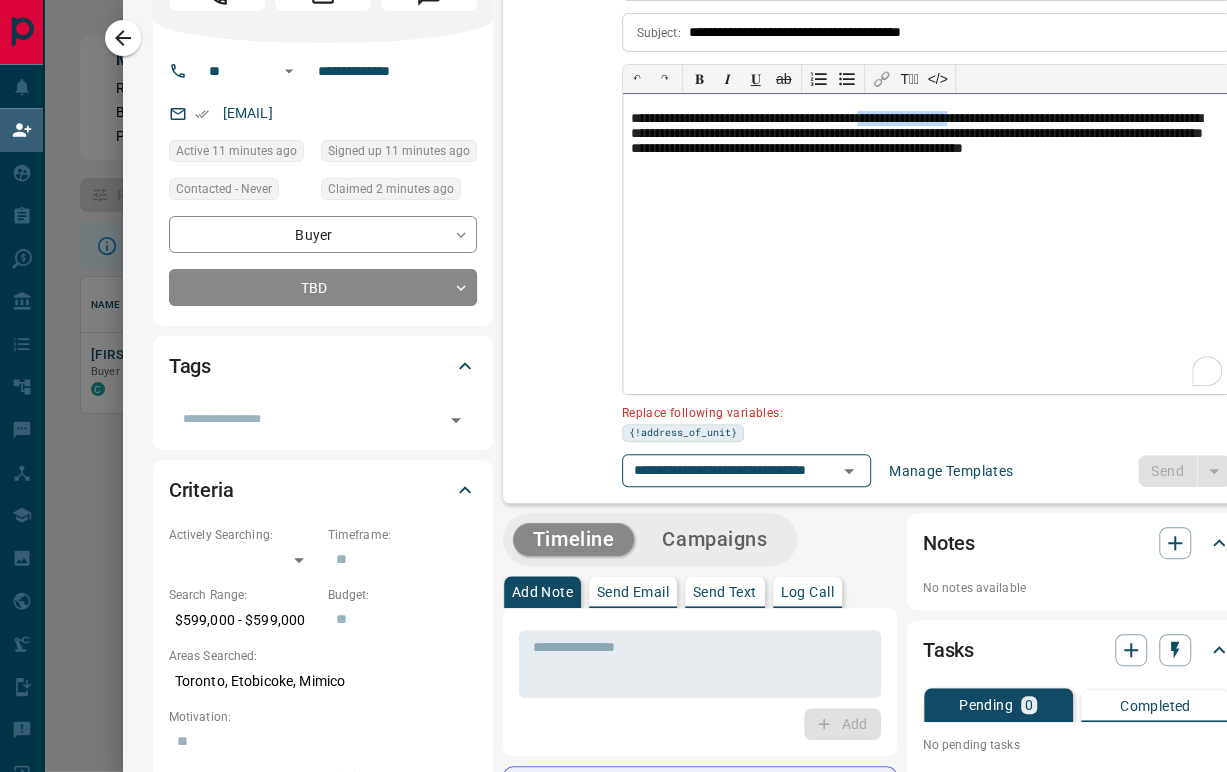 click on "**********" at bounding box center (926, 143) 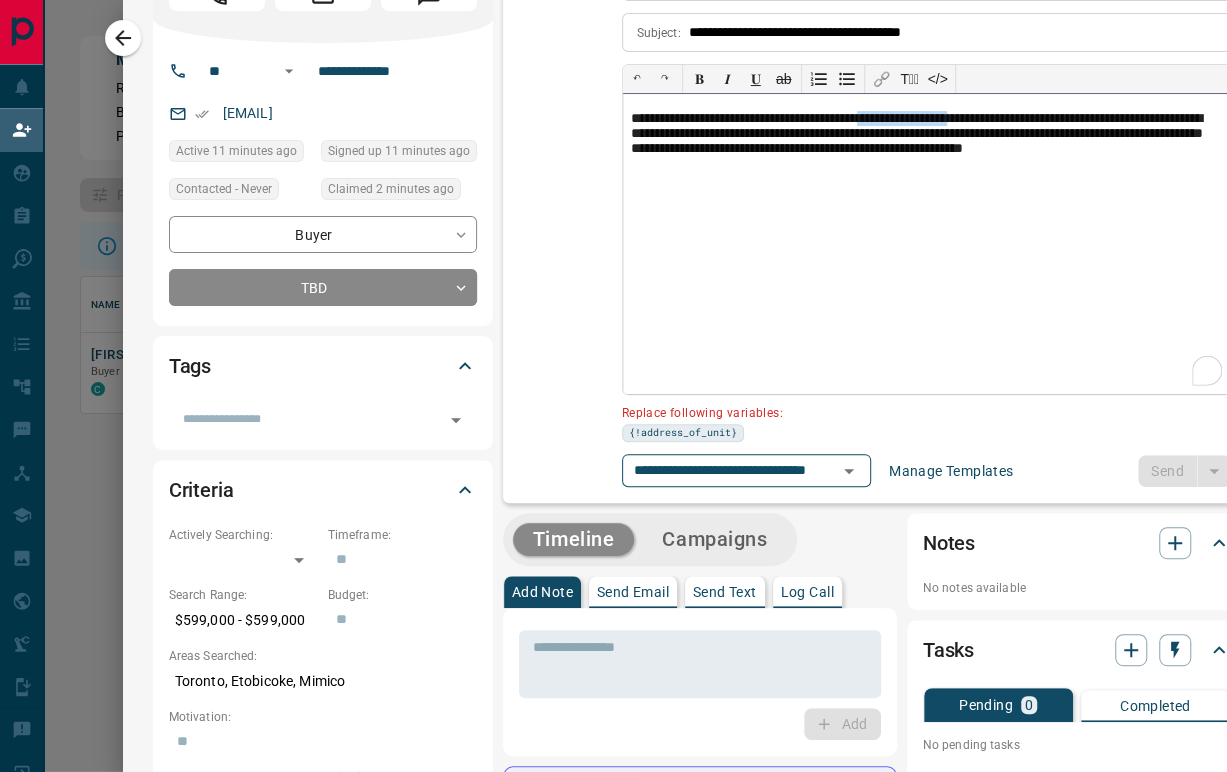 paste 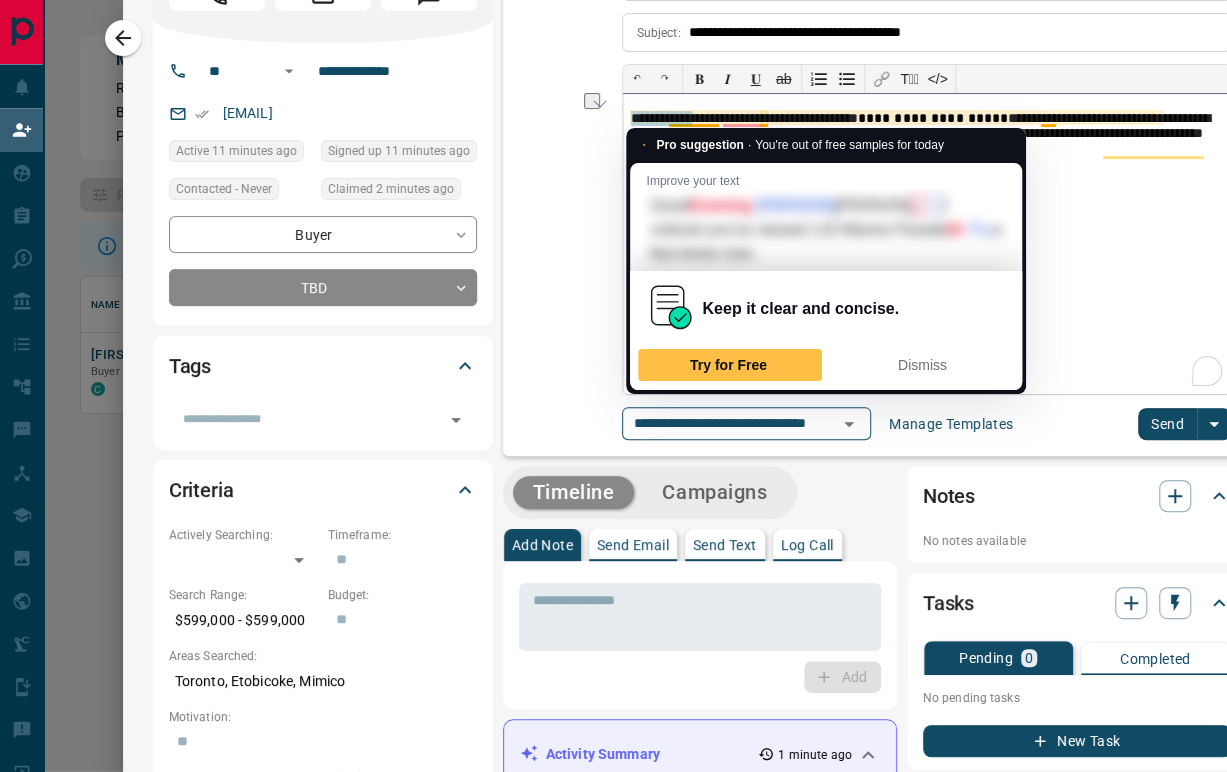 drag, startPoint x: 691, startPoint y: 120, endPoint x: 602, endPoint y: 111, distance: 89.453896 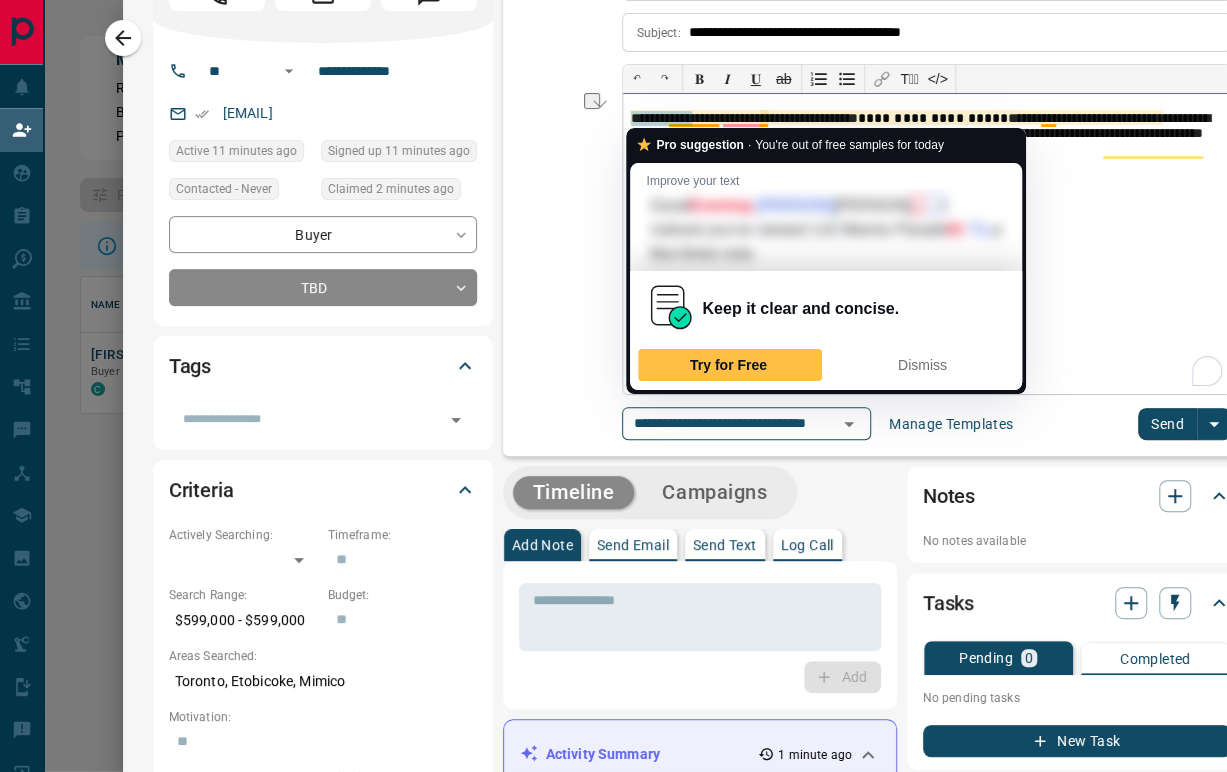 click on "**********" at bounding box center [675, 386] 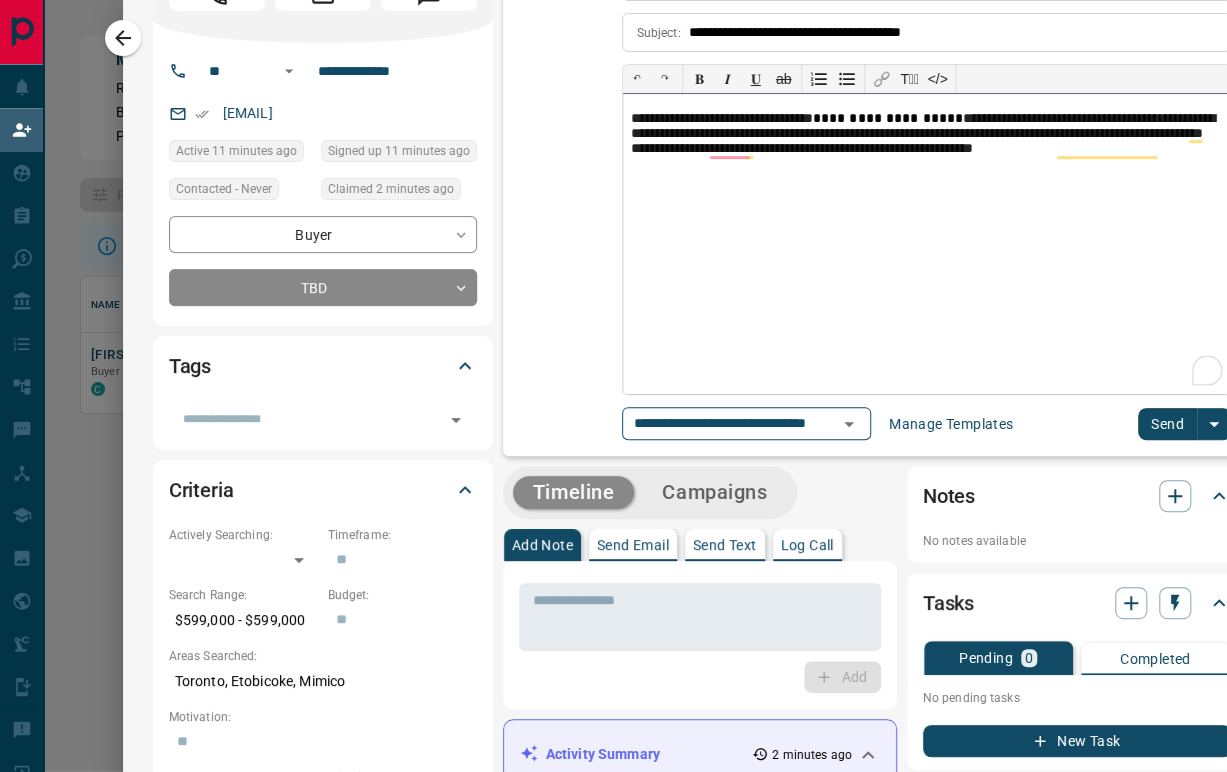 click on "**********" at bounding box center (926, 143) 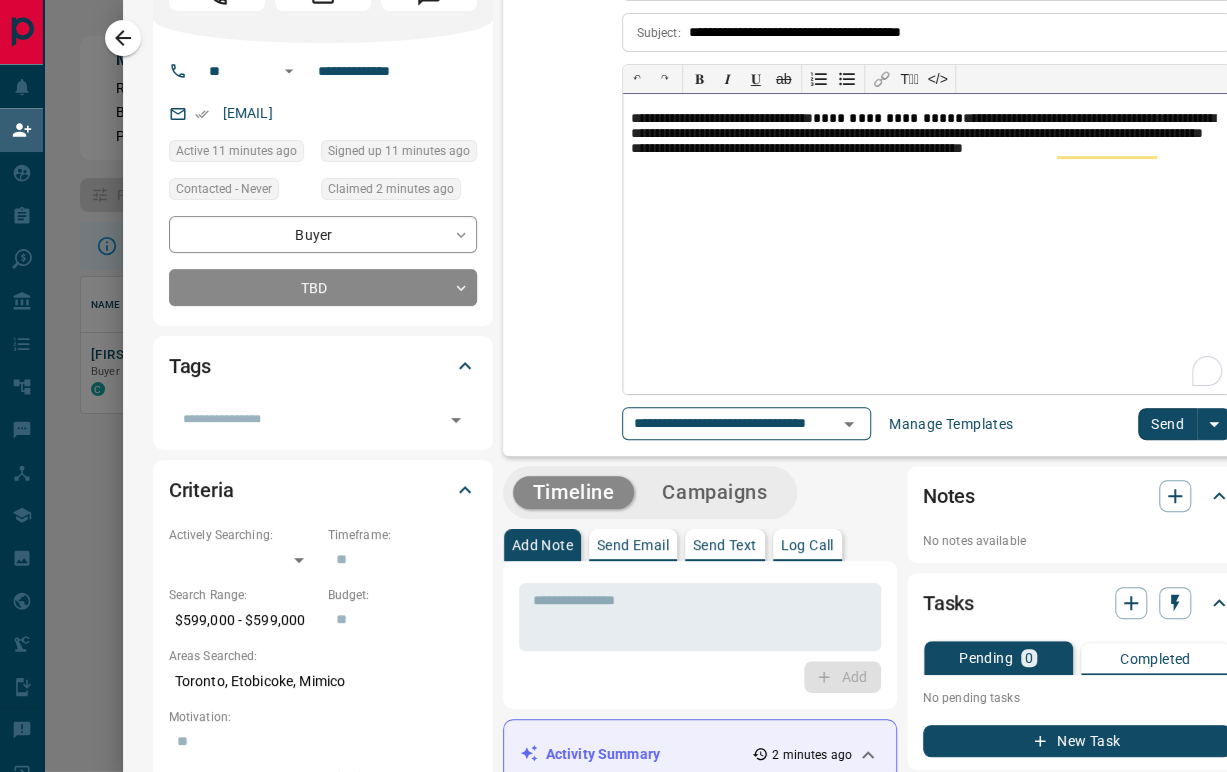 scroll, scrollTop: 0, scrollLeft: 0, axis: both 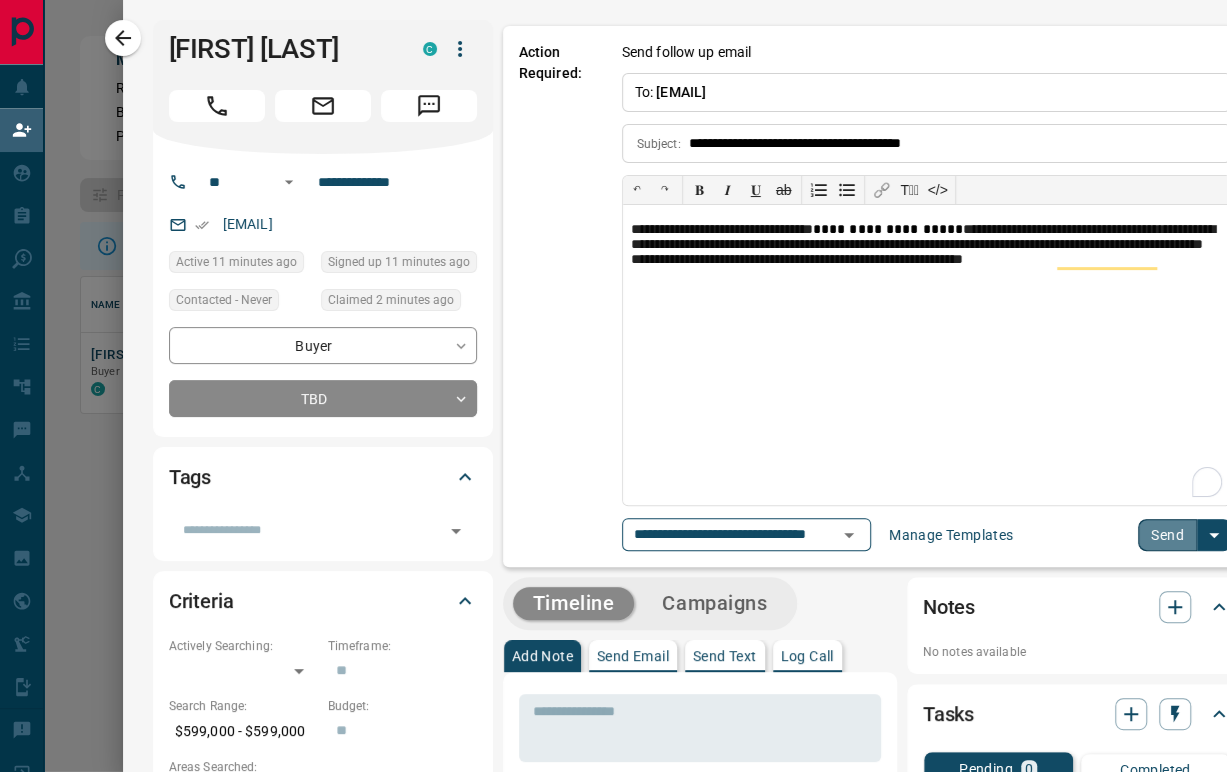 click on "Send" at bounding box center (1167, 535) 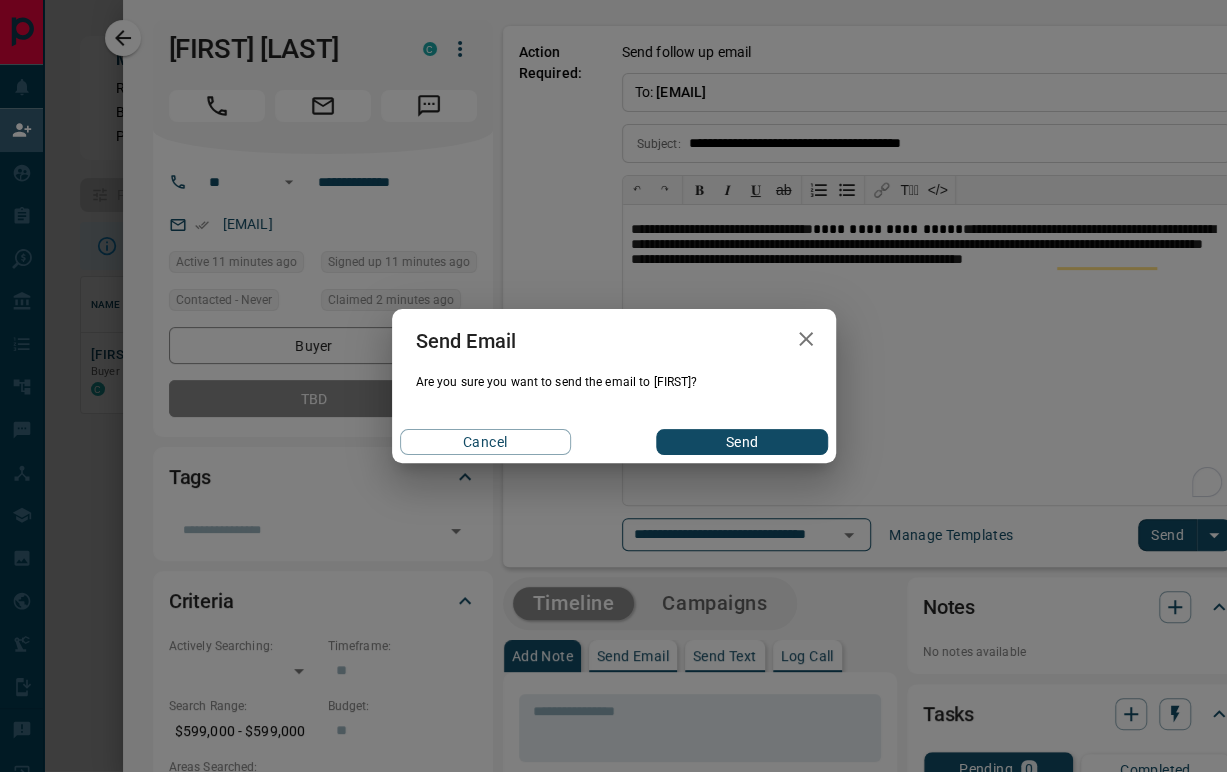 click on "Send" at bounding box center [741, 442] 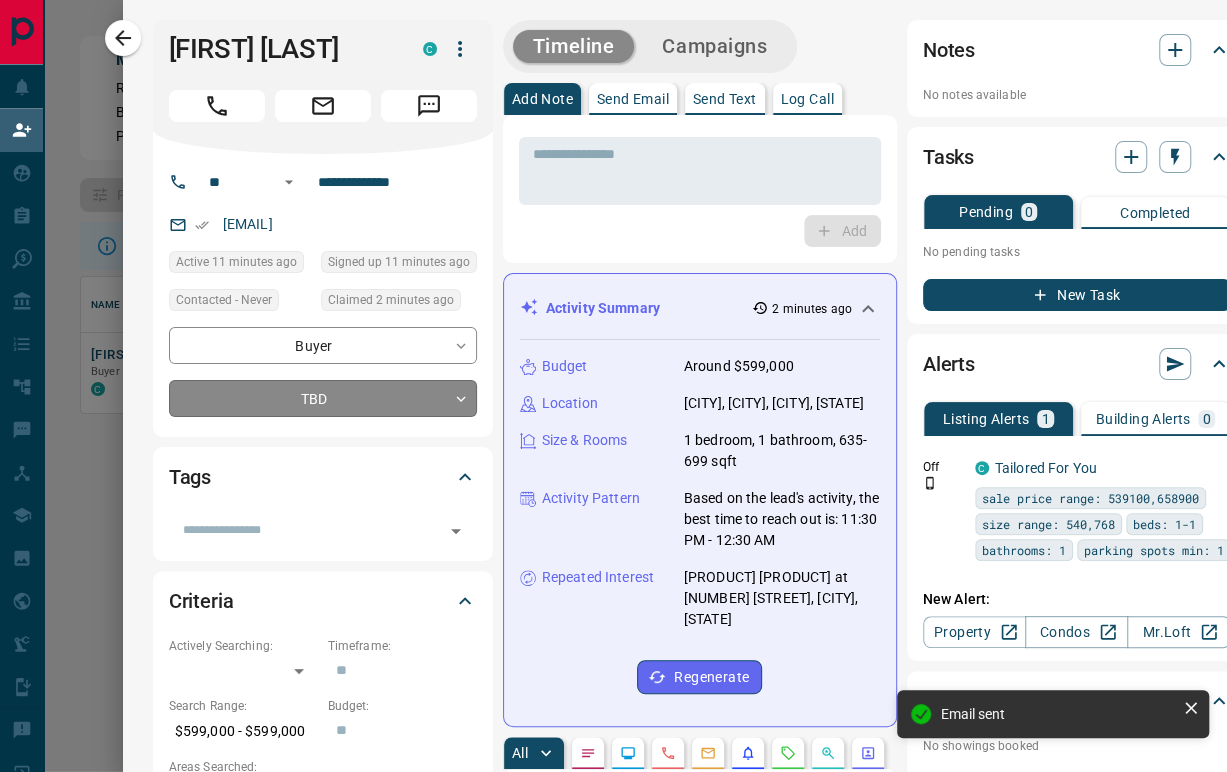 click on "**********" at bounding box center (613, 341) 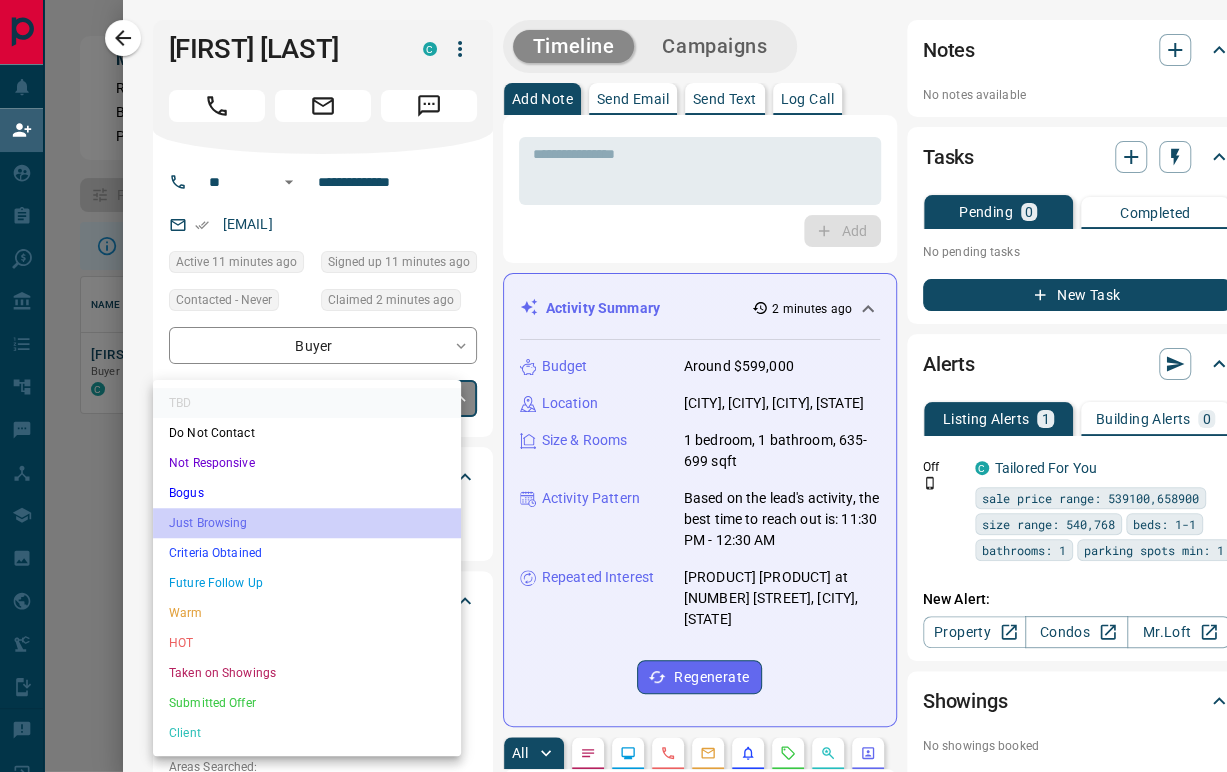 click on "Just Browsing" at bounding box center (307, 523) 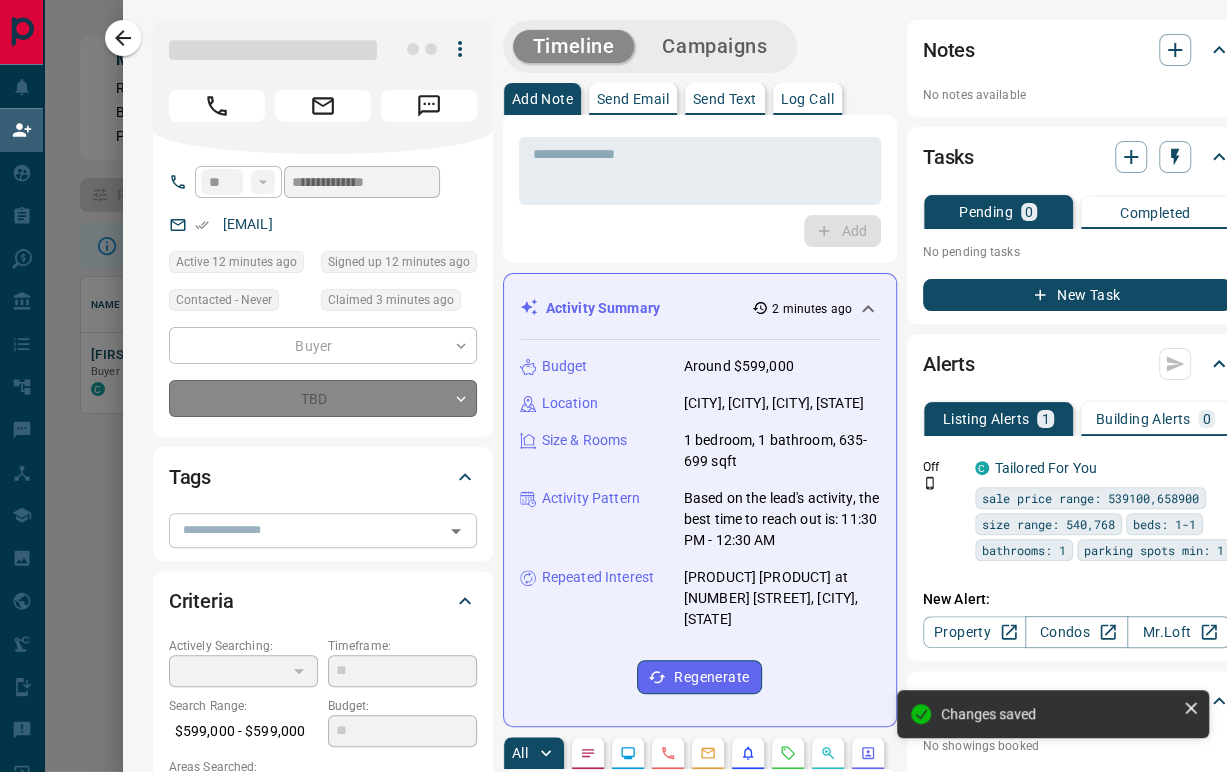 type on "*" 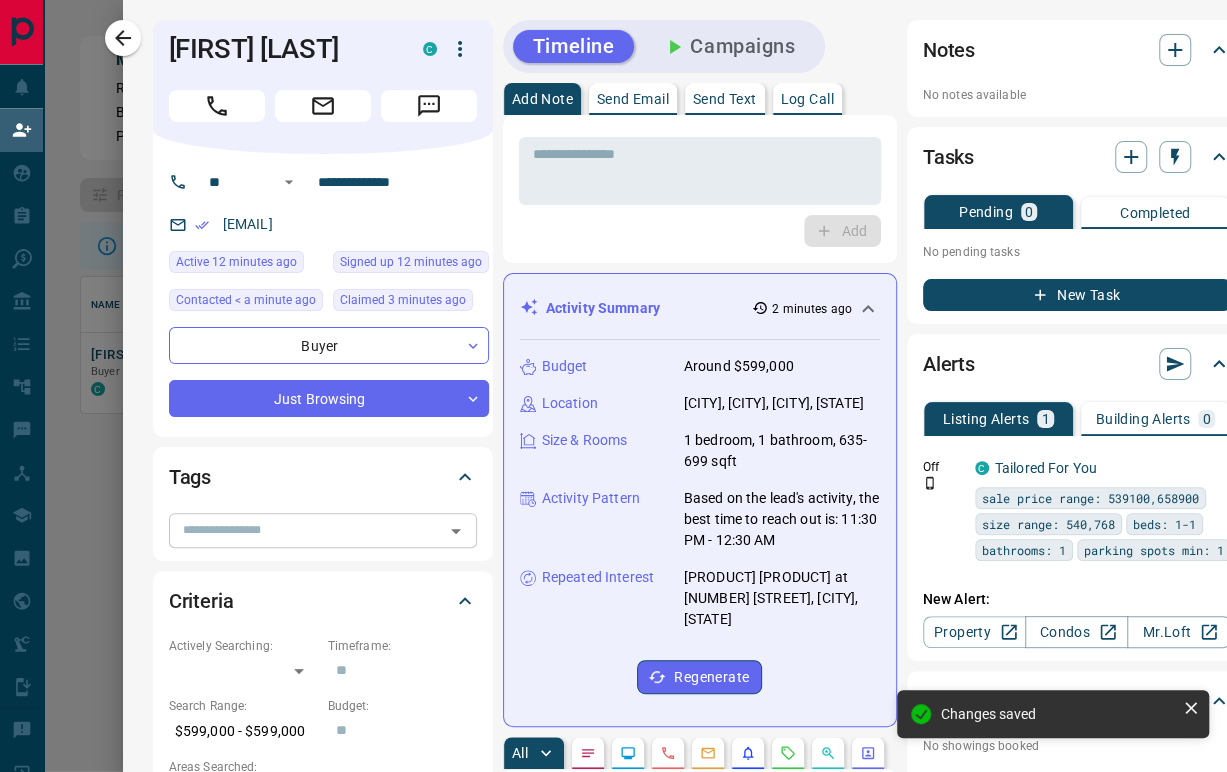 click at bounding box center [306, 530] 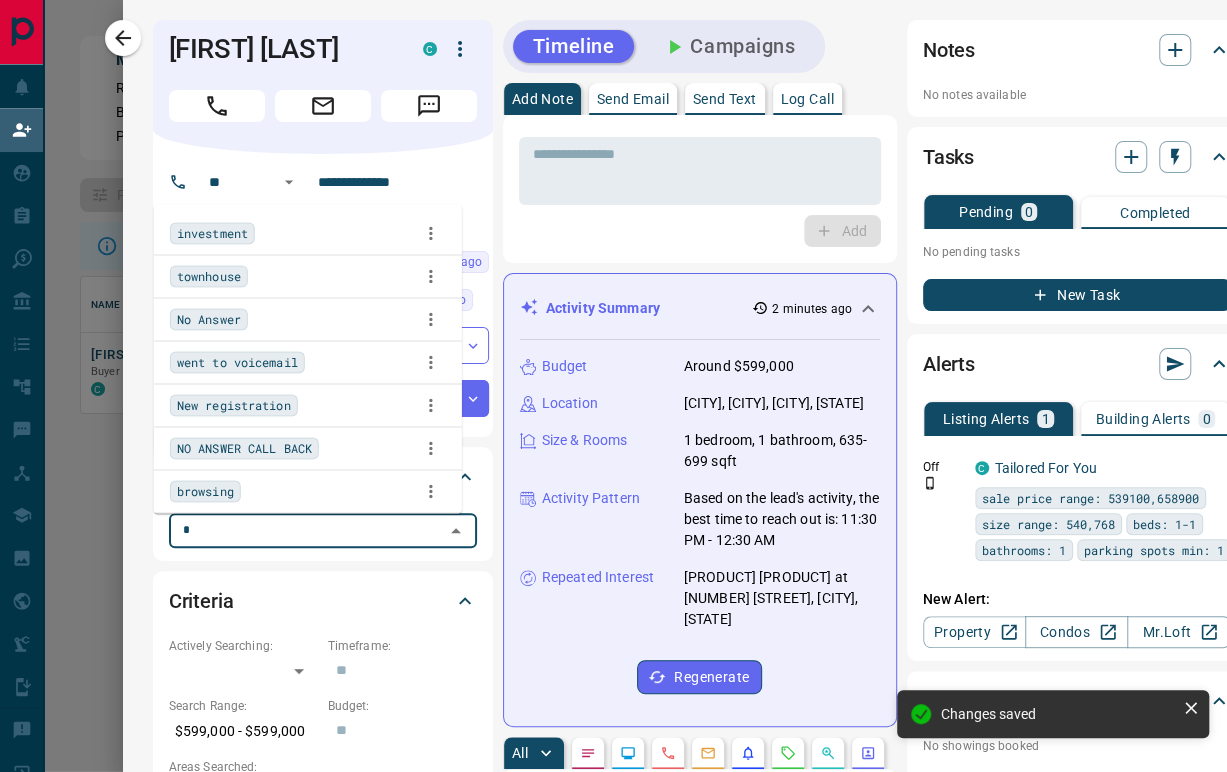 type on "**" 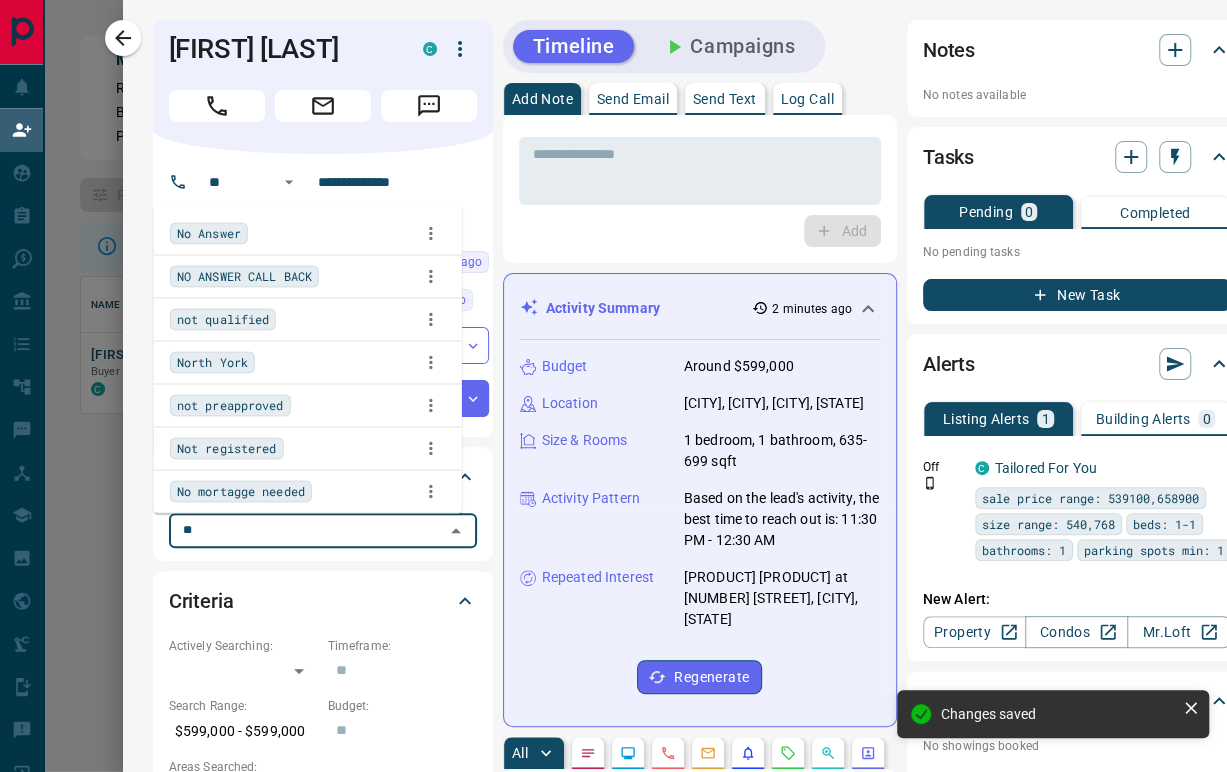 click on "No Answer" at bounding box center (308, 234) 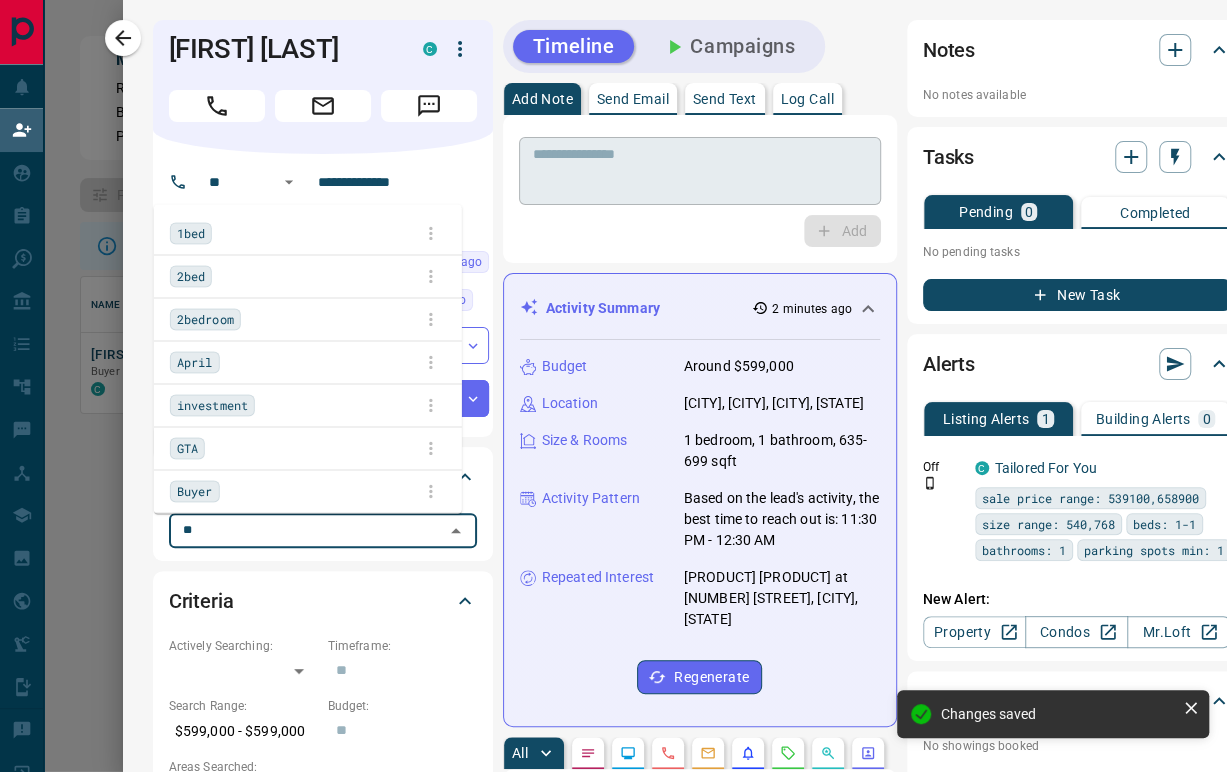 type 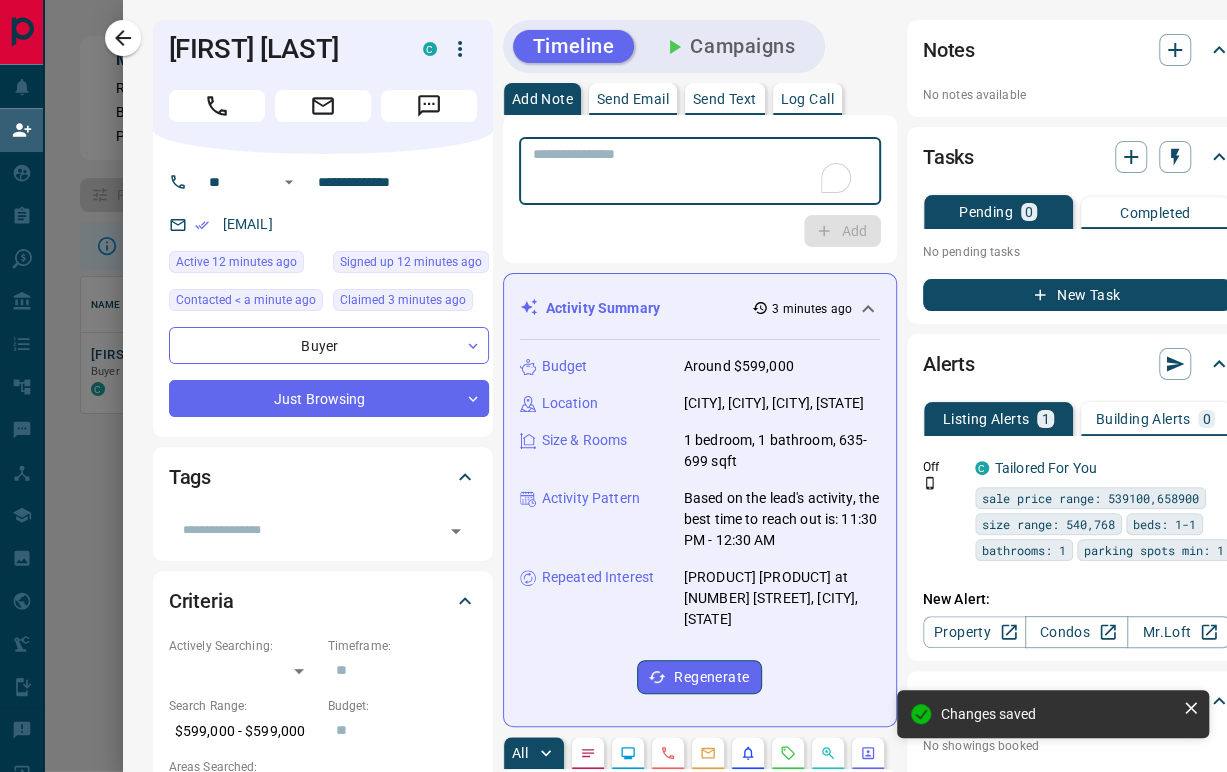 click at bounding box center (700, 171) 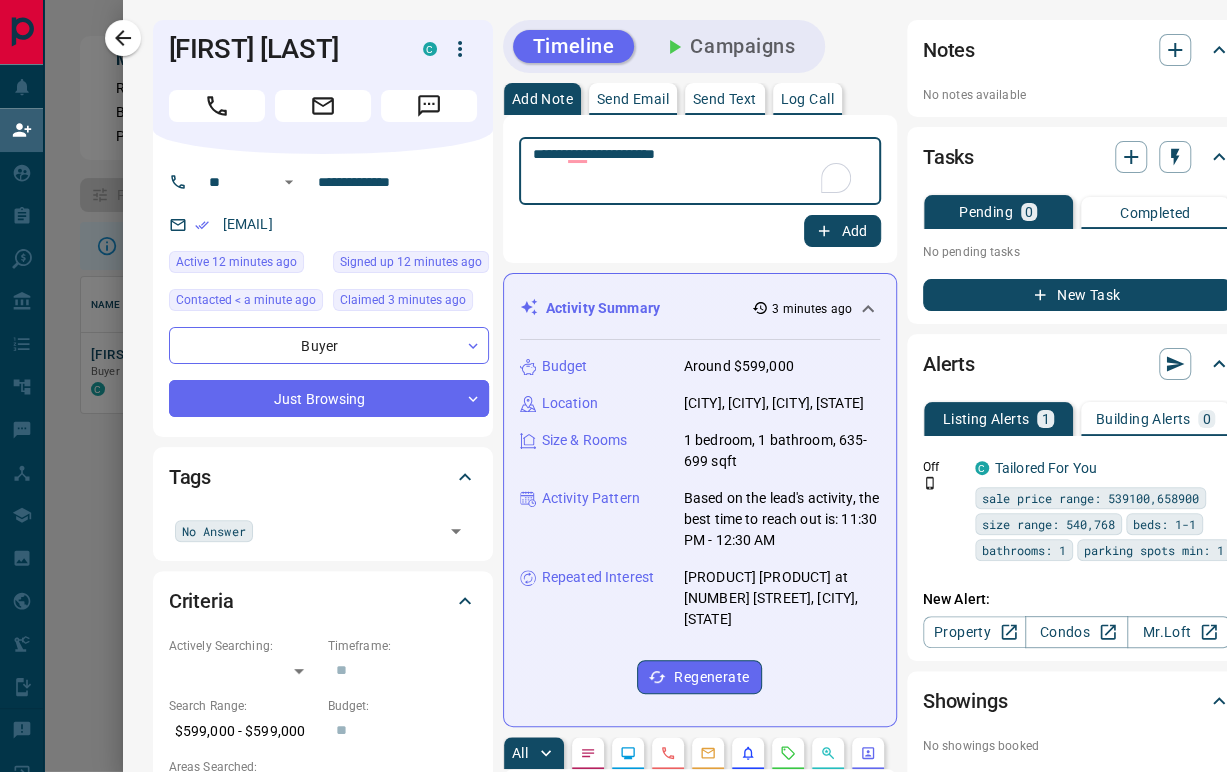 type on "**********" 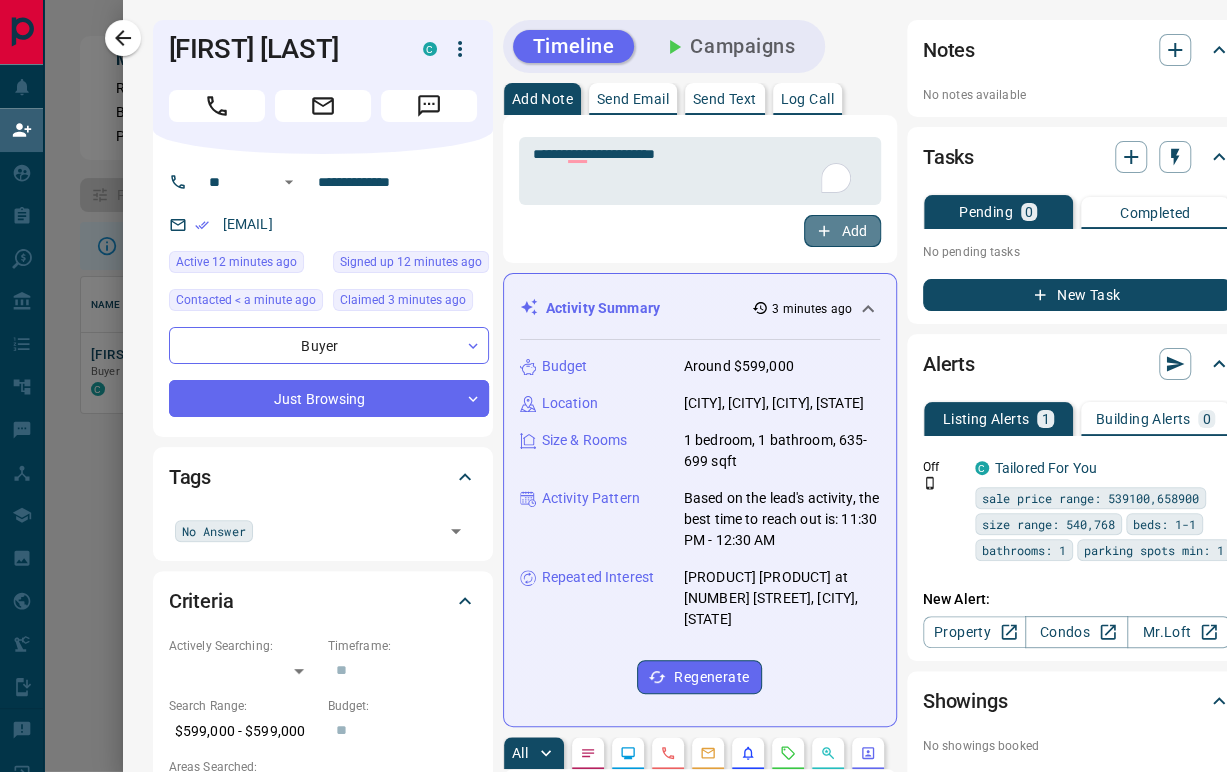 click on "Add" at bounding box center [842, 231] 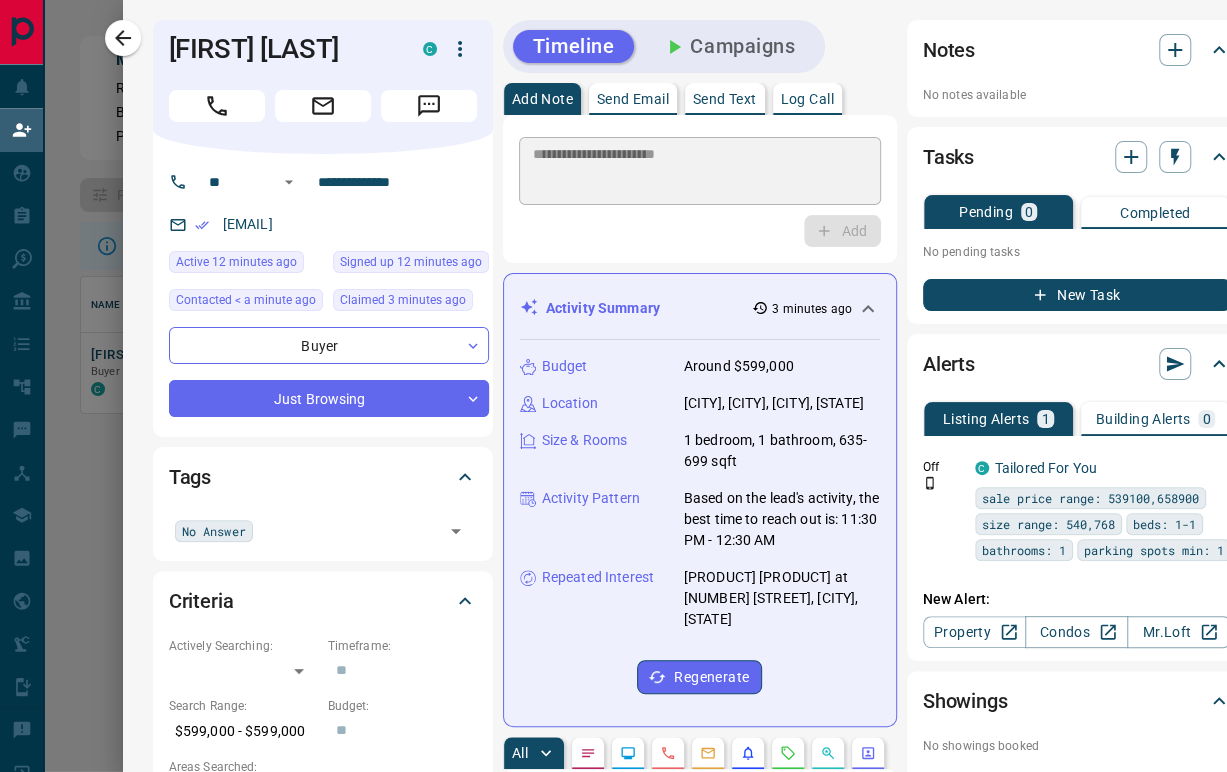 type 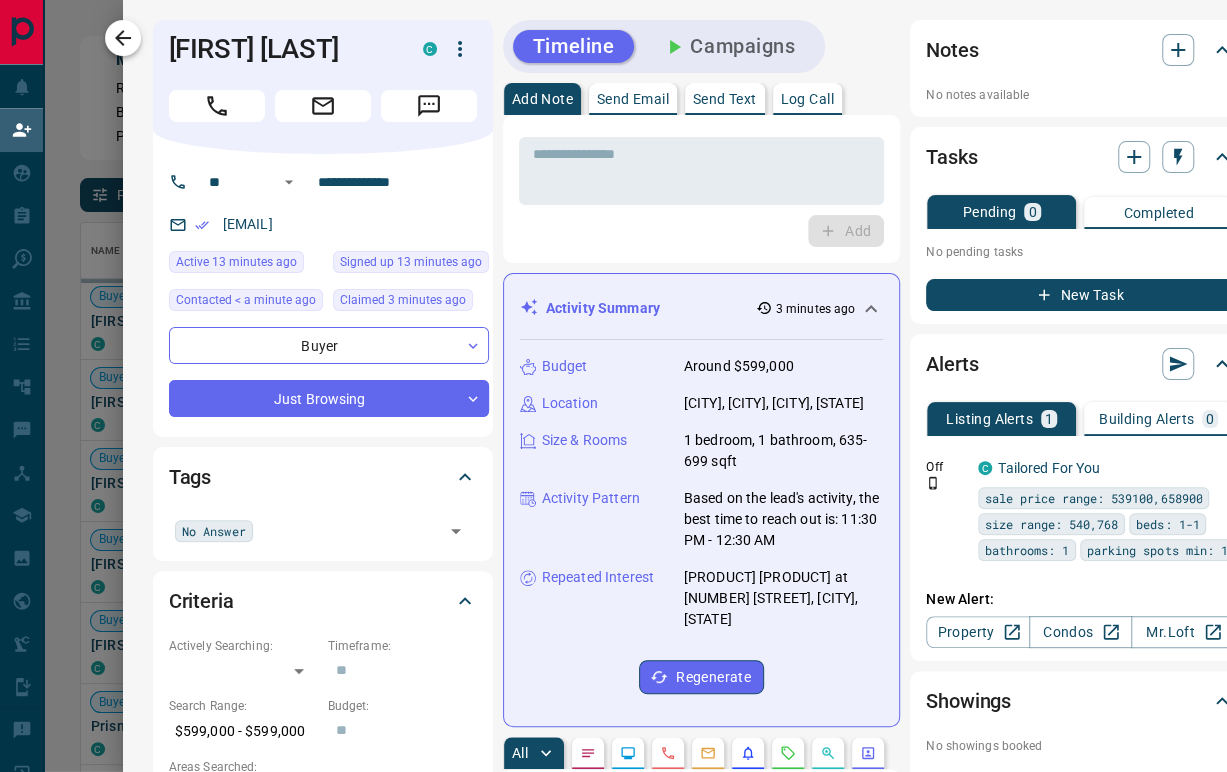 scroll, scrollTop: 17, scrollLeft: 17, axis: both 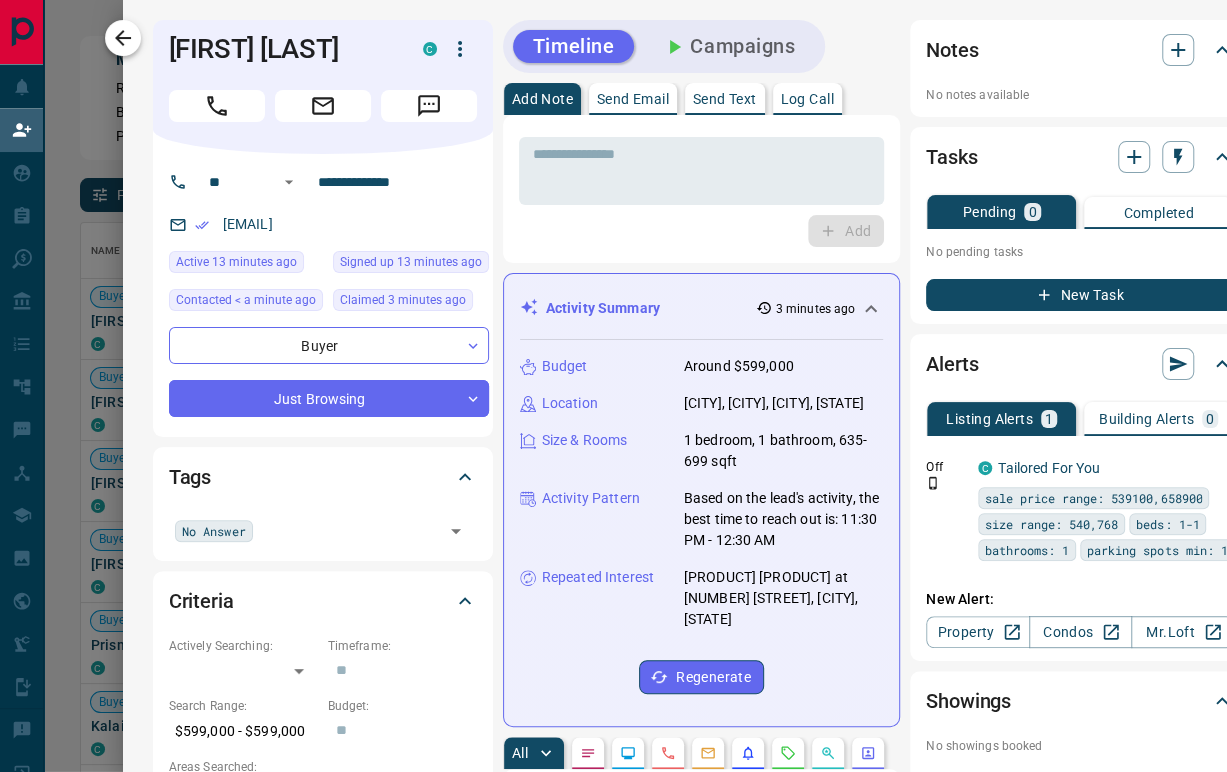click 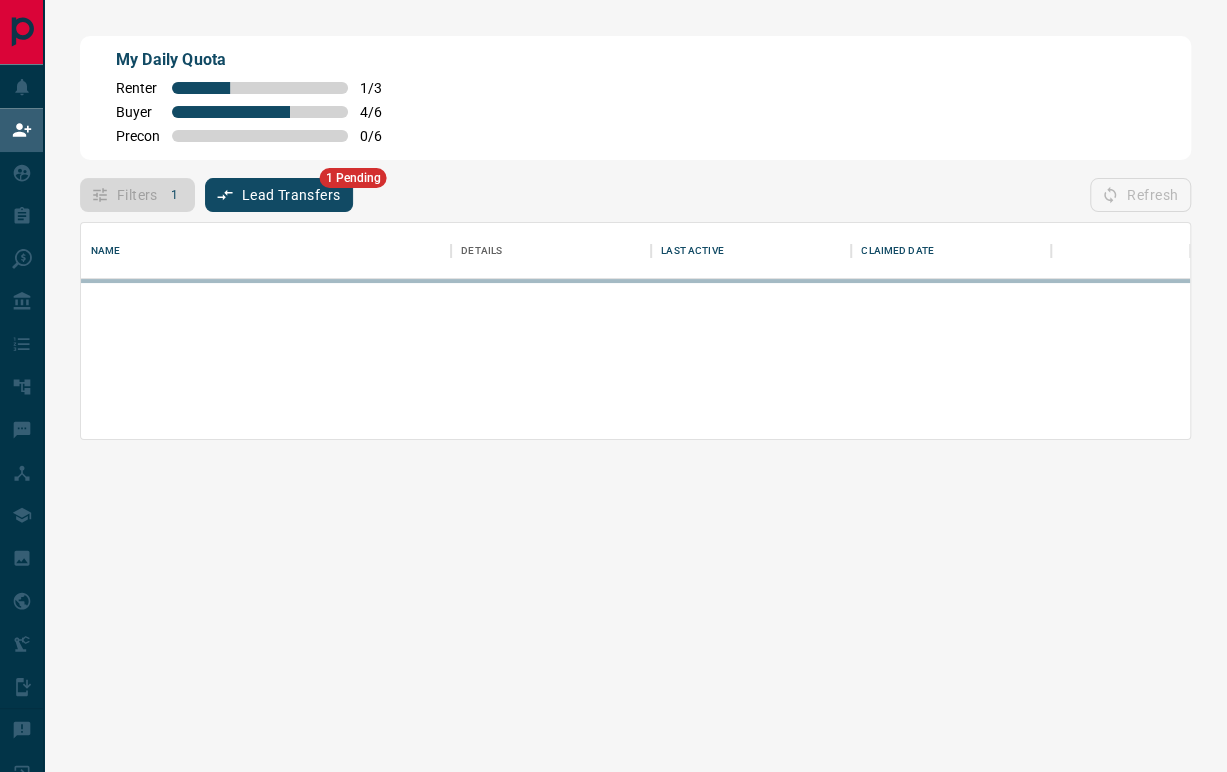 scroll, scrollTop: 17, scrollLeft: 17, axis: both 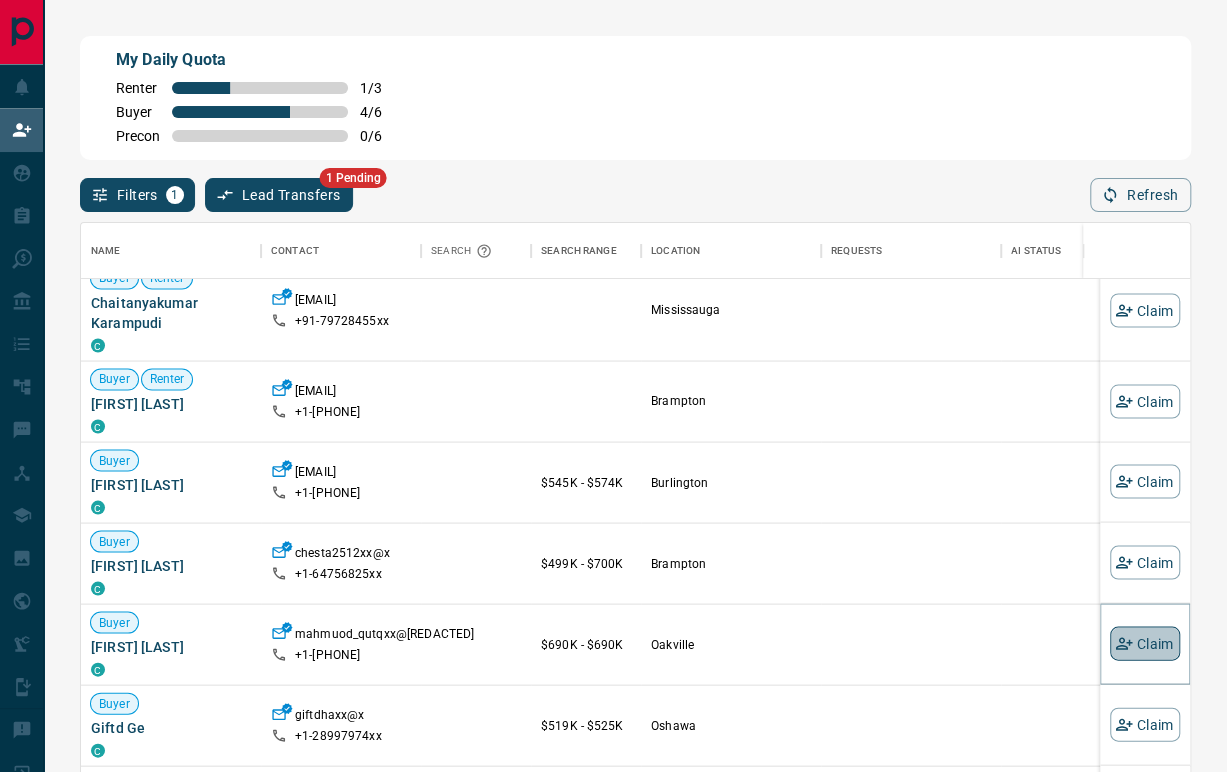click on "Claim" at bounding box center [1145, 644] 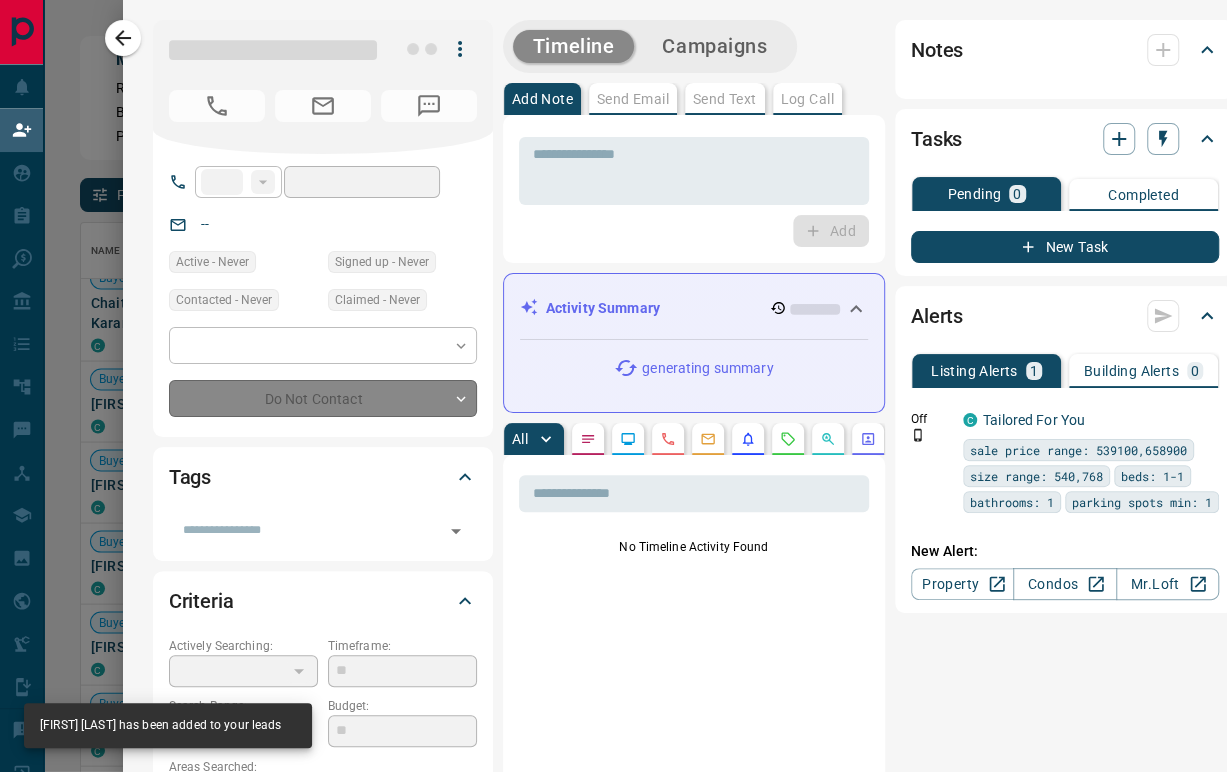 type on "**" 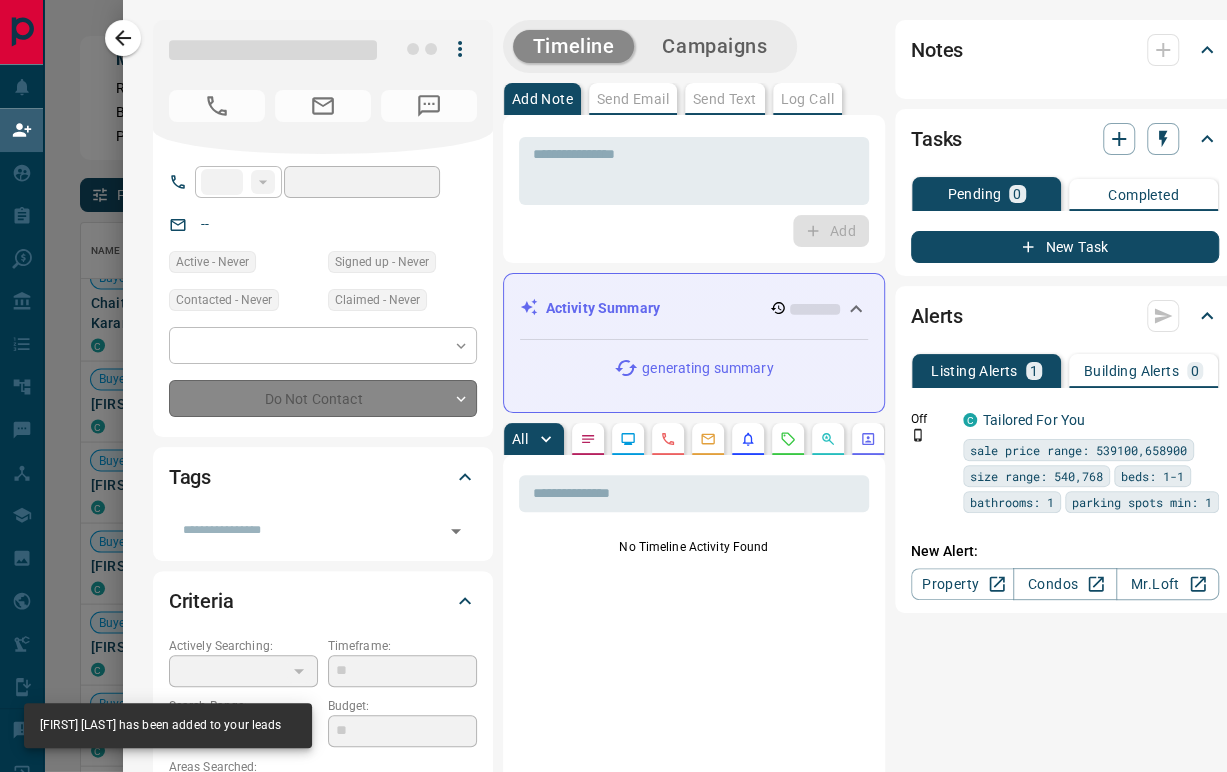 type on "**********" 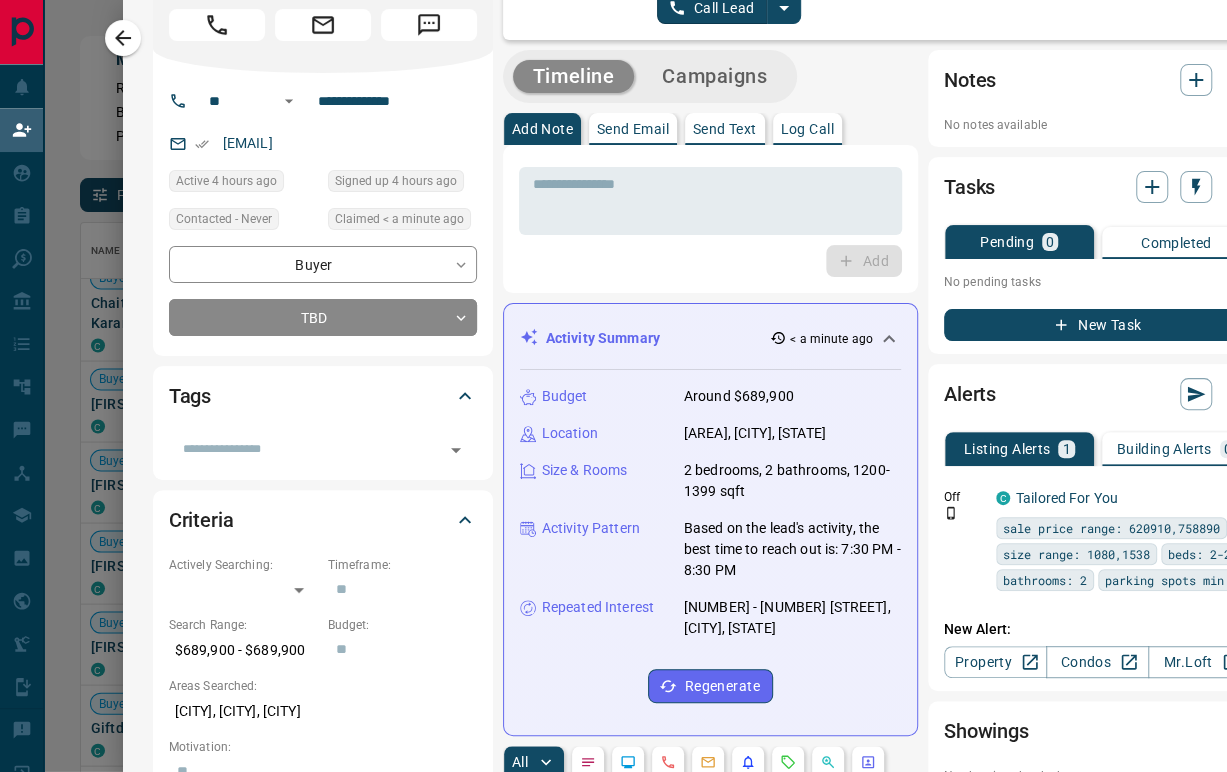 scroll, scrollTop: 0, scrollLeft: 0, axis: both 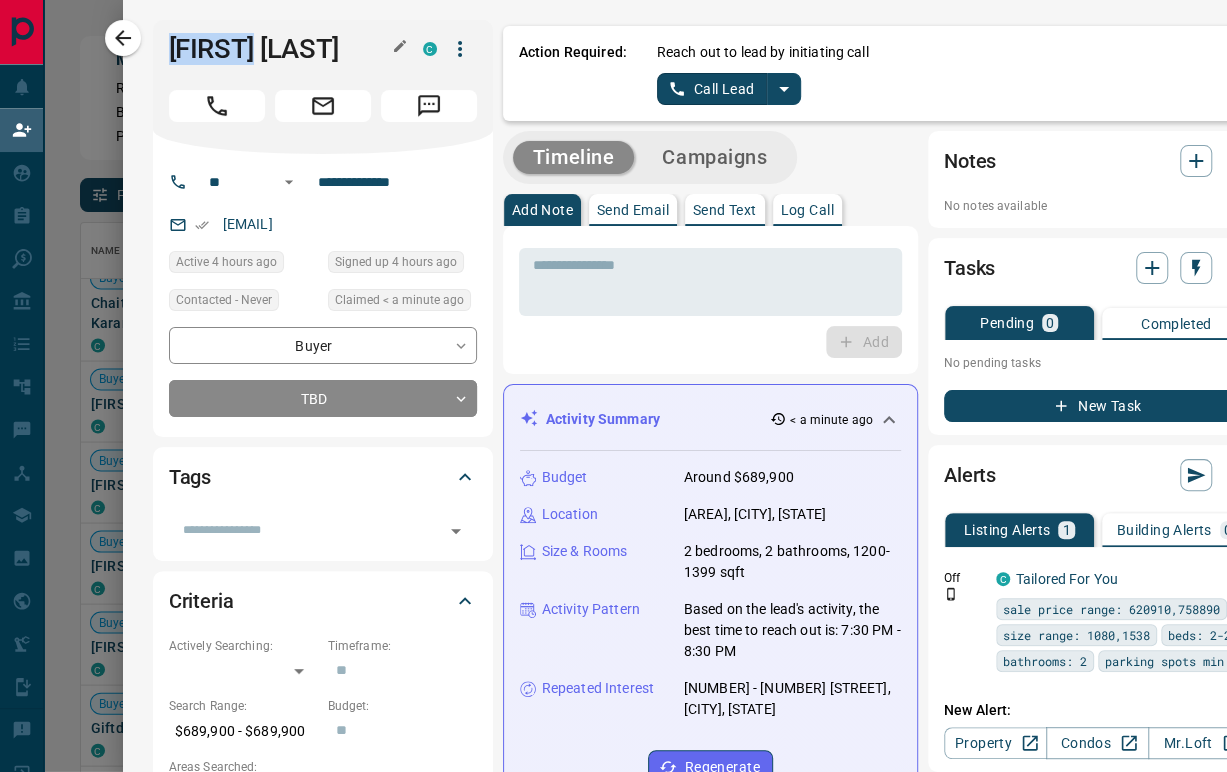 drag, startPoint x: 294, startPoint y: 50, endPoint x: 156, endPoint y: 61, distance: 138.43771 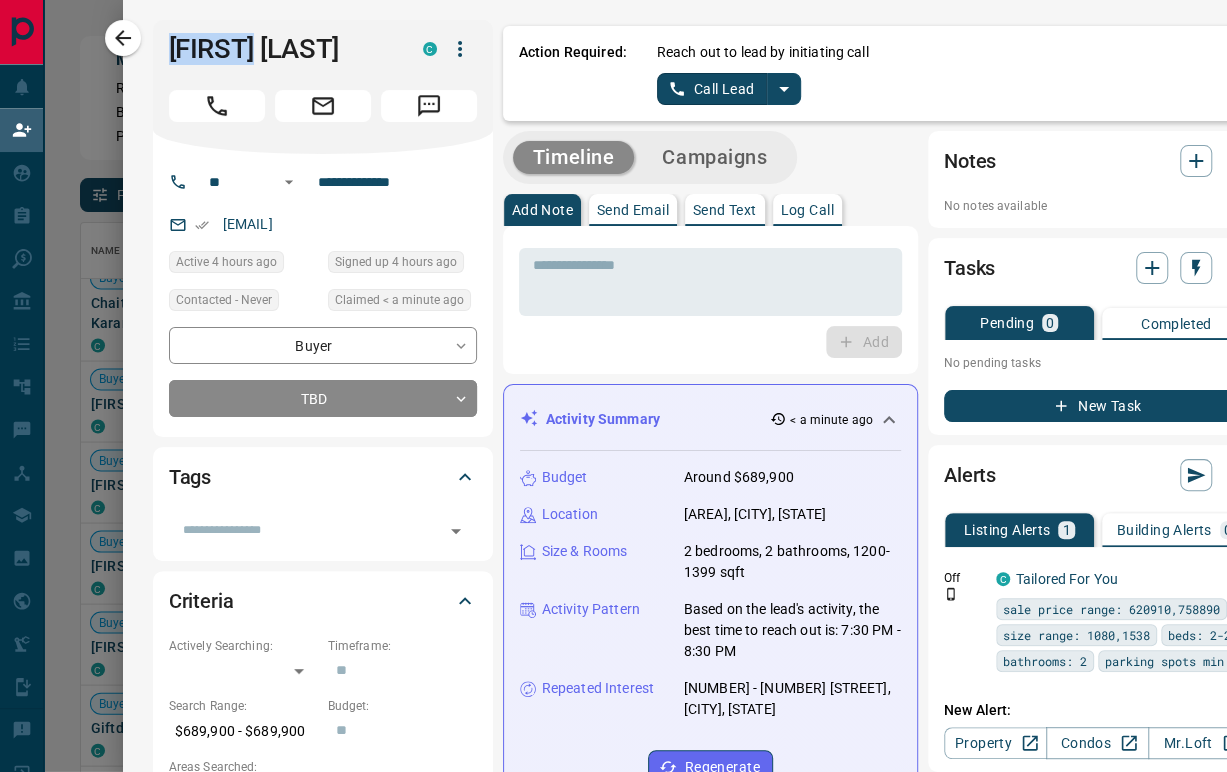 copy on "[FIRST] [LAST]" 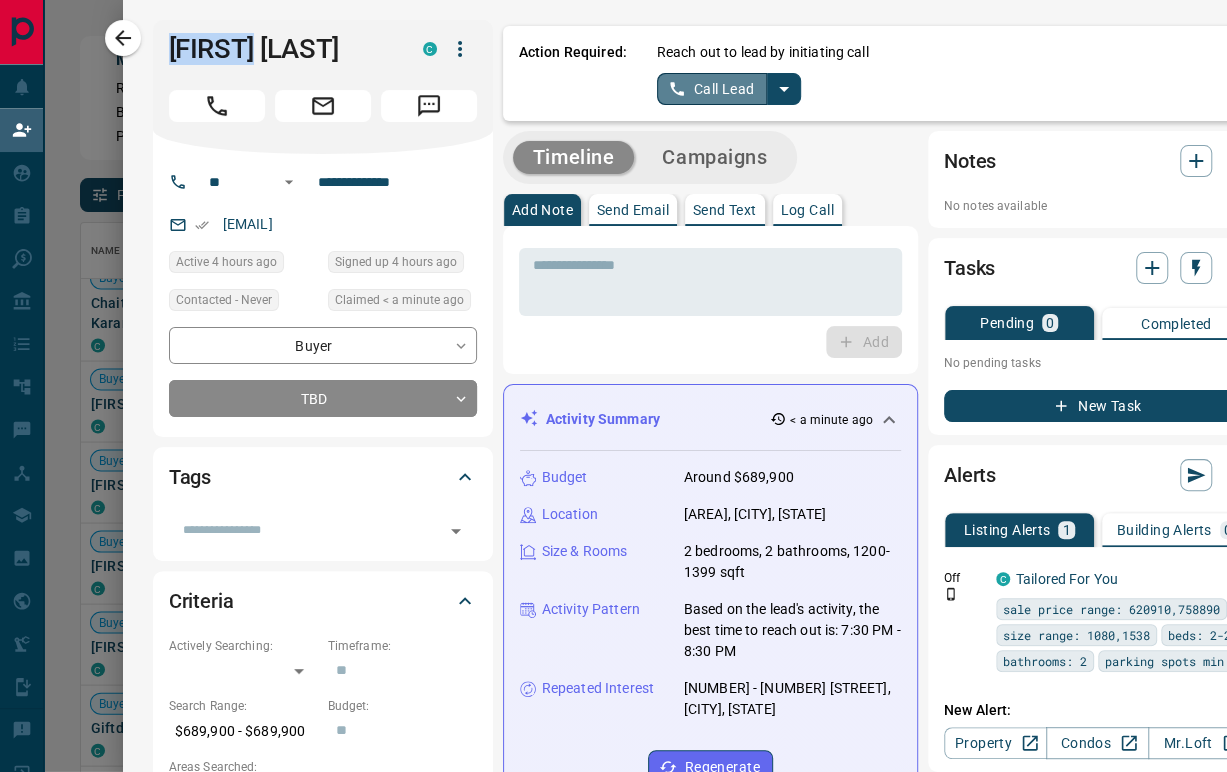 click on "Call Lead" at bounding box center [712, 89] 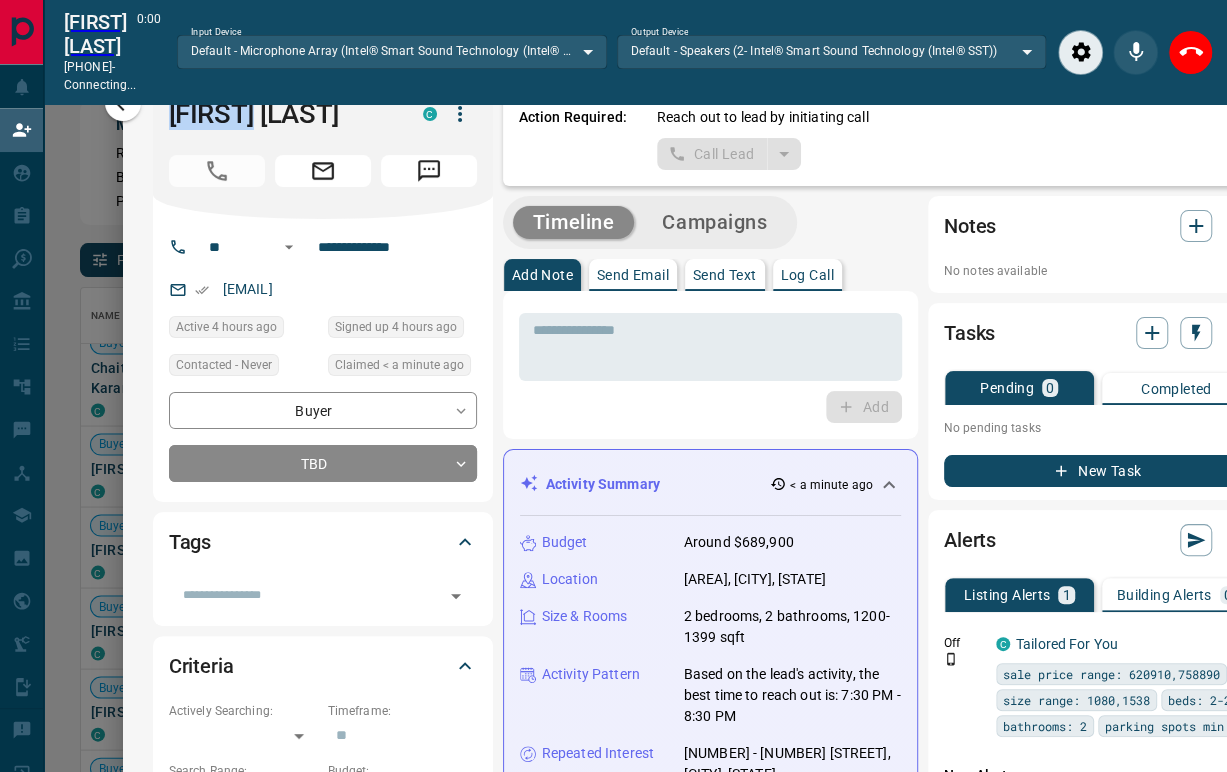 scroll, scrollTop: 519, scrollLeft: 1091, axis: both 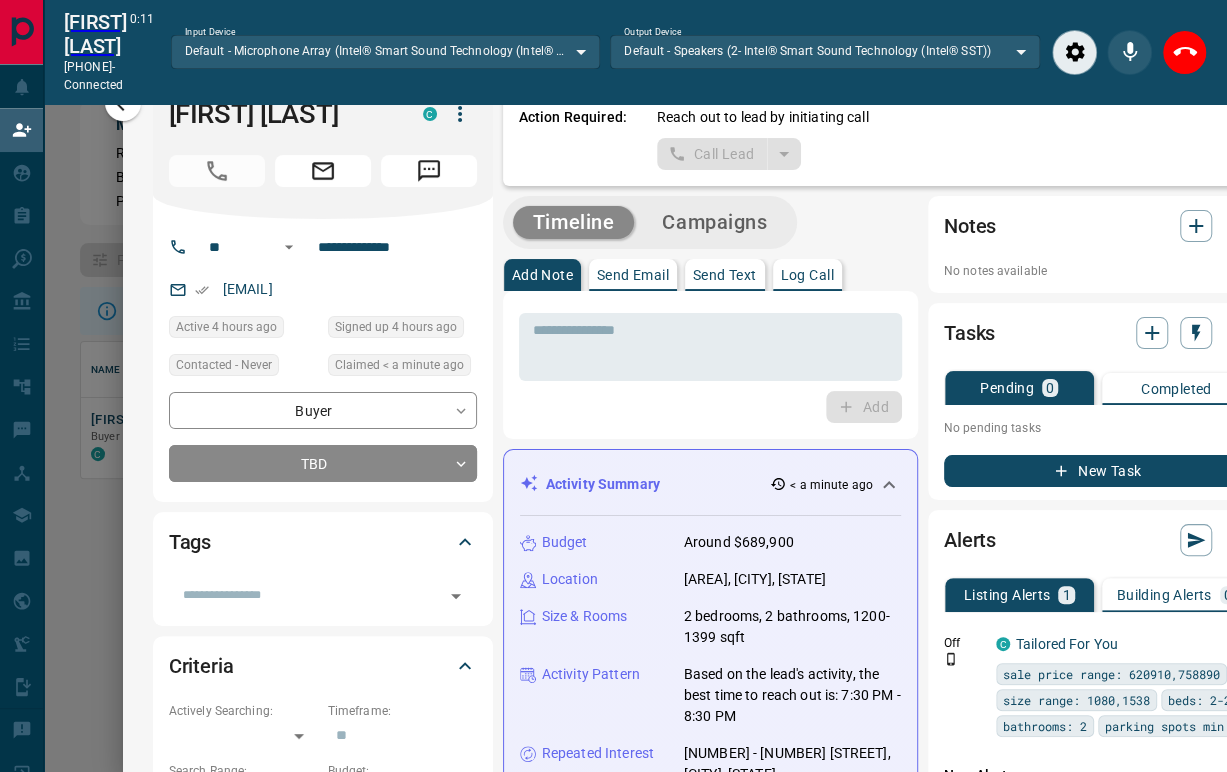 click on "Add" at bounding box center (710, 407) 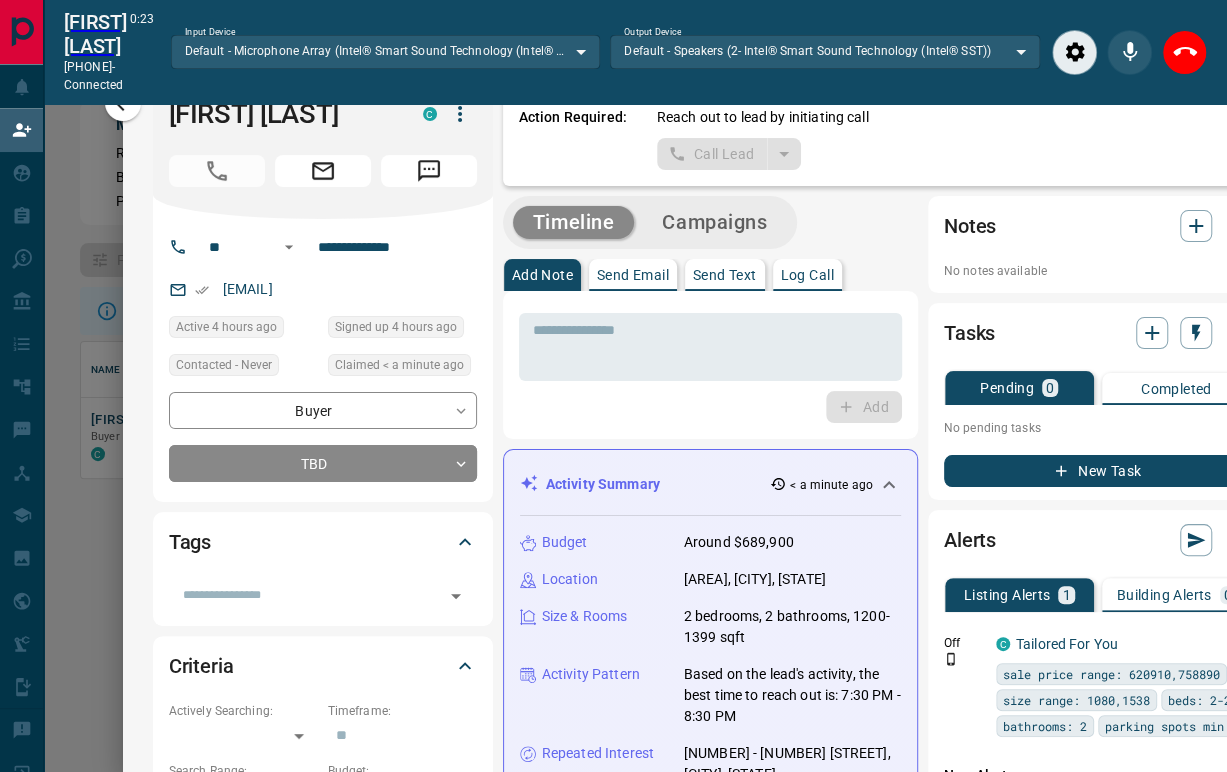 click on "Add" at bounding box center [710, 407] 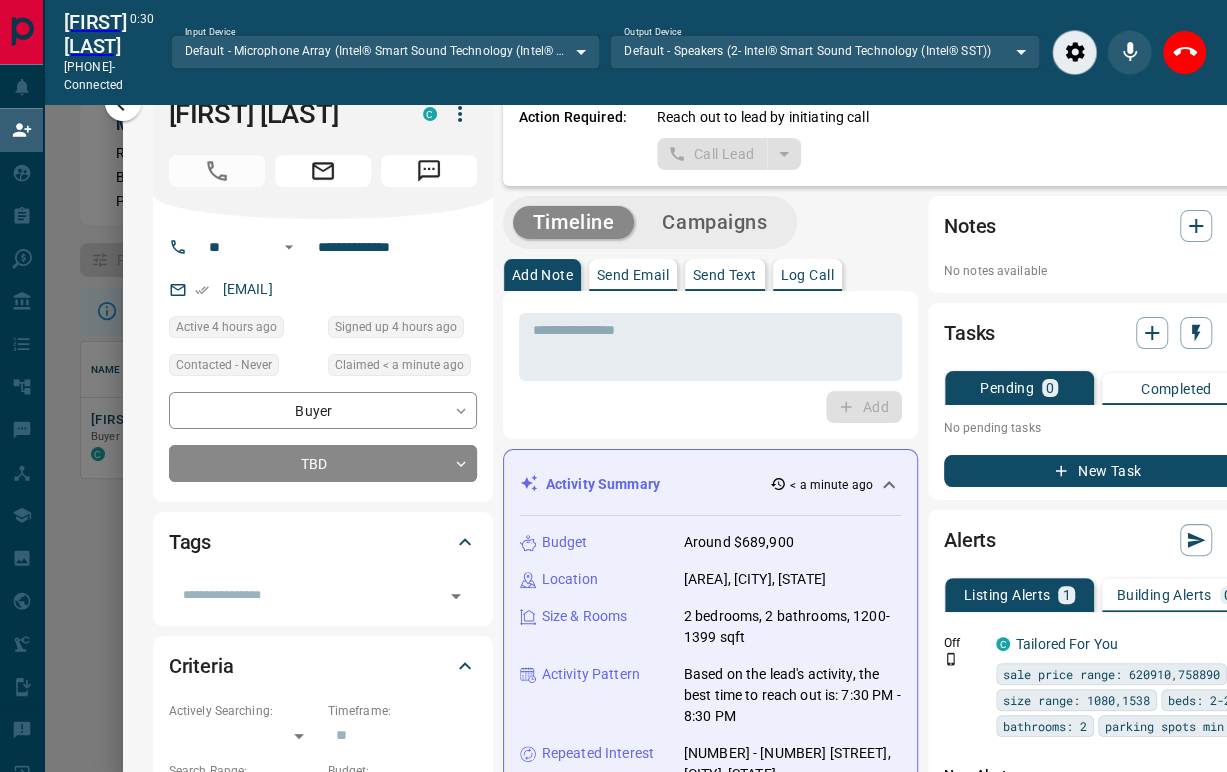 click on "Add" at bounding box center (710, 407) 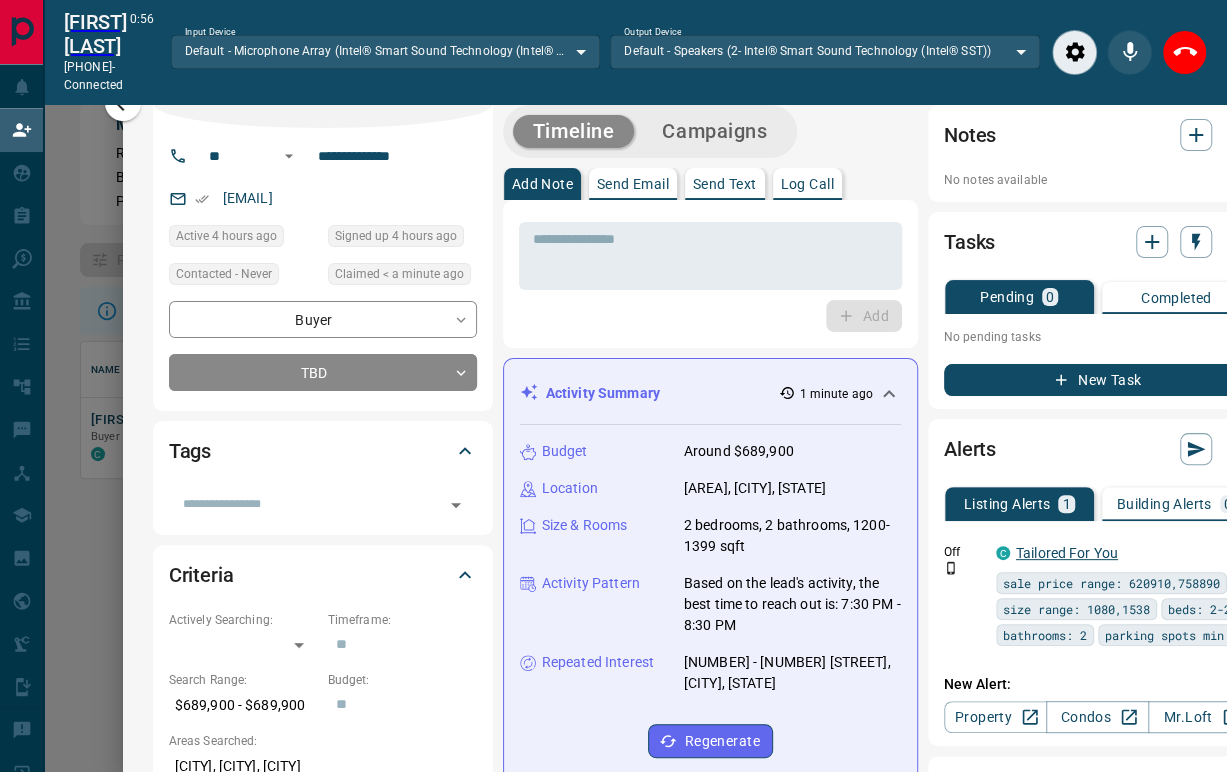 scroll, scrollTop: 0, scrollLeft: 0, axis: both 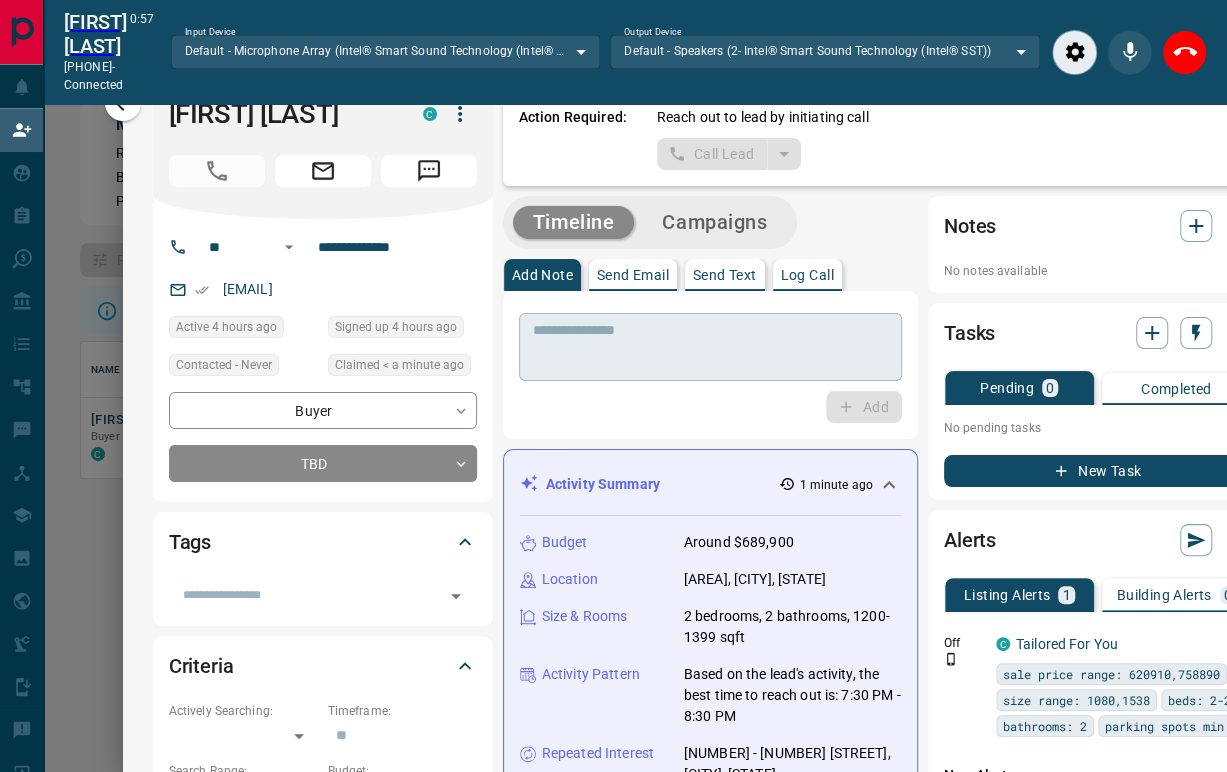 click at bounding box center [710, 347] 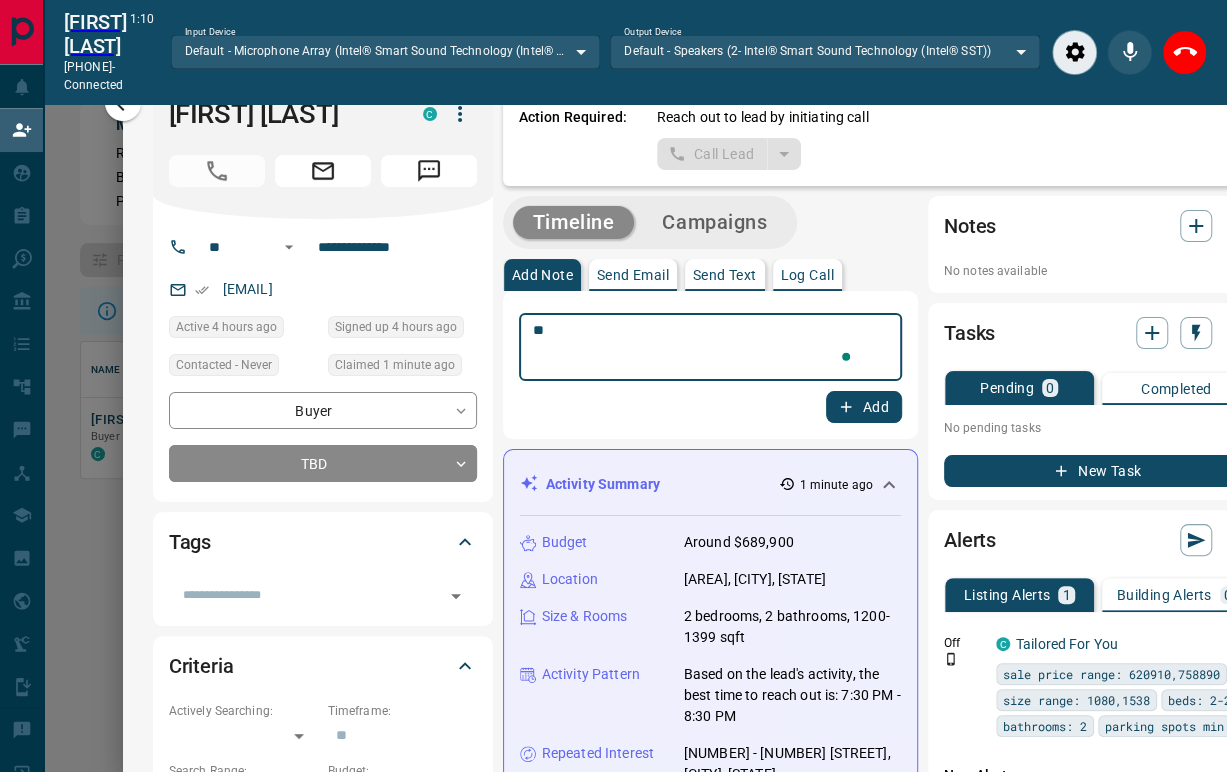 type on "*" 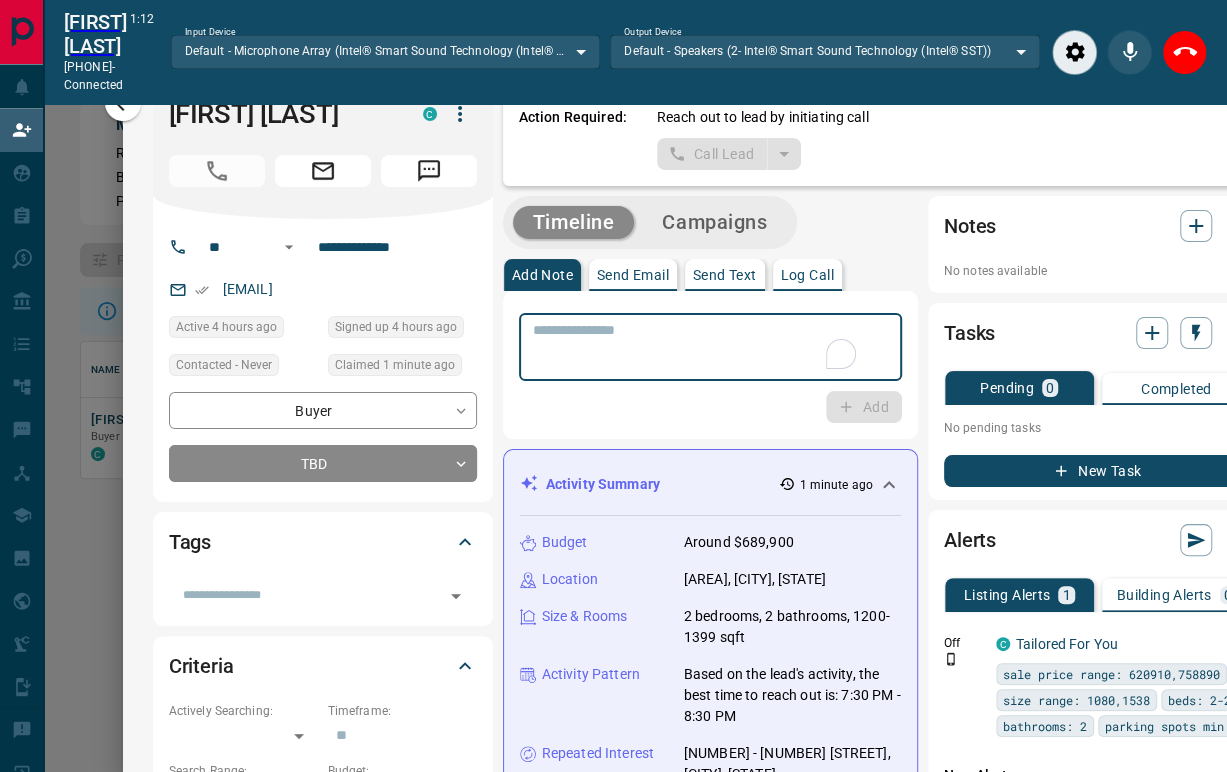 click on "Add" at bounding box center (710, 407) 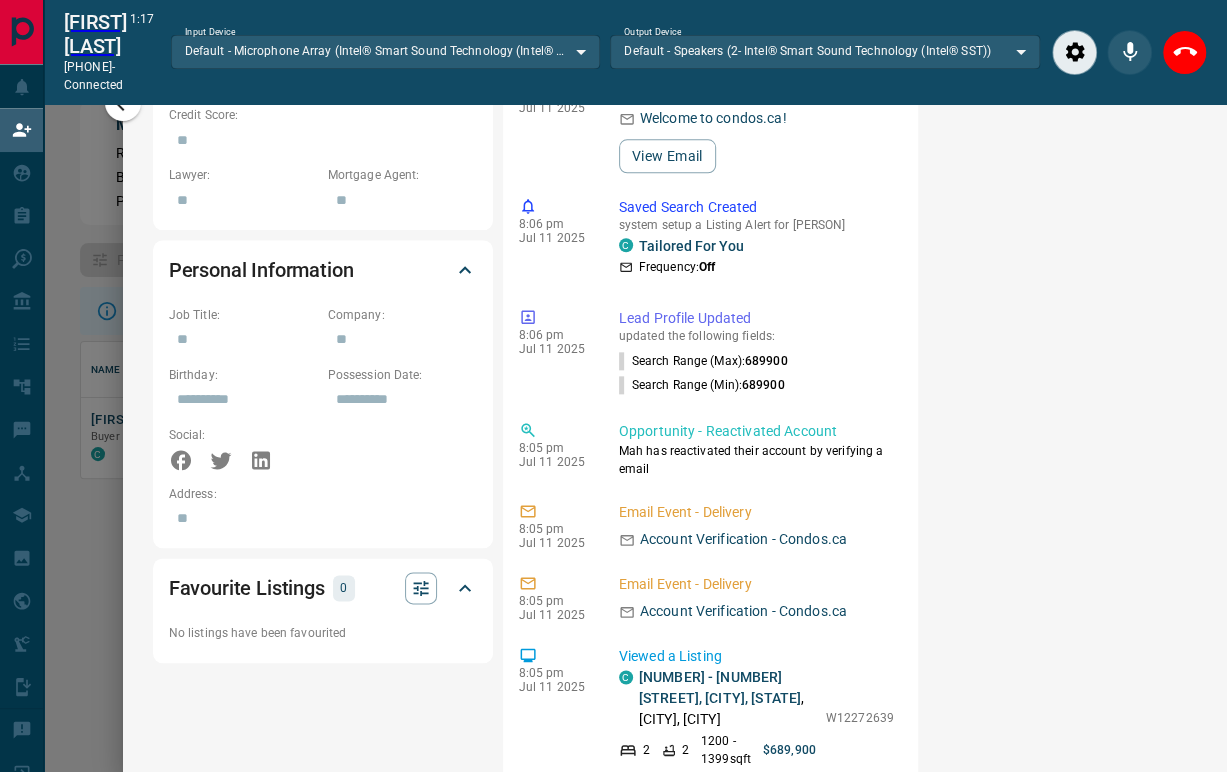 scroll, scrollTop: 1222, scrollLeft: 0, axis: vertical 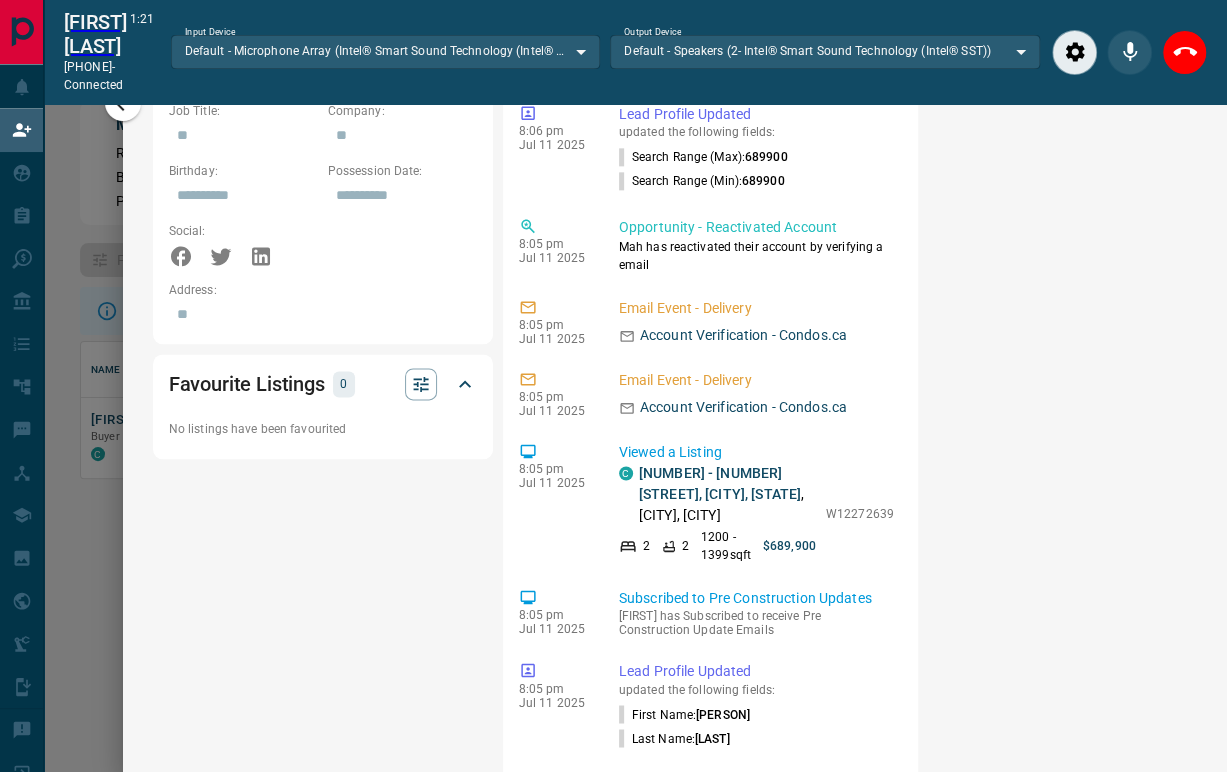 click on "Notes No notes available Tasks Pending 0 Completed No pending tasks New Task Alerts Listing Alerts 1 Building Alerts 0 Off C Tailored For You sale price range: 620910,758890 size range: 1080,1538 beds: 2-2 bathrooms: 2 parking spots min: 2 No building alerts available New Alert: Property Condos Mr.Loft Showings No showings booked New Showing" at bounding box center (1098, 117) 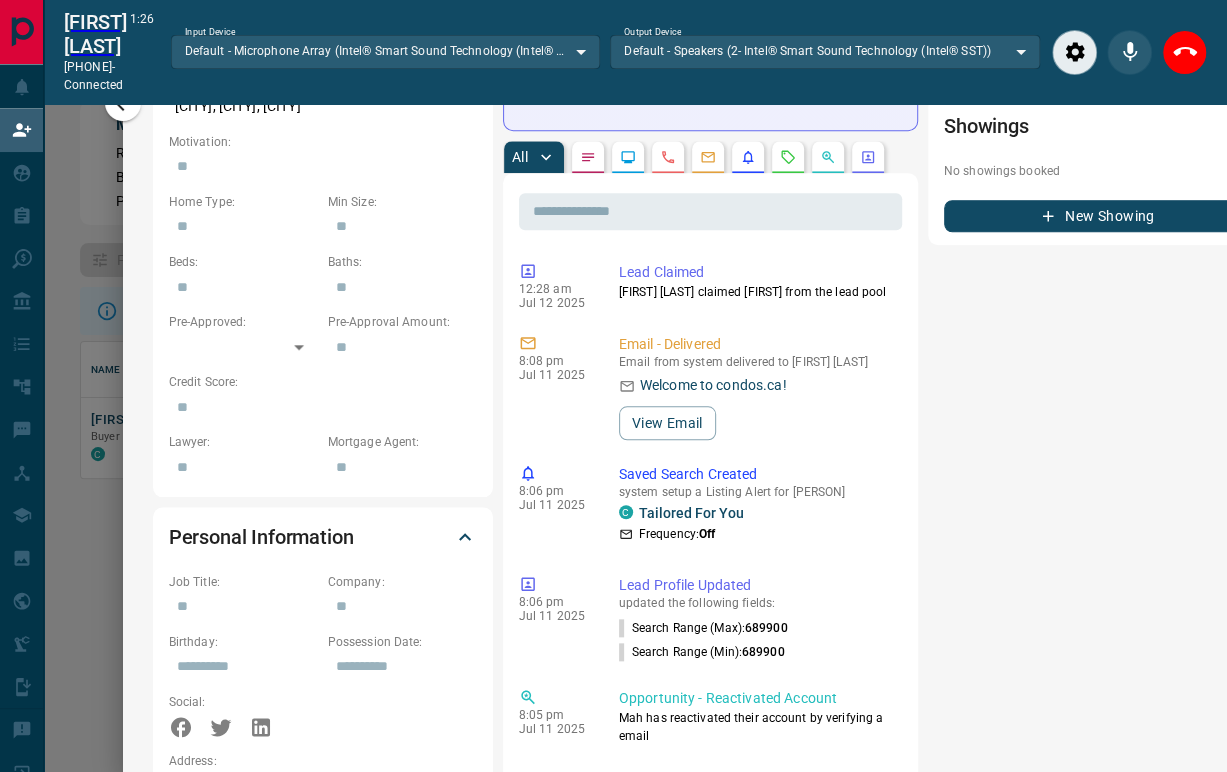 scroll, scrollTop: 555, scrollLeft: 0, axis: vertical 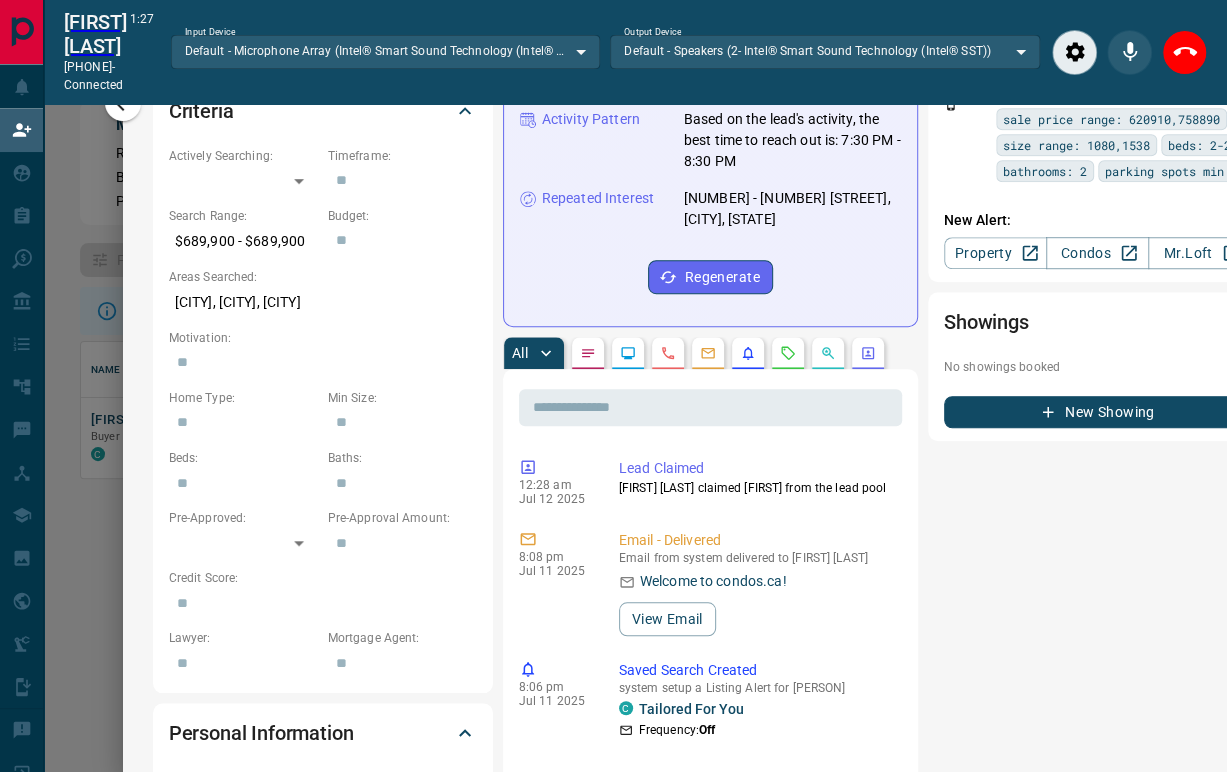 click on "Notes No notes available Tasks Pending 0 Completed No pending tasks New Task Alerts Listing Alerts 1 Building Alerts 0 Off C Tailored For You sale price range: 620910,758890 size range: 1080,1538 beds: 2-2 bathrooms: 2 parking spots min: 2 No building alerts available New Alert: Property Condos Mr.Loft Showings No showings booked New Showing" at bounding box center [1098, 784] 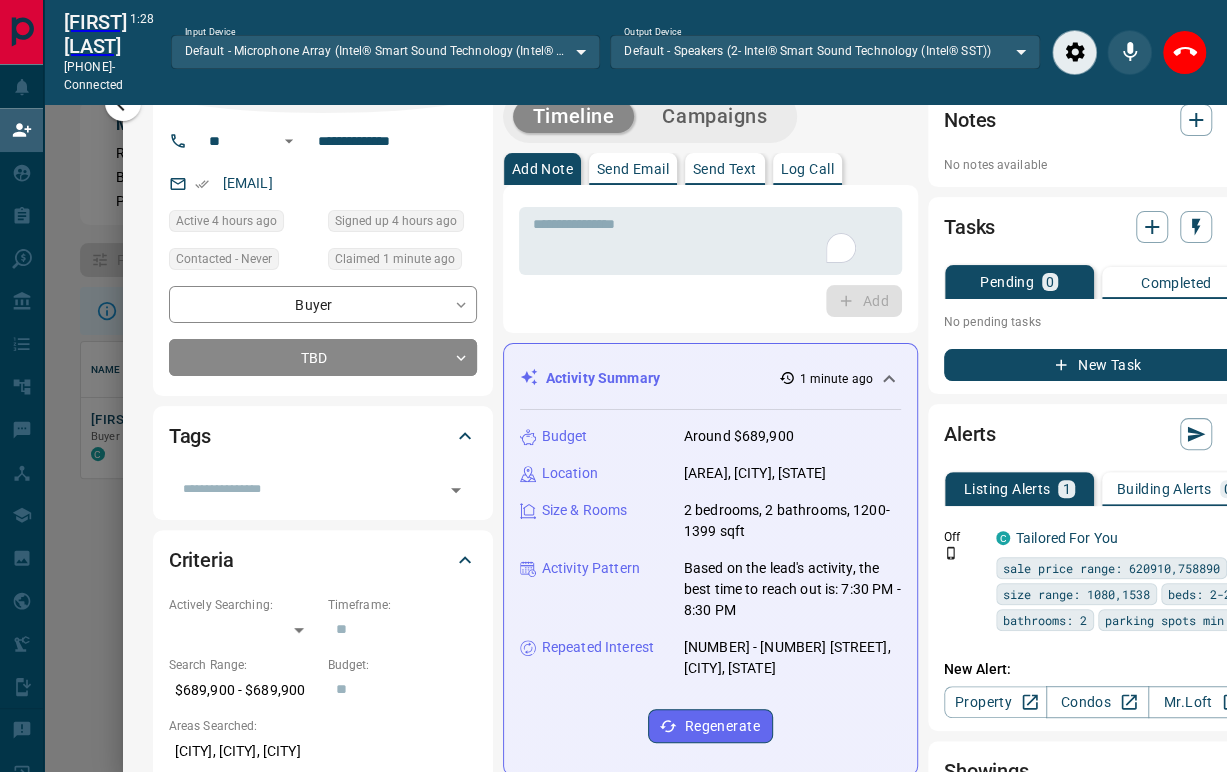 scroll, scrollTop: 0, scrollLeft: 0, axis: both 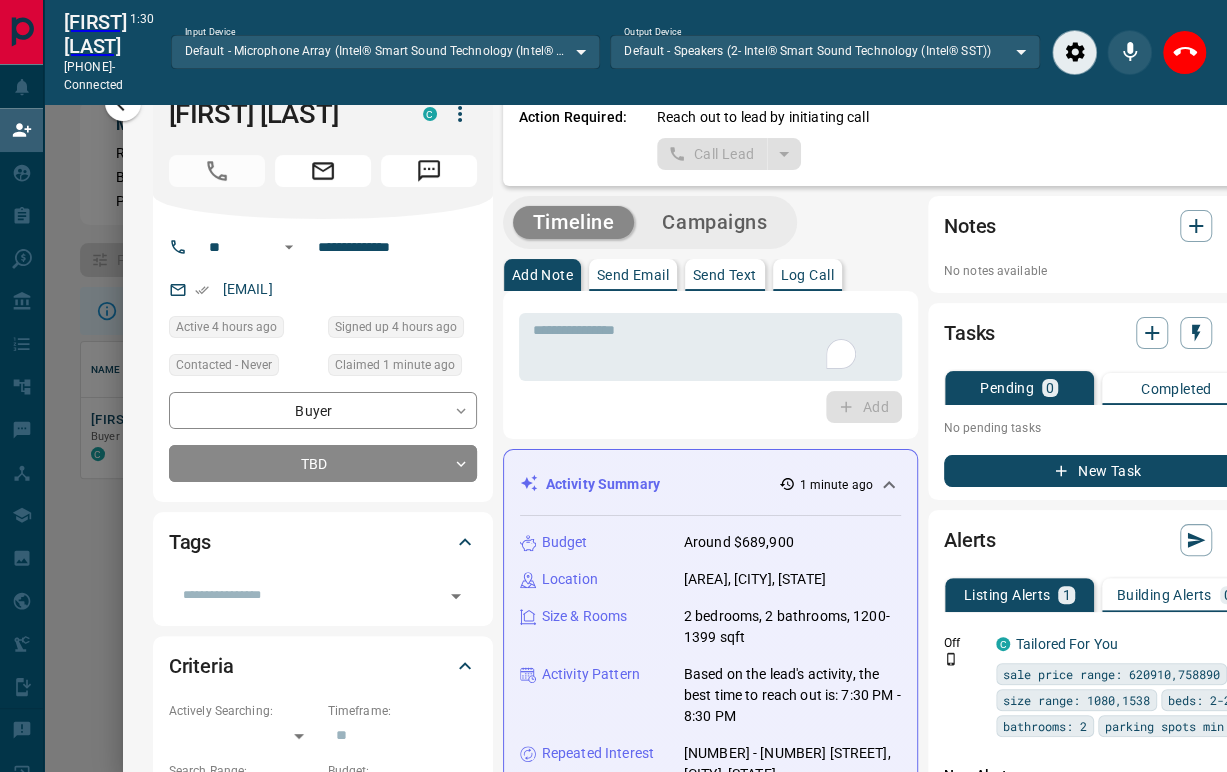 click on "* ​ Add" at bounding box center [710, 365] 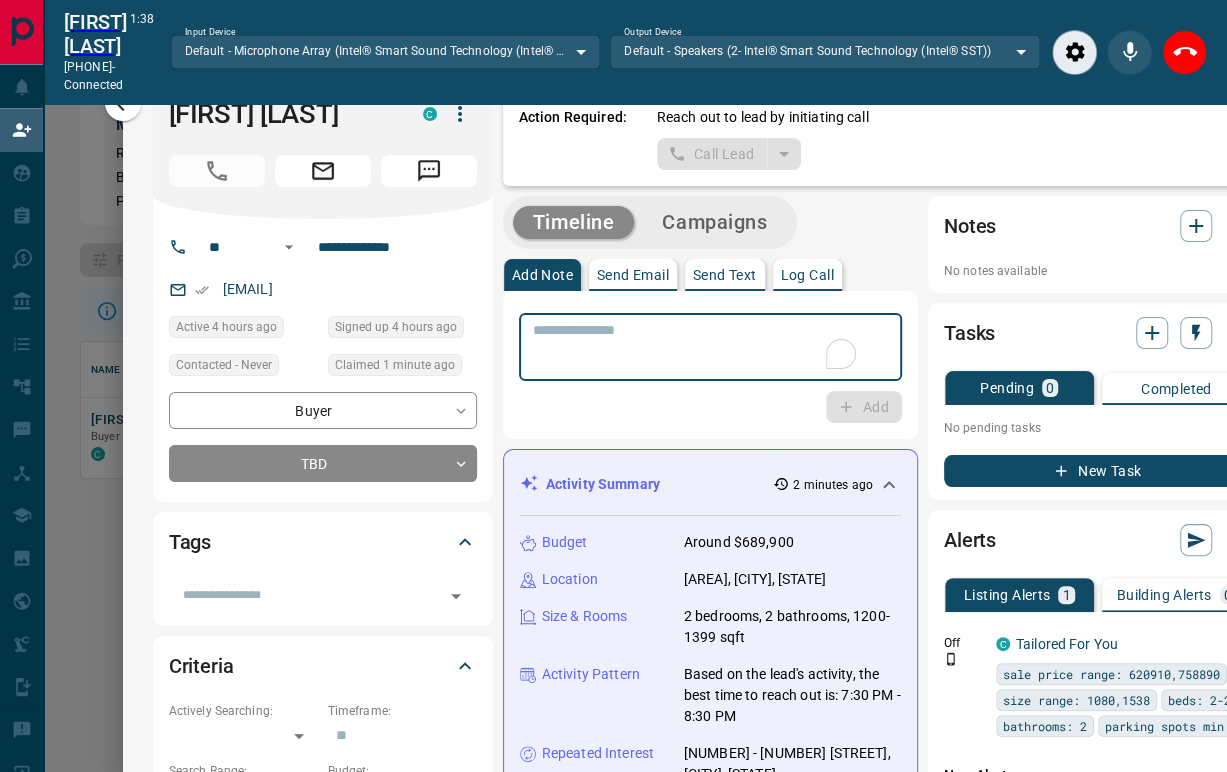 click at bounding box center (696, 347) 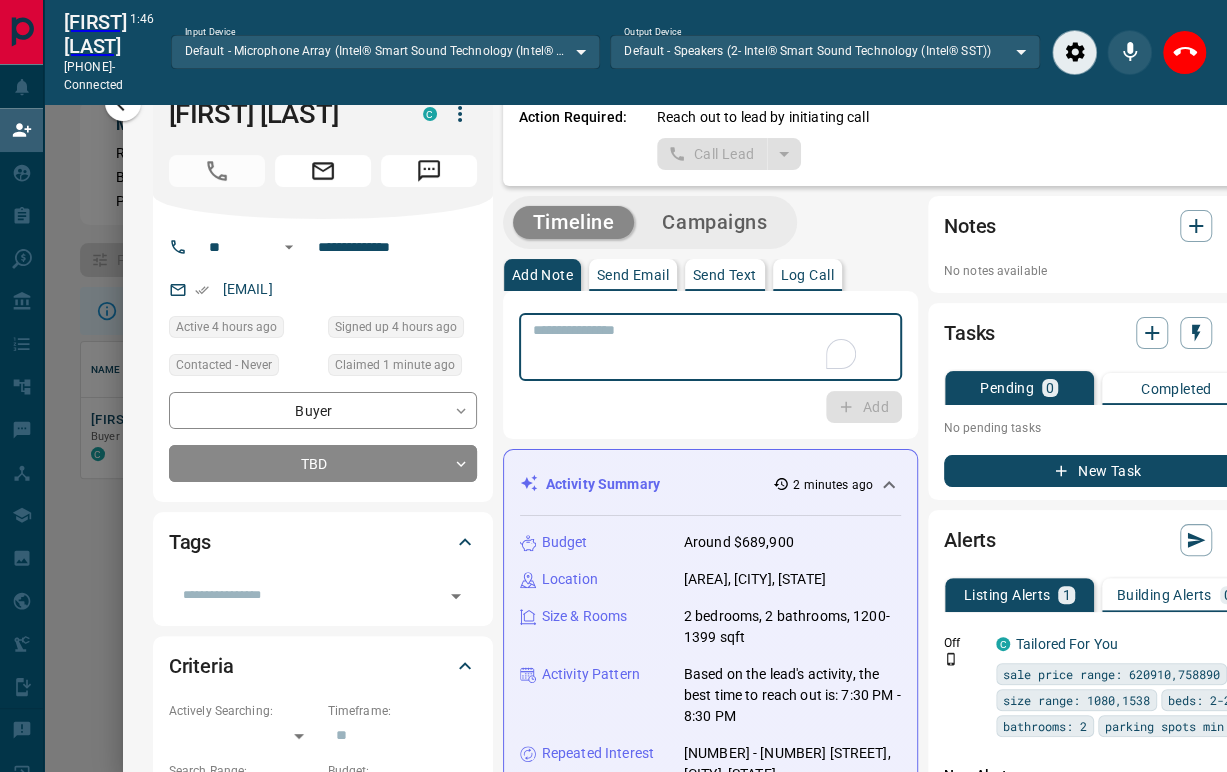 click at bounding box center [696, 347] 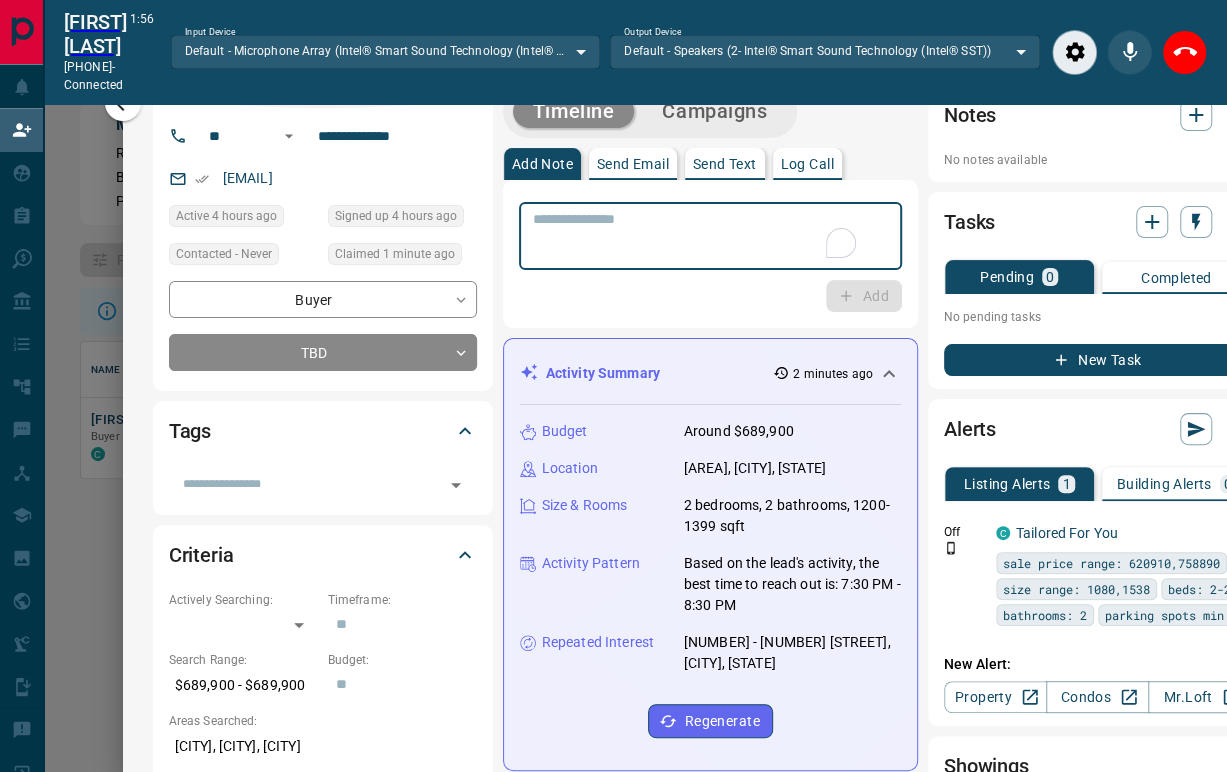 scroll, scrollTop: 0, scrollLeft: 0, axis: both 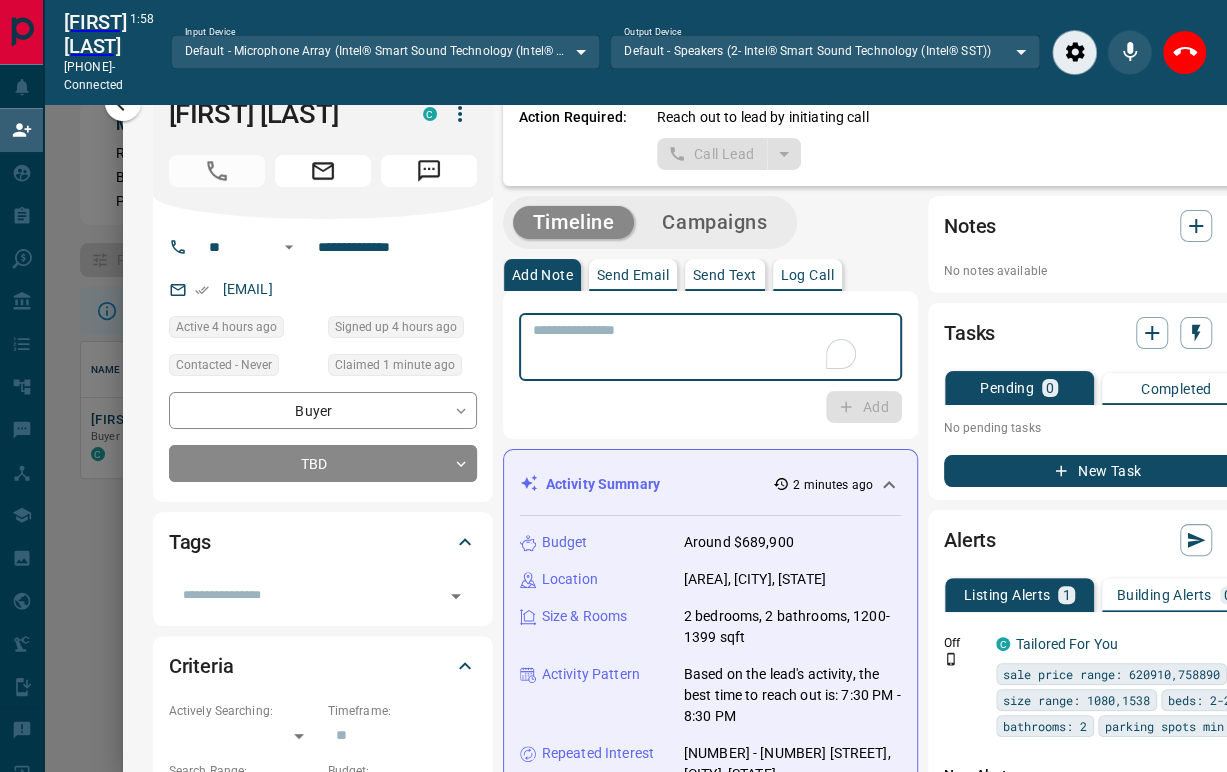 click at bounding box center (696, 347) 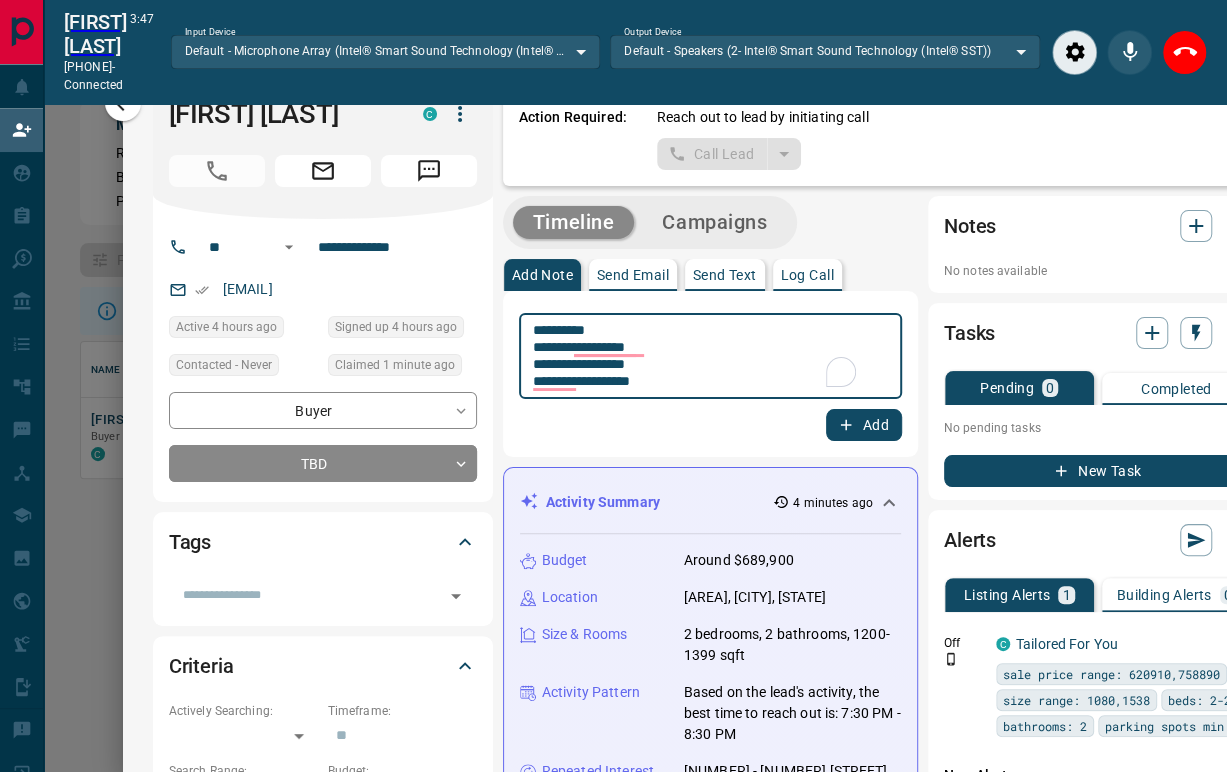click on "**********" at bounding box center (710, 374) 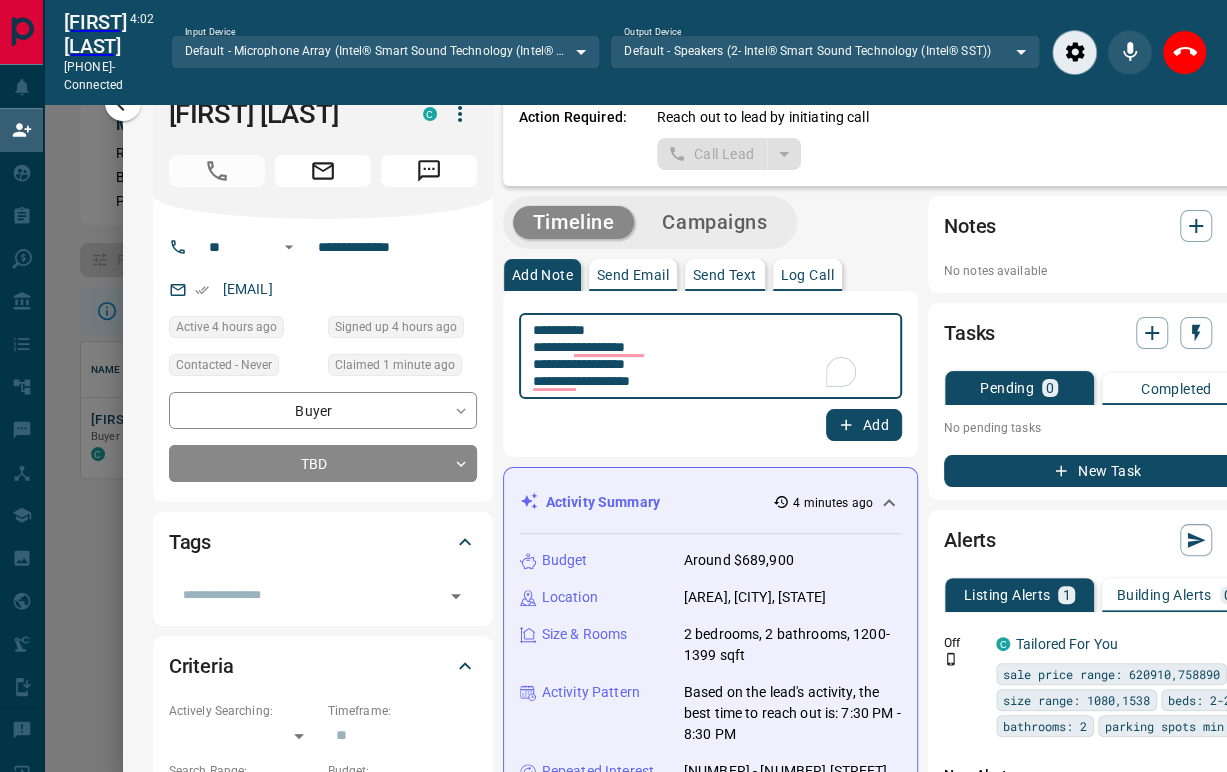 click on "**********" at bounding box center (696, 356) 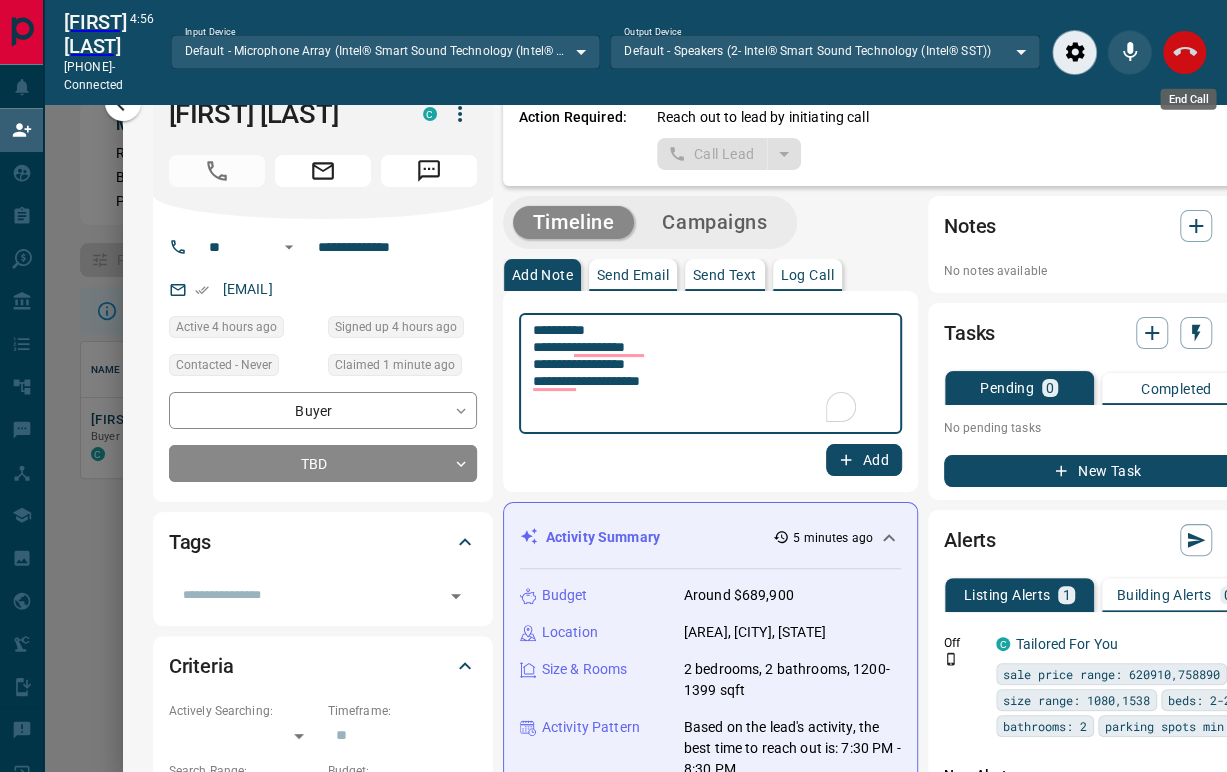 type on "**********" 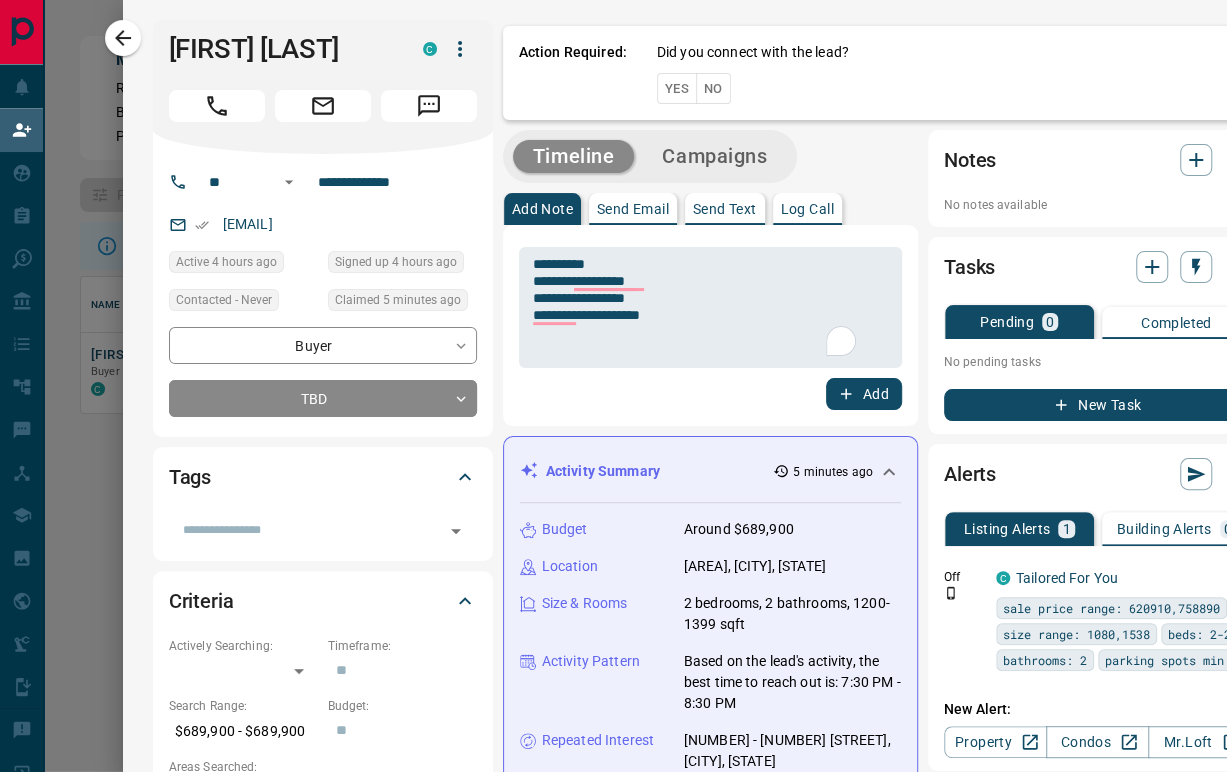 click on "Yes" at bounding box center (677, 88) 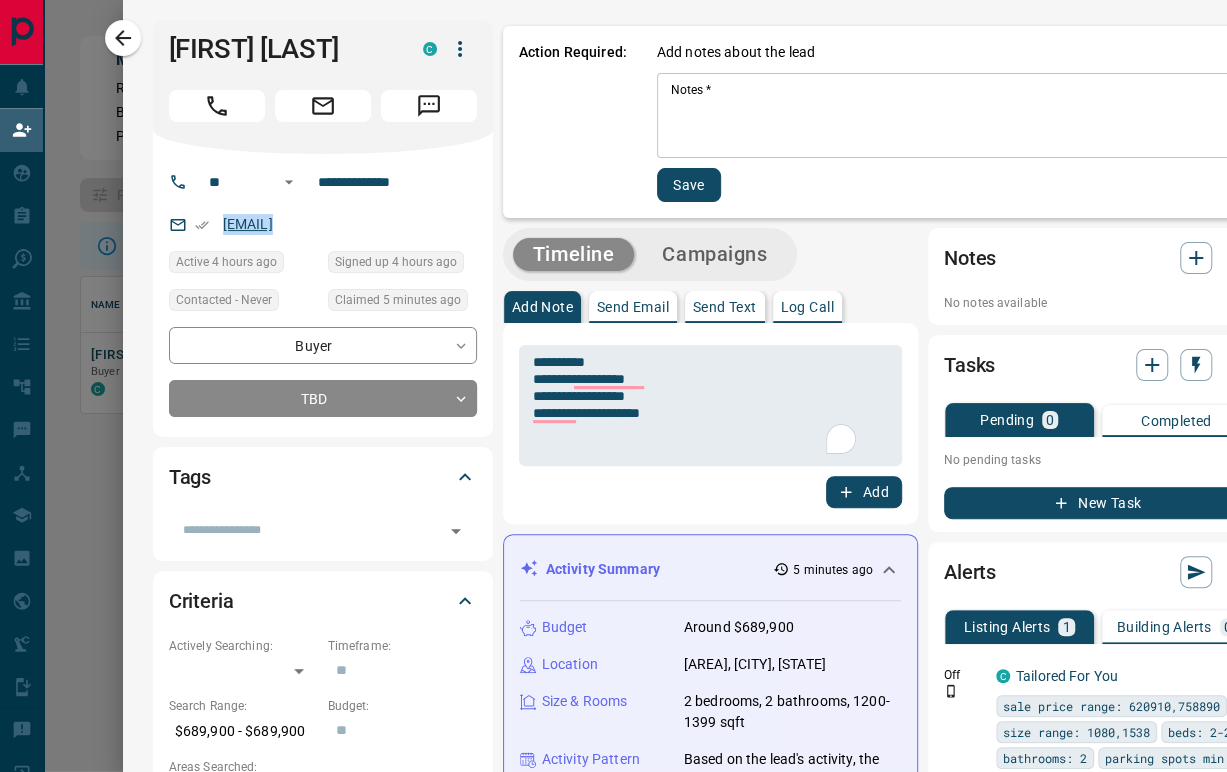 drag, startPoint x: 197, startPoint y: 225, endPoint x: 270, endPoint y: 216, distance: 73.552704 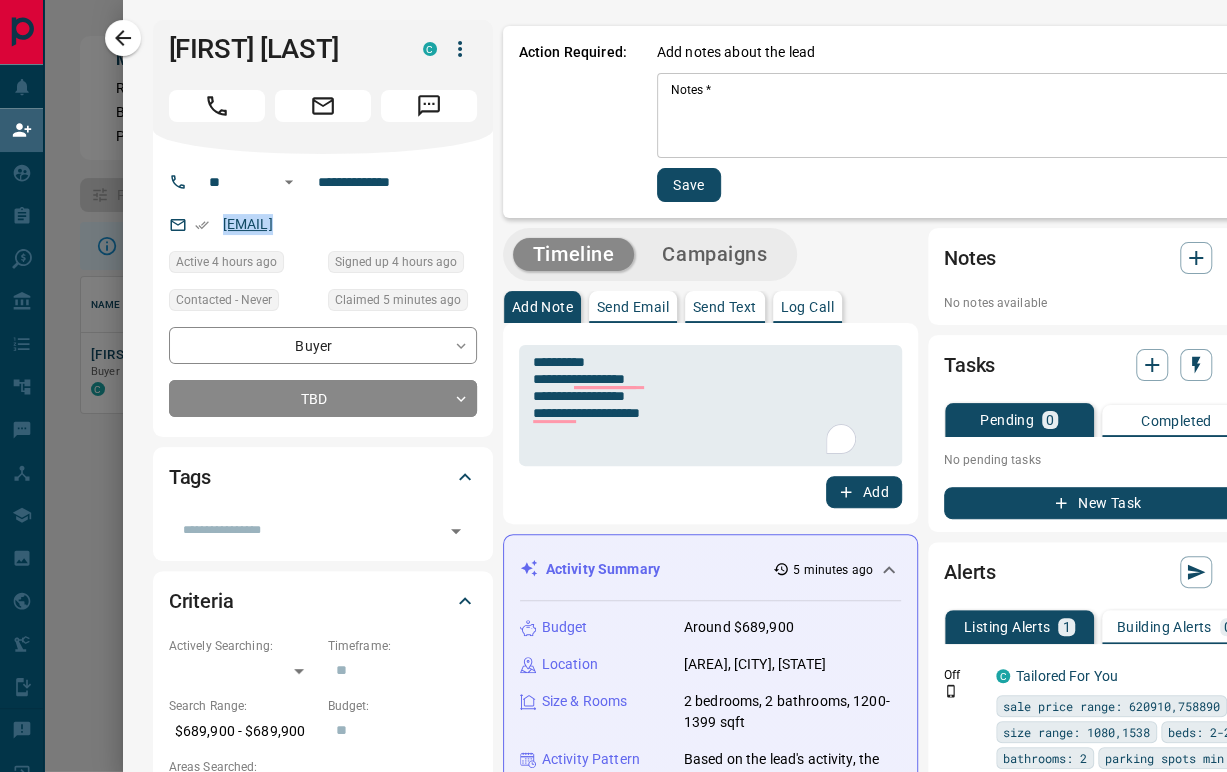 click on "[EMAIL]" at bounding box center (323, 224) 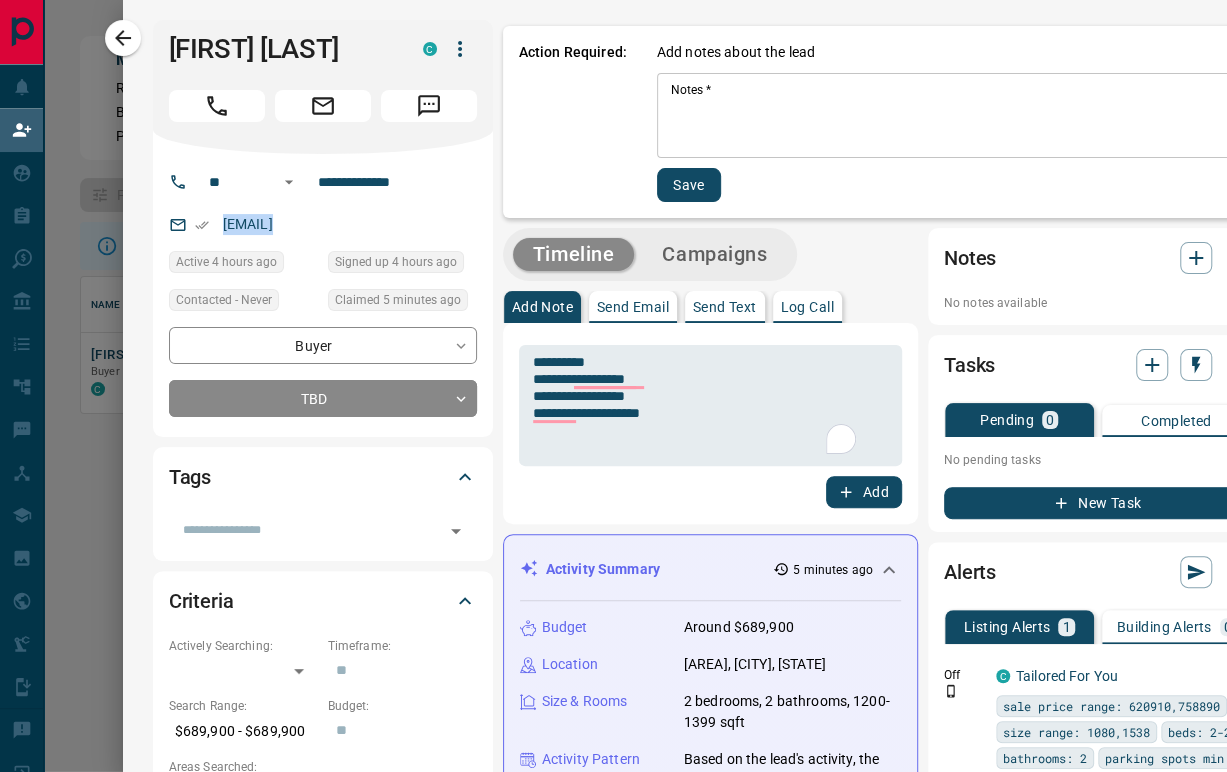 copy on "[PERSON]" 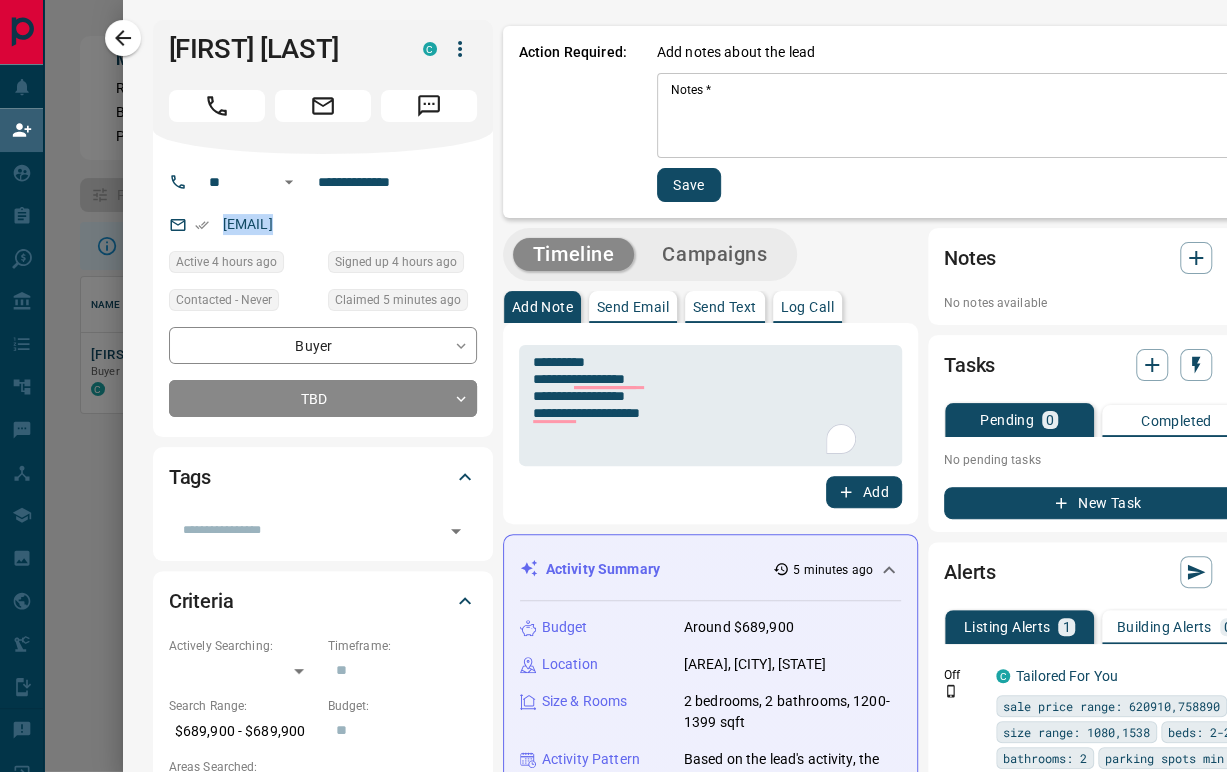 click 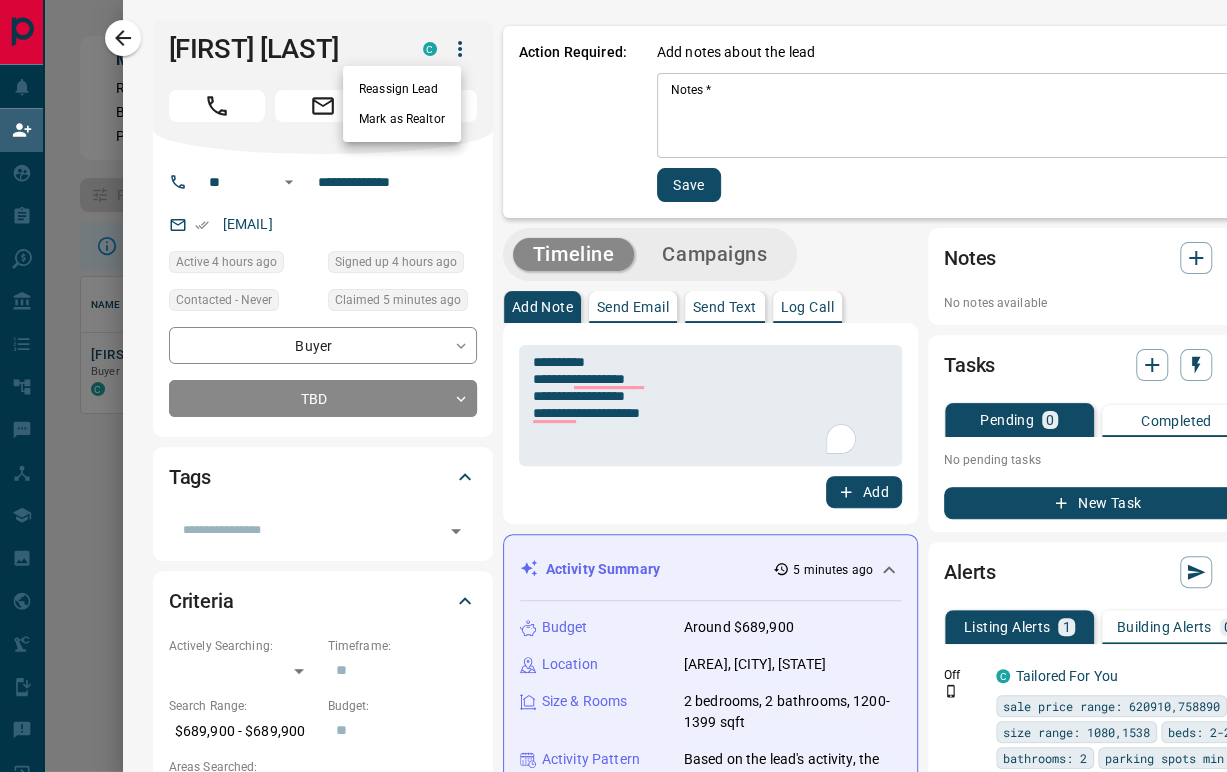 click at bounding box center (613, 386) 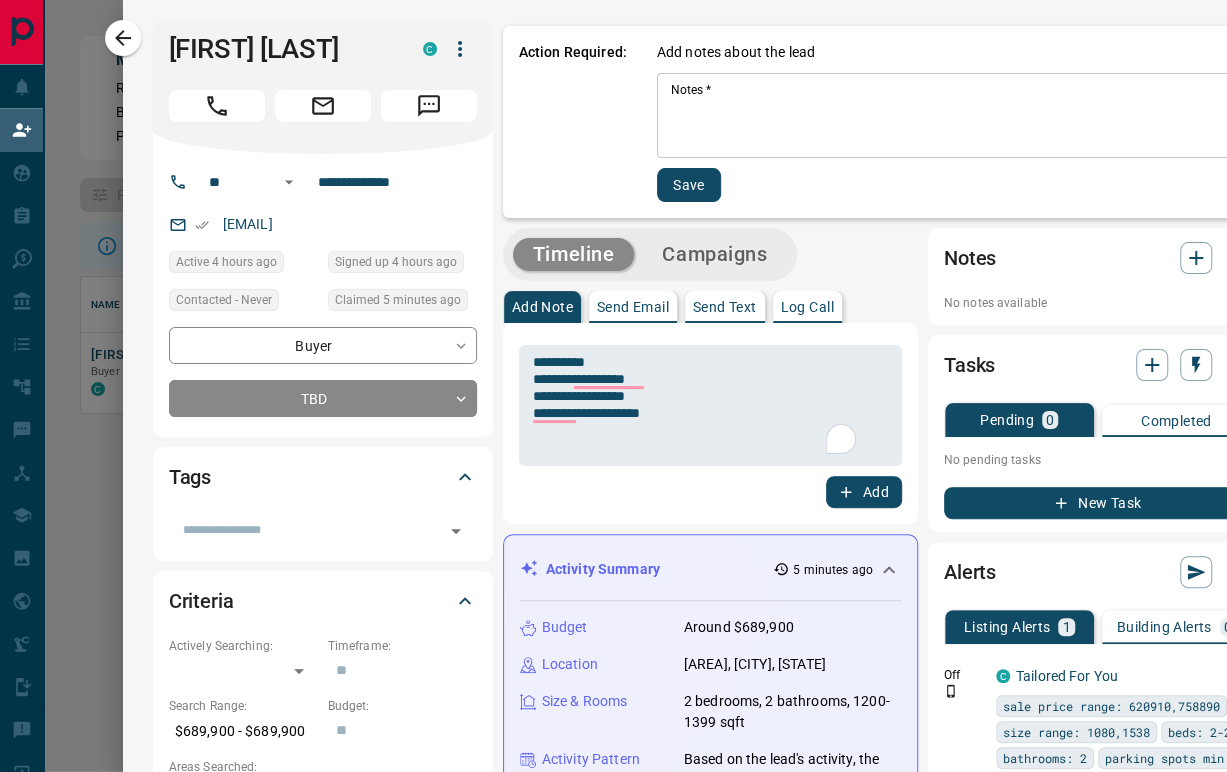 click on "[FIRST] [LAST]" at bounding box center [281, 49] 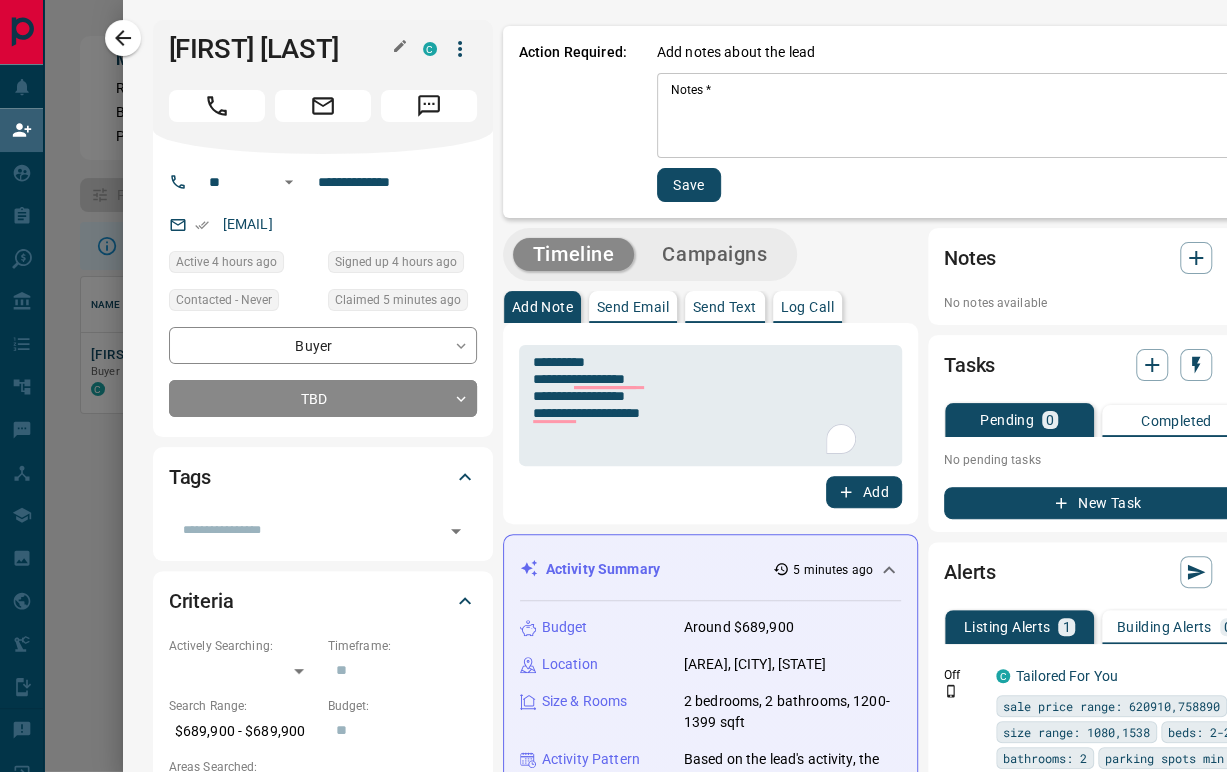 click on "[FIRST] [LAST]" at bounding box center (281, 49) 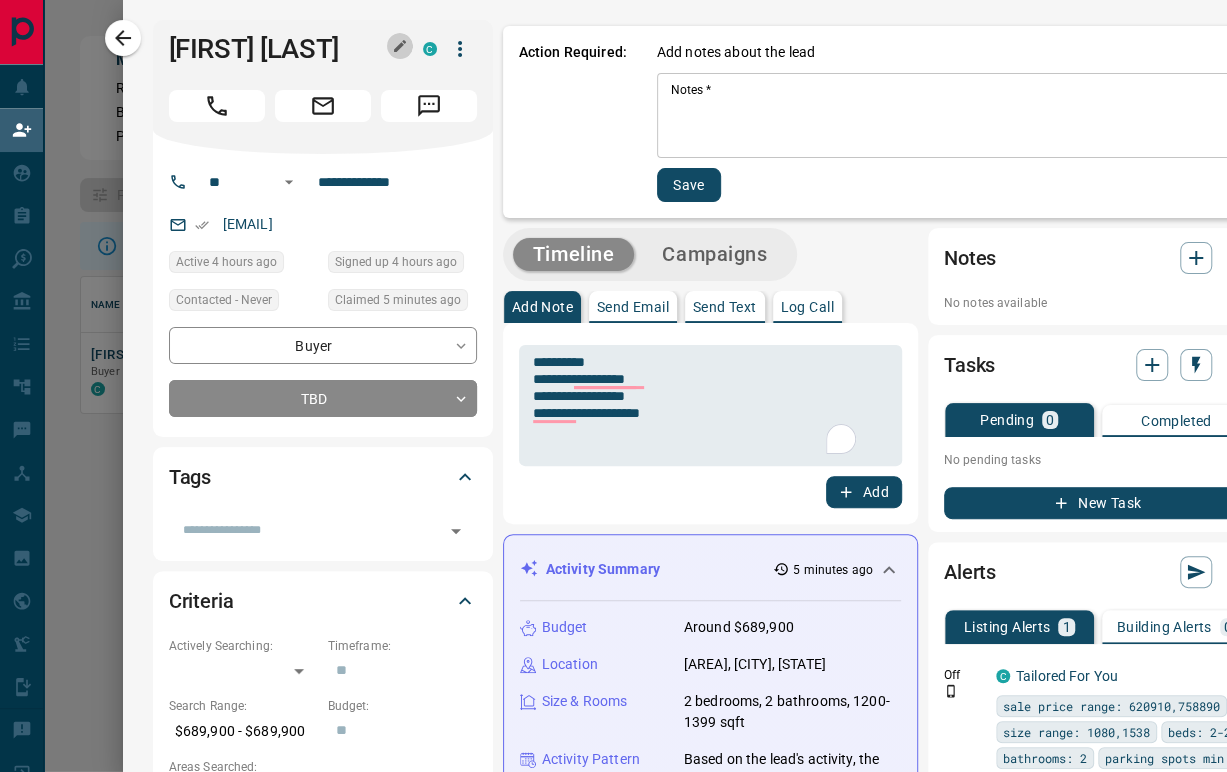 click 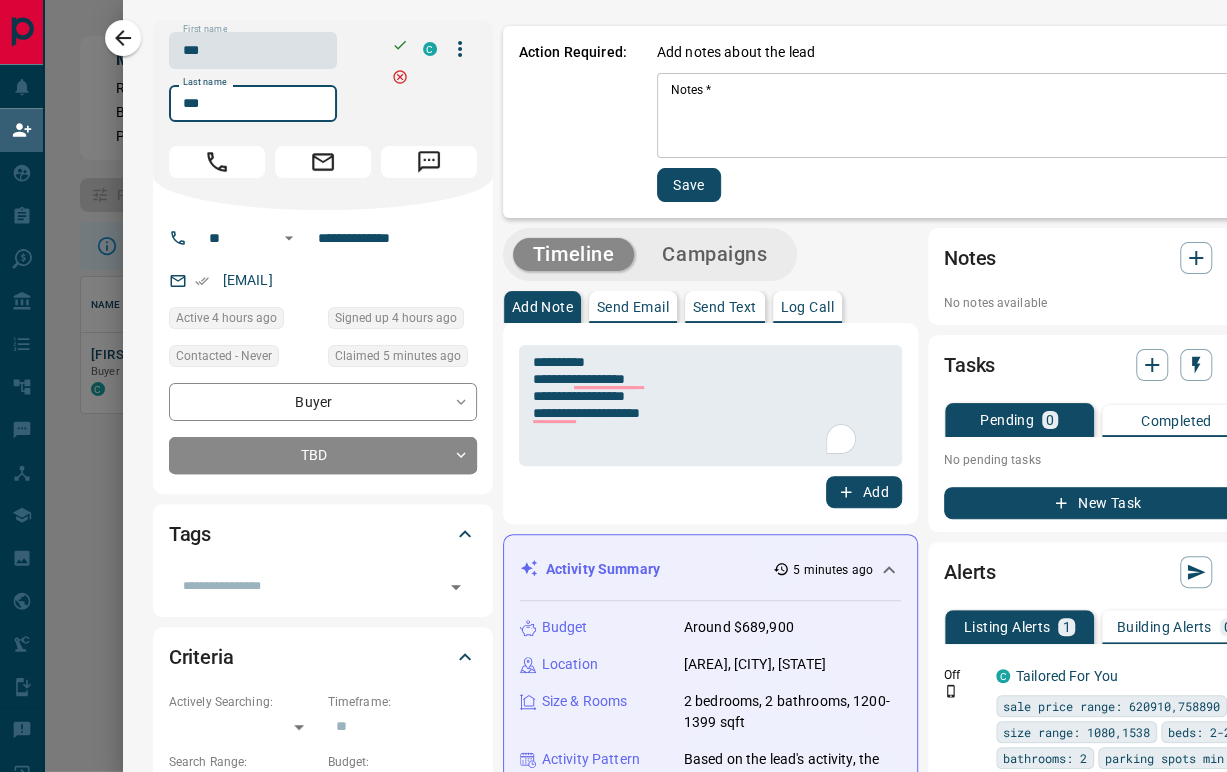 click on "***" at bounding box center [253, 103] 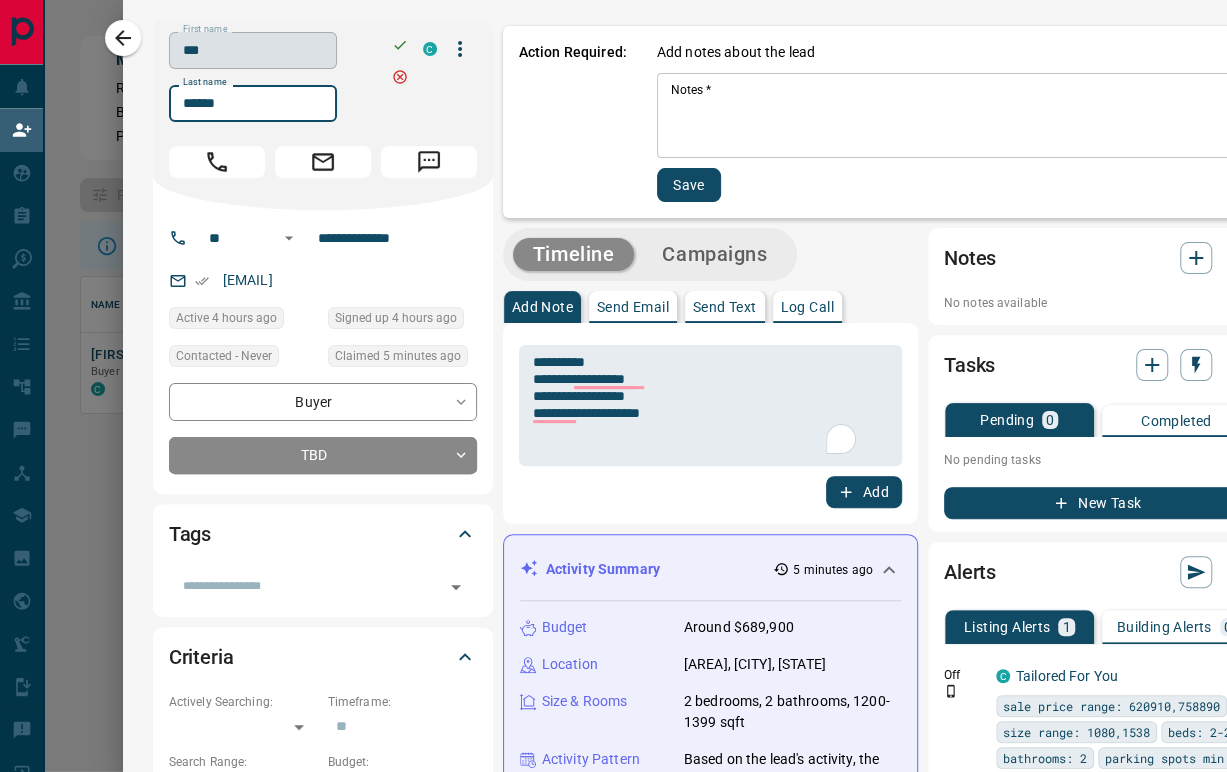 type on "******" 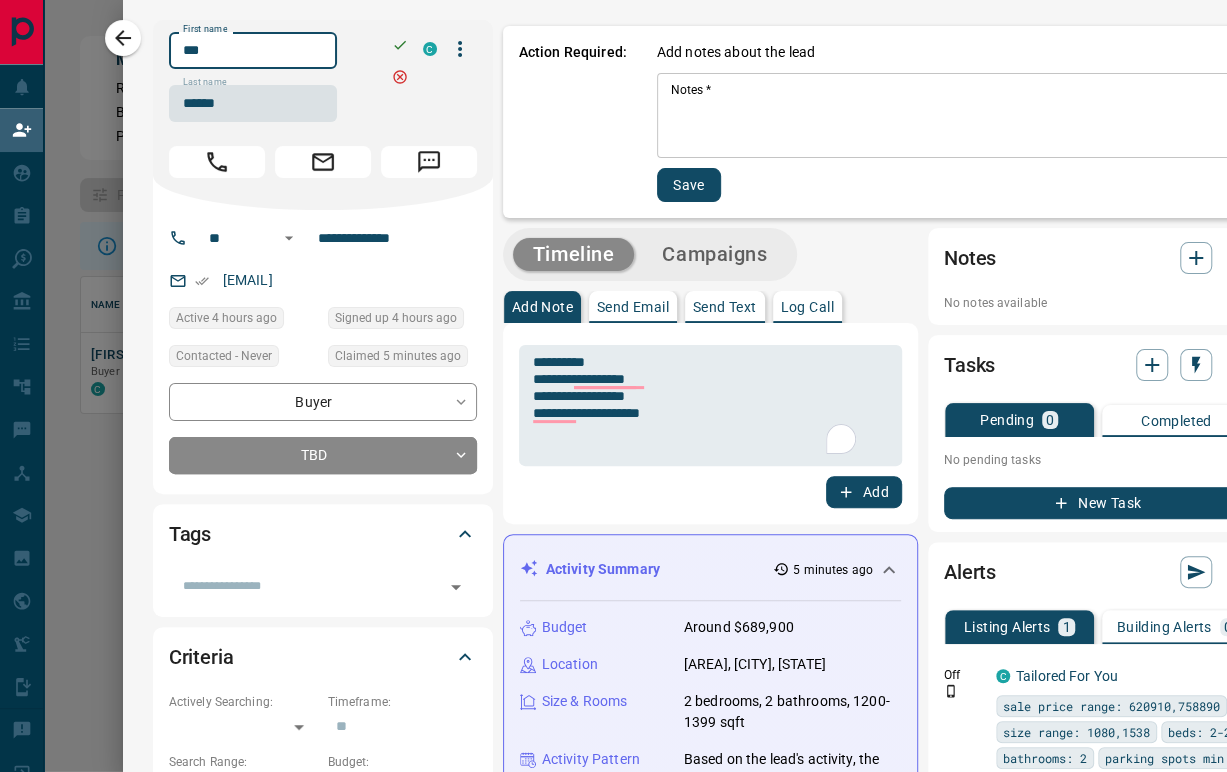drag, startPoint x: 217, startPoint y: 49, endPoint x: 89, endPoint y: 36, distance: 128.65846 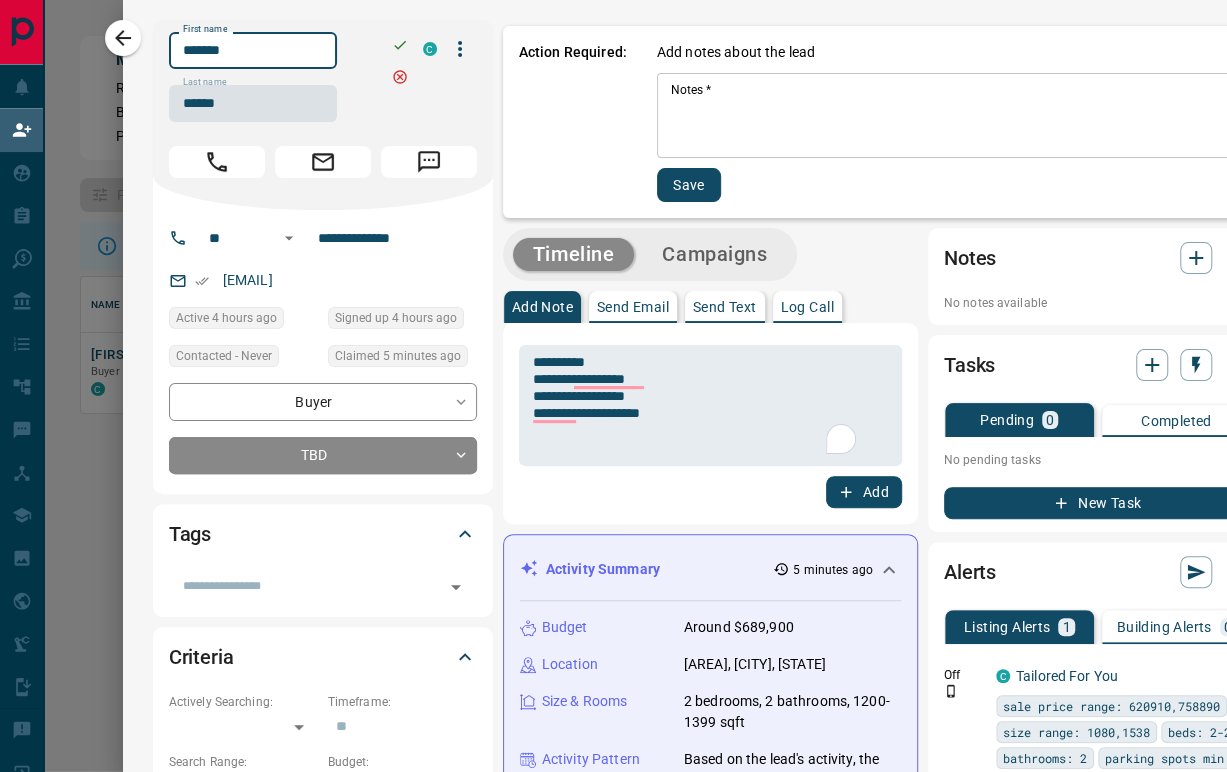 click on "*******" at bounding box center [253, 50] 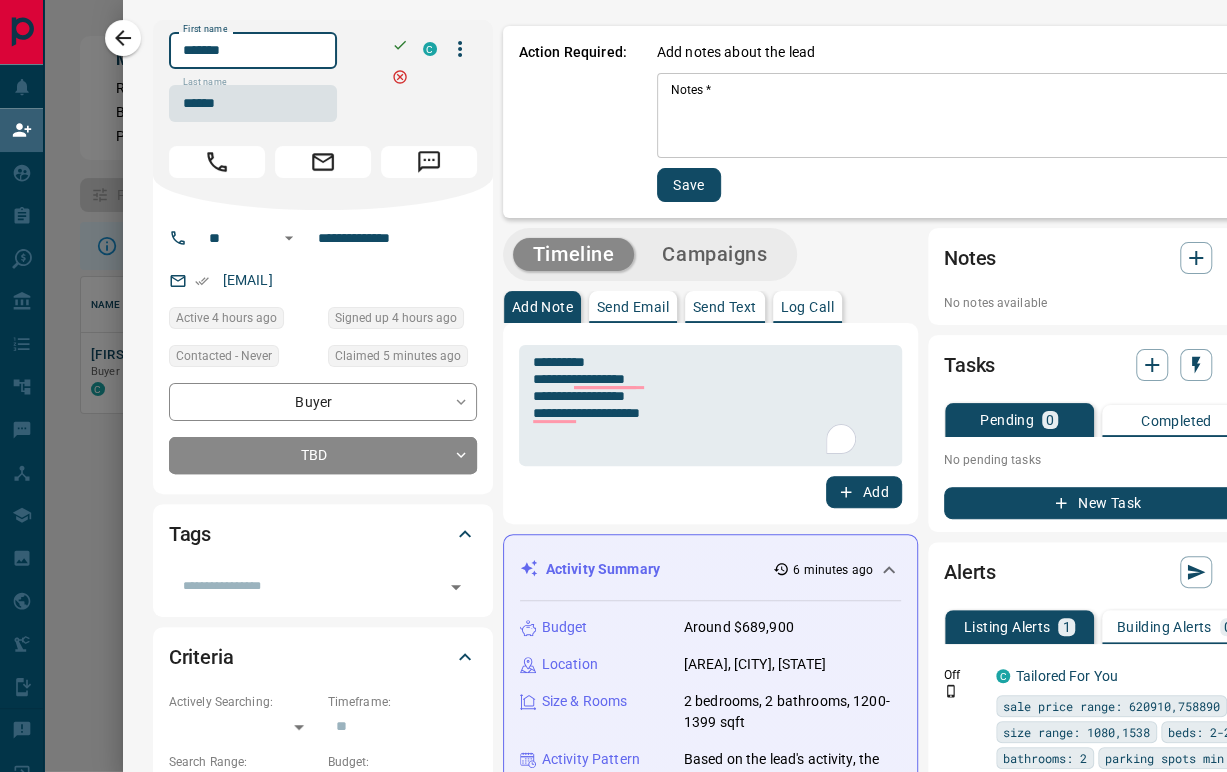 type on "*******" 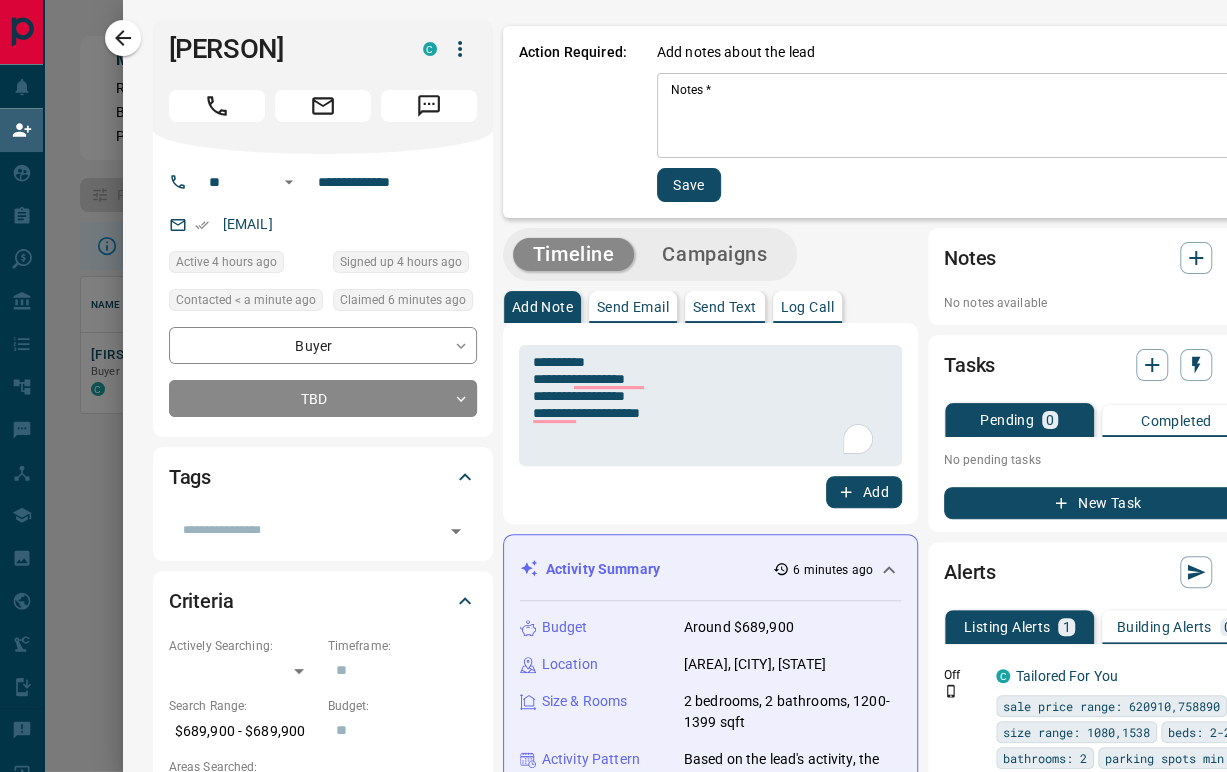 click on "Notes   *" at bounding box center (954, 116) 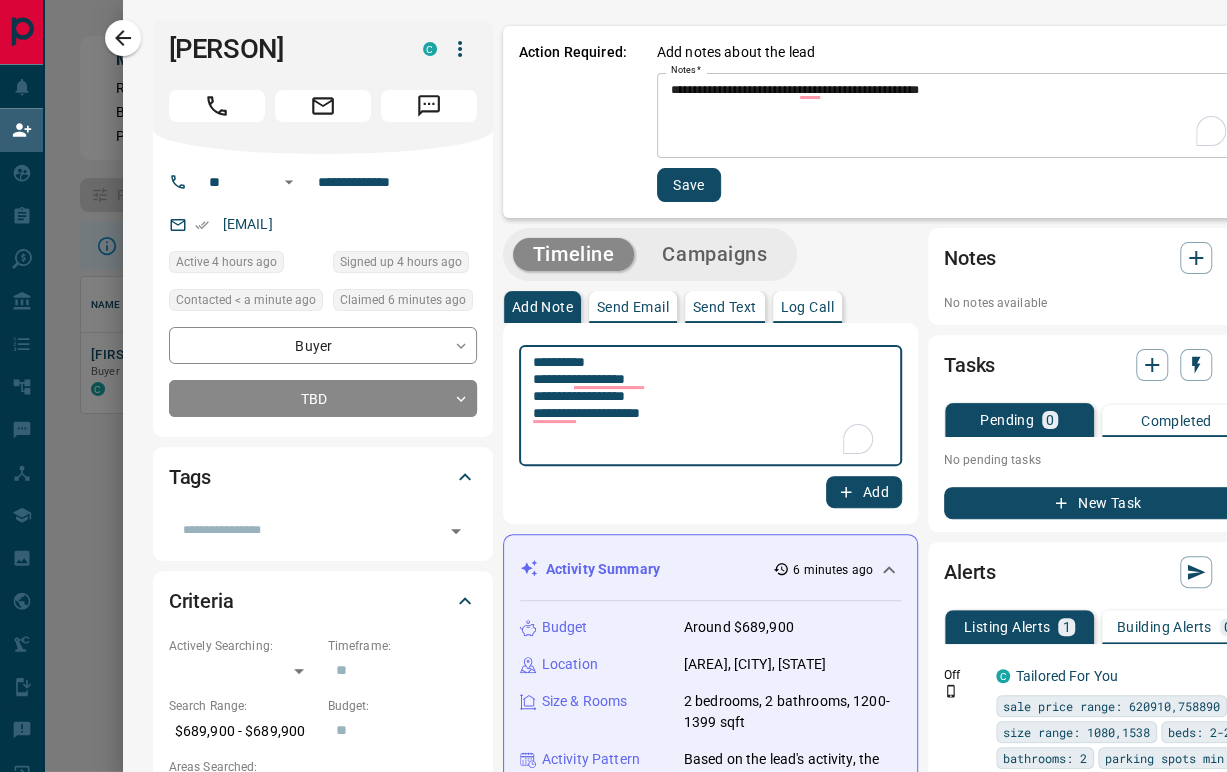 drag, startPoint x: 580, startPoint y: 354, endPoint x: 512, endPoint y: 340, distance: 69.426216 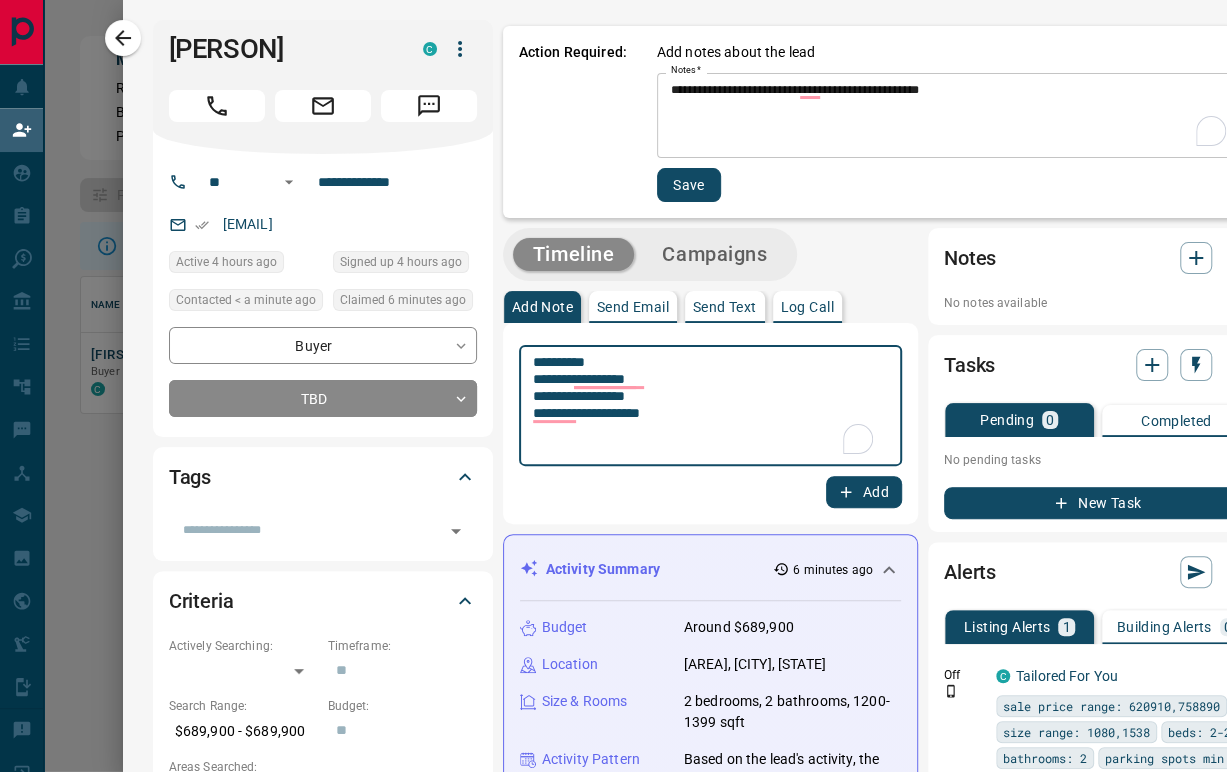 click on "**********" at bounding box center (710, 405) 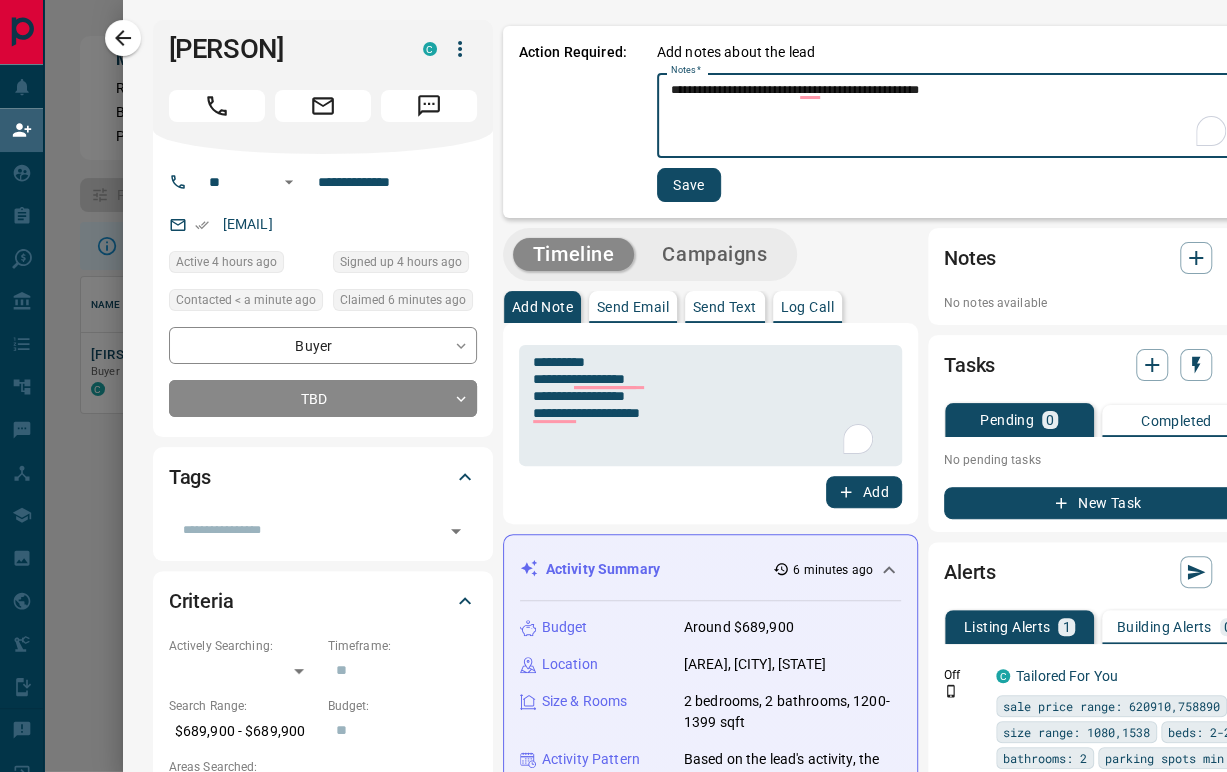 click on "**********" at bounding box center (950, 116) 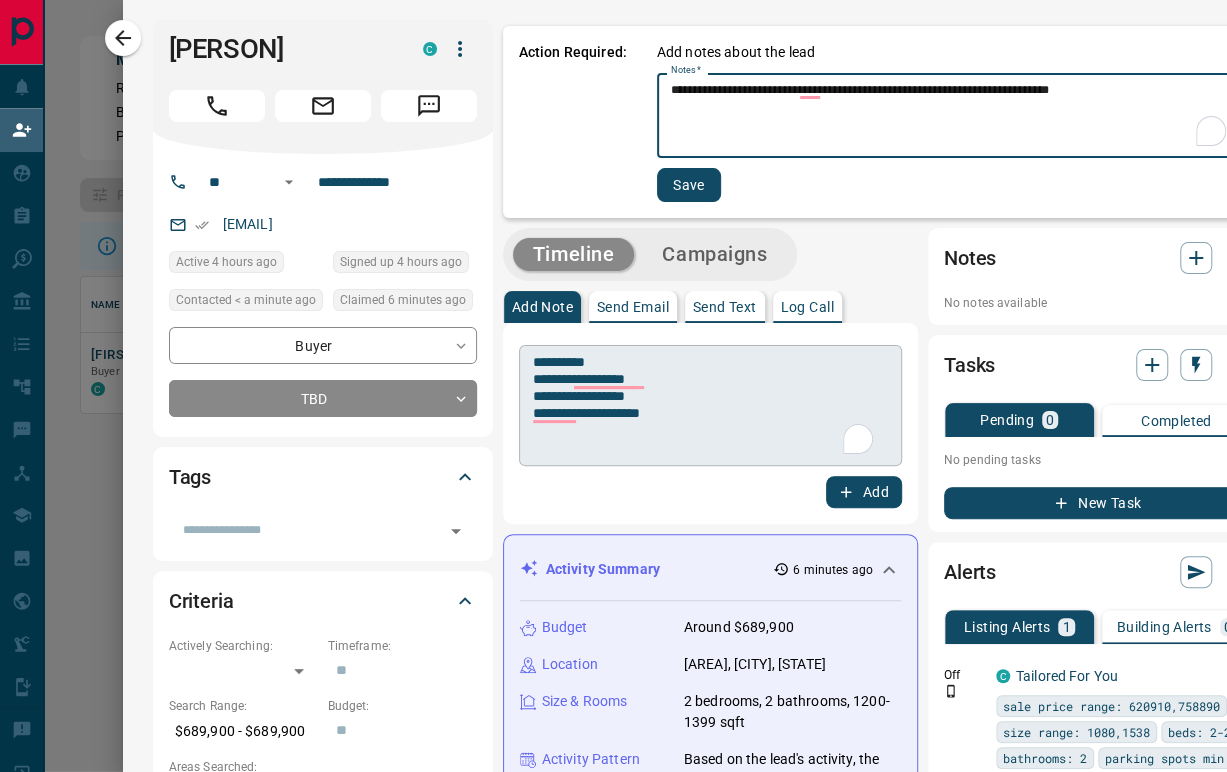type on "**********" 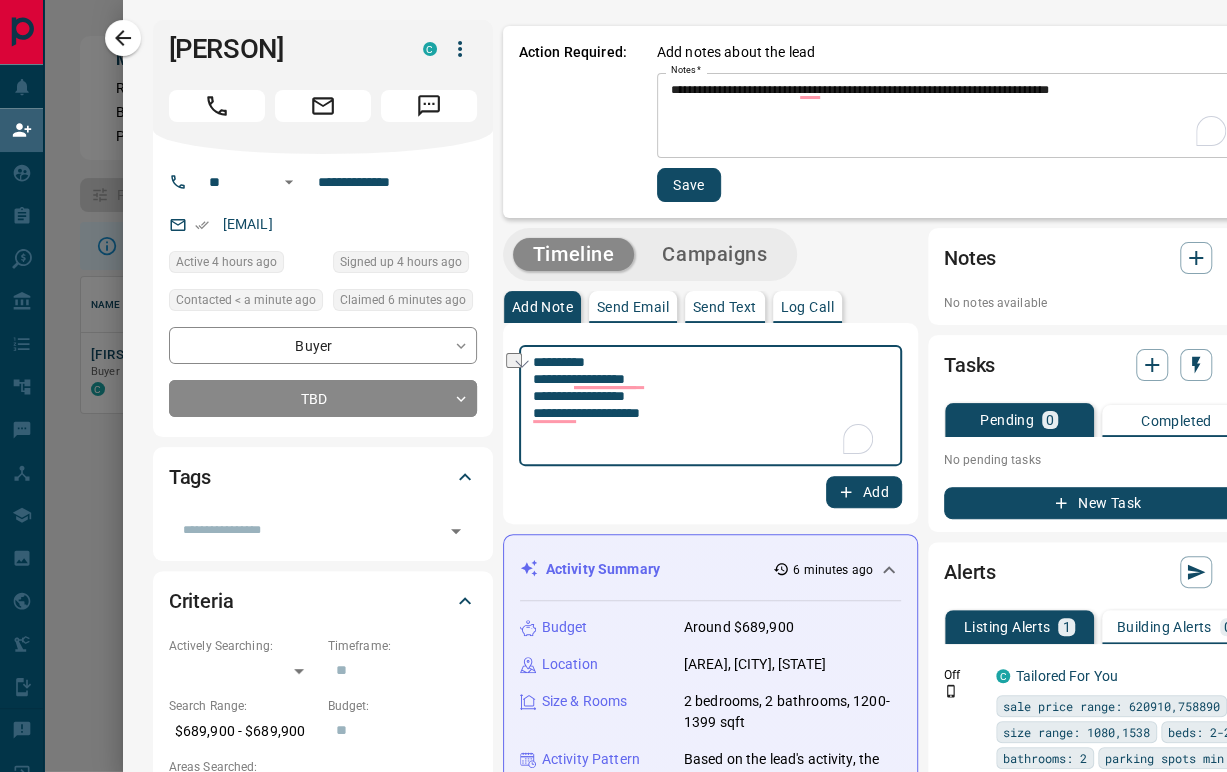 drag, startPoint x: 658, startPoint y: 397, endPoint x: 510, endPoint y: 403, distance: 148.12157 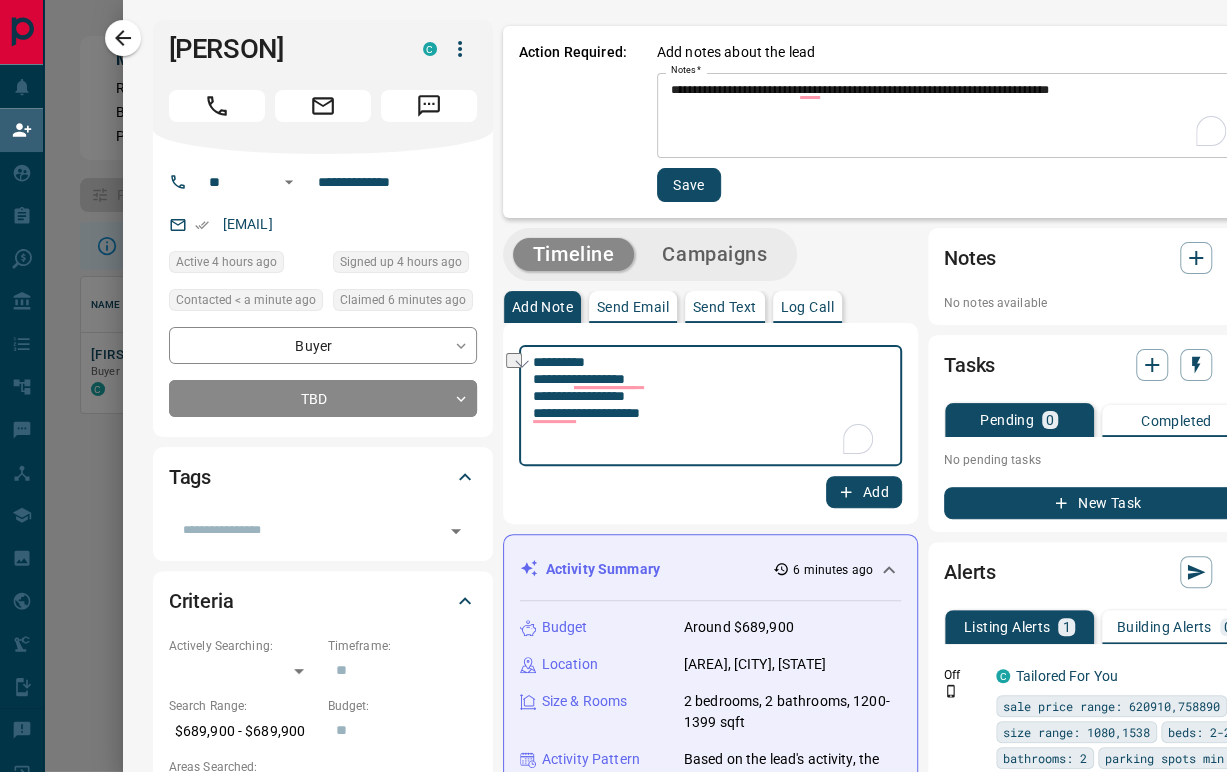 click on "**********" at bounding box center [675, 386] 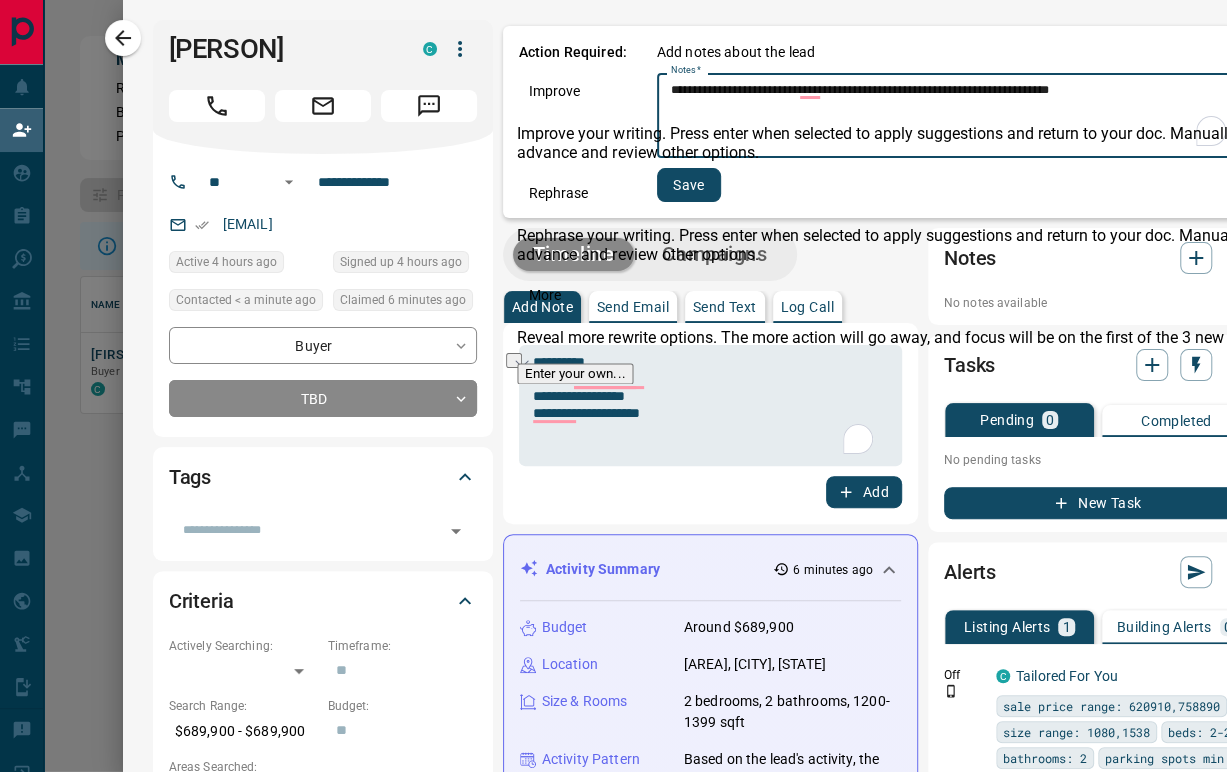 click on "**********" at bounding box center (950, 116) 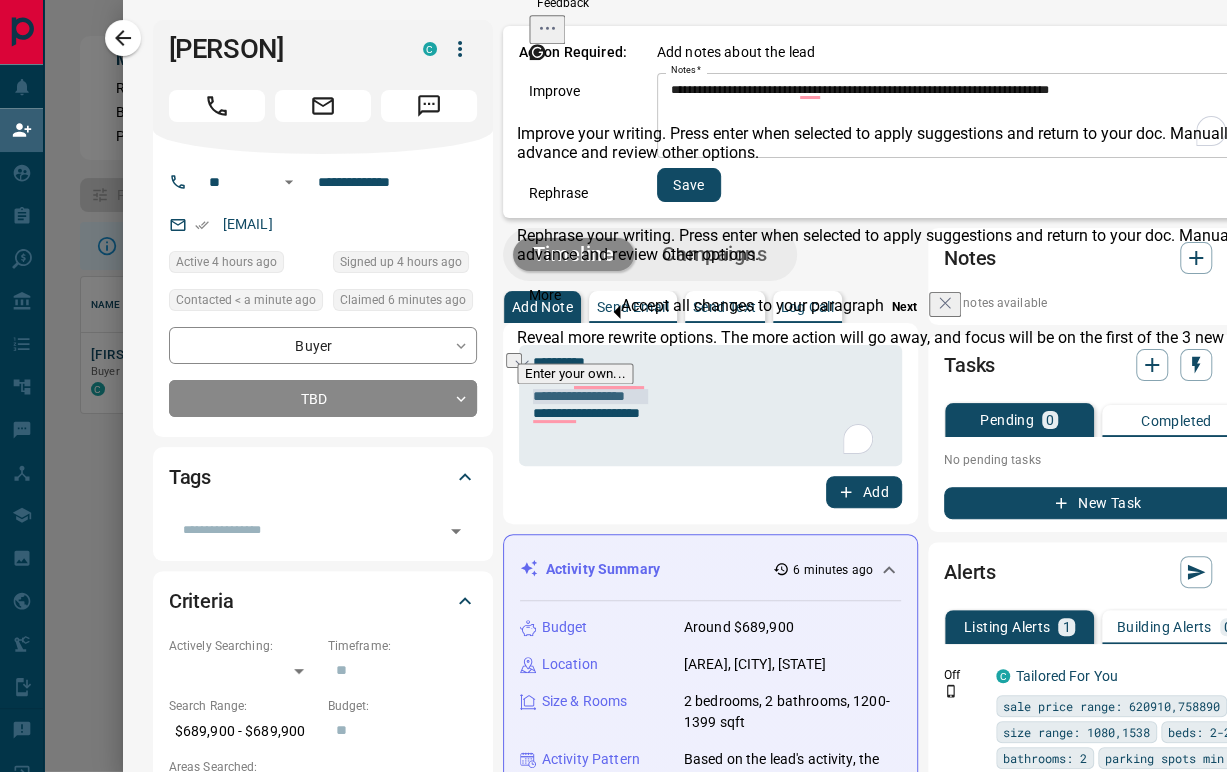 type 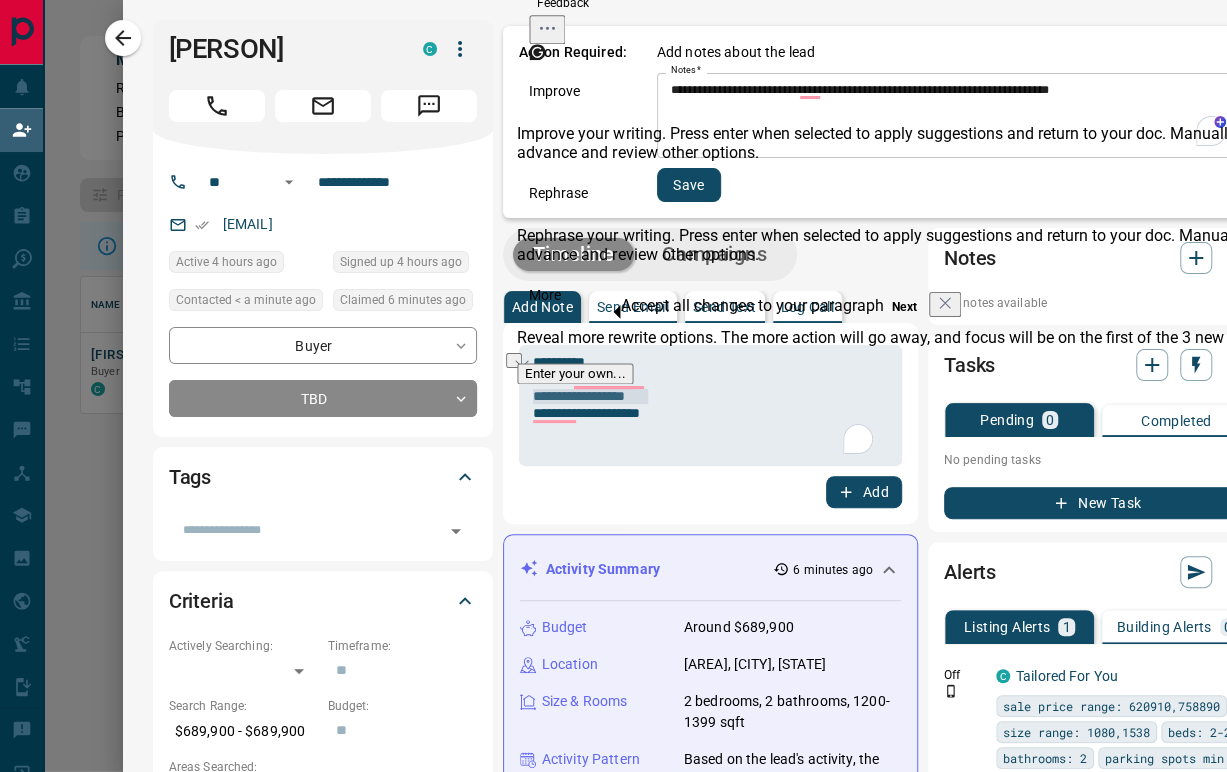 click on "**********" at bounding box center [950, 116] 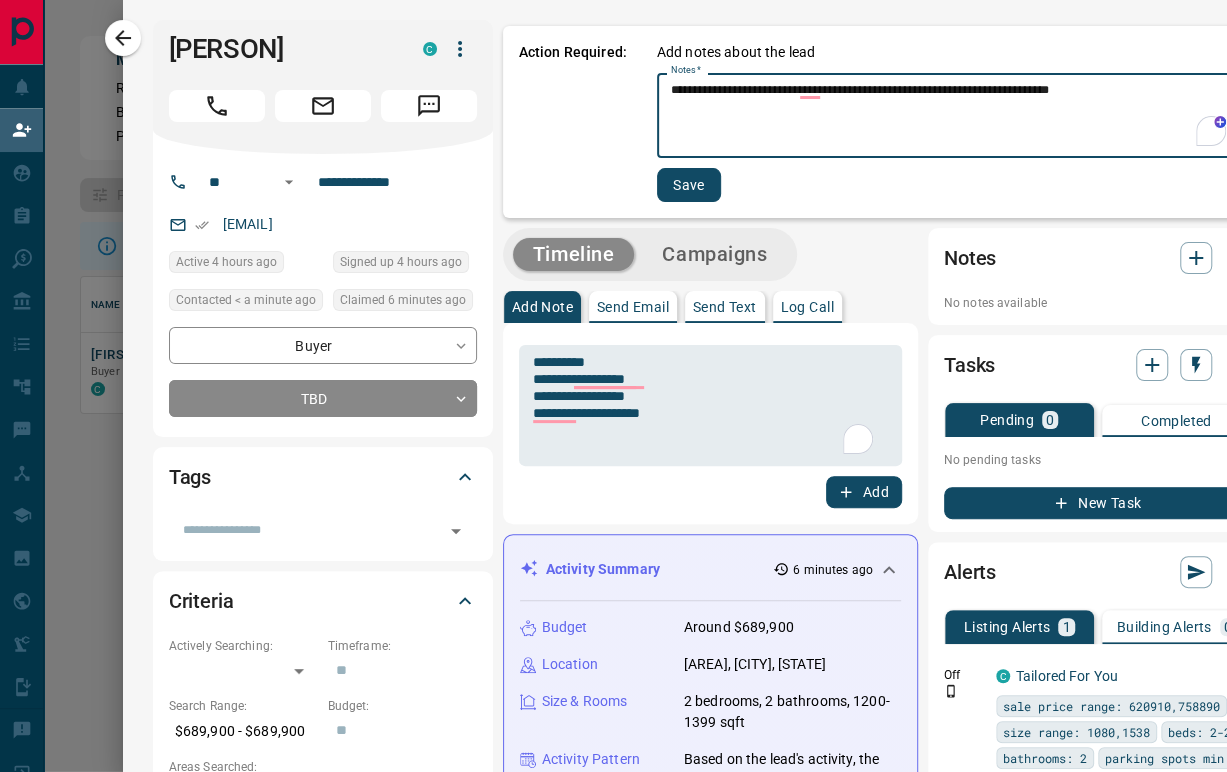 paste on "**********" 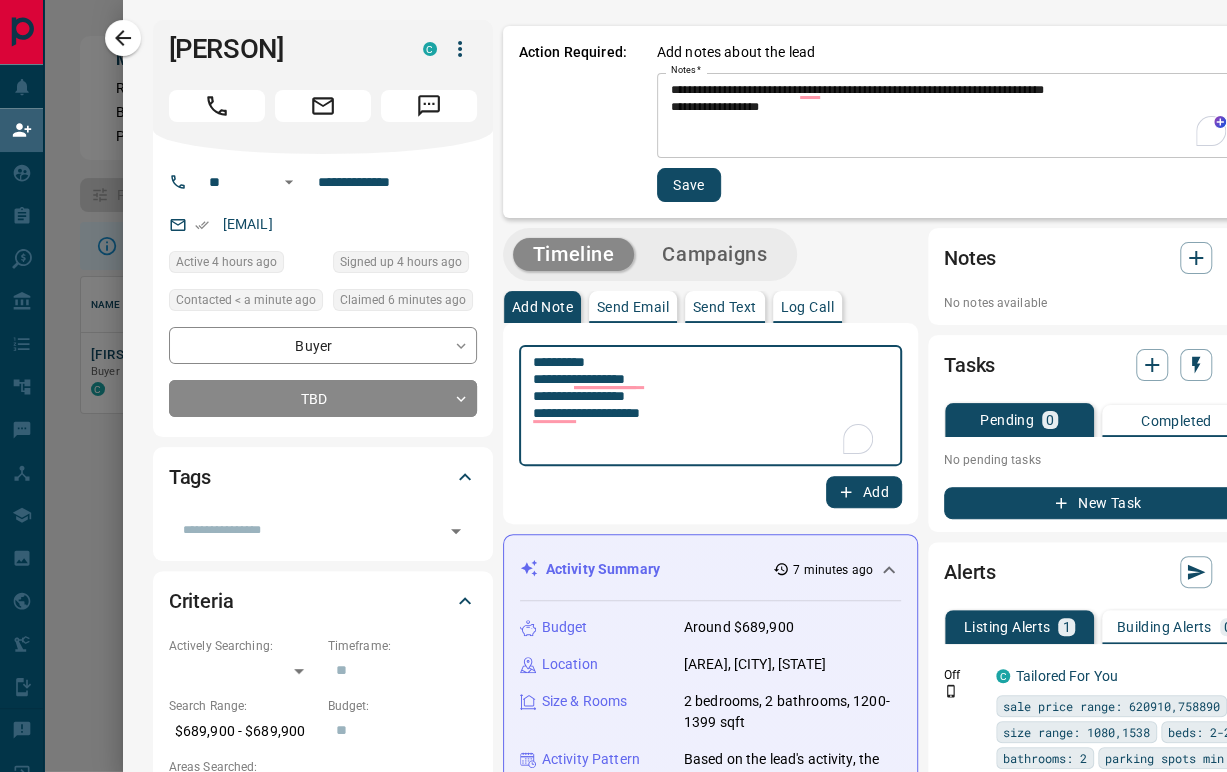 drag, startPoint x: 676, startPoint y: 417, endPoint x: 490, endPoint y: 411, distance: 186.09676 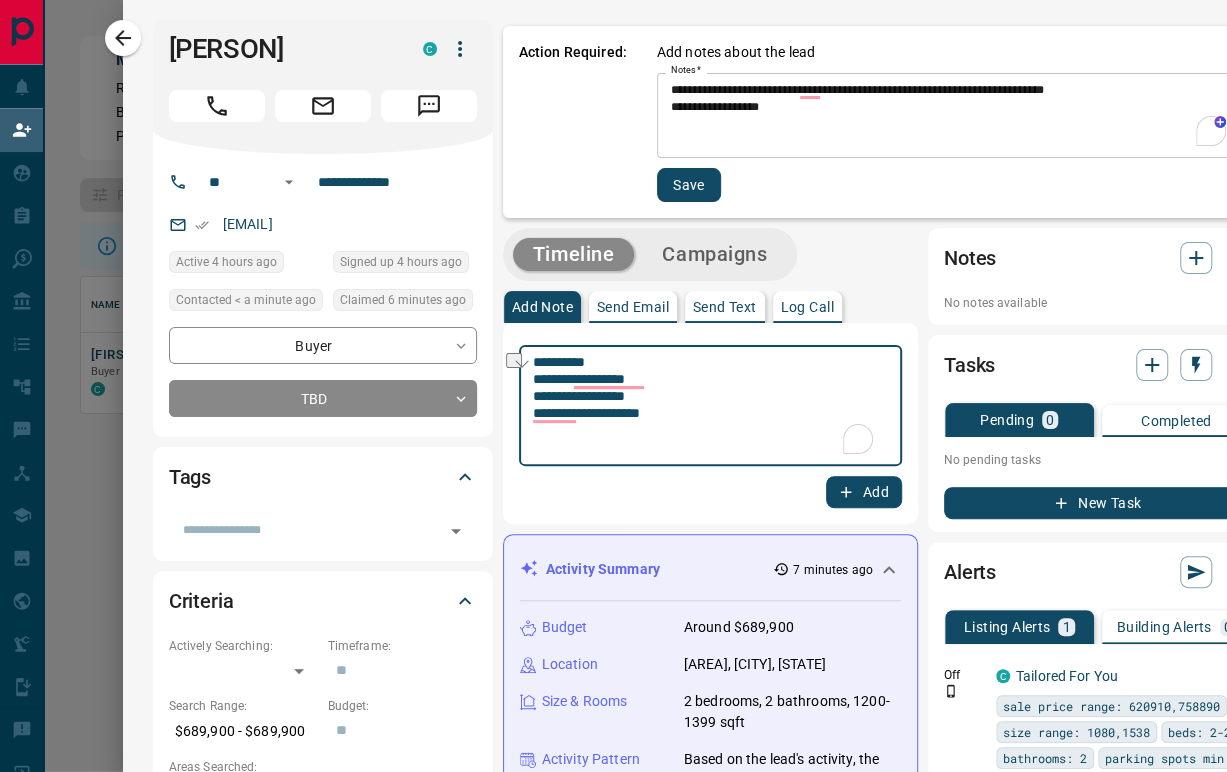 click on "**********" at bounding box center [950, 116] 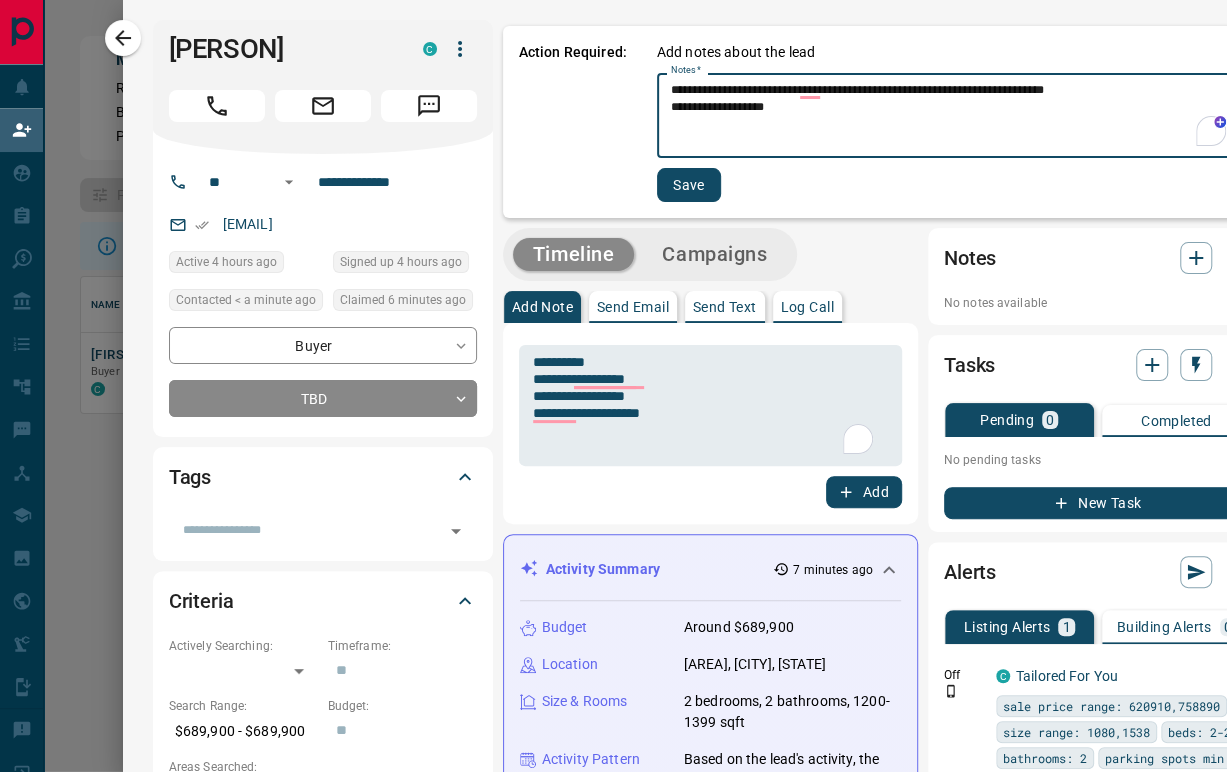 paste on "**********" 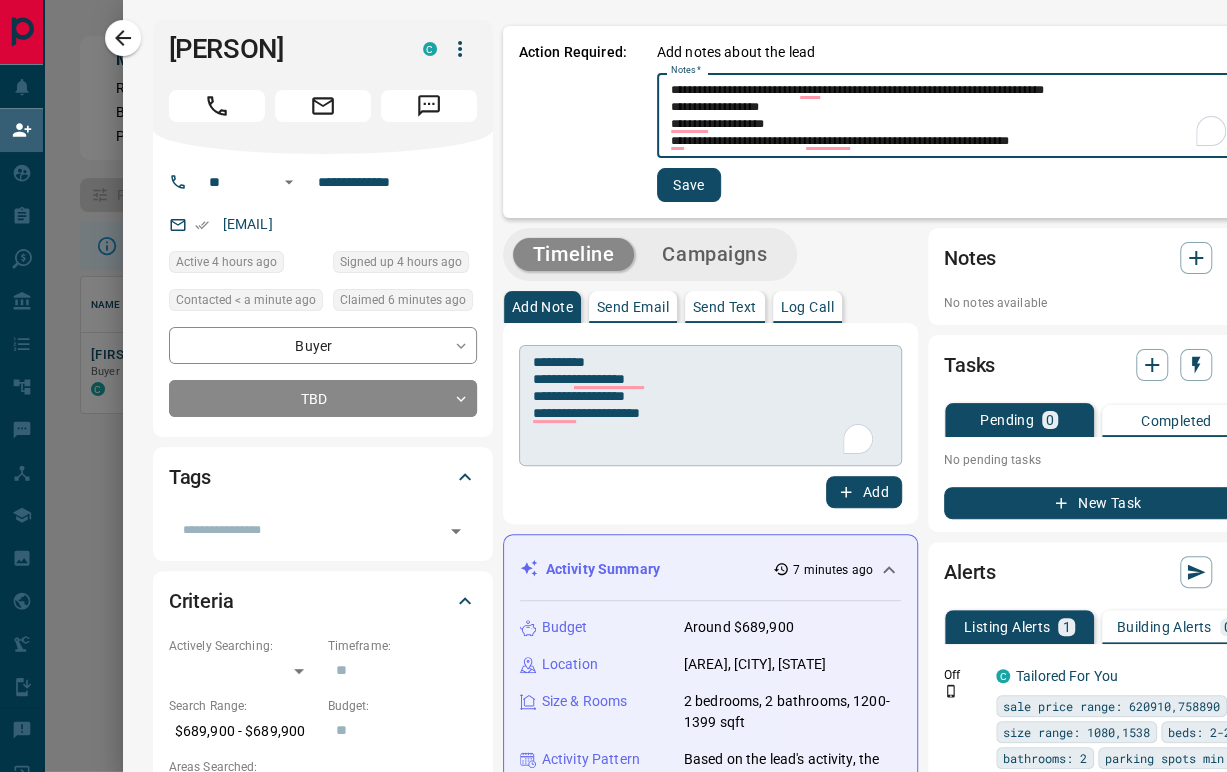 type on "**********" 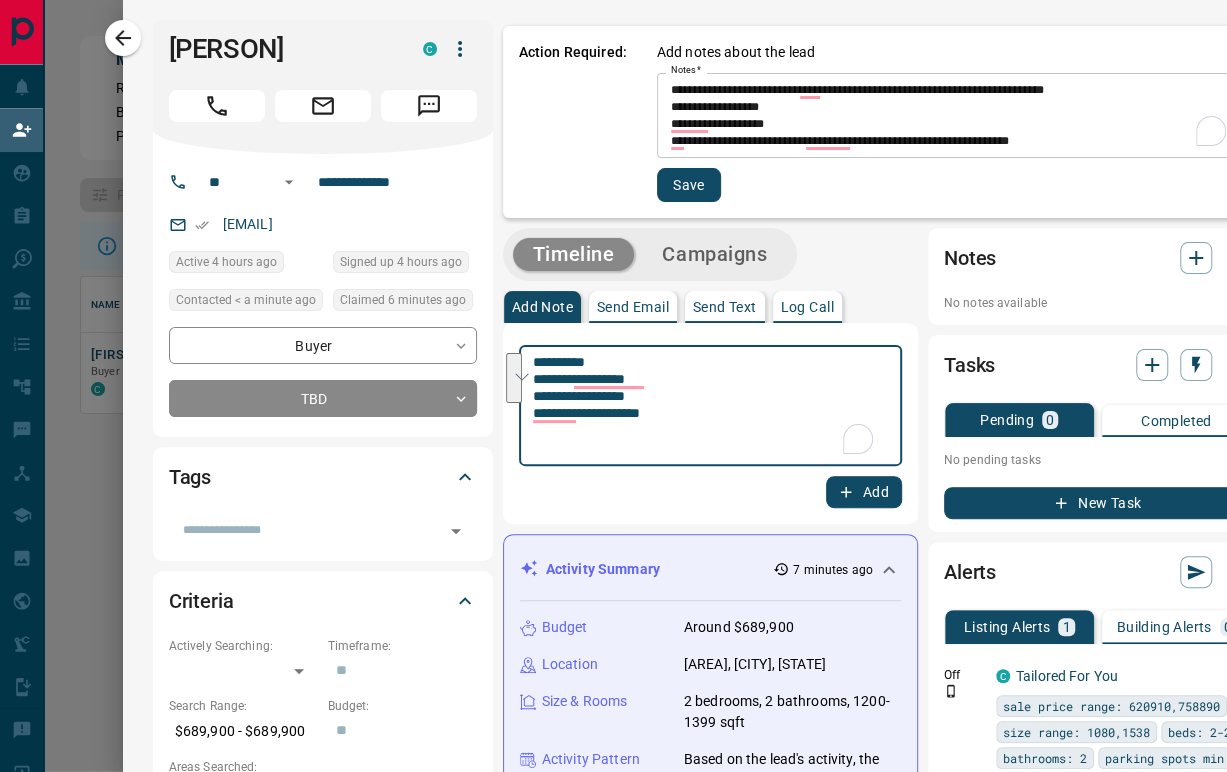 drag, startPoint x: 648, startPoint y: 404, endPoint x: 519, endPoint y: 353, distance: 138.71553 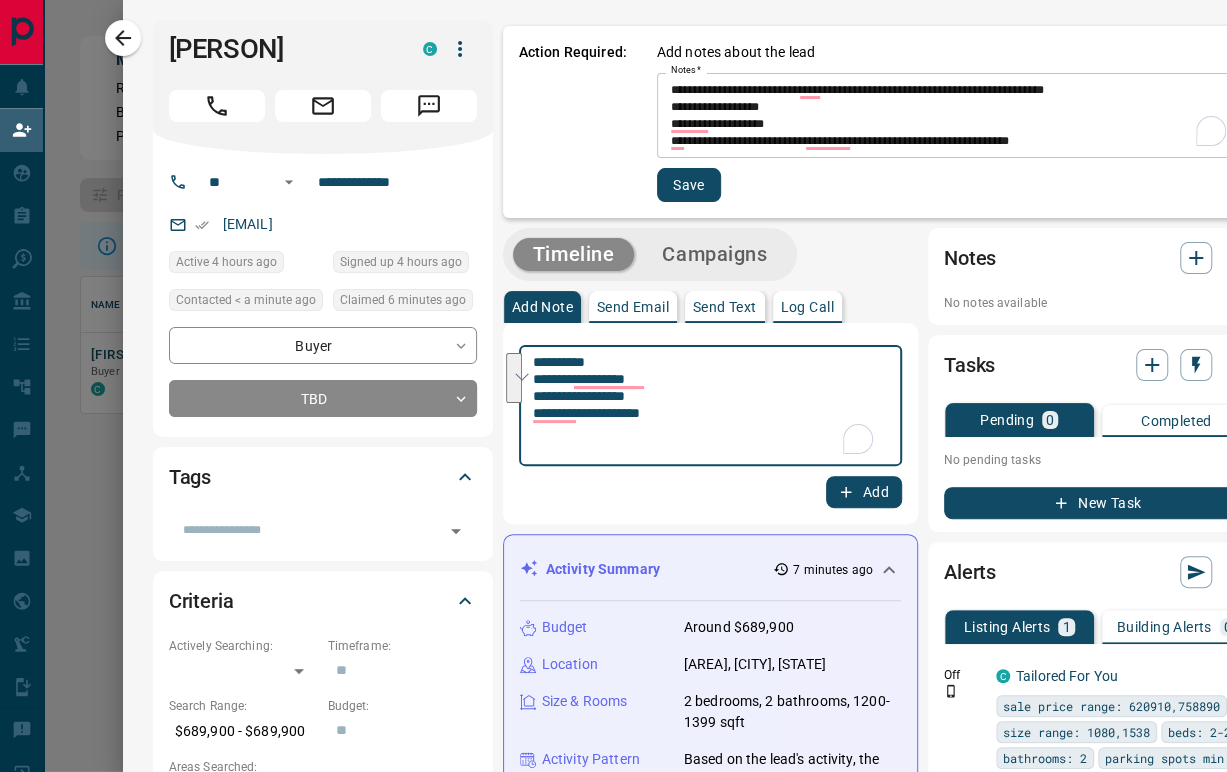 click on "**********" at bounding box center (705, 406) 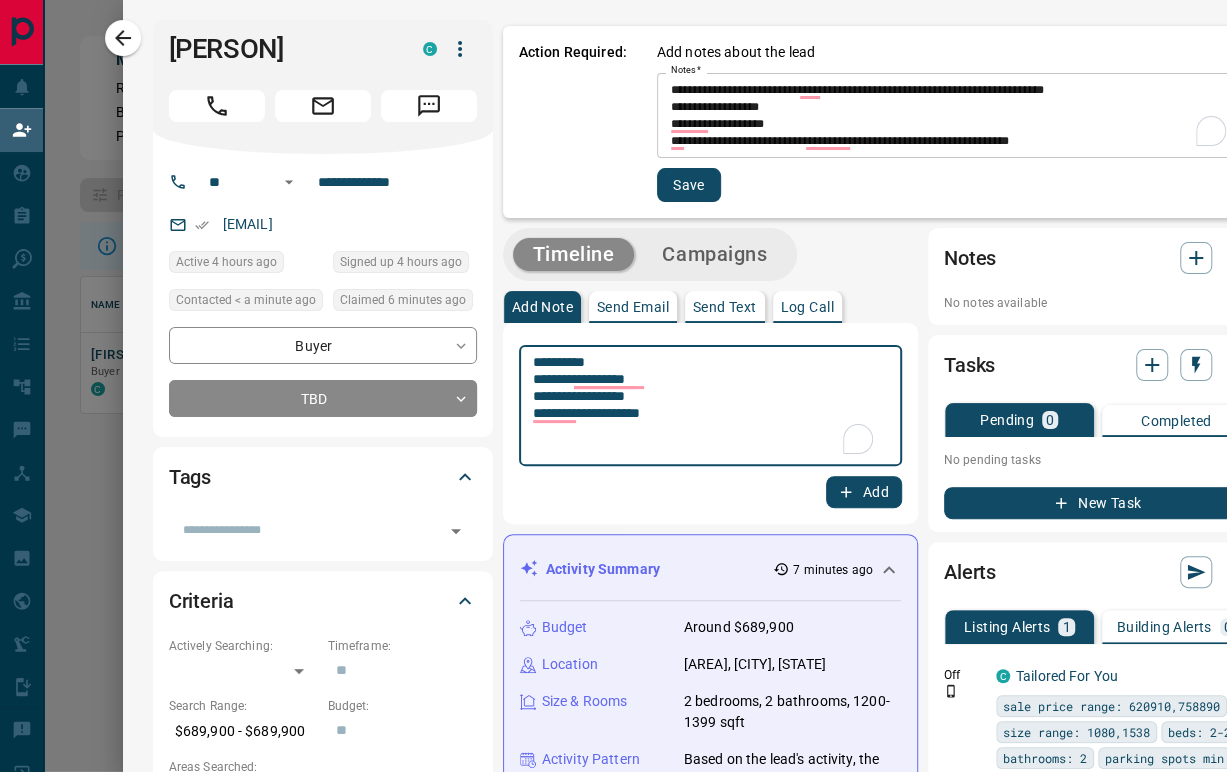drag, startPoint x: 686, startPoint y: 427, endPoint x: 520, endPoint y: 366, distance: 176.85304 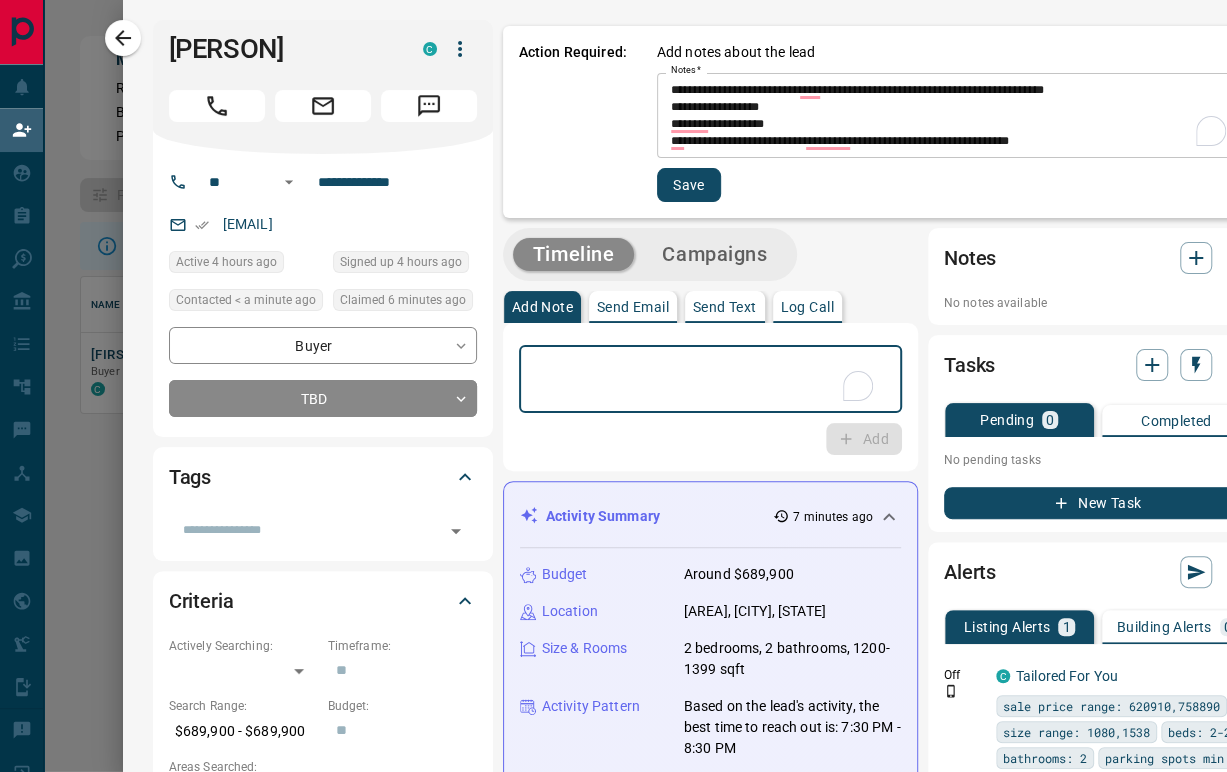 type 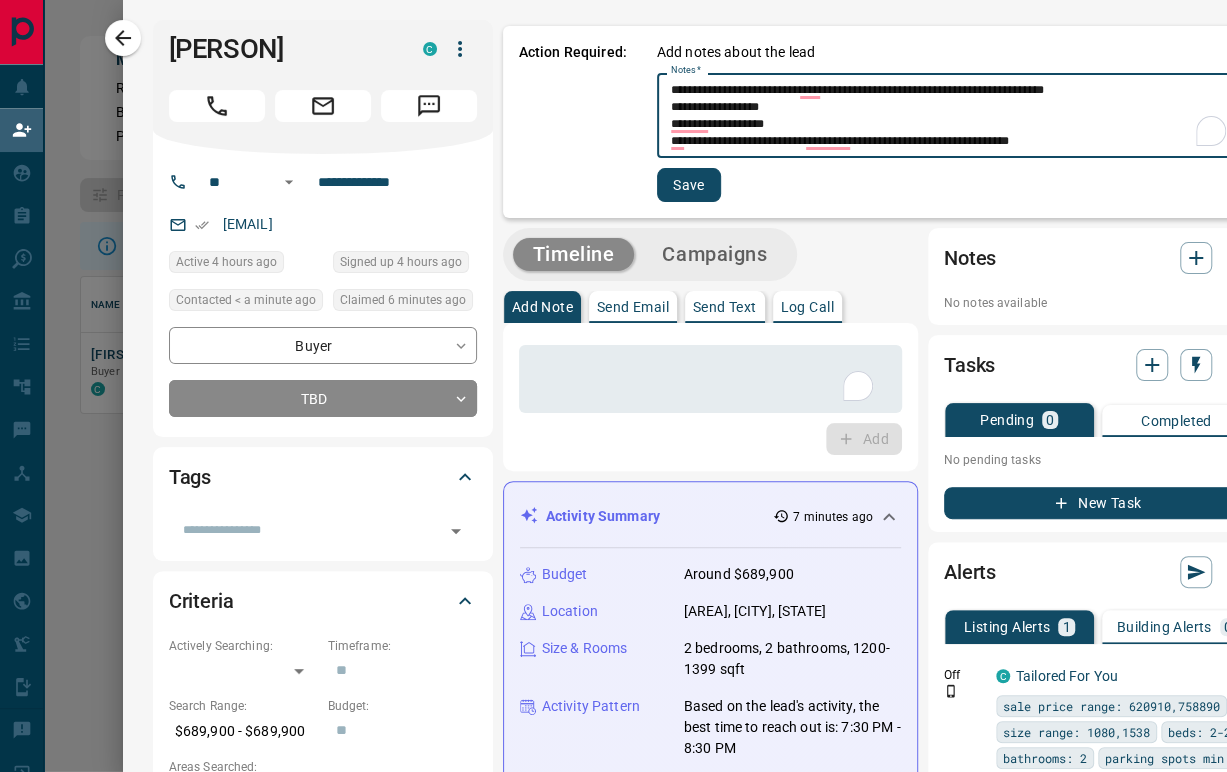 click on "**********" at bounding box center (675, 386) 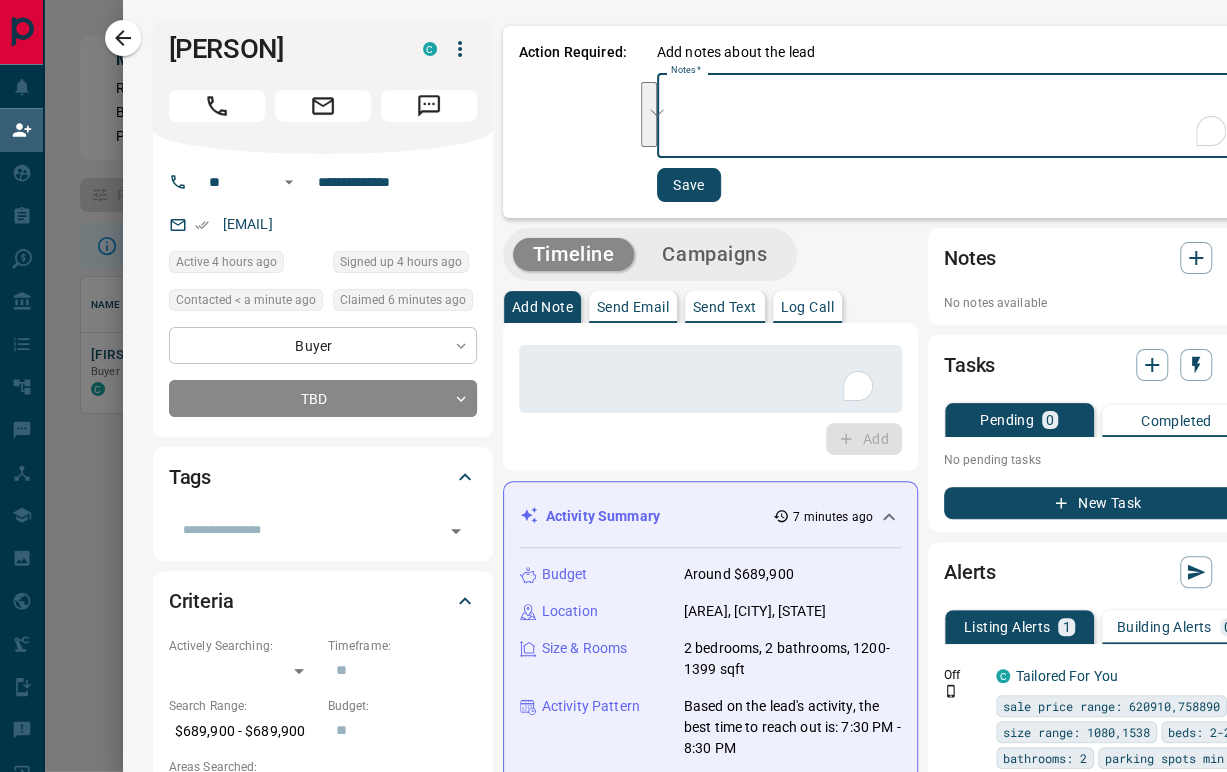 type 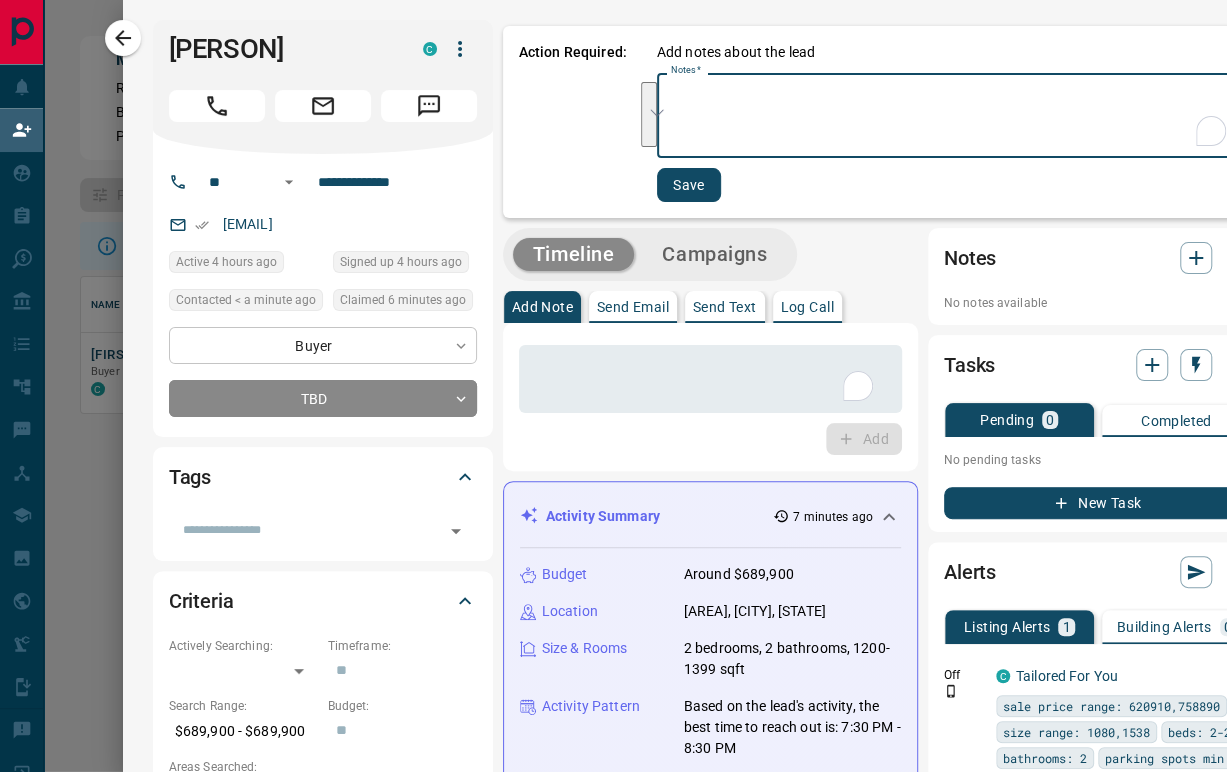click on "**********" at bounding box center [613, 341] 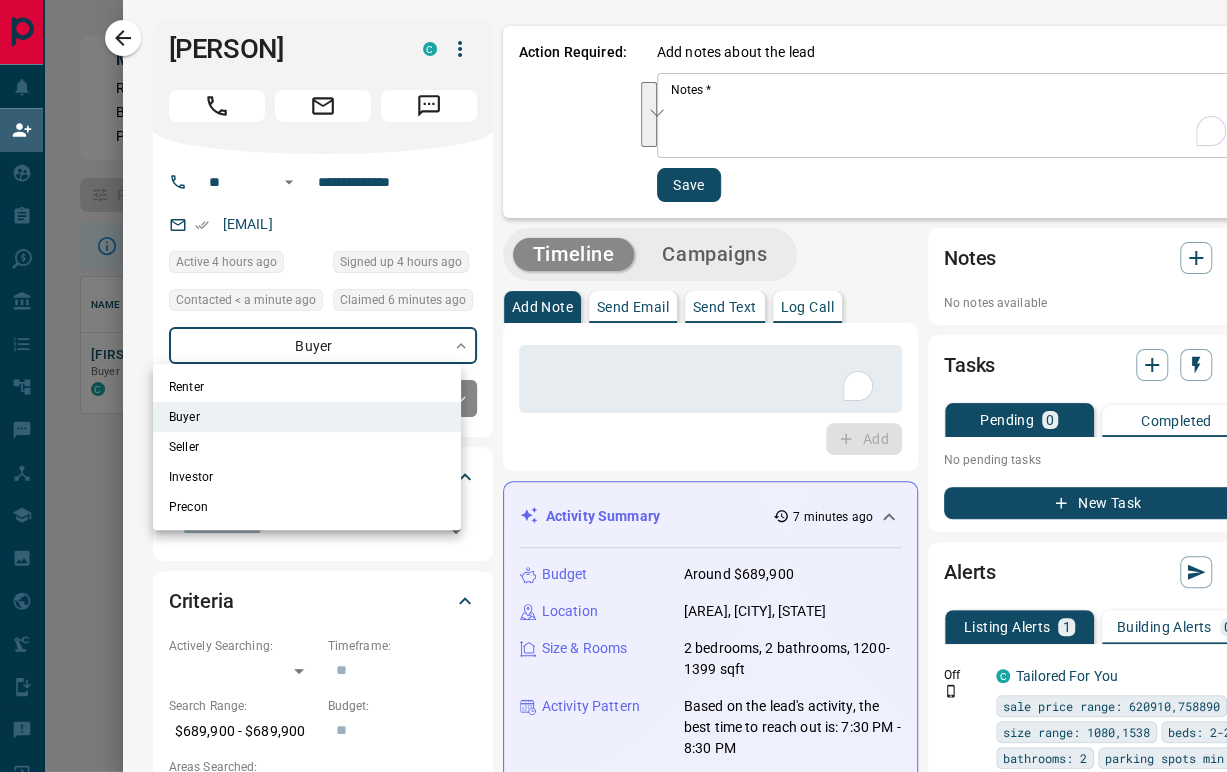 type 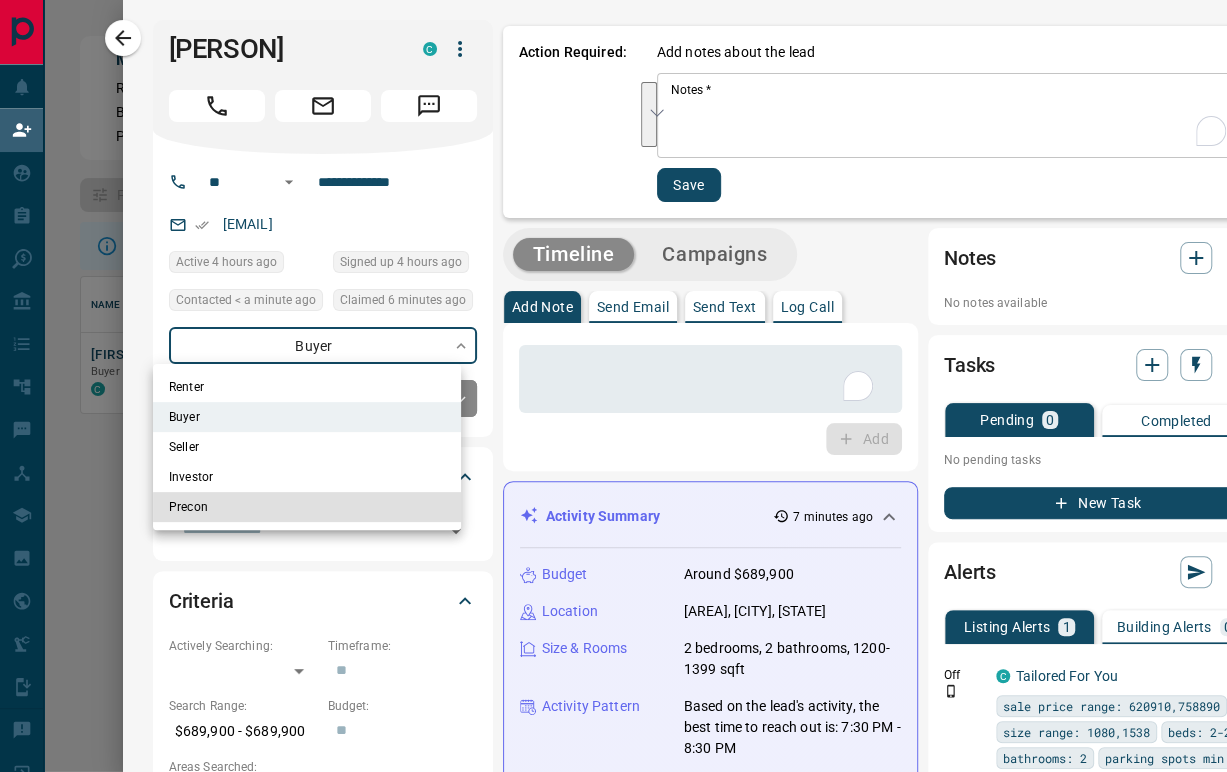 click on "Precon" at bounding box center [307, 507] 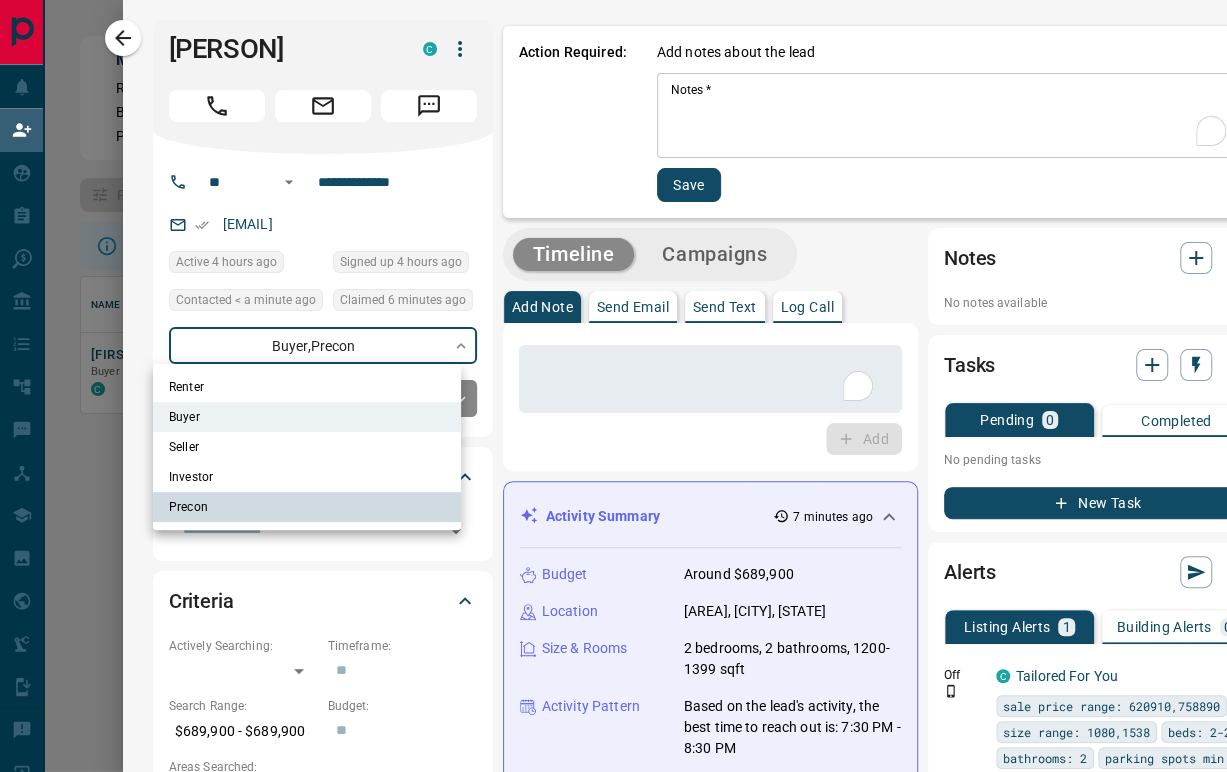 click at bounding box center [613, 386] 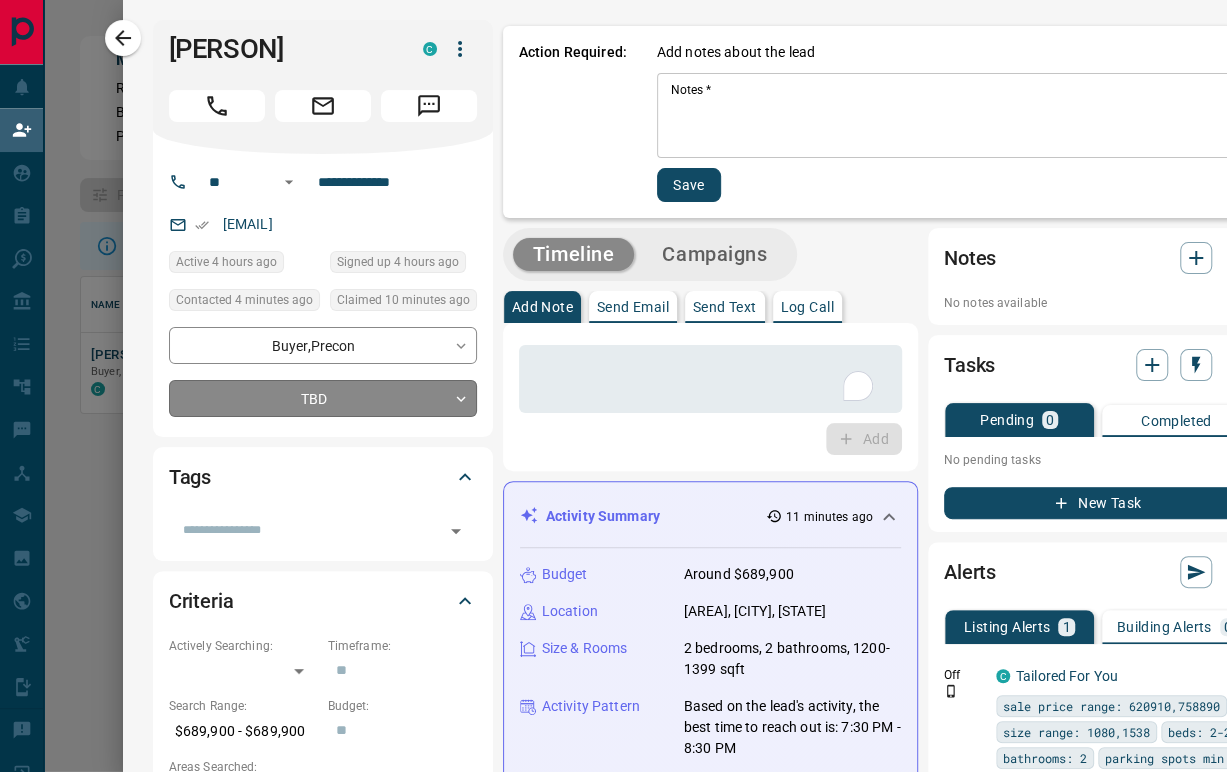 click on "**********" at bounding box center (613, 341) 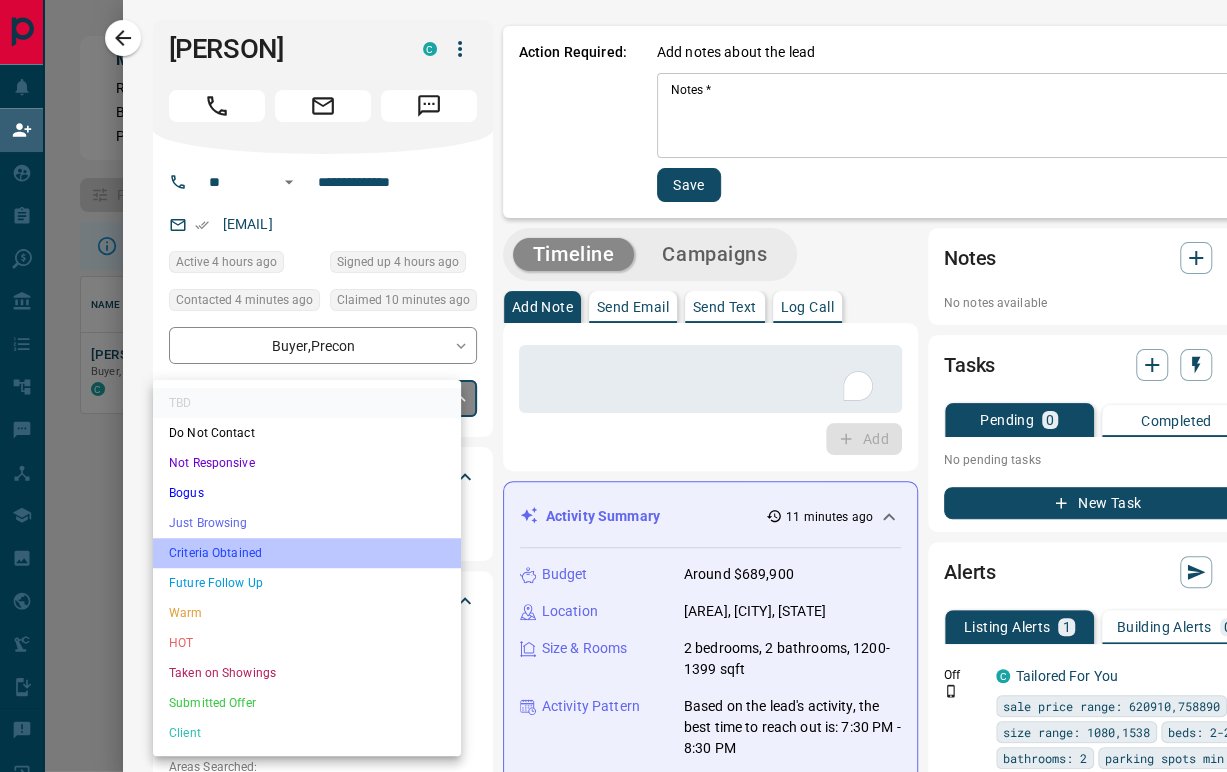 click on "Criteria Obtained" at bounding box center [307, 553] 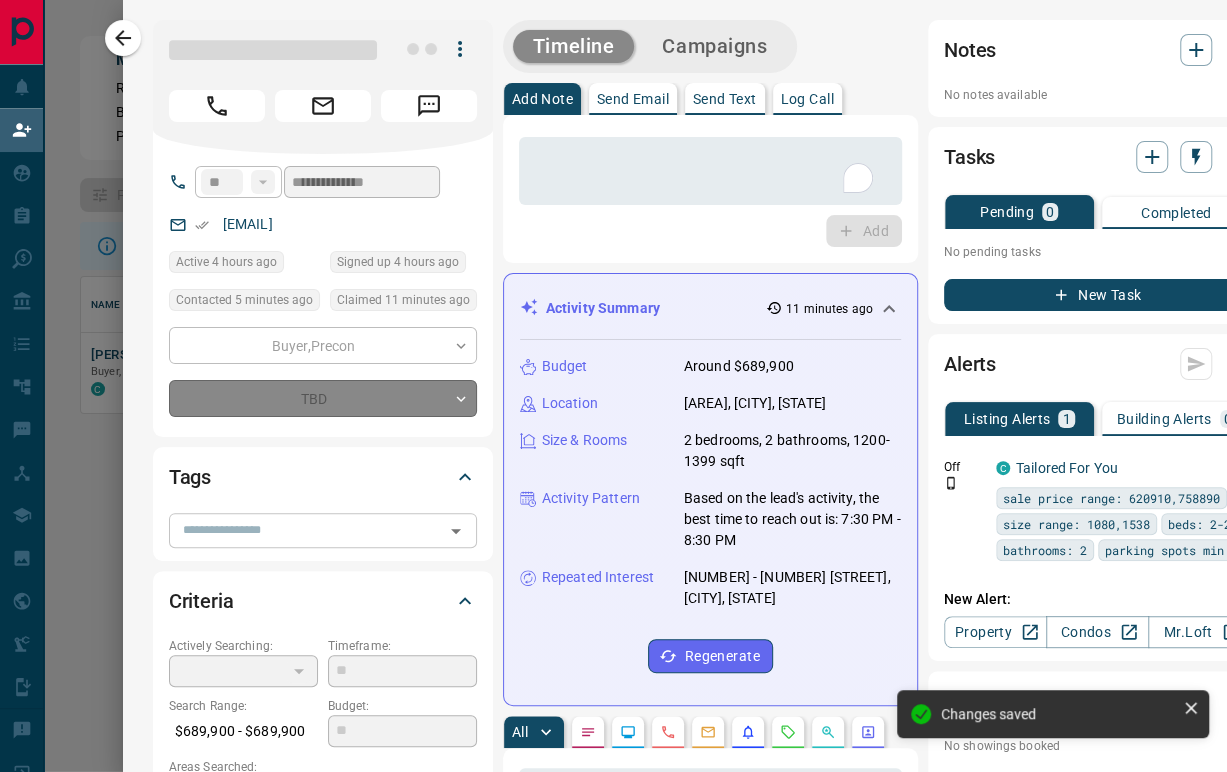 type on "*" 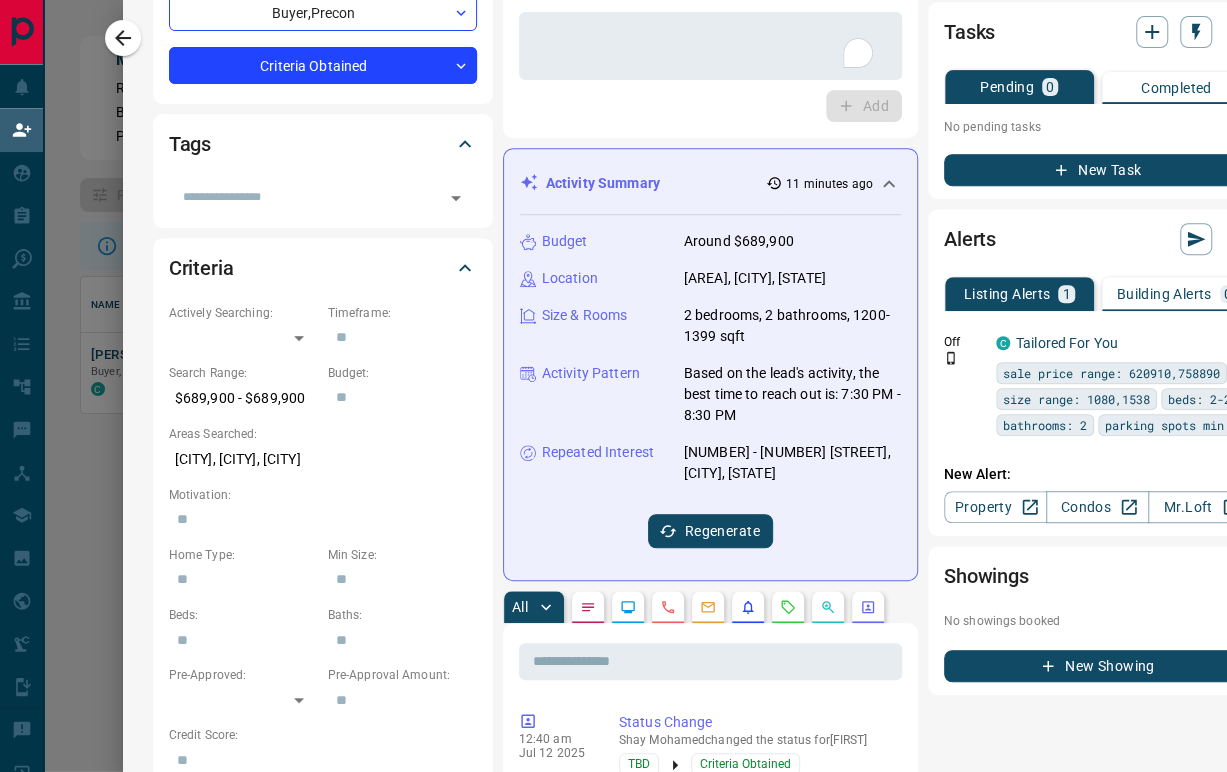 scroll, scrollTop: 0, scrollLeft: 0, axis: both 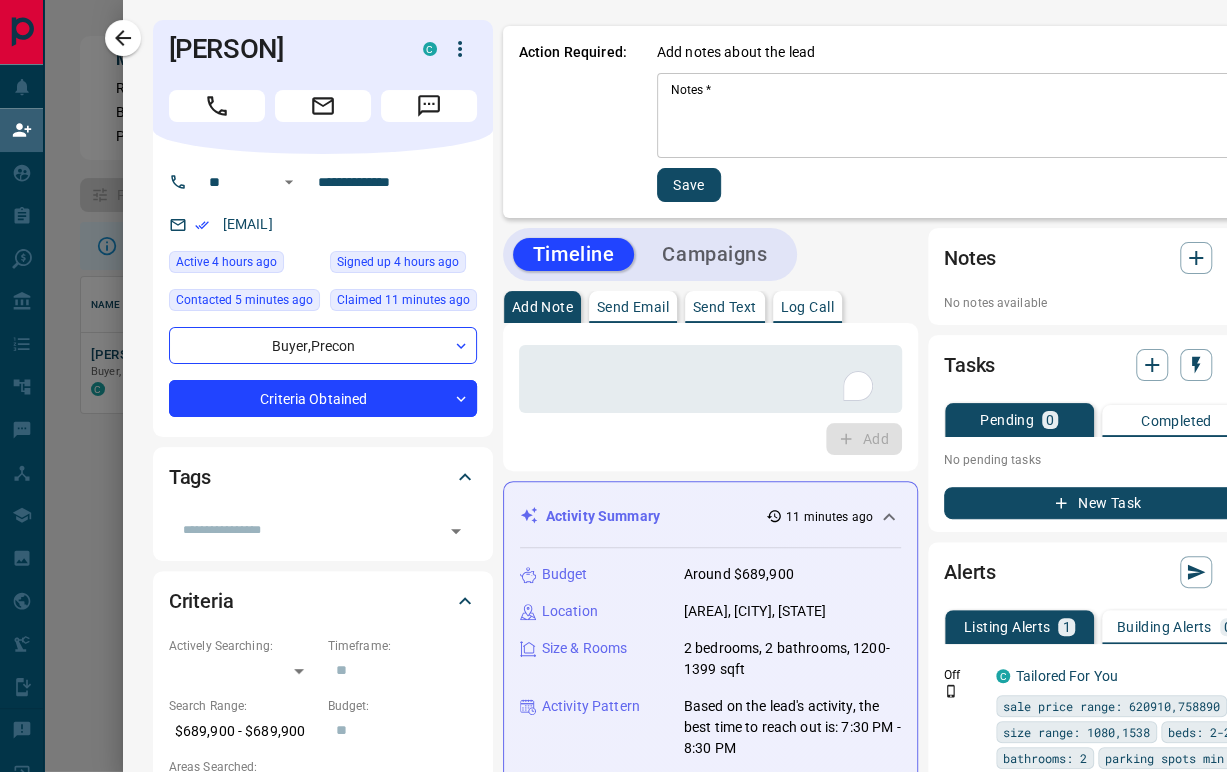 click on "Notes   *" at bounding box center [954, 116] 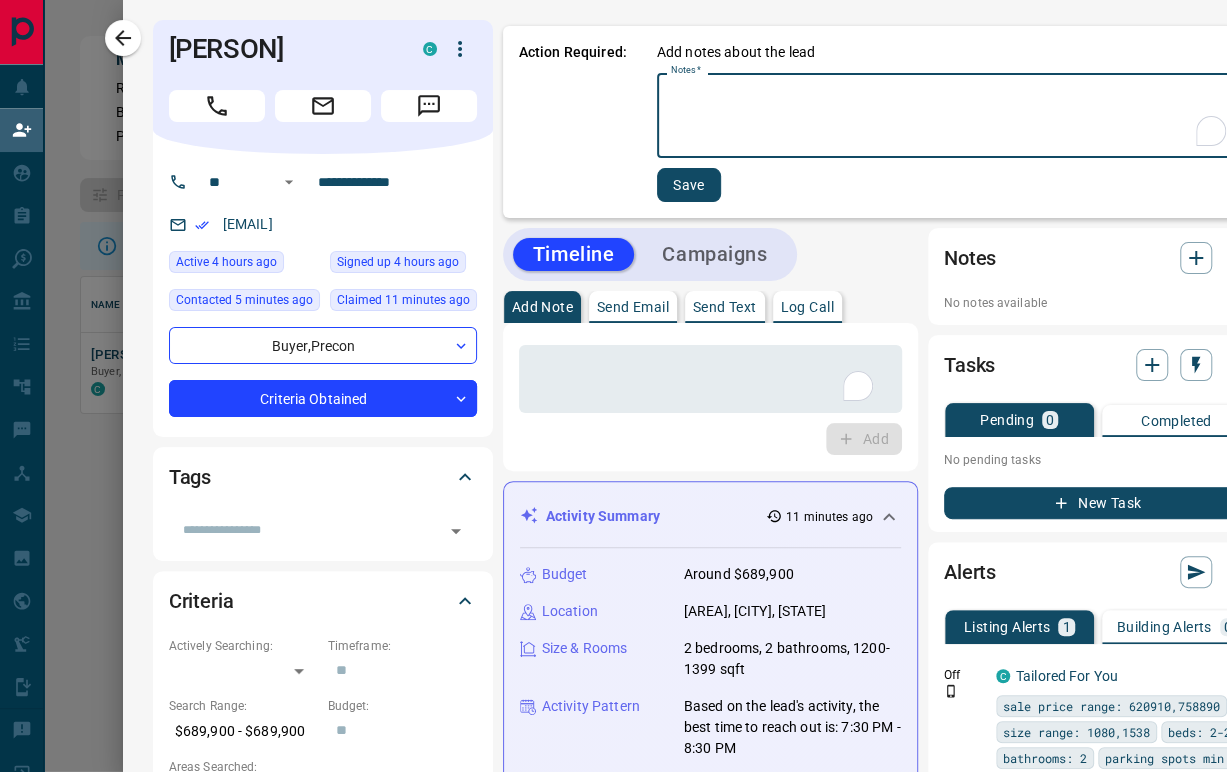 paste on "**********" 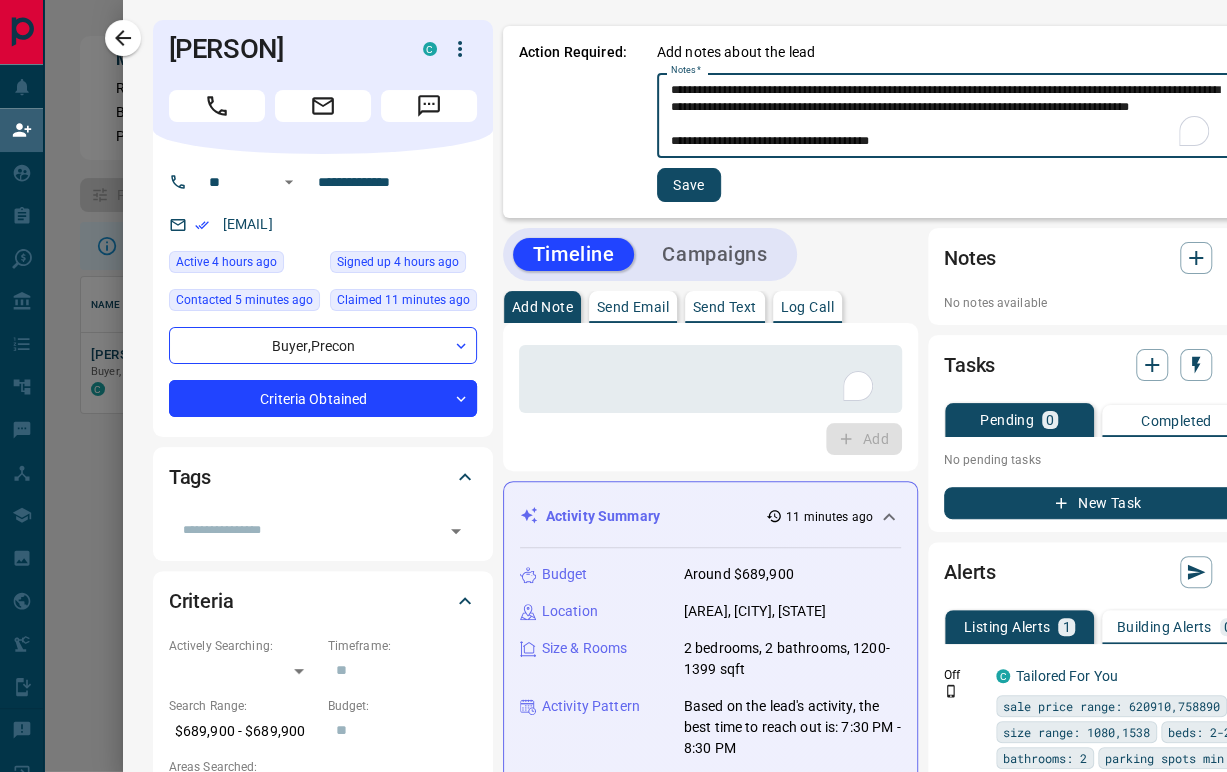 scroll, scrollTop: 120, scrollLeft: 0, axis: vertical 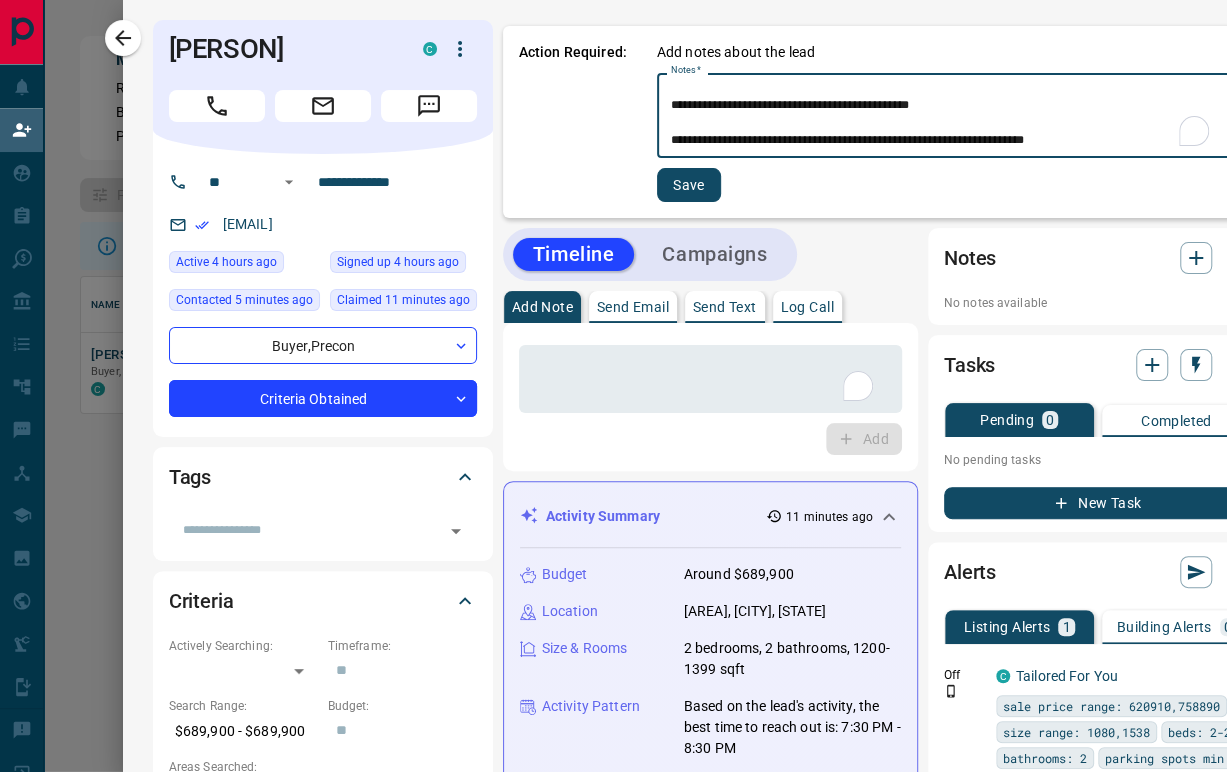 click on "**********" at bounding box center (950, 116) 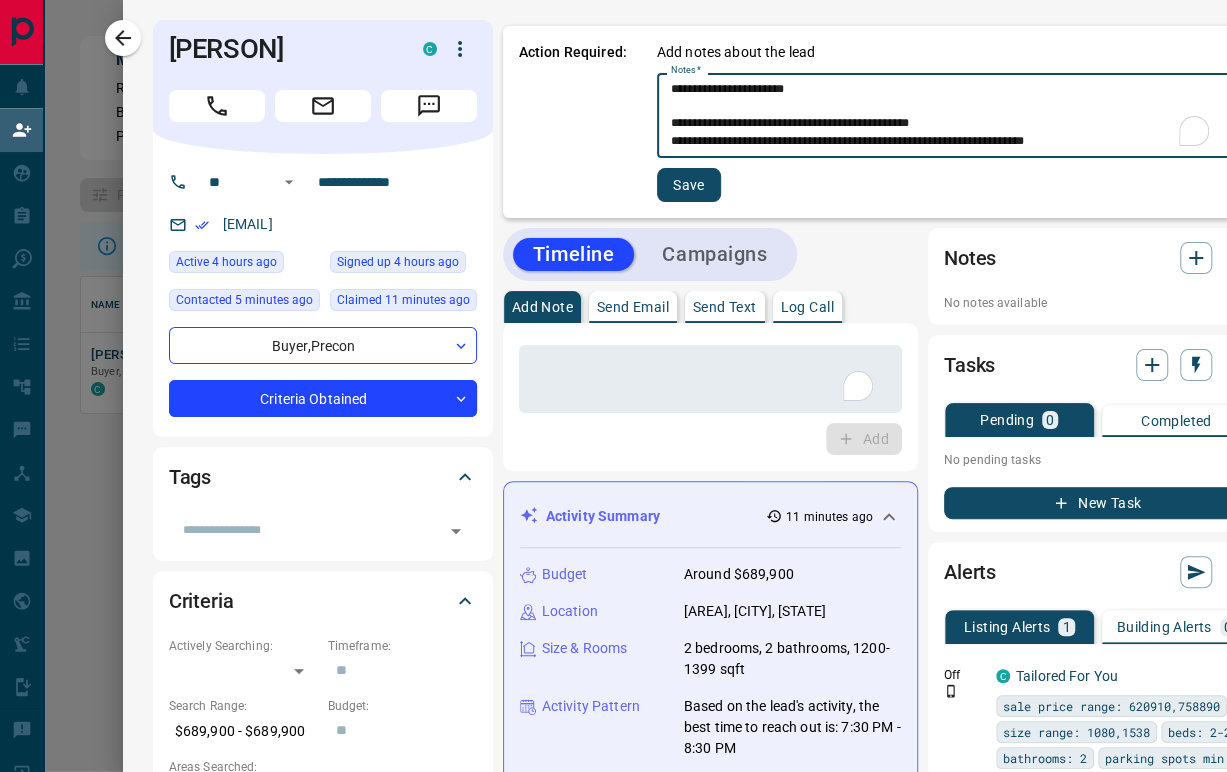 scroll, scrollTop: 103, scrollLeft: 0, axis: vertical 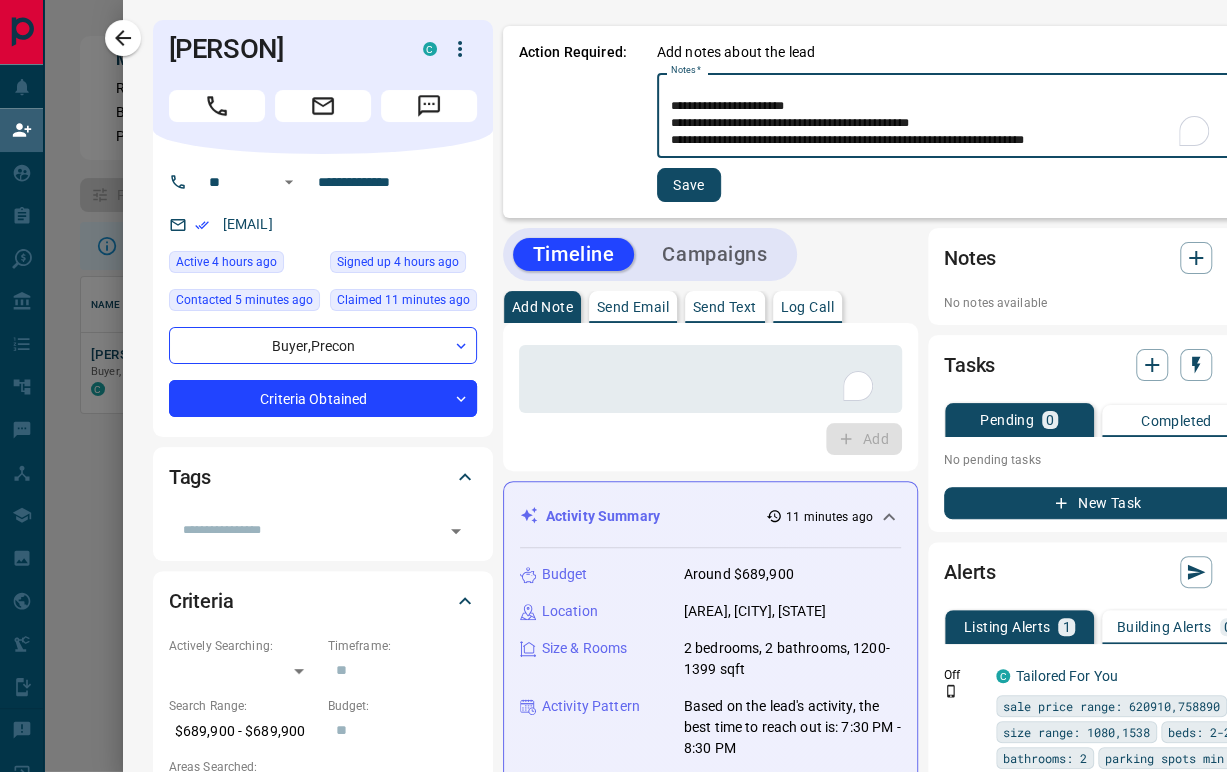click on "**********" at bounding box center (950, 116) 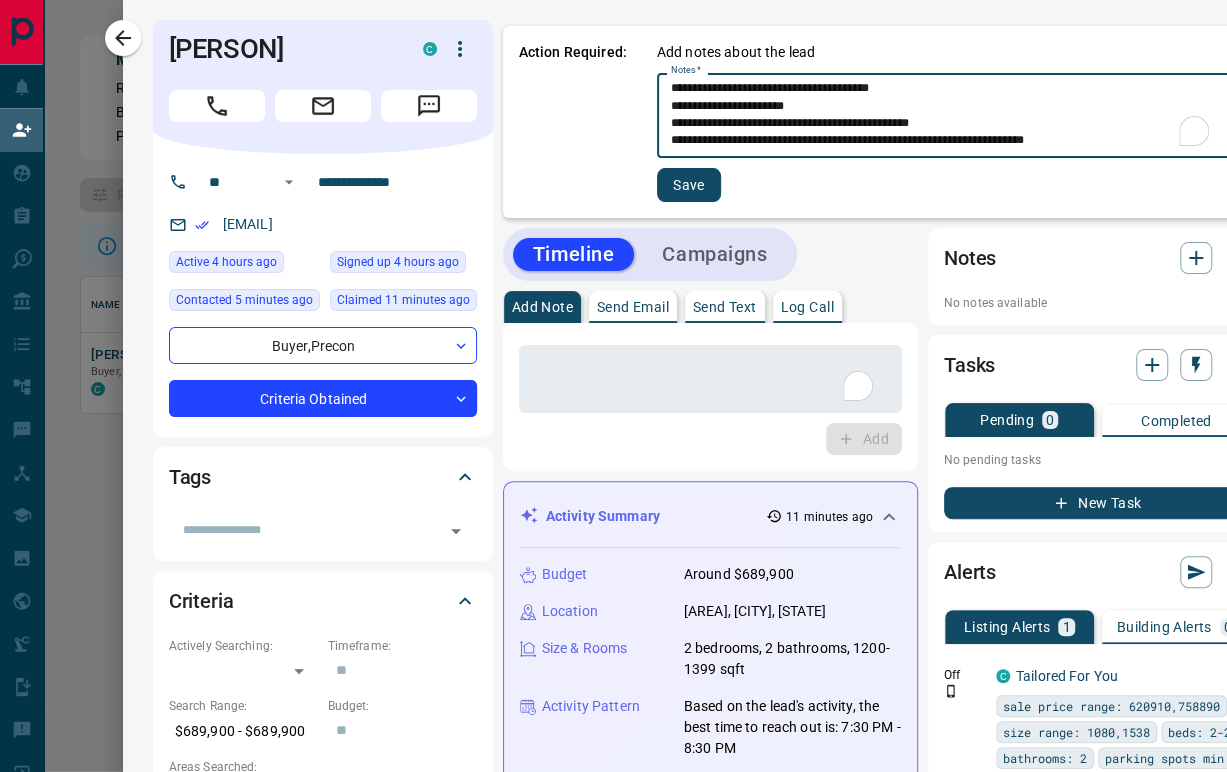 scroll, scrollTop: 69, scrollLeft: 0, axis: vertical 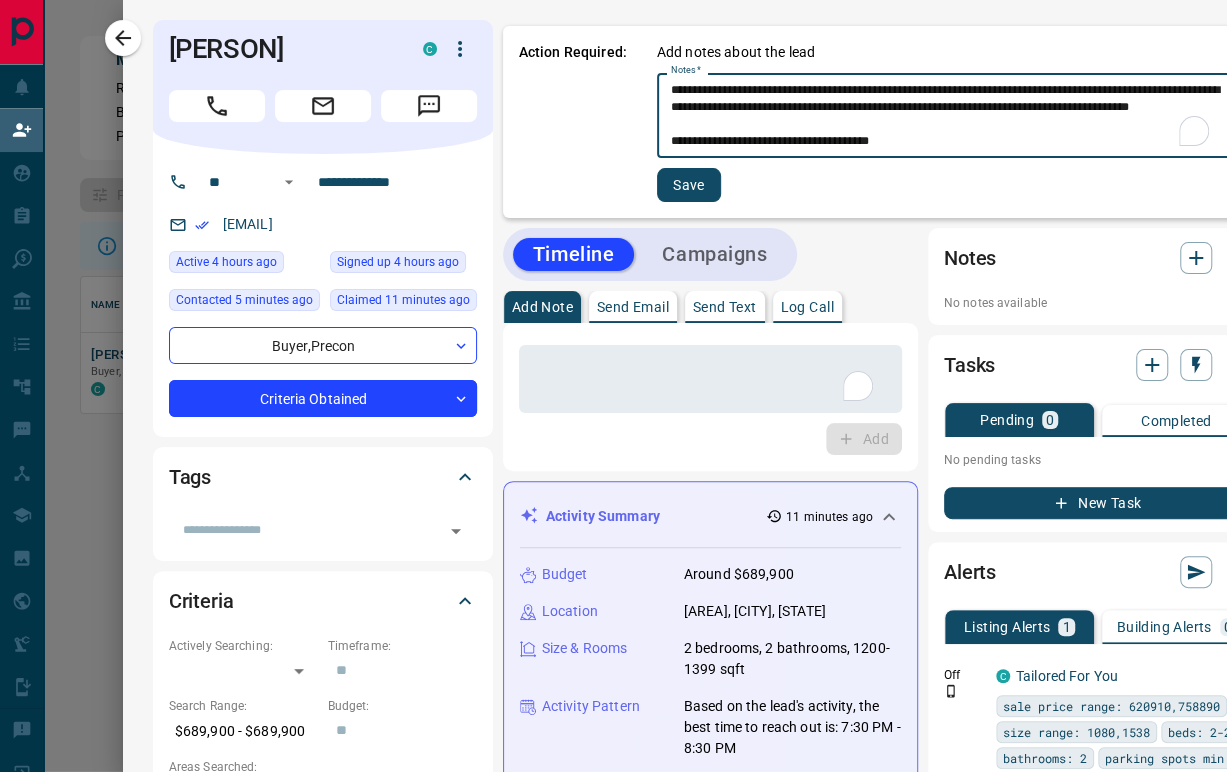 click on "**********" at bounding box center [950, 116] 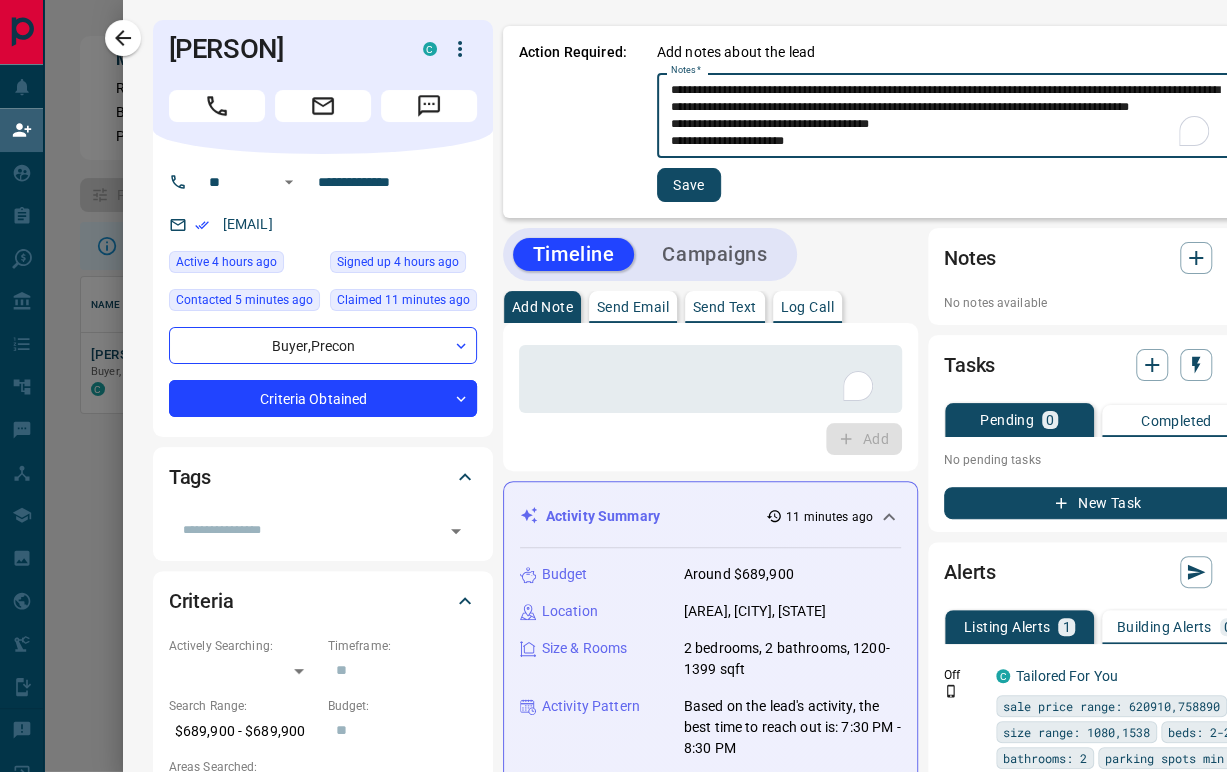 type on "**********" 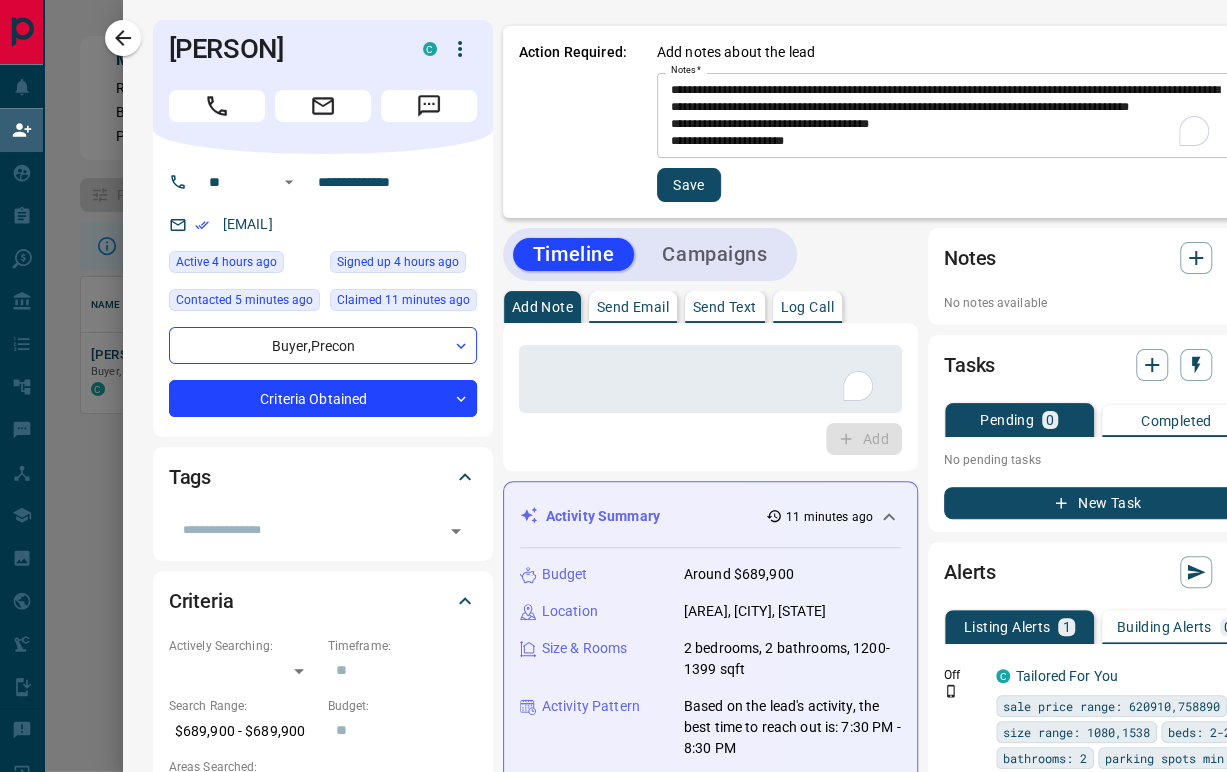 drag, startPoint x: 650, startPoint y: 89, endPoint x: 890, endPoint y: 144, distance: 246.22145 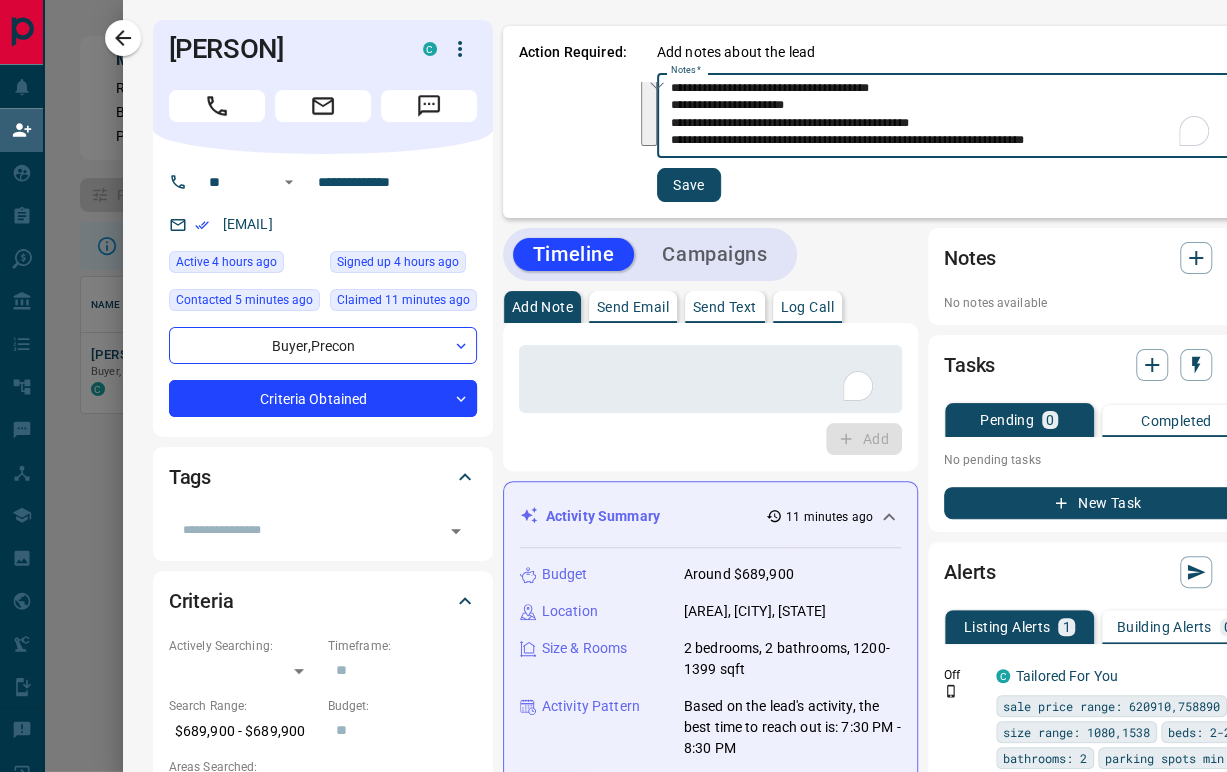 drag, startPoint x: 654, startPoint y: 87, endPoint x: 1029, endPoint y: 150, distance: 380.2552 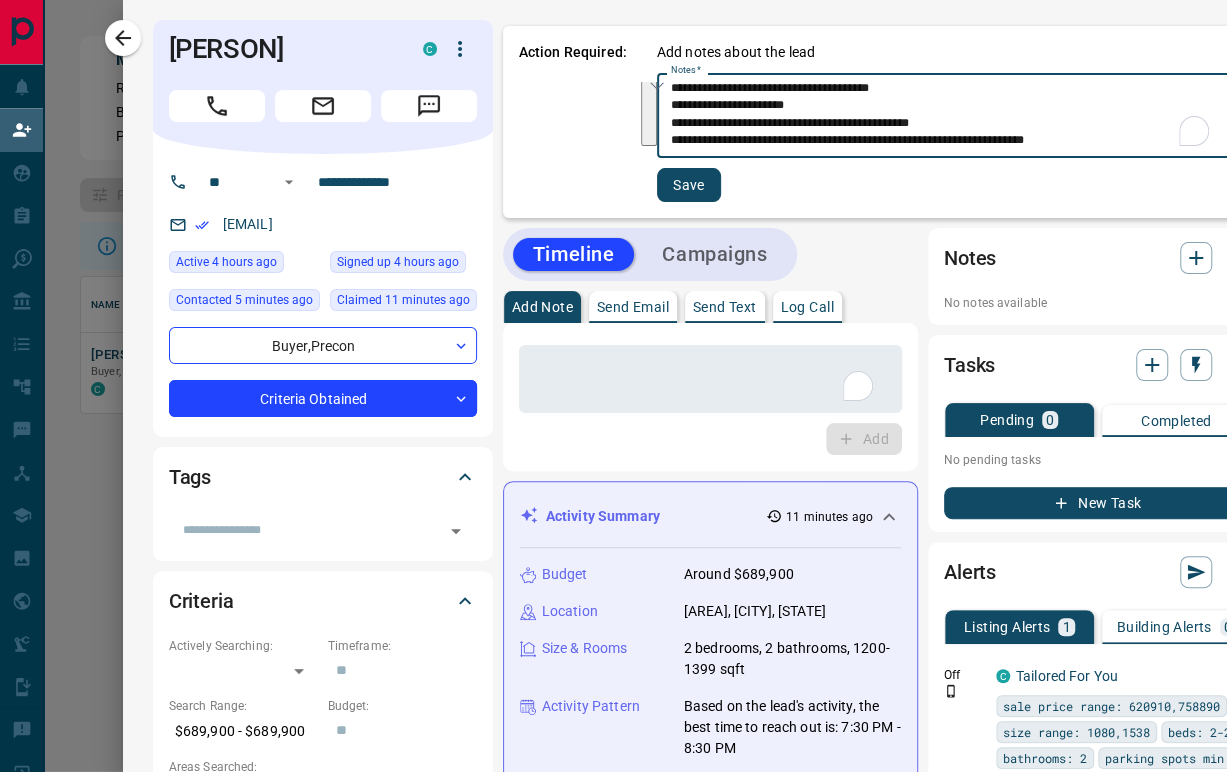 click on "**********" at bounding box center [954, 115] 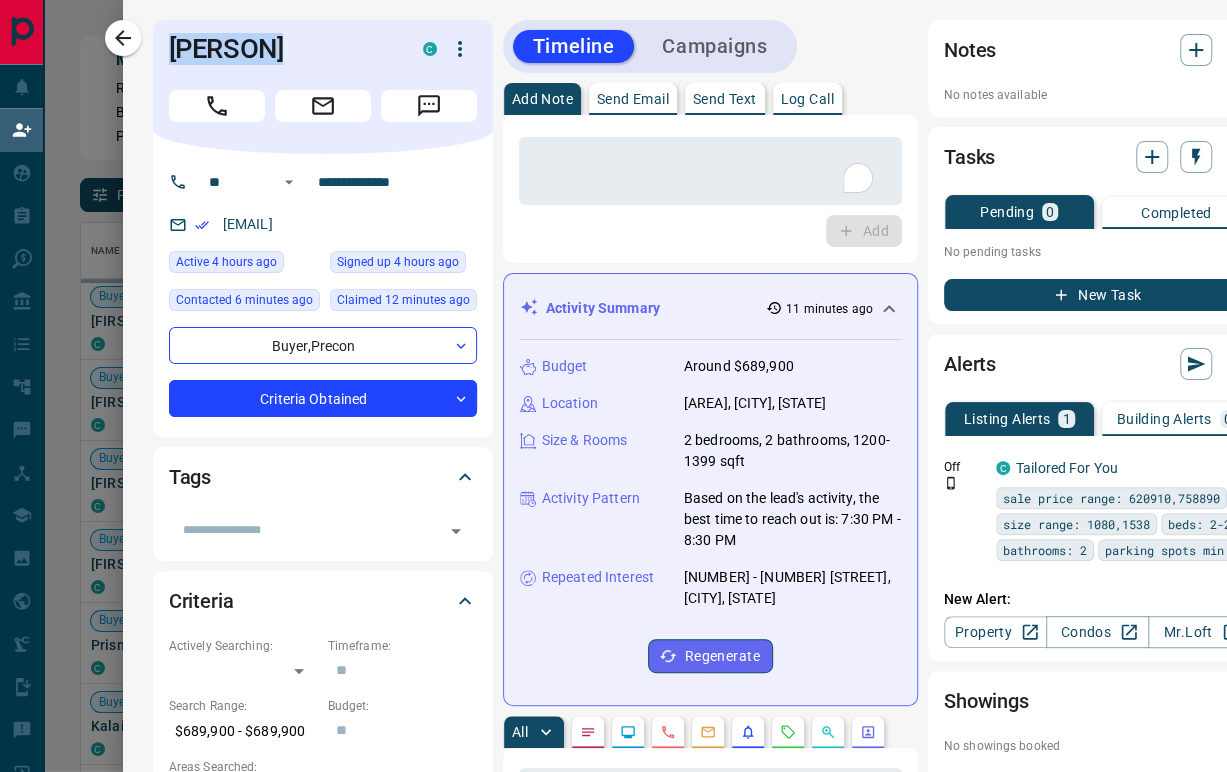 drag, startPoint x: 376, startPoint y: 60, endPoint x: 149, endPoint y: 48, distance: 227.31696 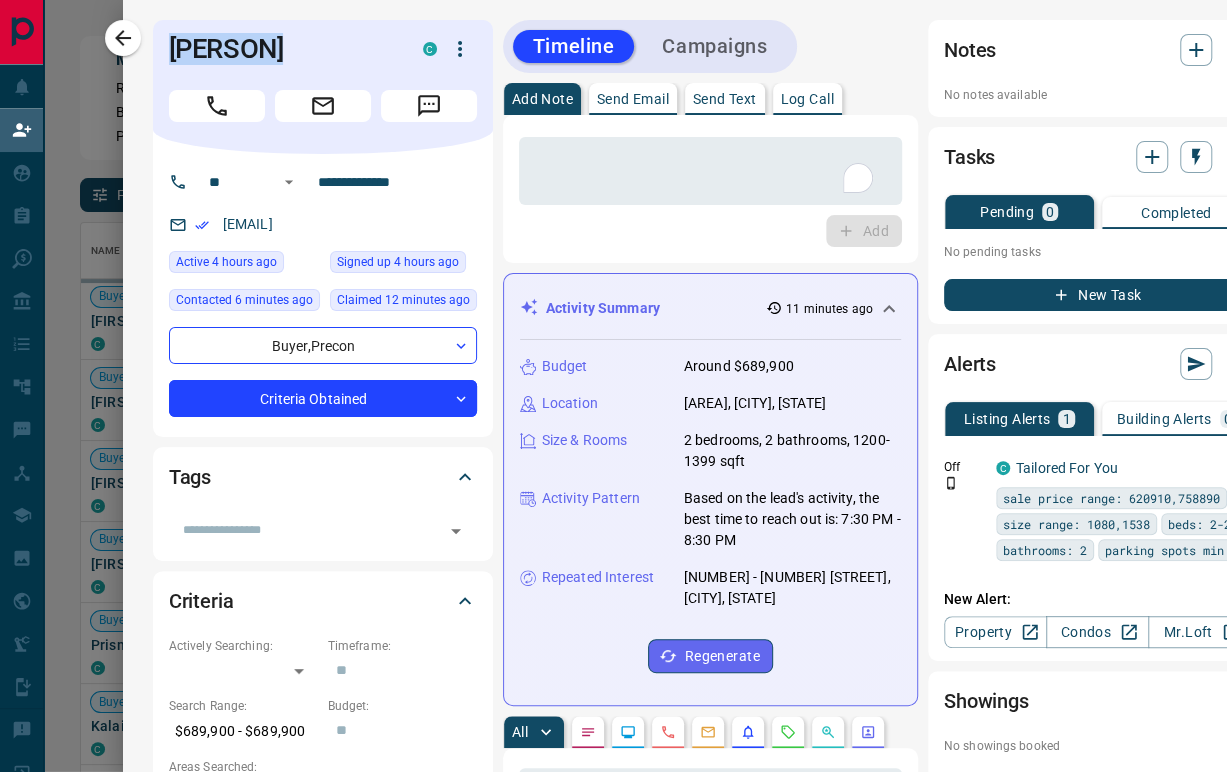 click on "Mahmuod Qutqut C" at bounding box center (323, 87) 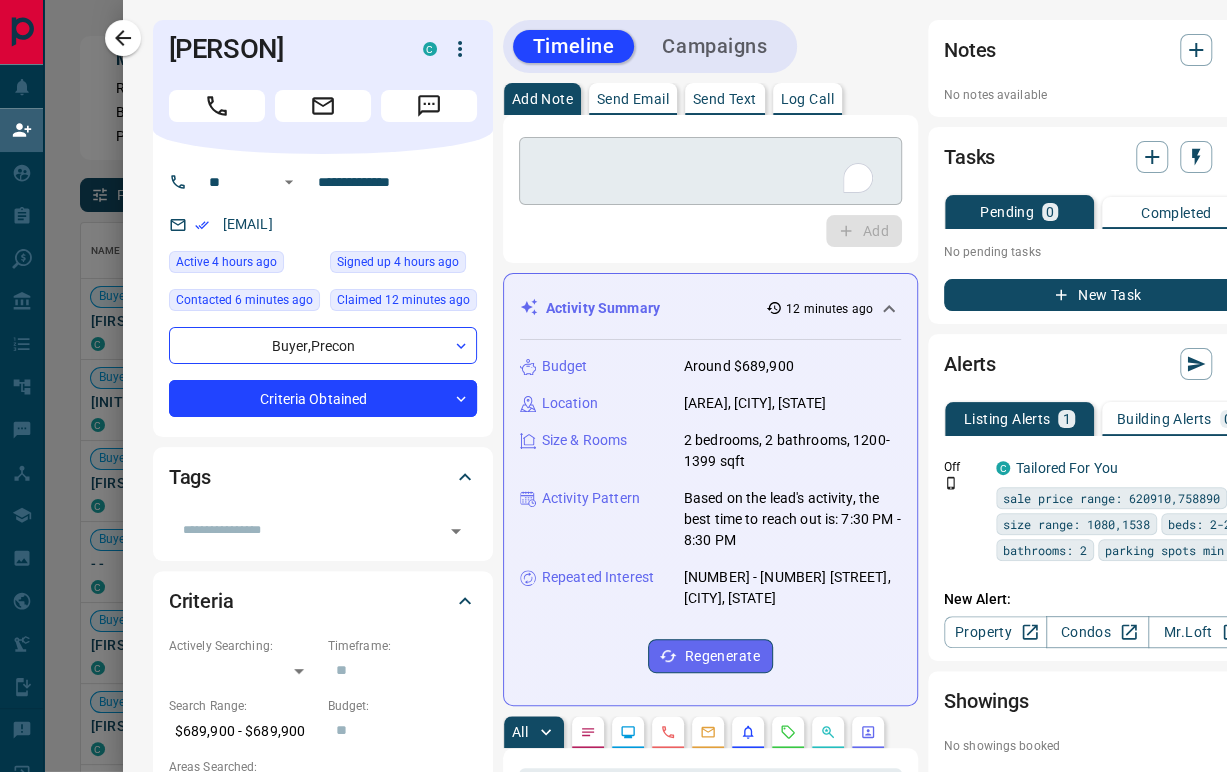 click at bounding box center (705, 171) 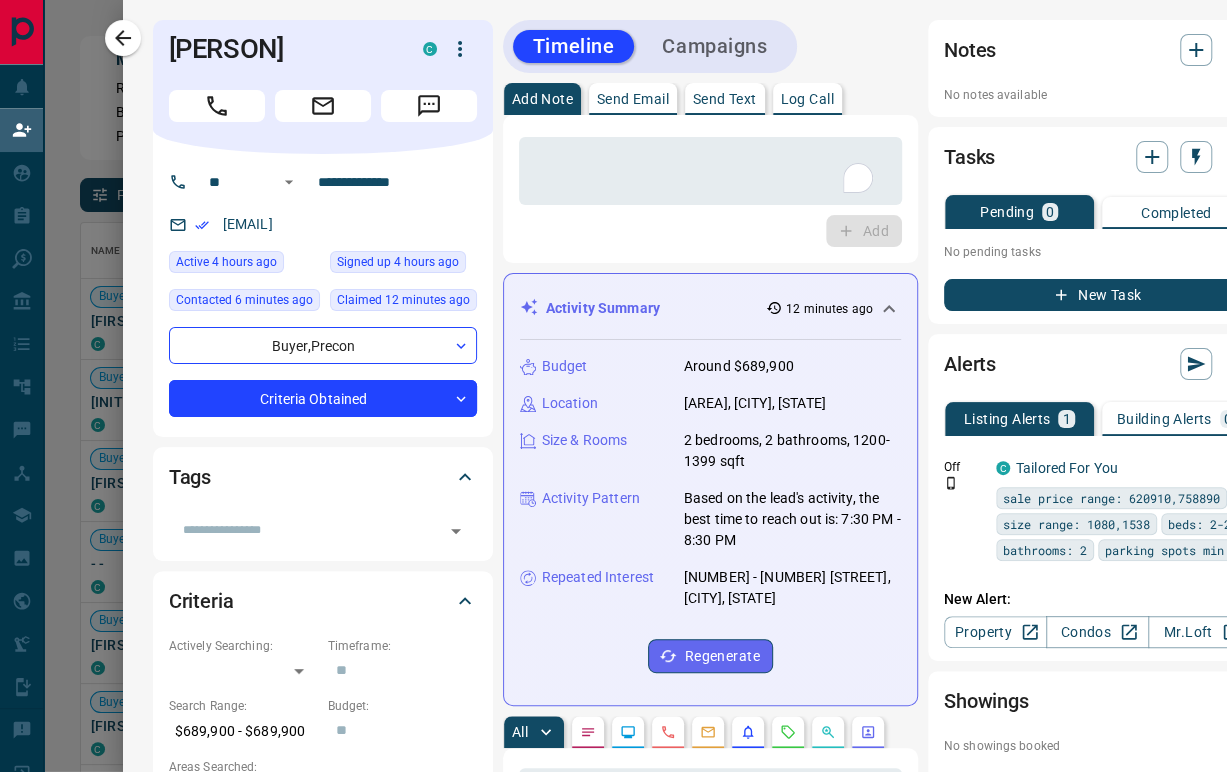 drag, startPoint x: 364, startPoint y: 52, endPoint x: 144, endPoint y: 56, distance: 220.03636 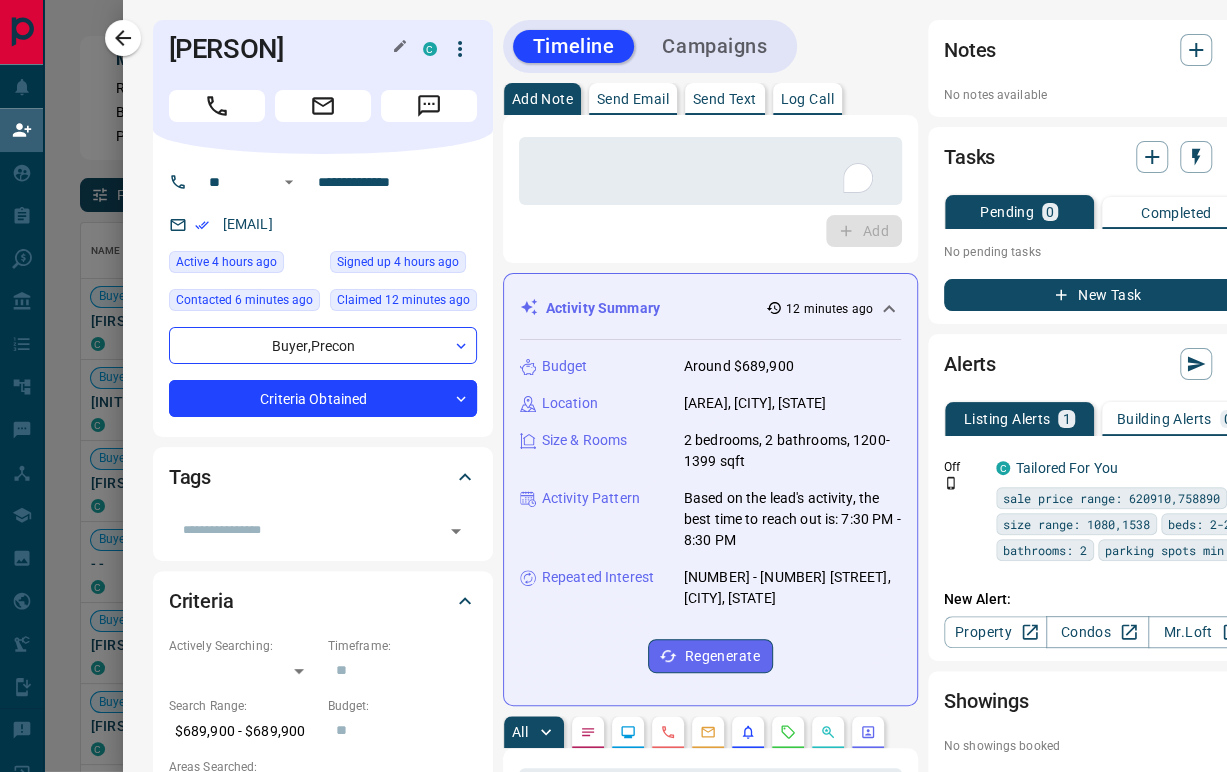 copy on "[PERSON]" 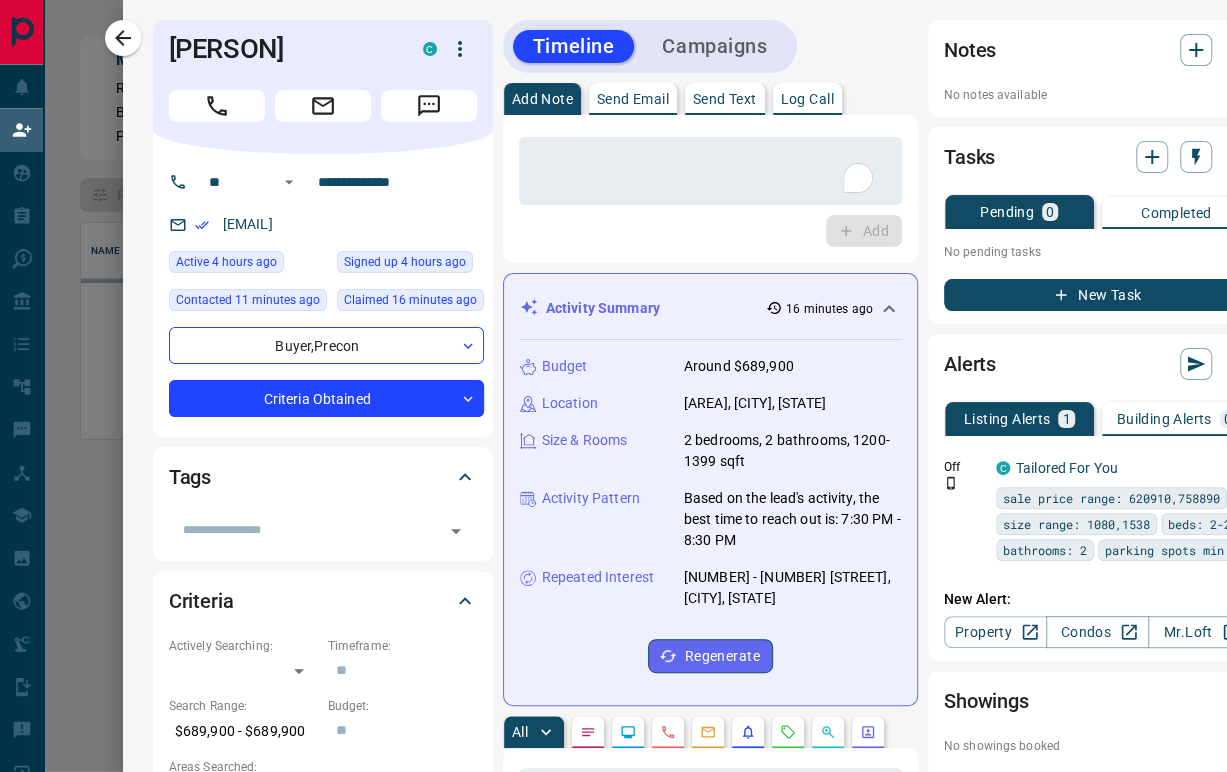 scroll, scrollTop: 17, scrollLeft: 17, axis: both 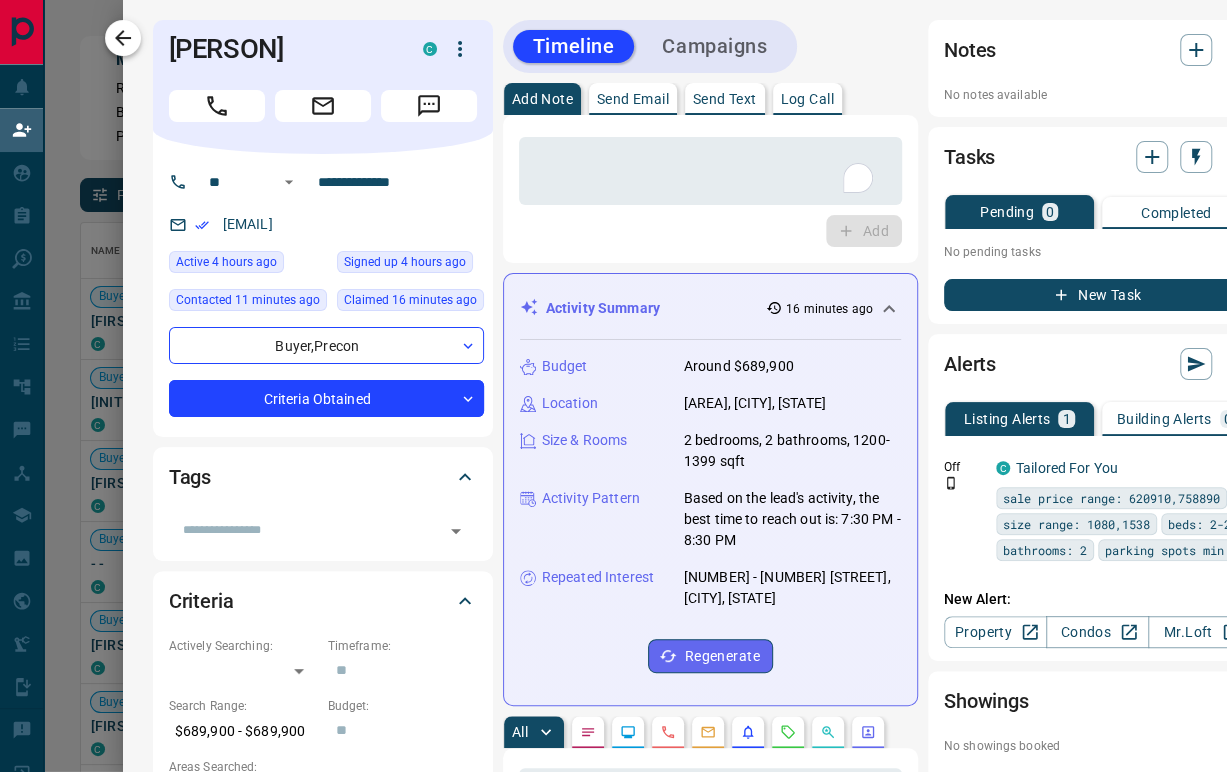 click 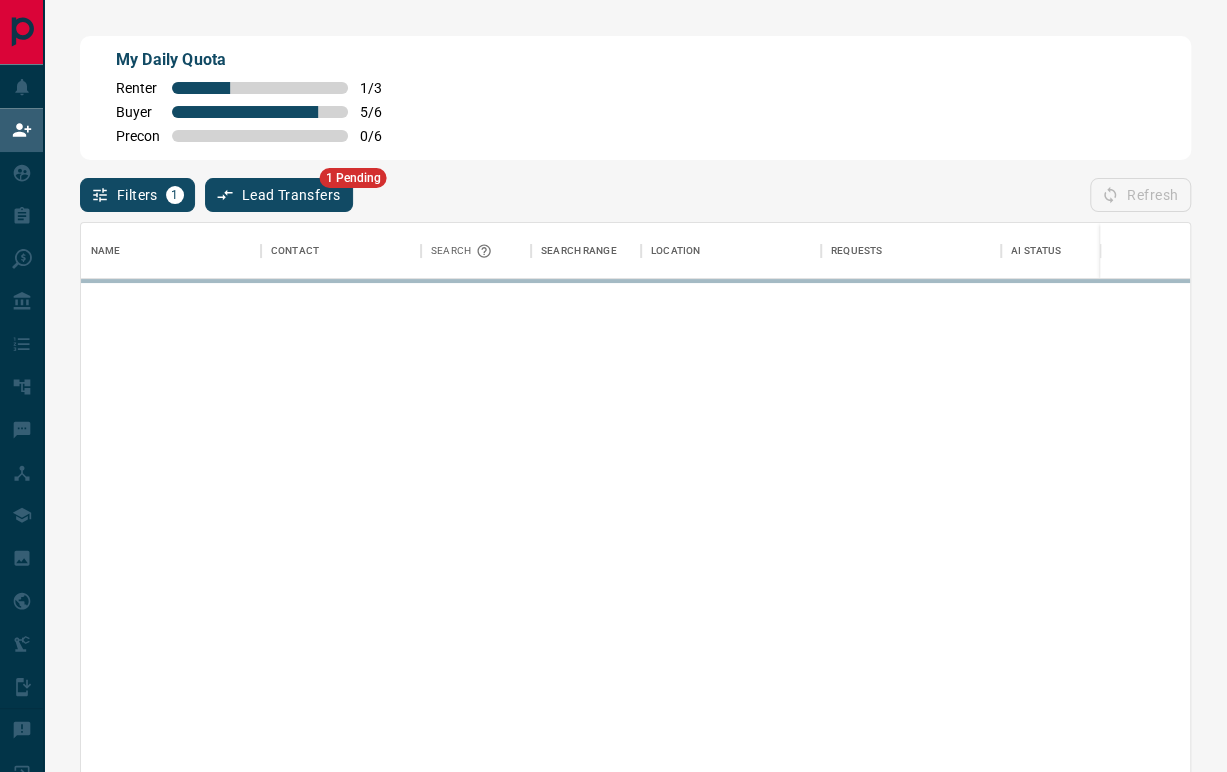 scroll, scrollTop: 17, scrollLeft: 17, axis: both 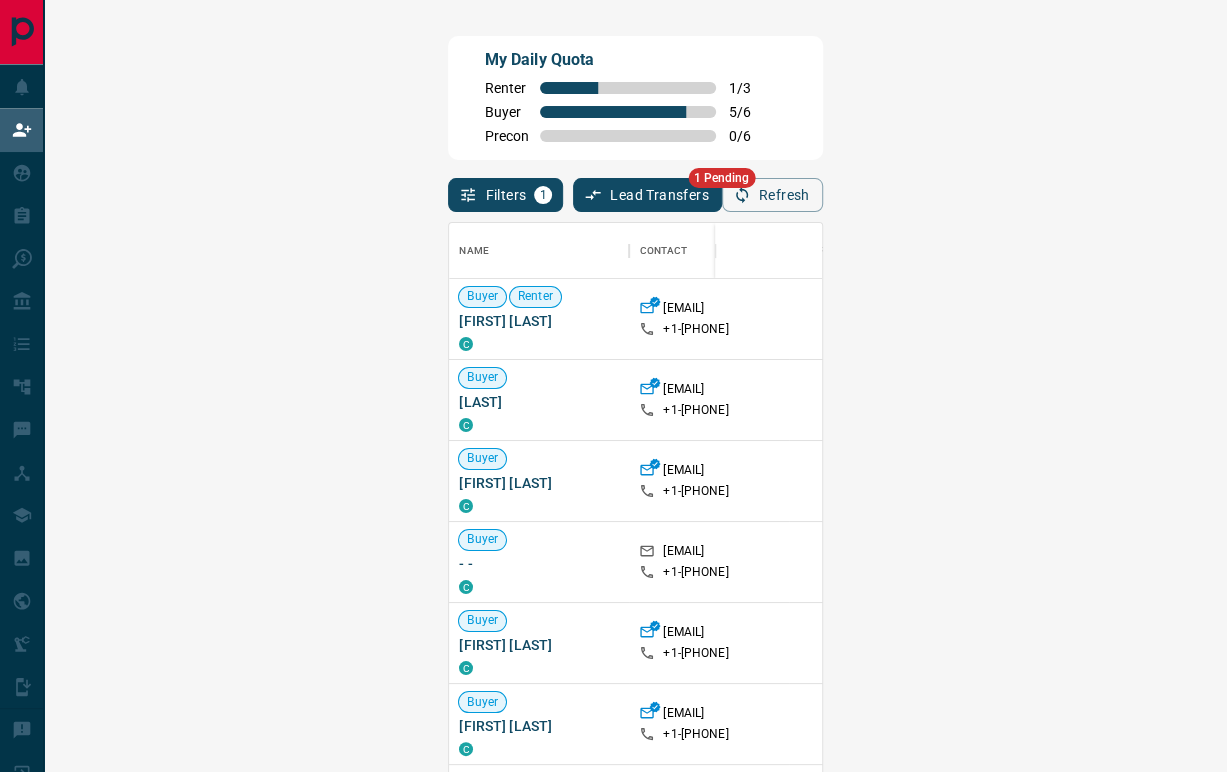 click on "Claim" at bounding box center [1513, 481] 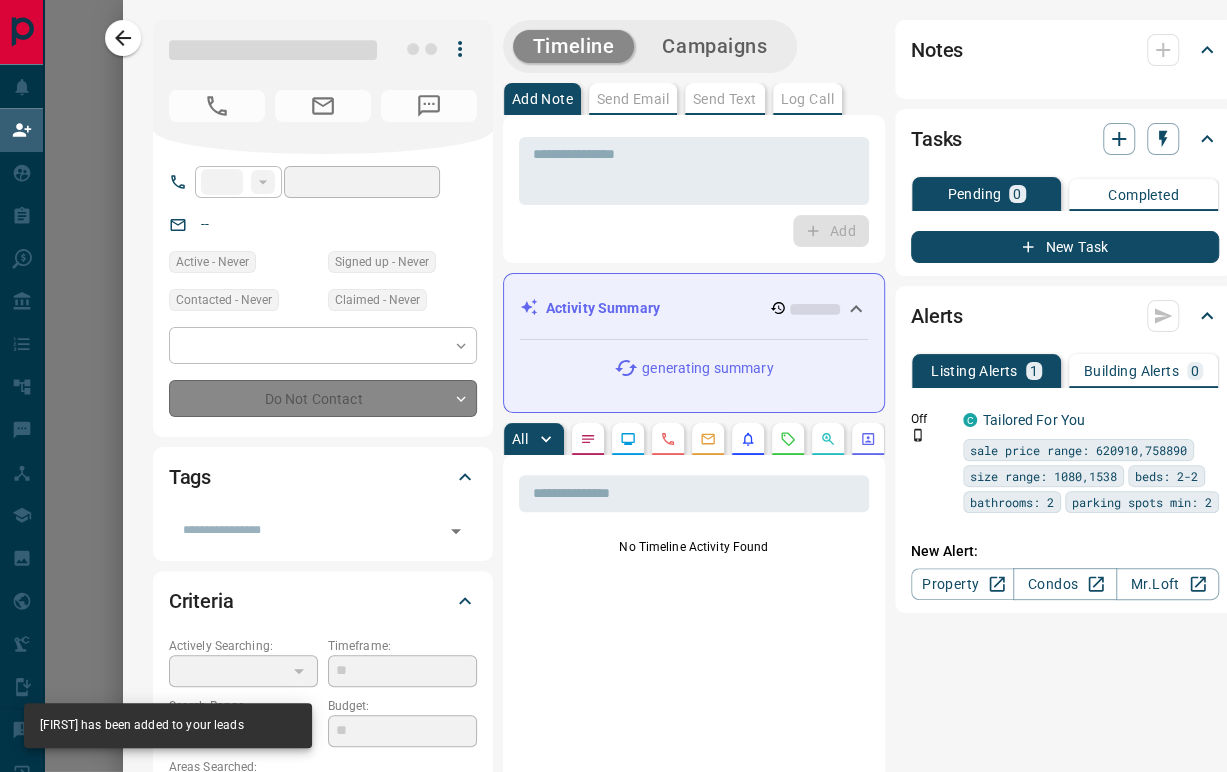 type on "**" 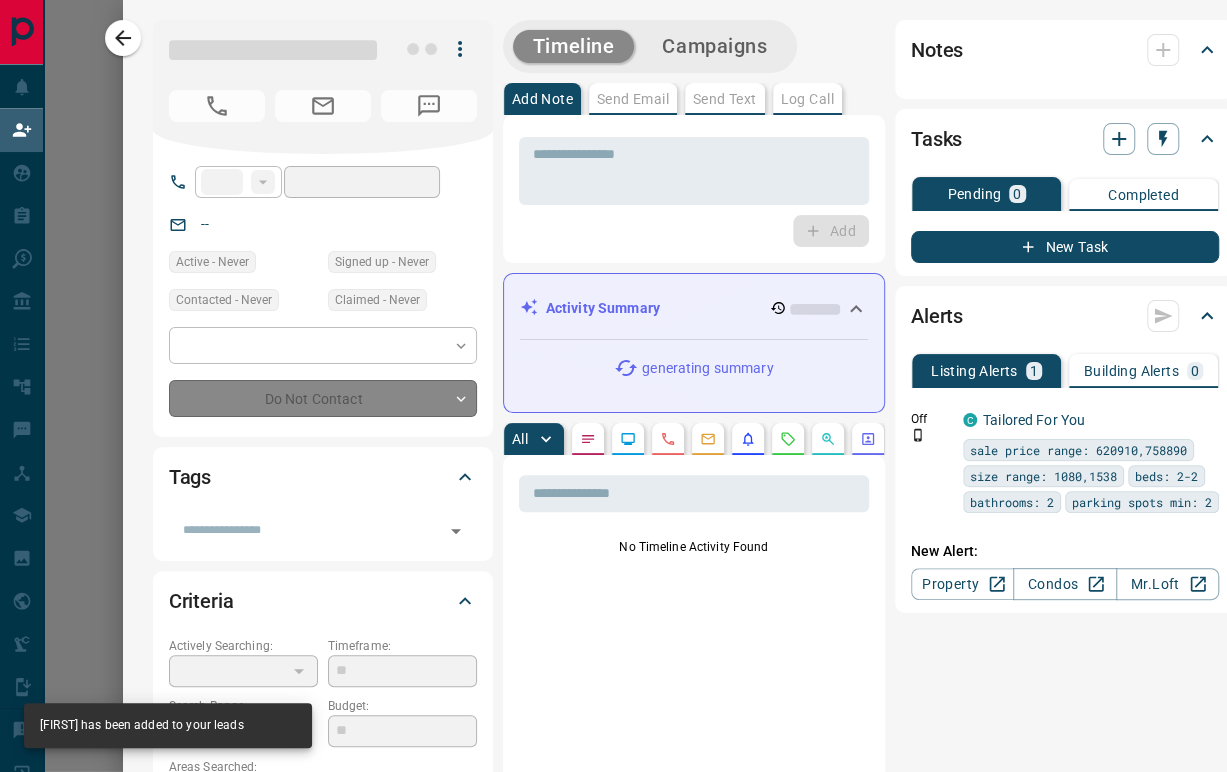 type on "**********" 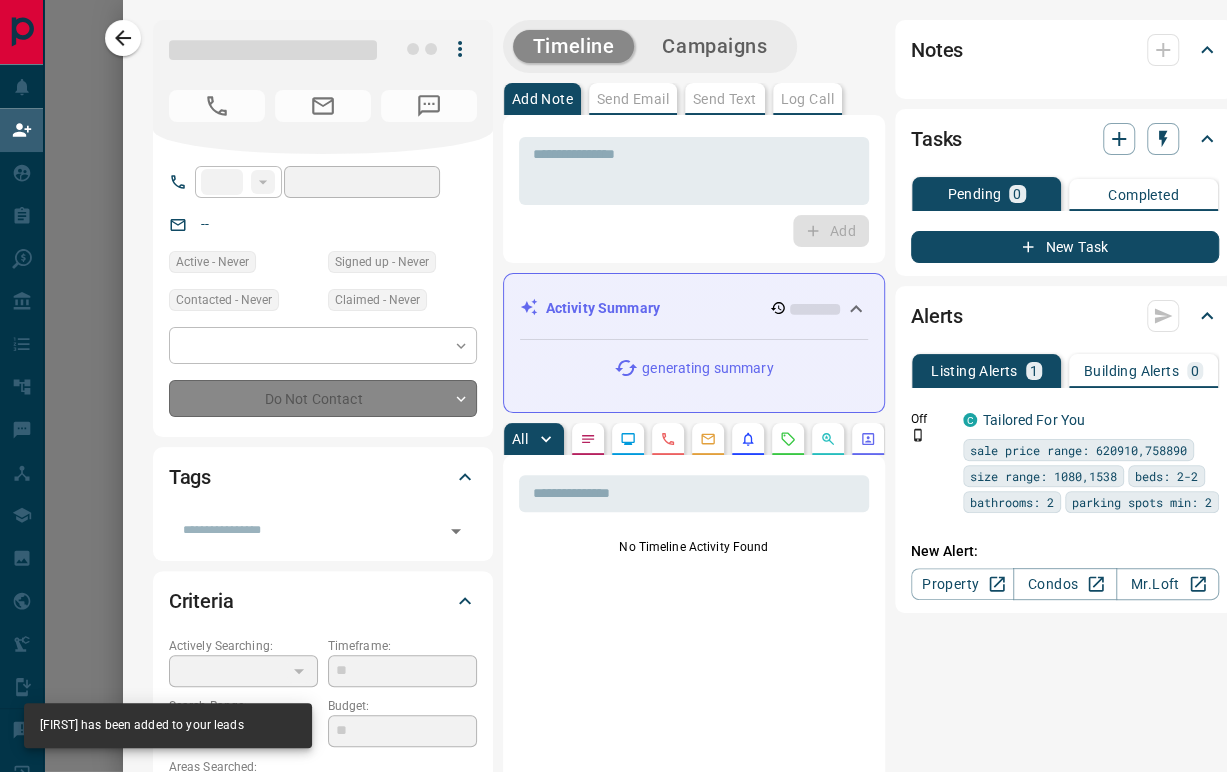 type on "**********" 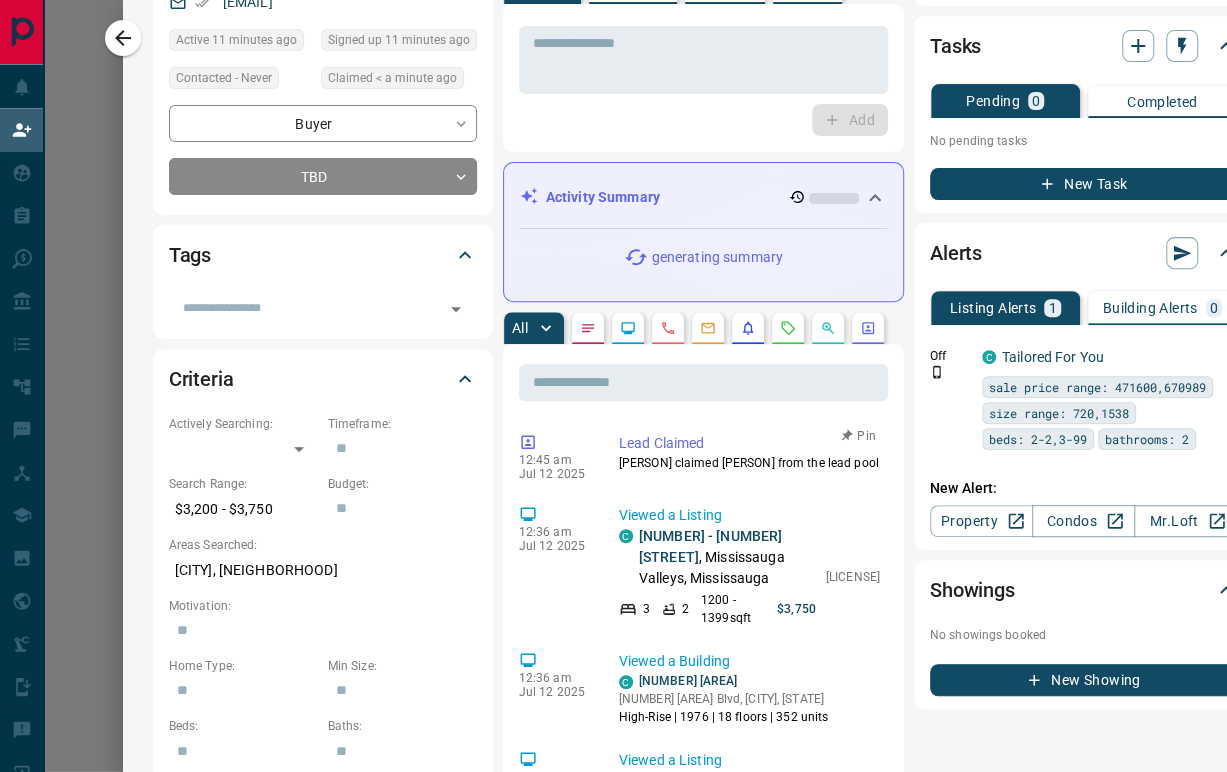 scroll, scrollTop: 0, scrollLeft: 0, axis: both 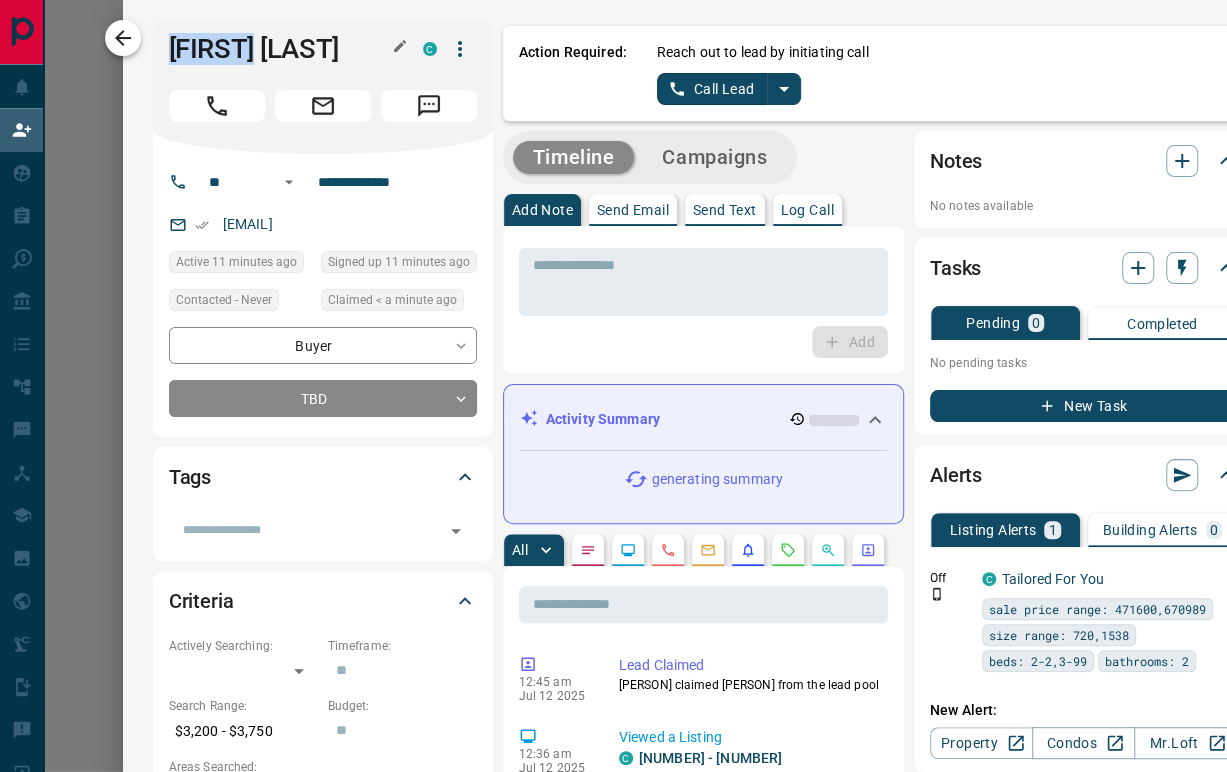 drag, startPoint x: 210, startPoint y: 58, endPoint x: 137, endPoint y: 50, distance: 73.43705 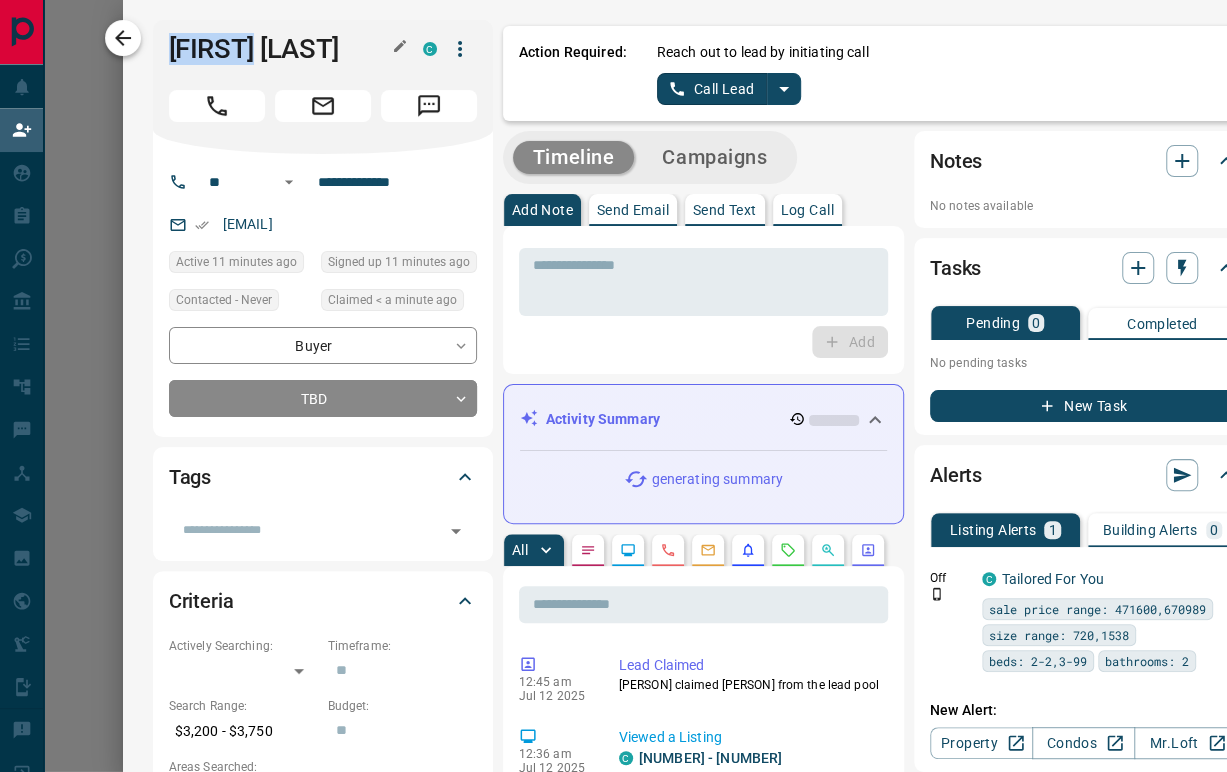 click on "**********" at bounding box center [675, 386] 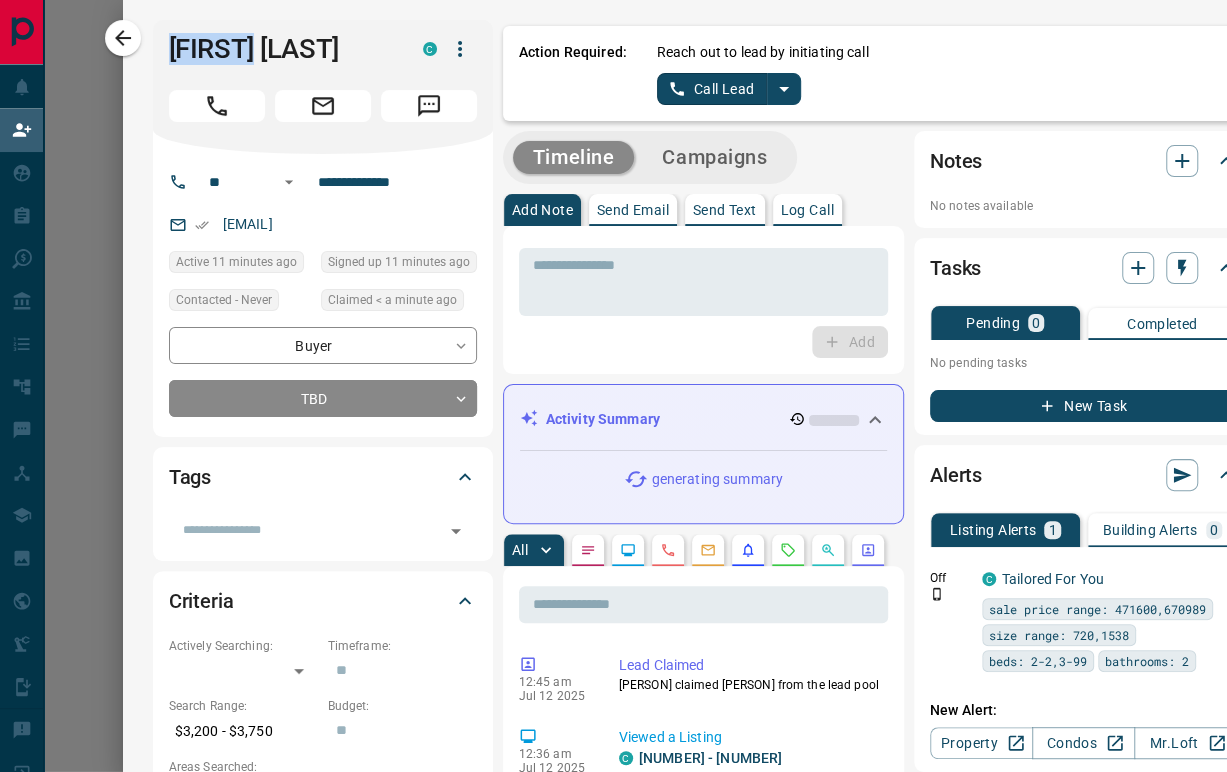 copy on "[FIRST] [LAST]" 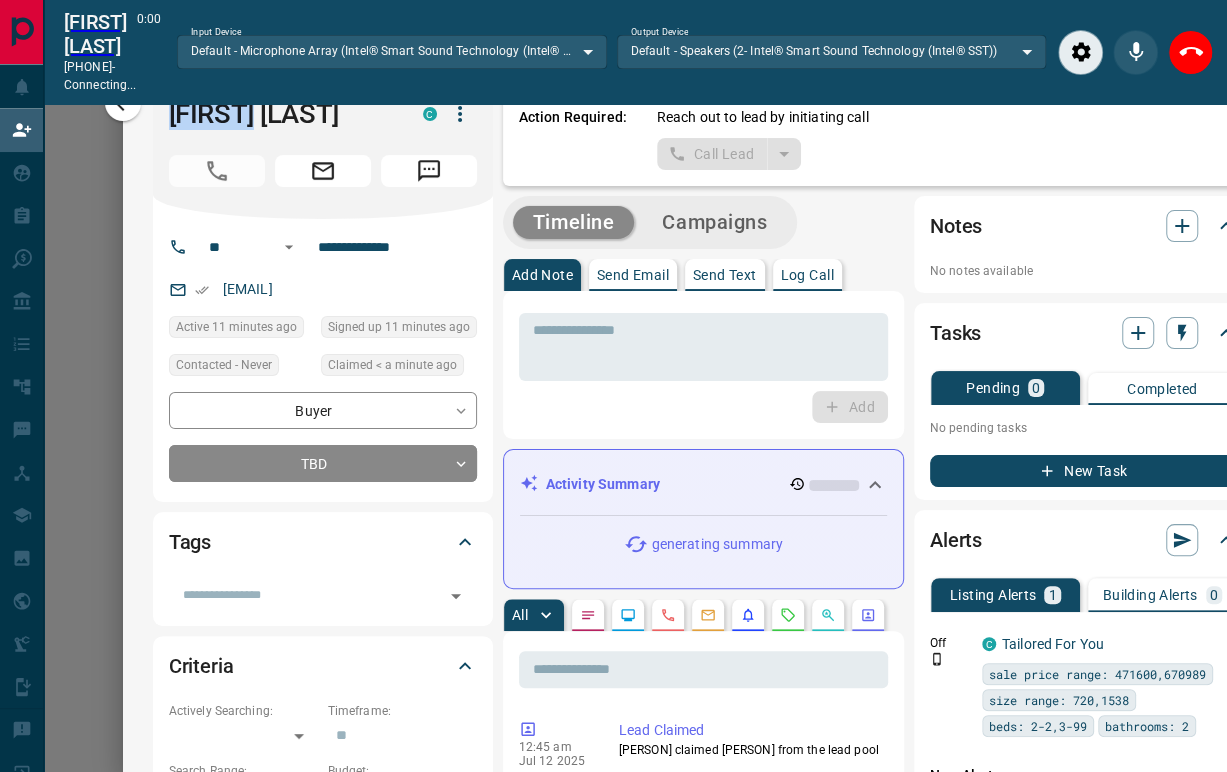scroll, scrollTop: 519, scrollLeft: 1091, axis: both 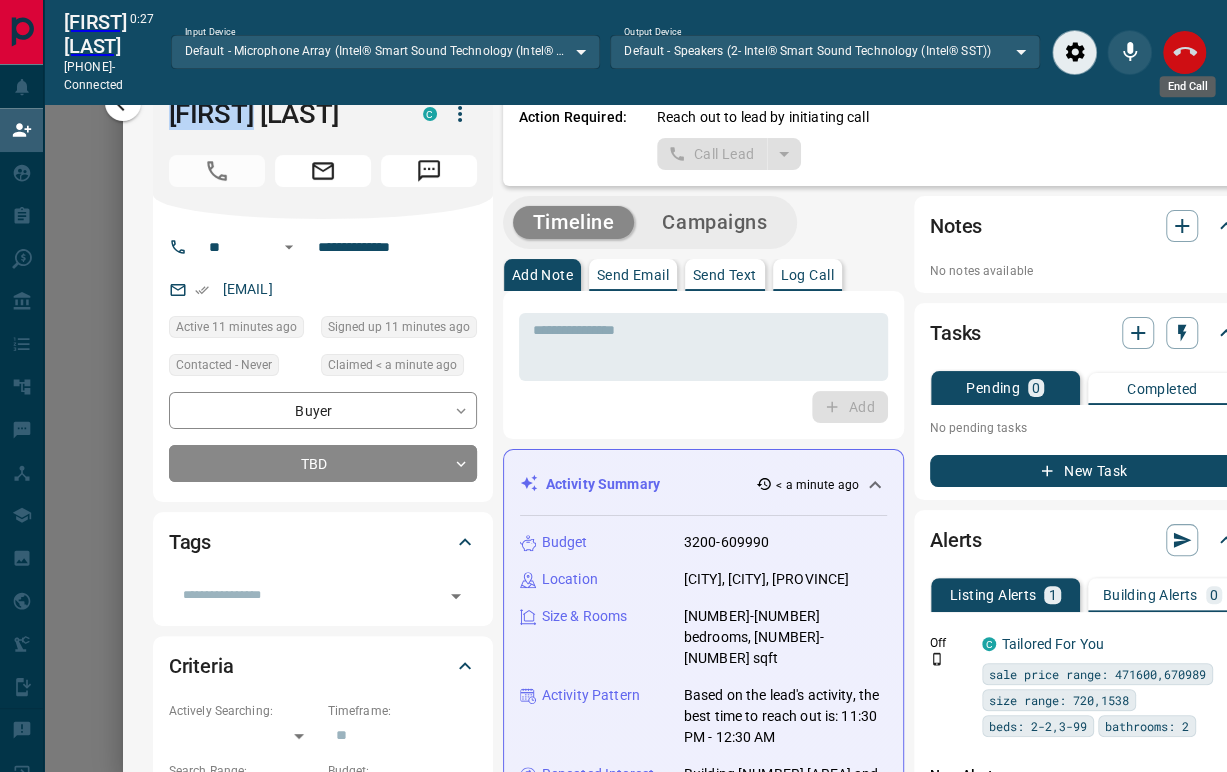 click 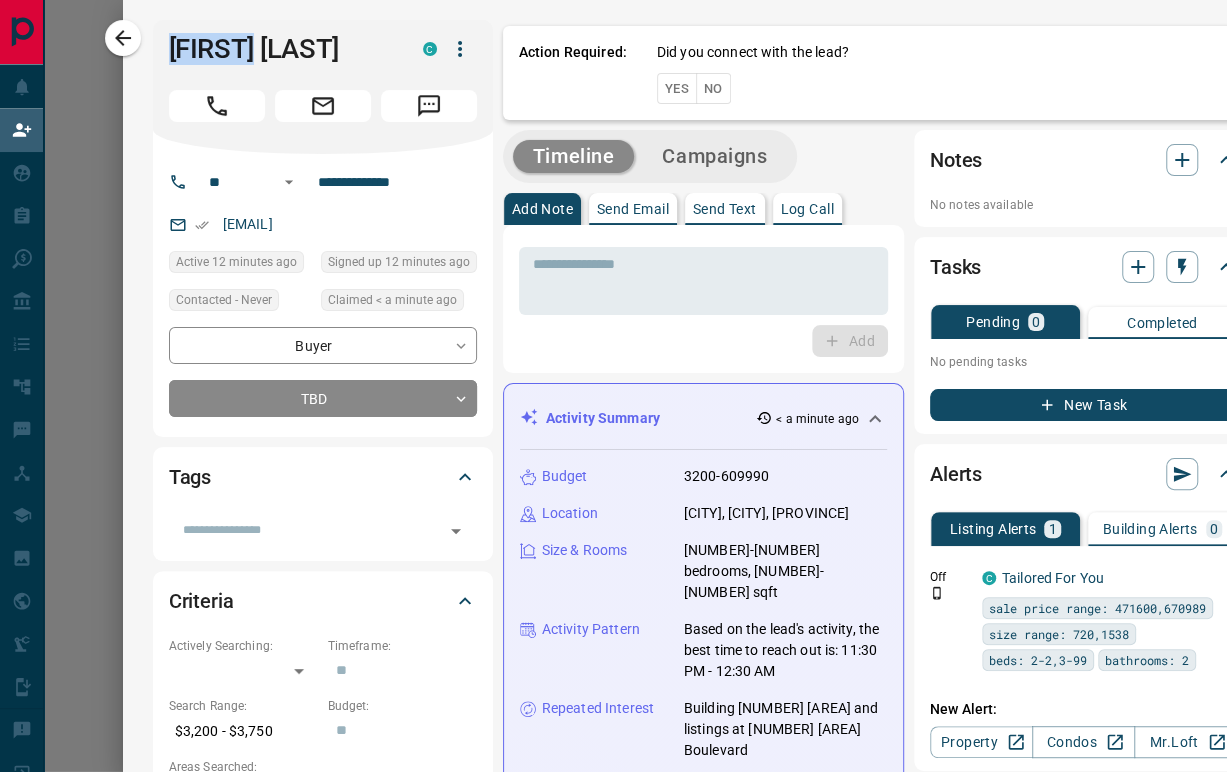 scroll, scrollTop: 17, scrollLeft: 17, axis: both 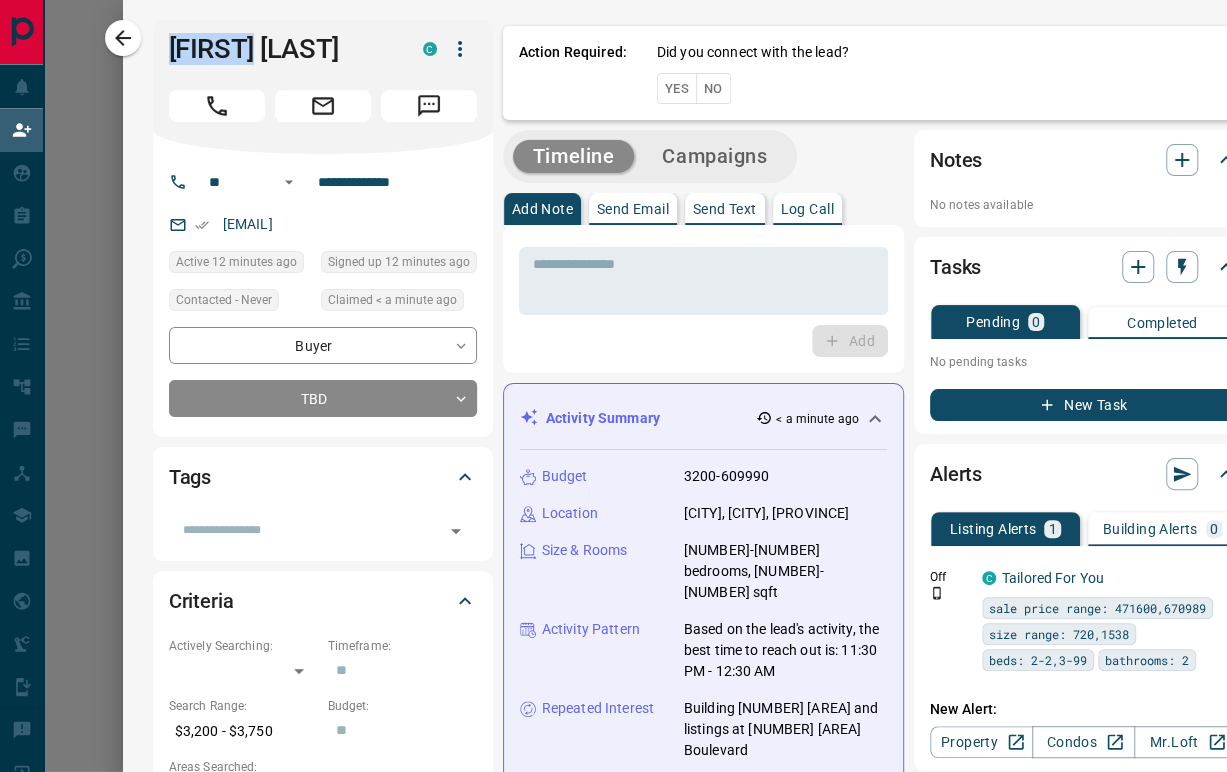 click on "No" at bounding box center (713, 88) 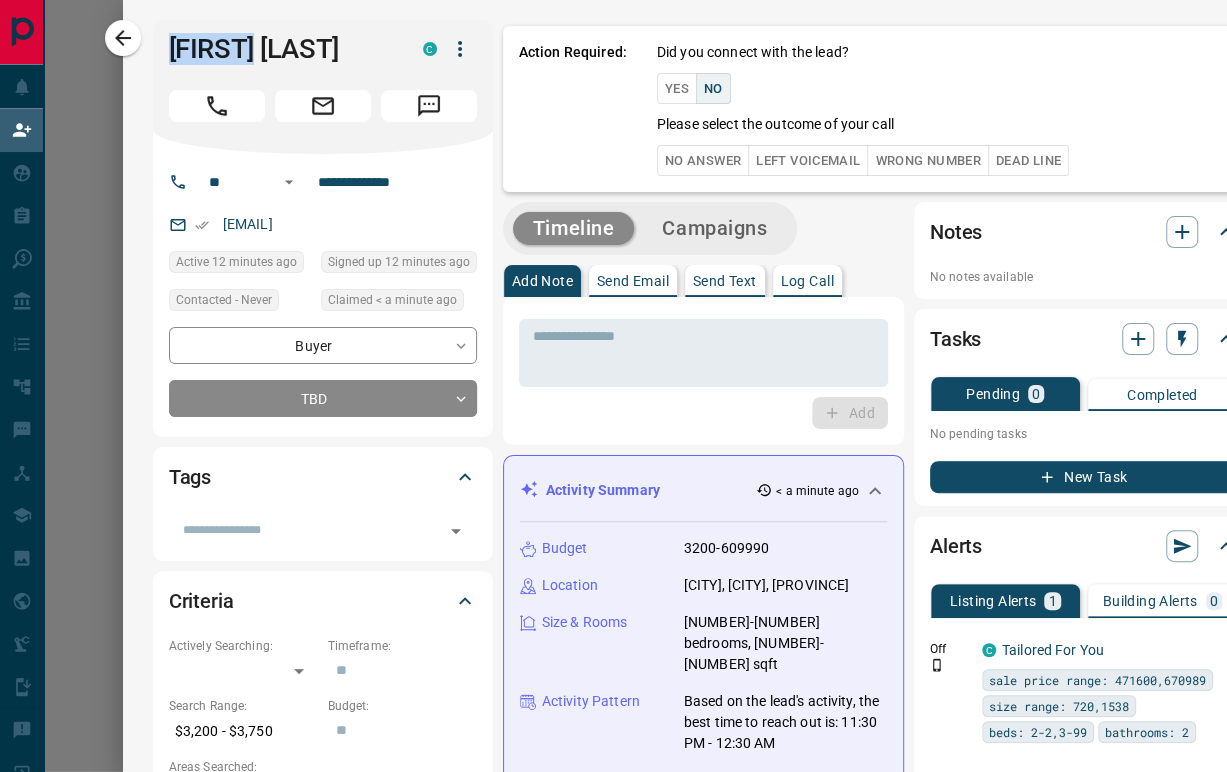 click on "Left Voicemail" at bounding box center (808, 160) 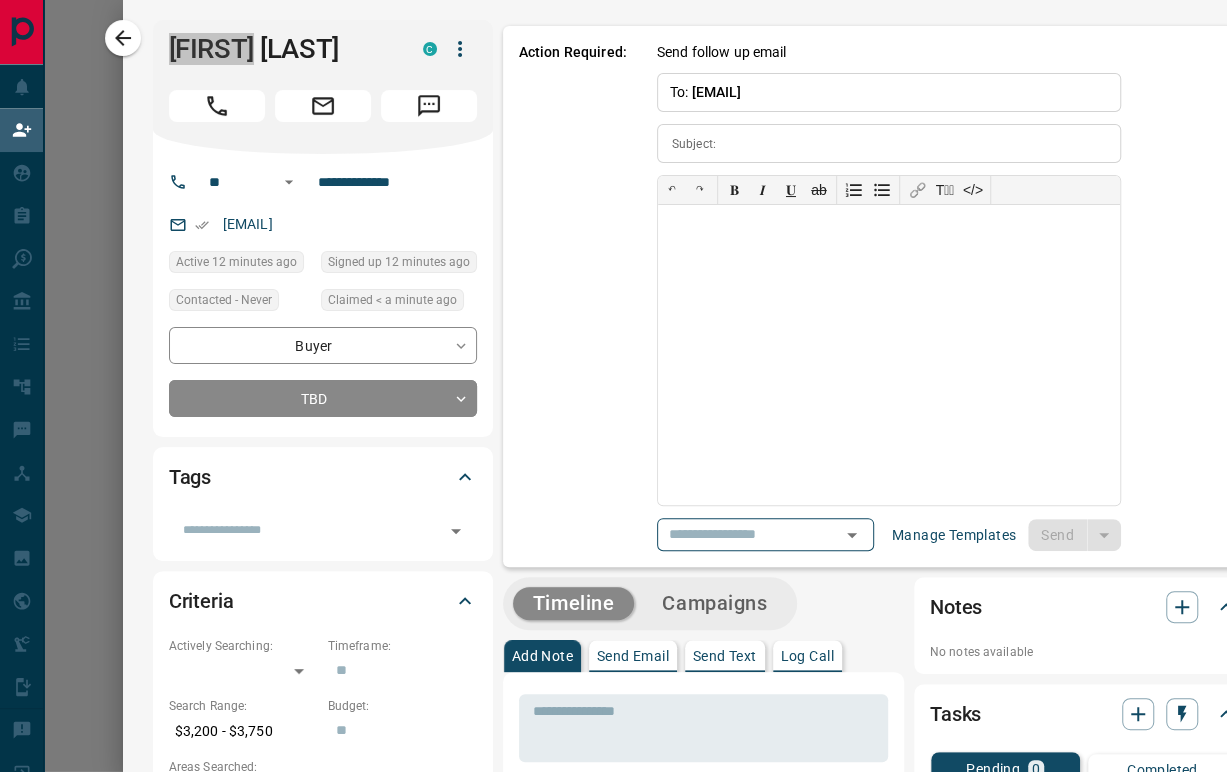 type on "**********" 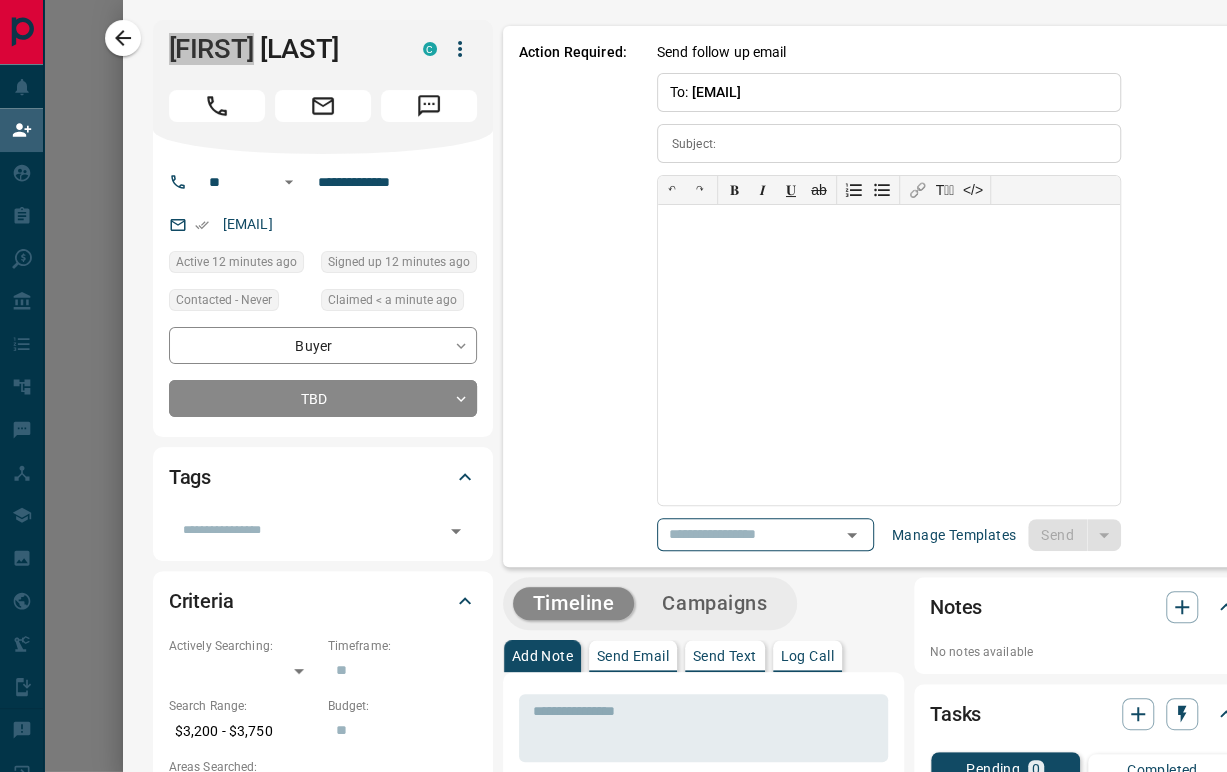 type on "**********" 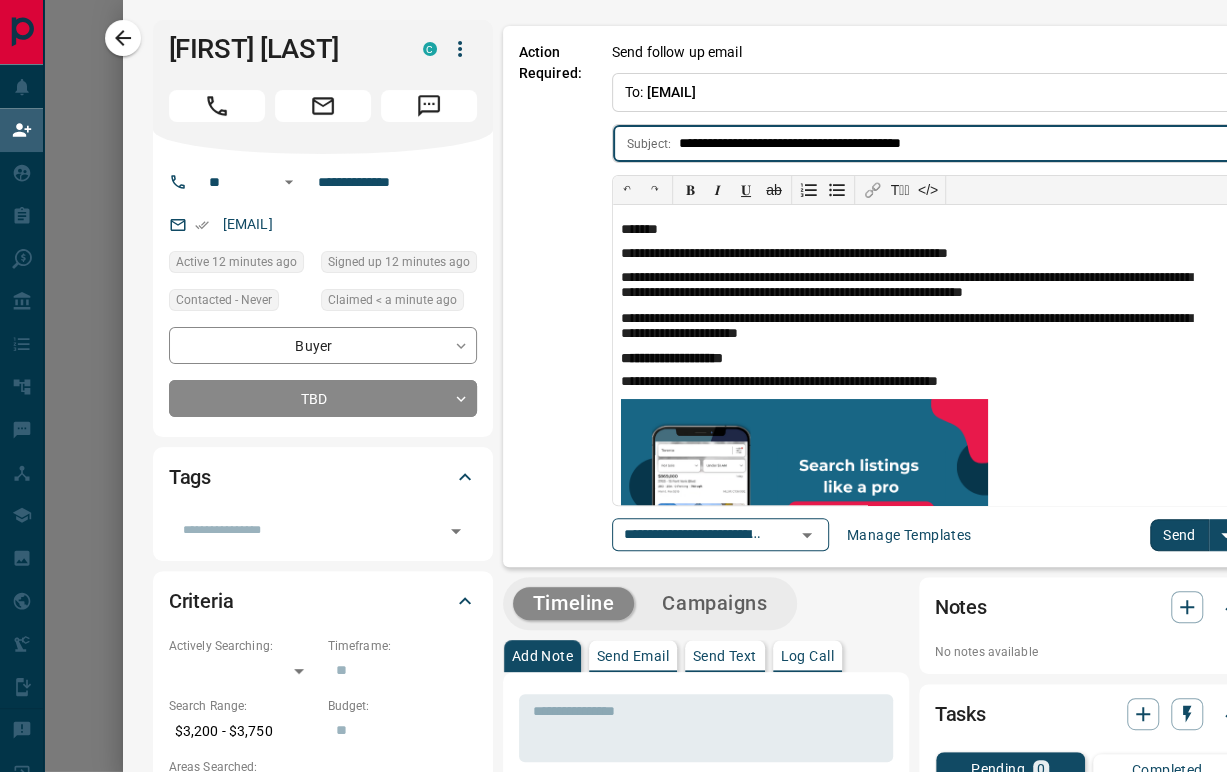 scroll, scrollTop: 0, scrollLeft: 15, axis: horizontal 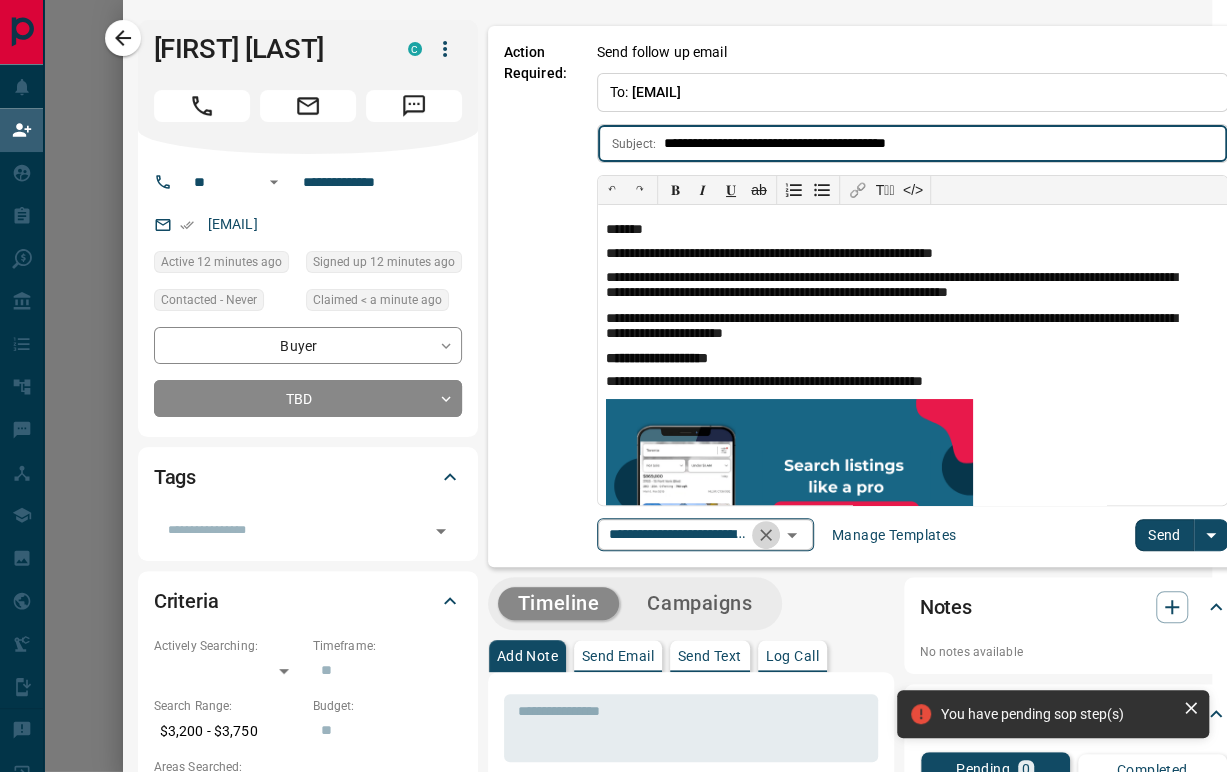 click 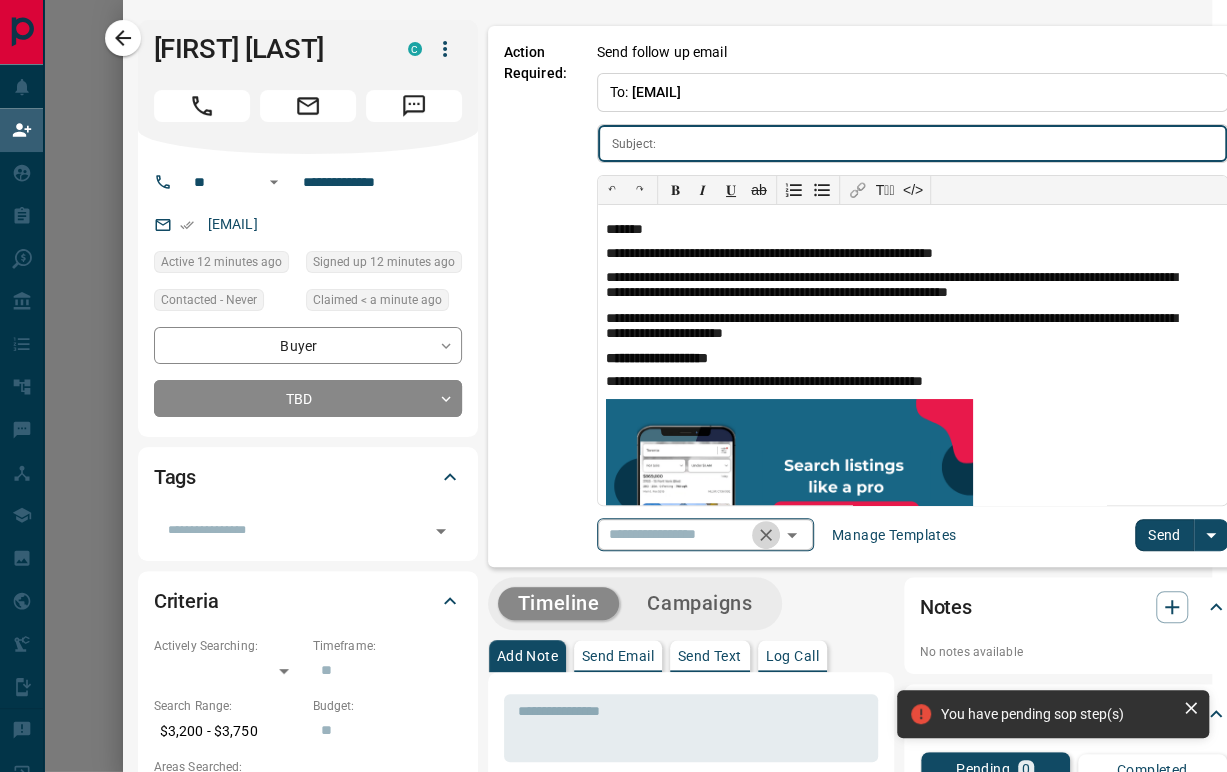 scroll, scrollTop: 0, scrollLeft: 0, axis: both 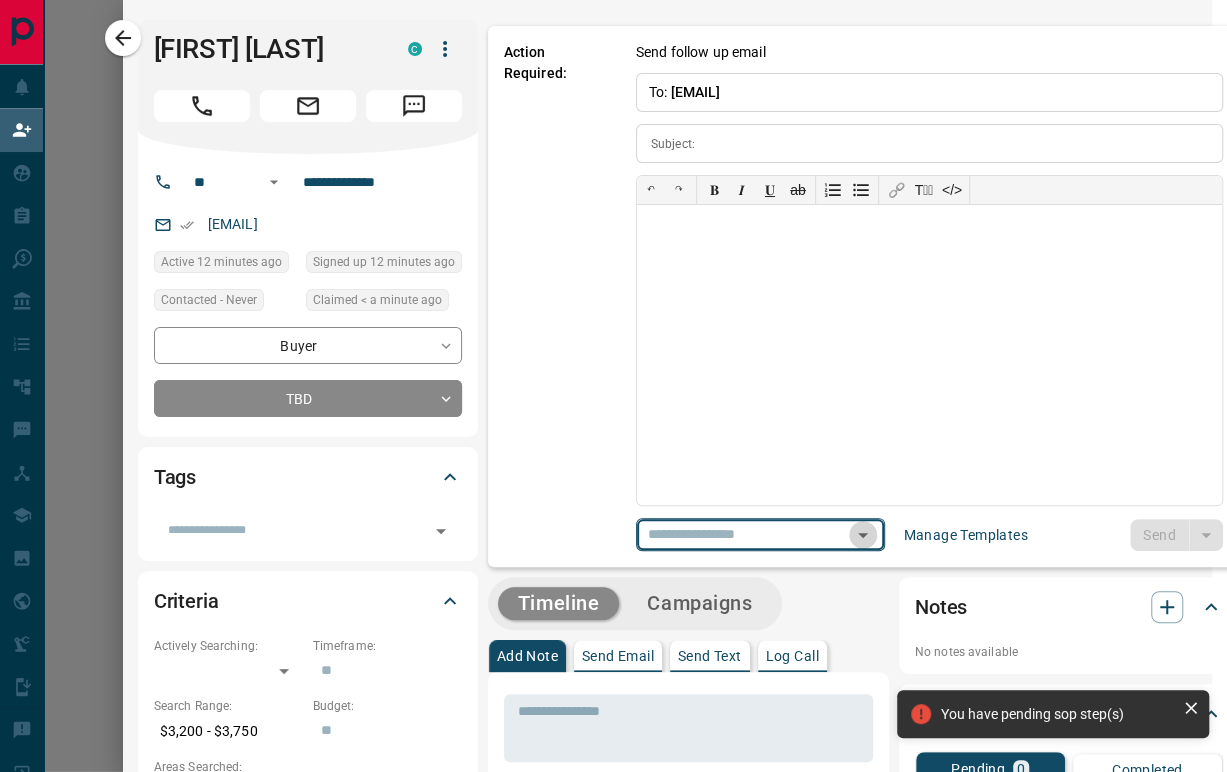 click 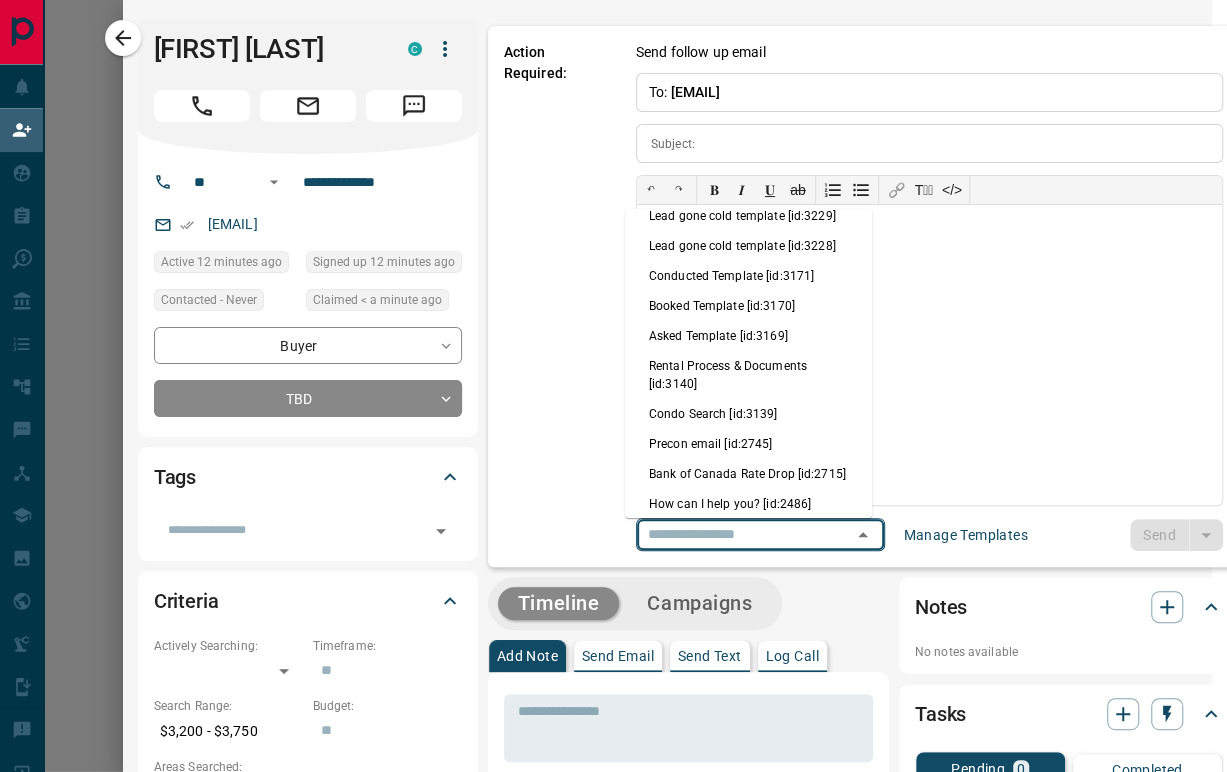 scroll, scrollTop: 111, scrollLeft: 0, axis: vertical 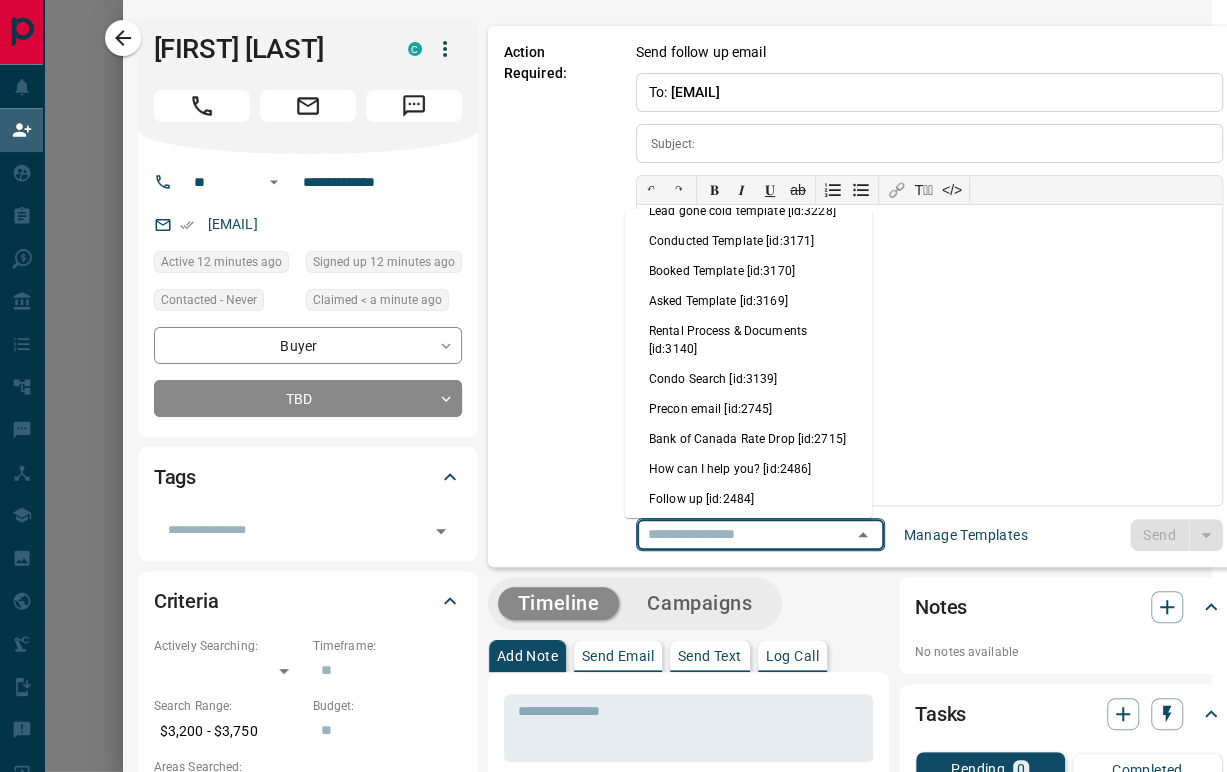 click on "Condo Search [id:3139]" at bounding box center [748, 379] 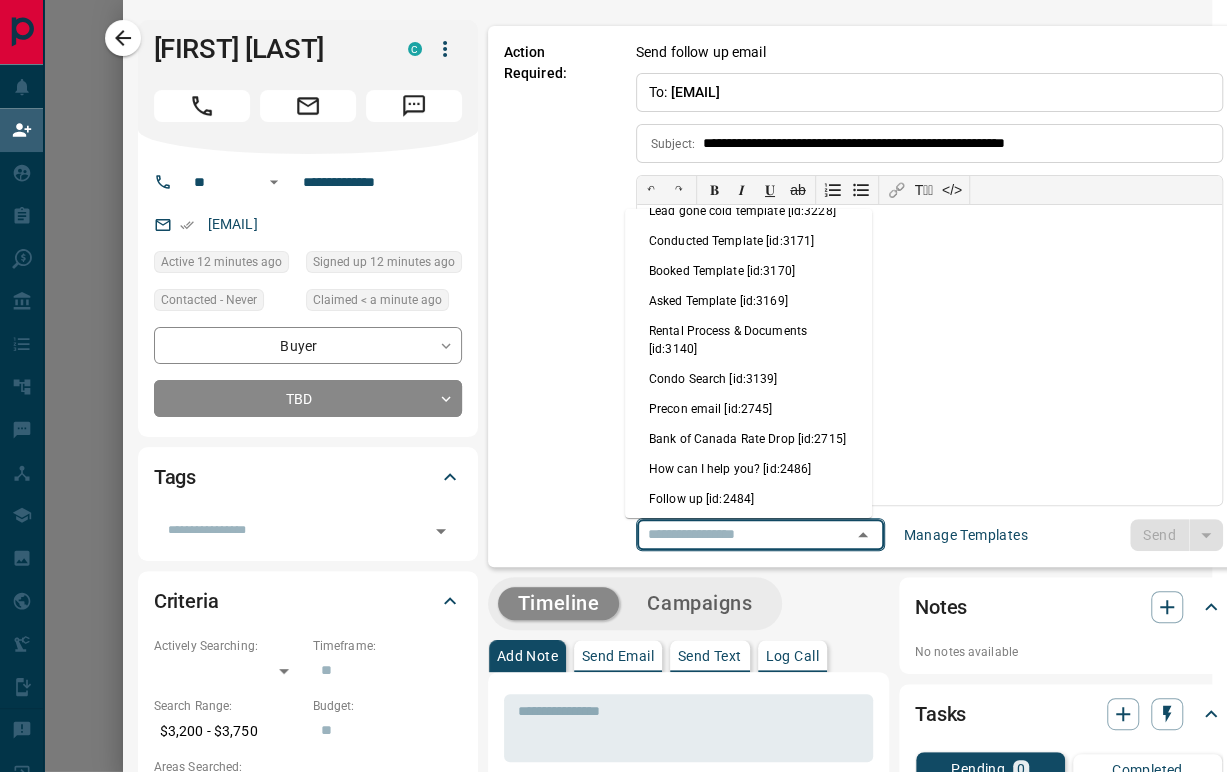 type on "**********" 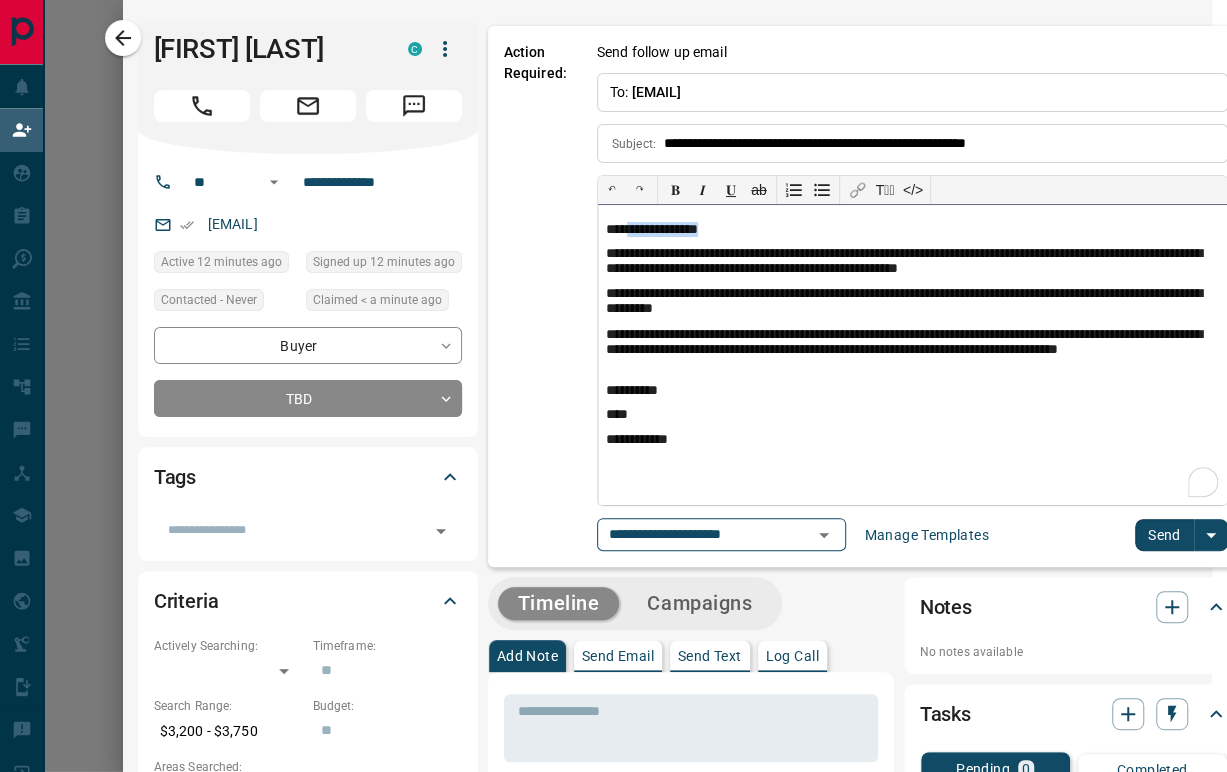drag, startPoint x: 730, startPoint y: 234, endPoint x: 618, endPoint y: 230, distance: 112.0714 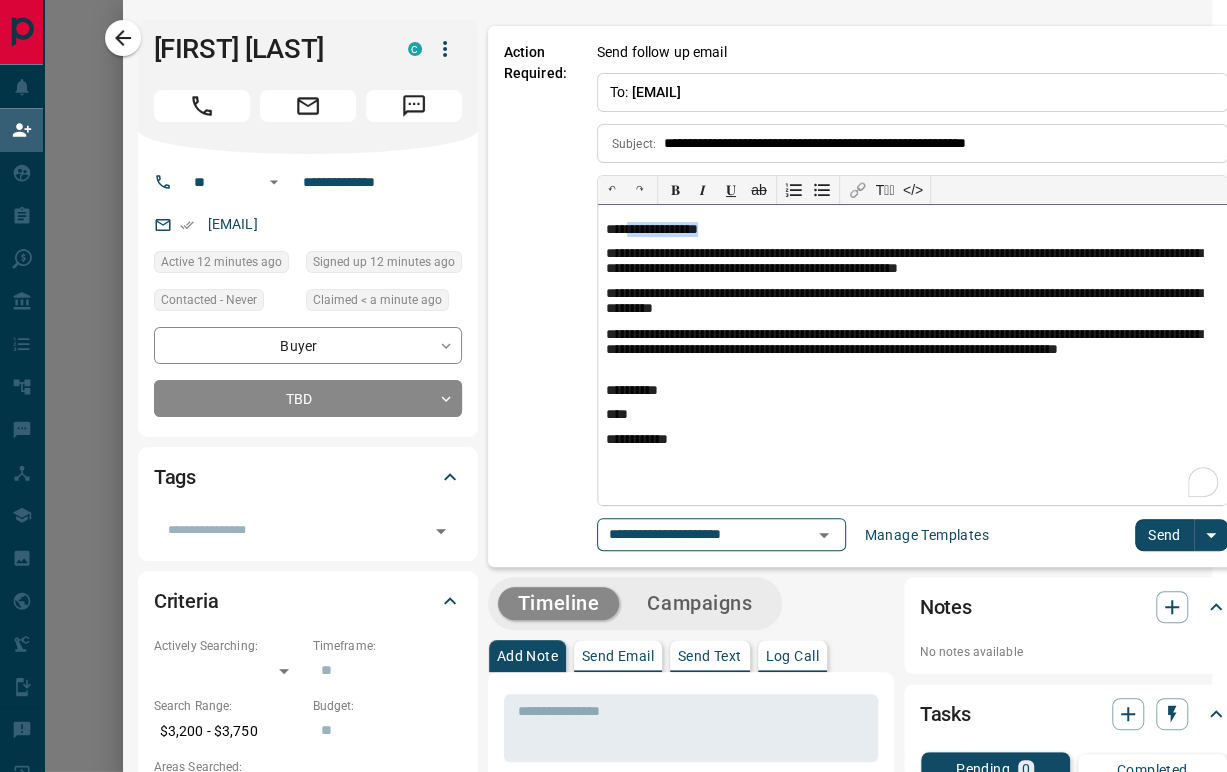 click on "**********" at bounding box center [912, 230] 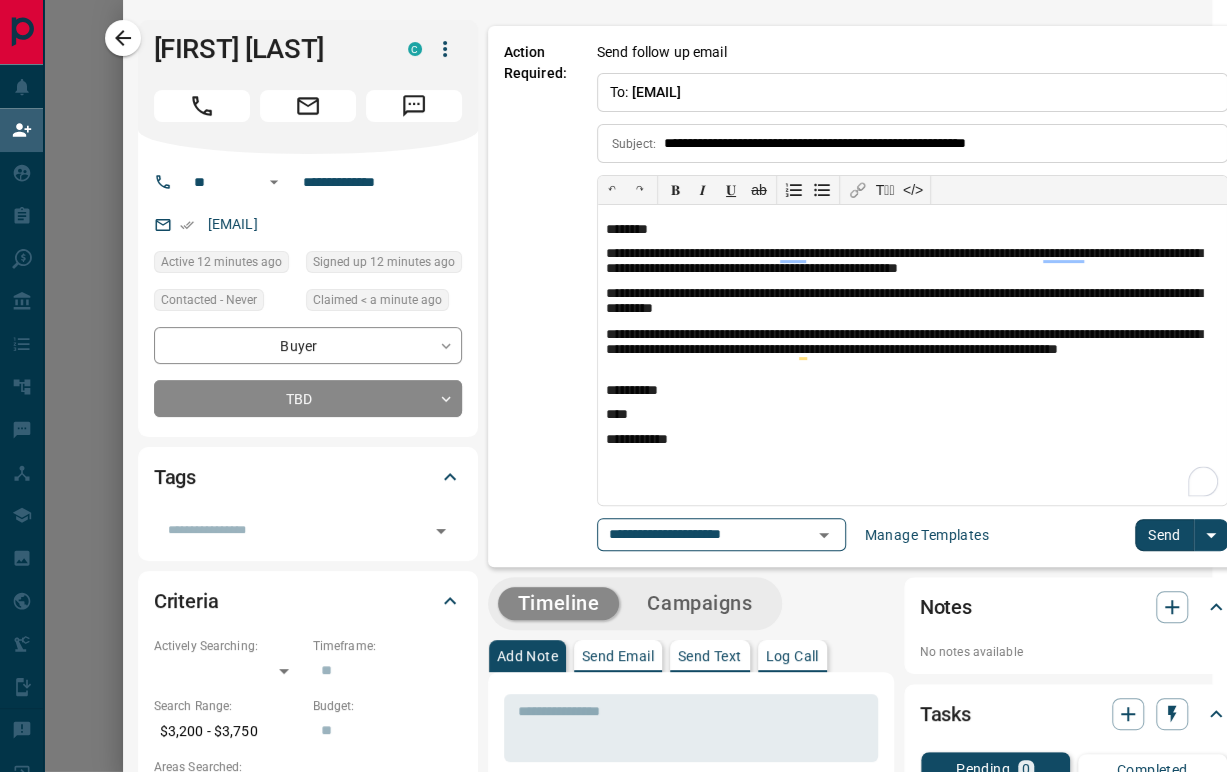 click on "Send" at bounding box center (1164, 535) 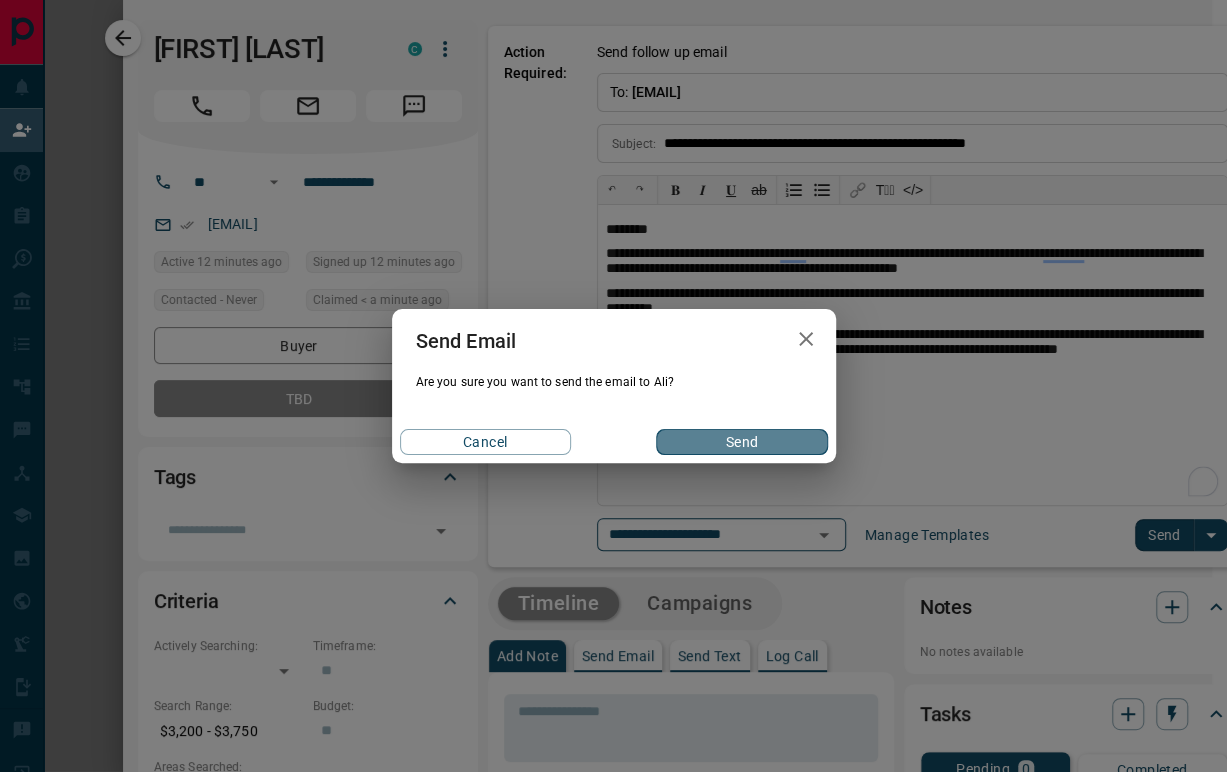 click on "Send" at bounding box center [741, 442] 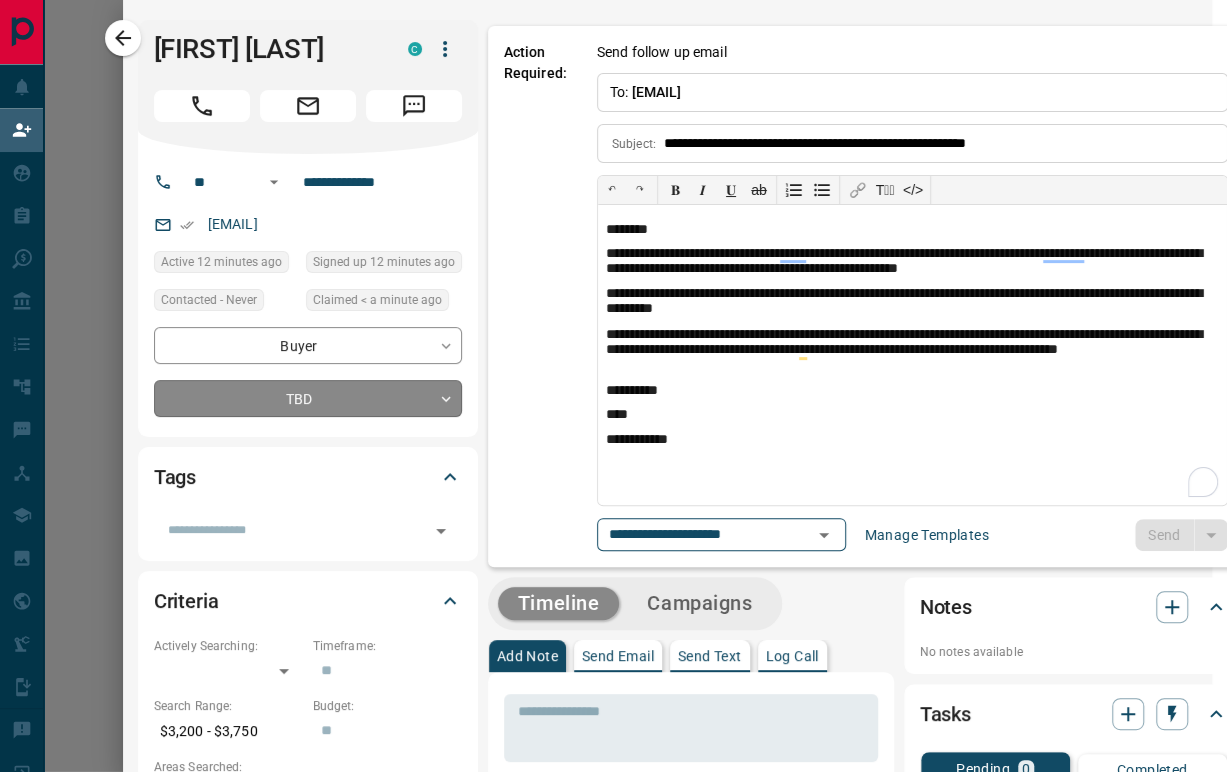 click on "**********" at bounding box center (613, 341) 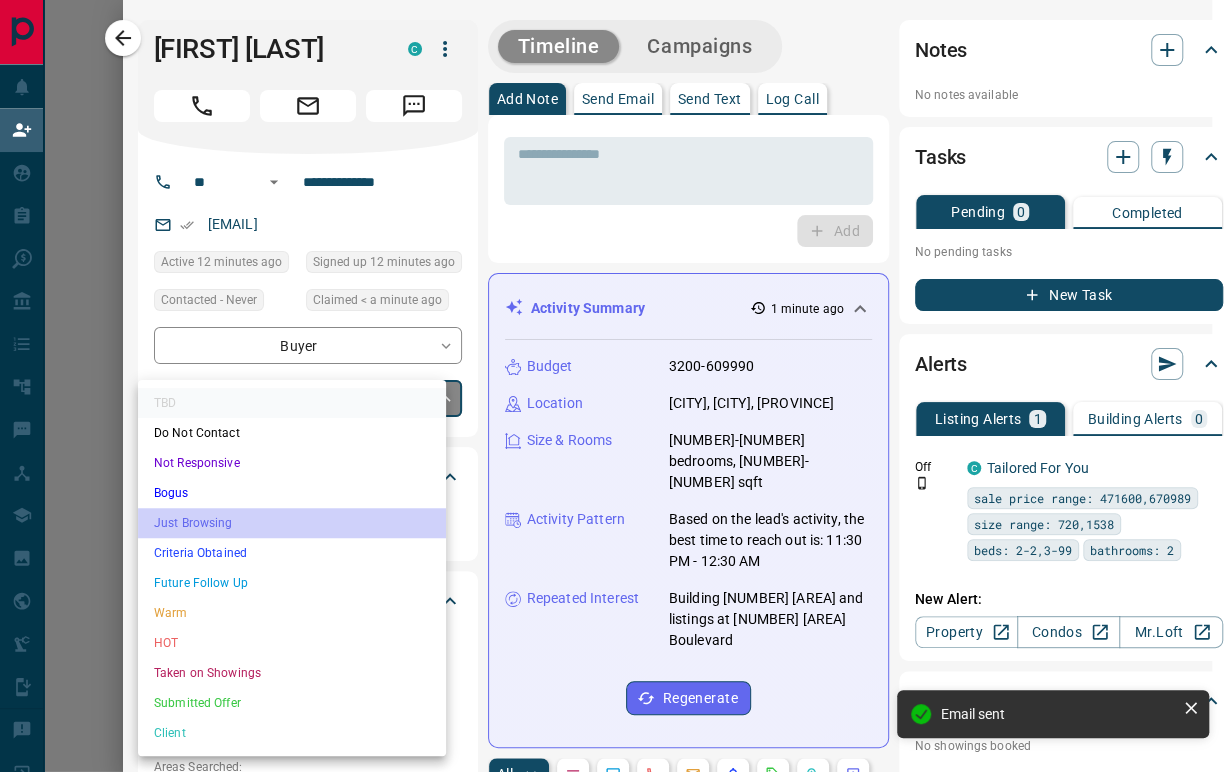 click on "Just Browsing" at bounding box center (292, 523) 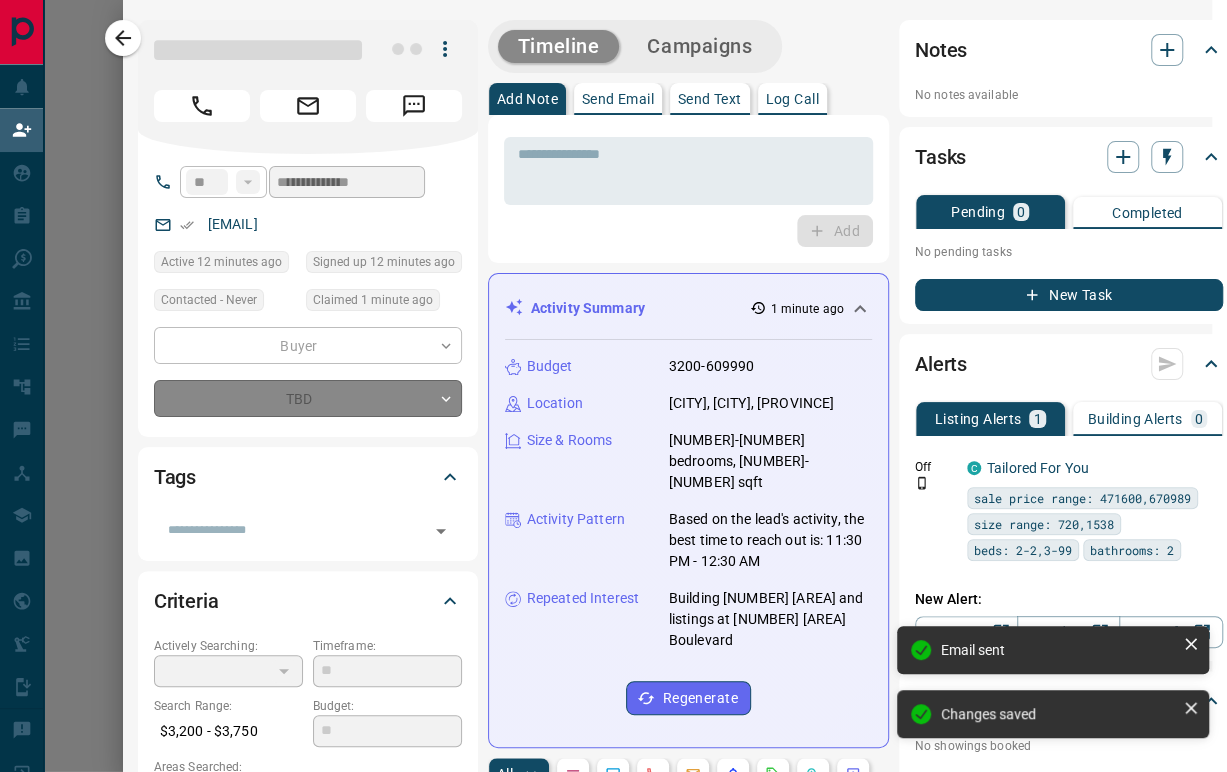 type on "*" 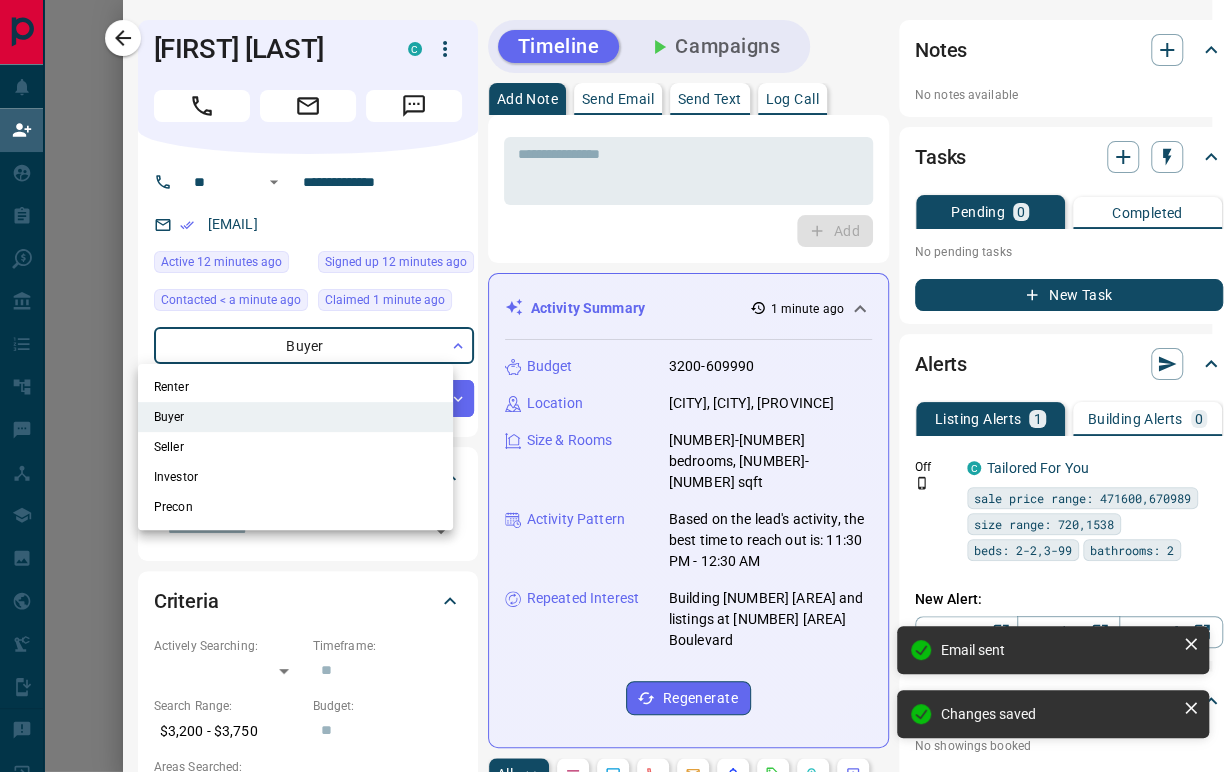 click on "**********" at bounding box center [613, 341] 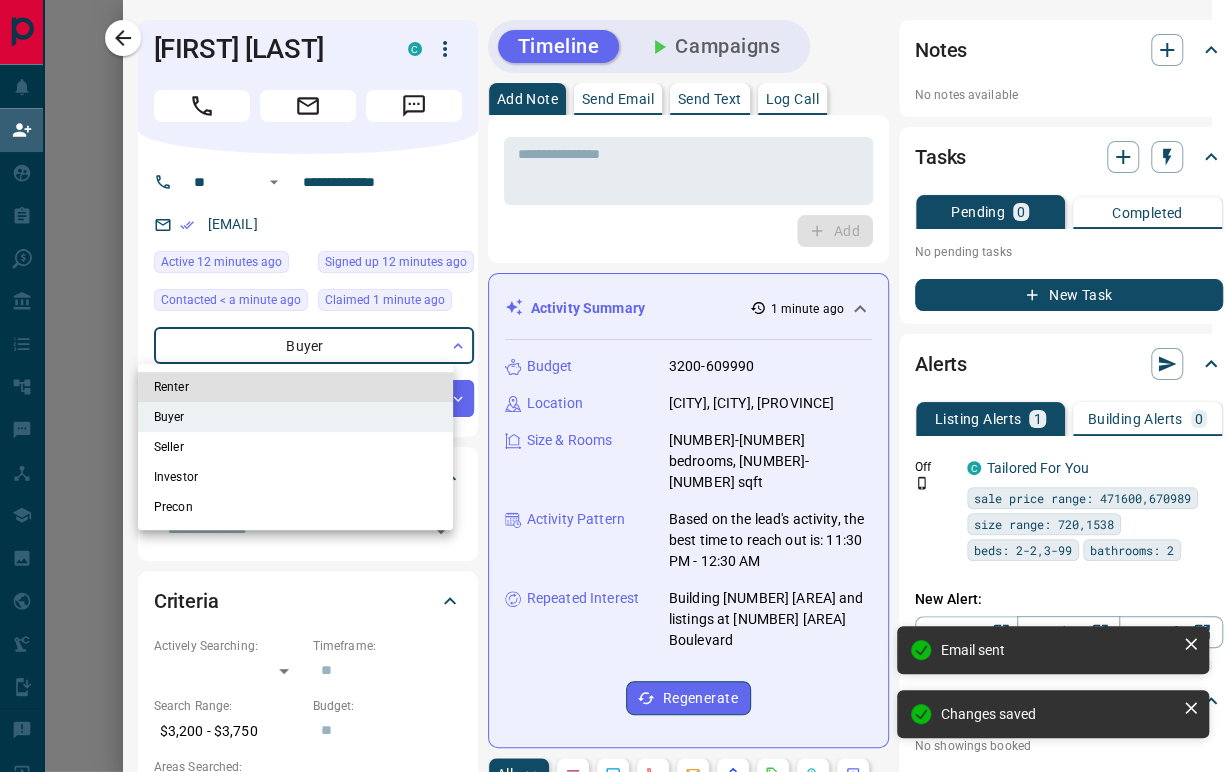 type 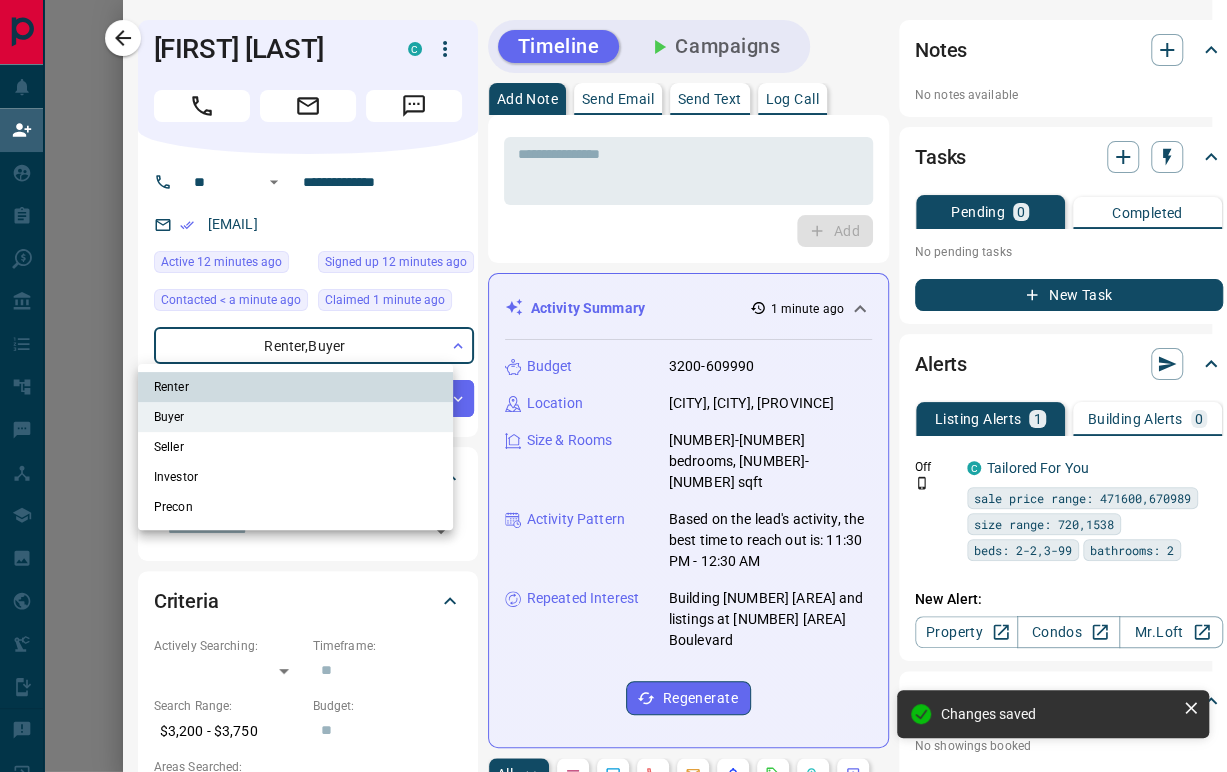click at bounding box center (613, 386) 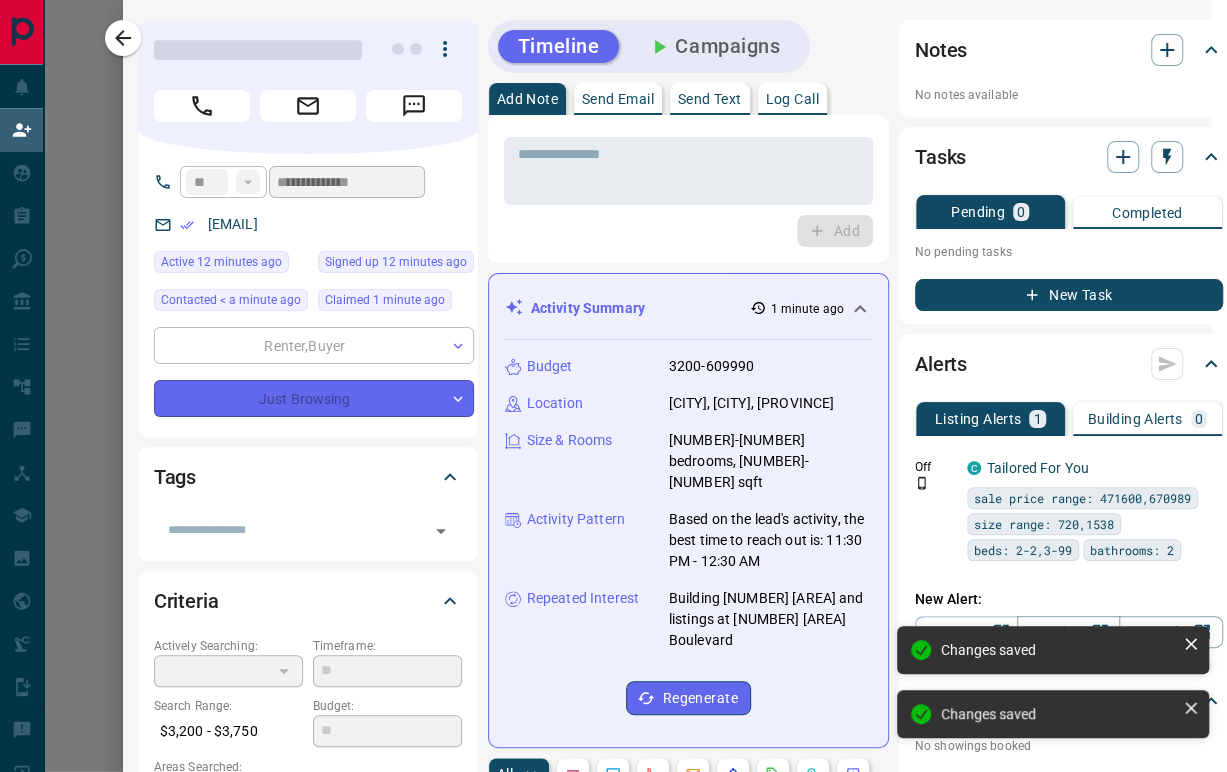 click on "Renter ,  Buyer" at bounding box center [314, 345] 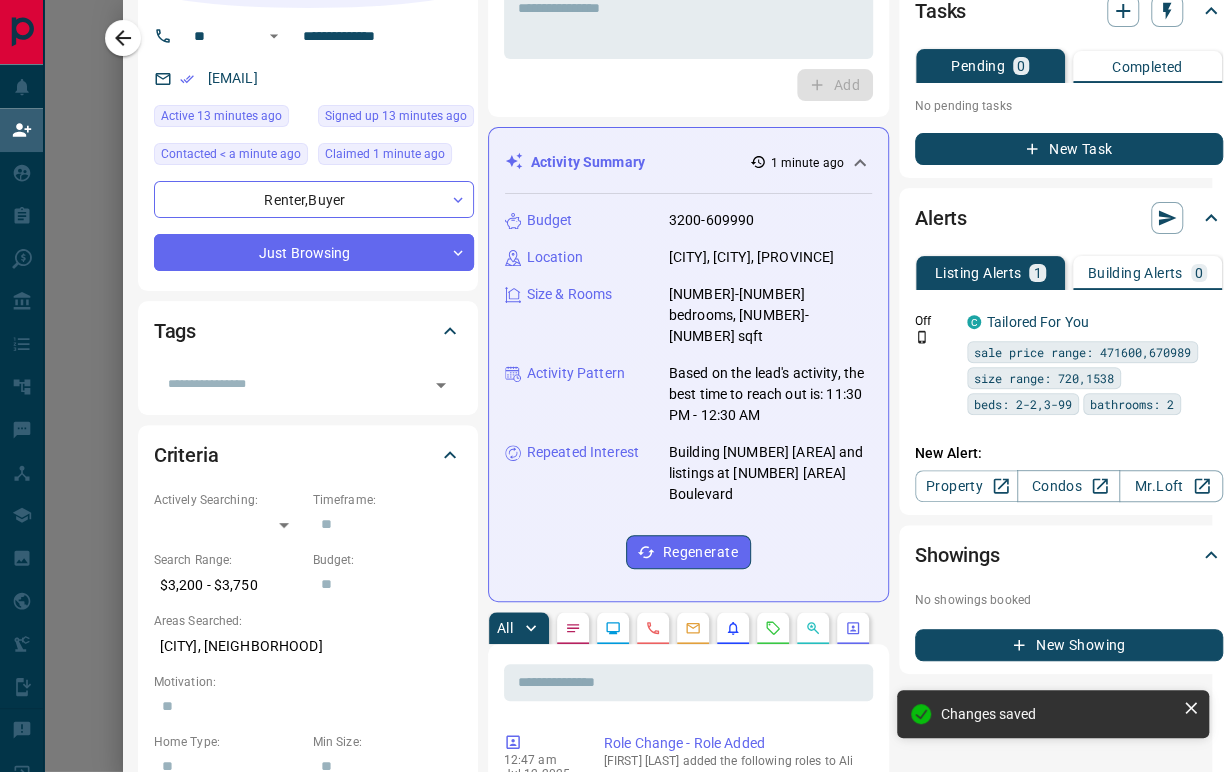 scroll, scrollTop: 333, scrollLeft: 15, axis: both 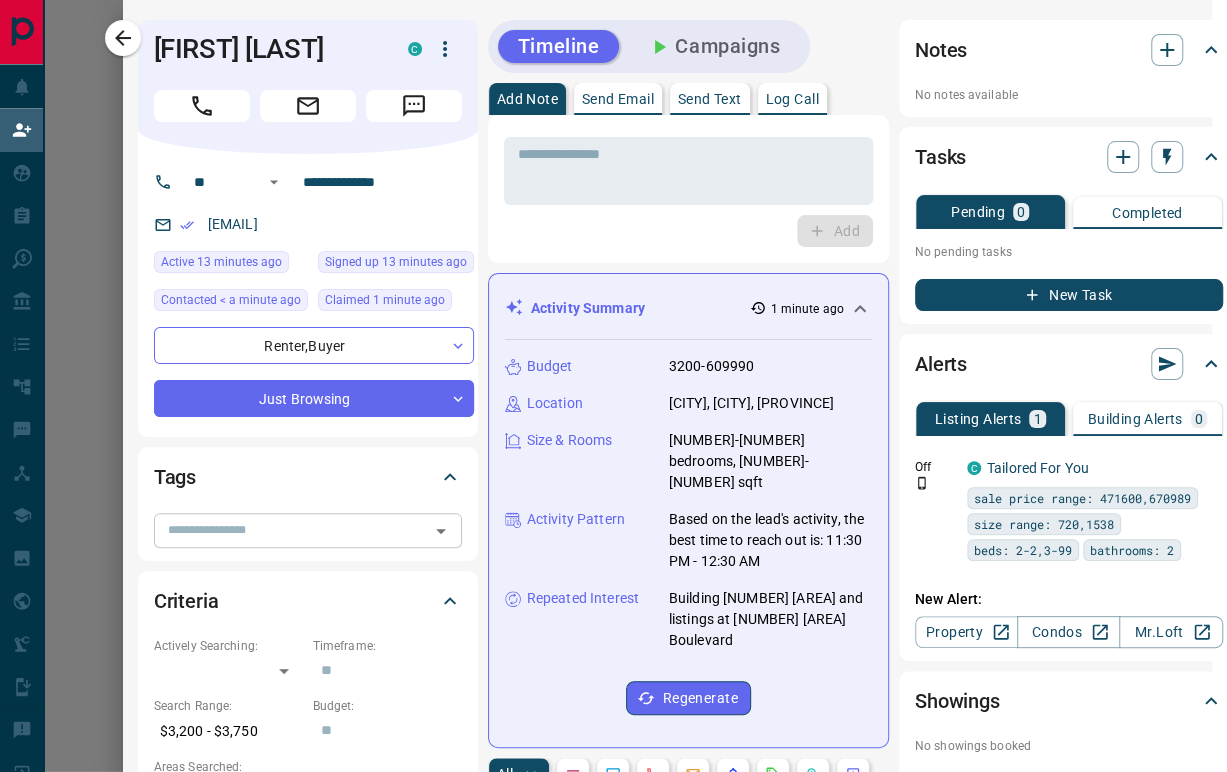 click at bounding box center (291, 530) 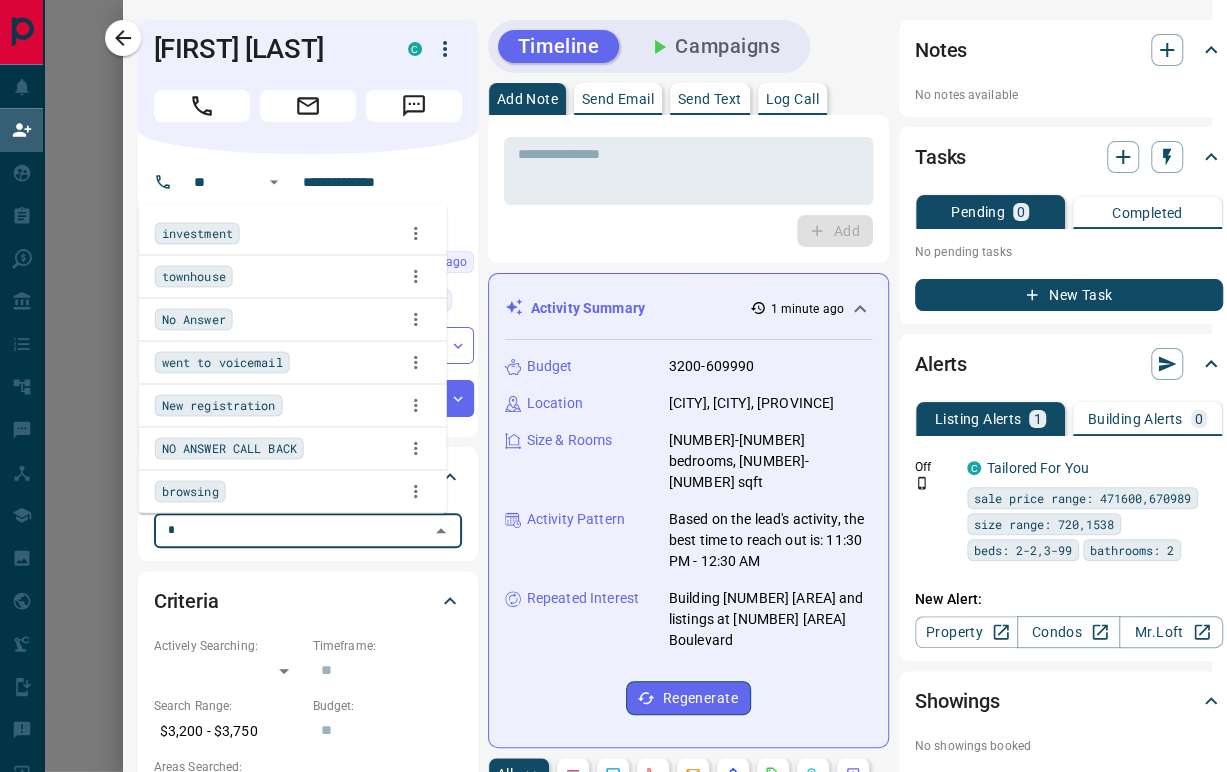 type on "**" 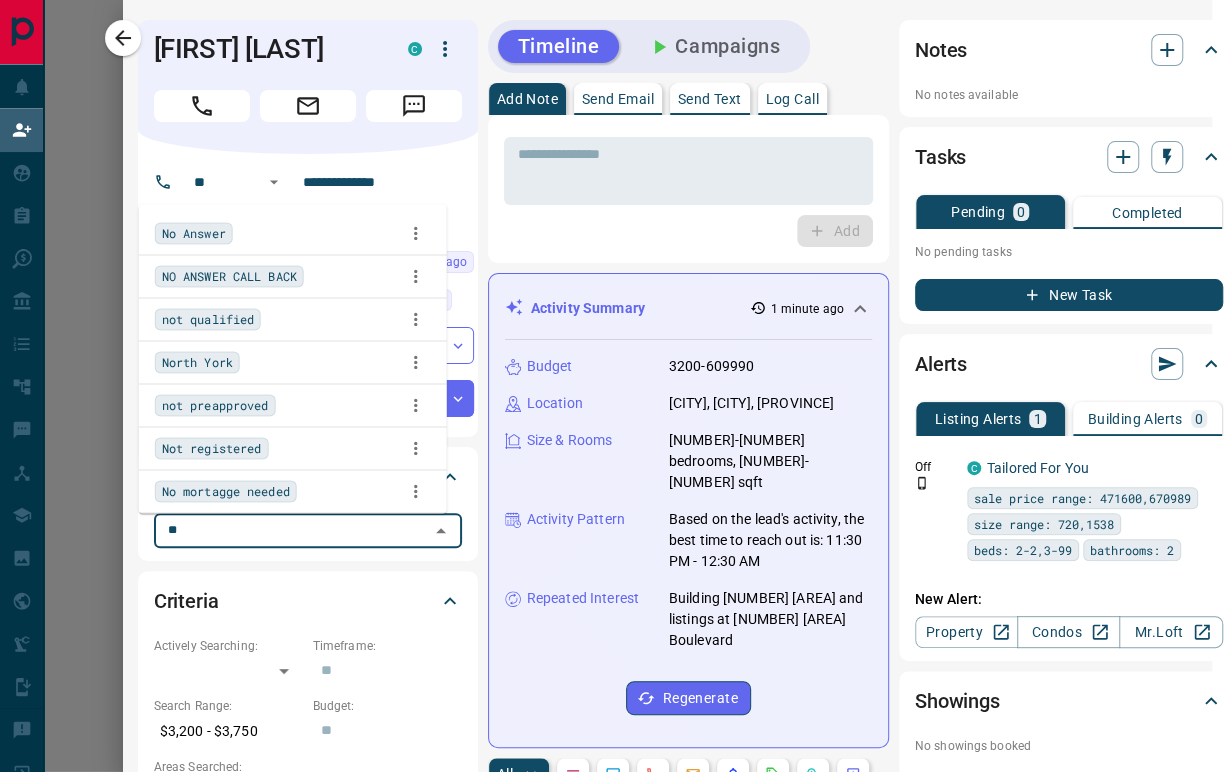 click on "No Answer" at bounding box center (293, 234) 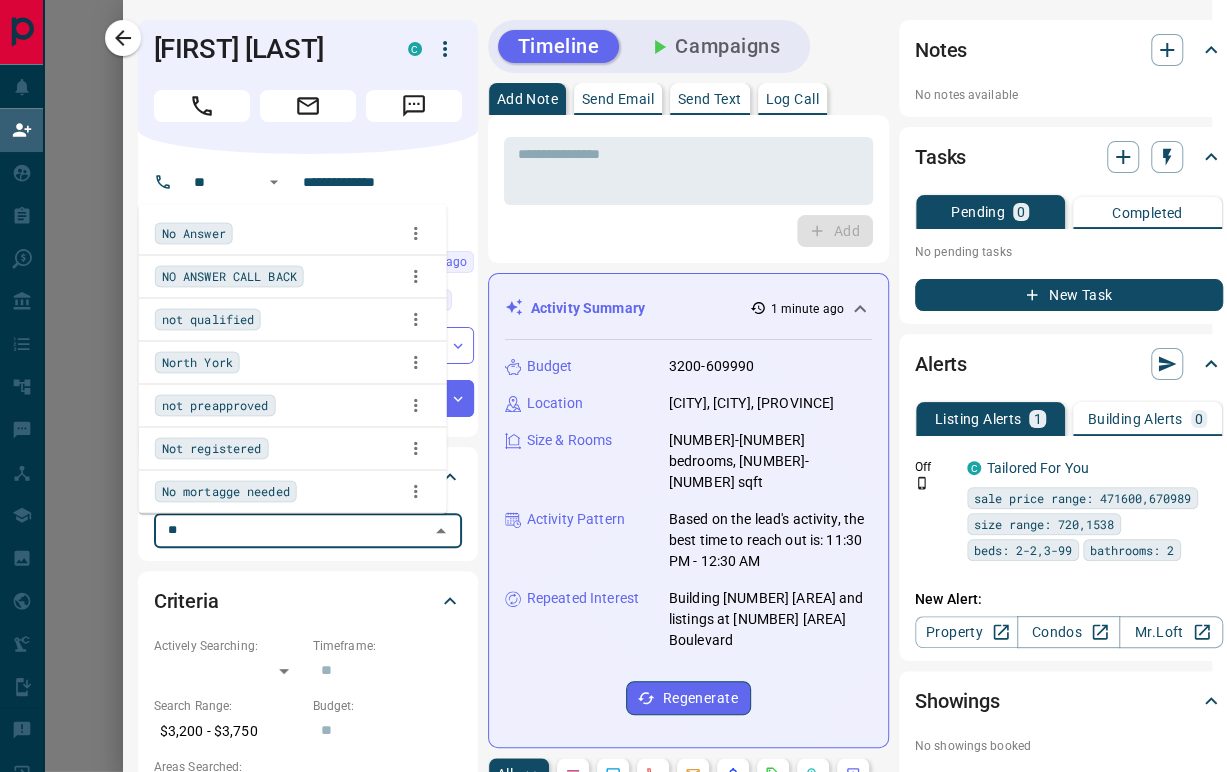 type 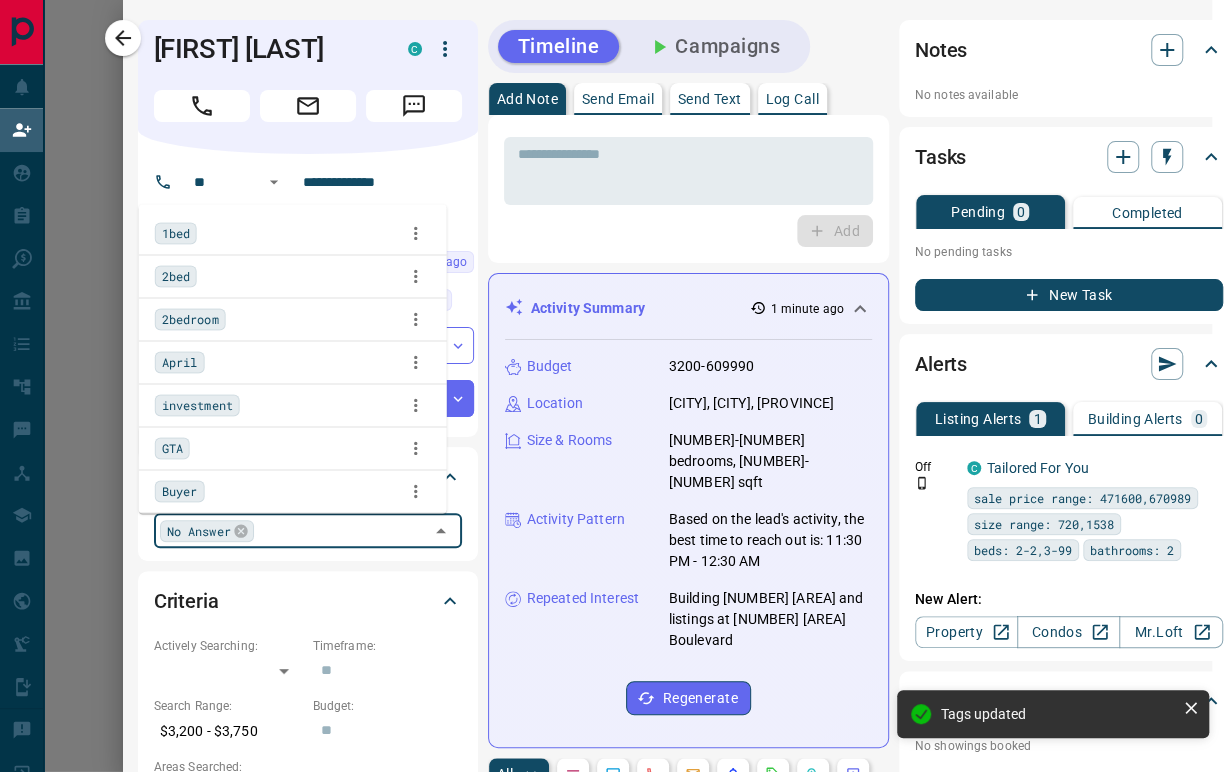 scroll, scrollTop: 181, scrollLeft: 0, axis: vertical 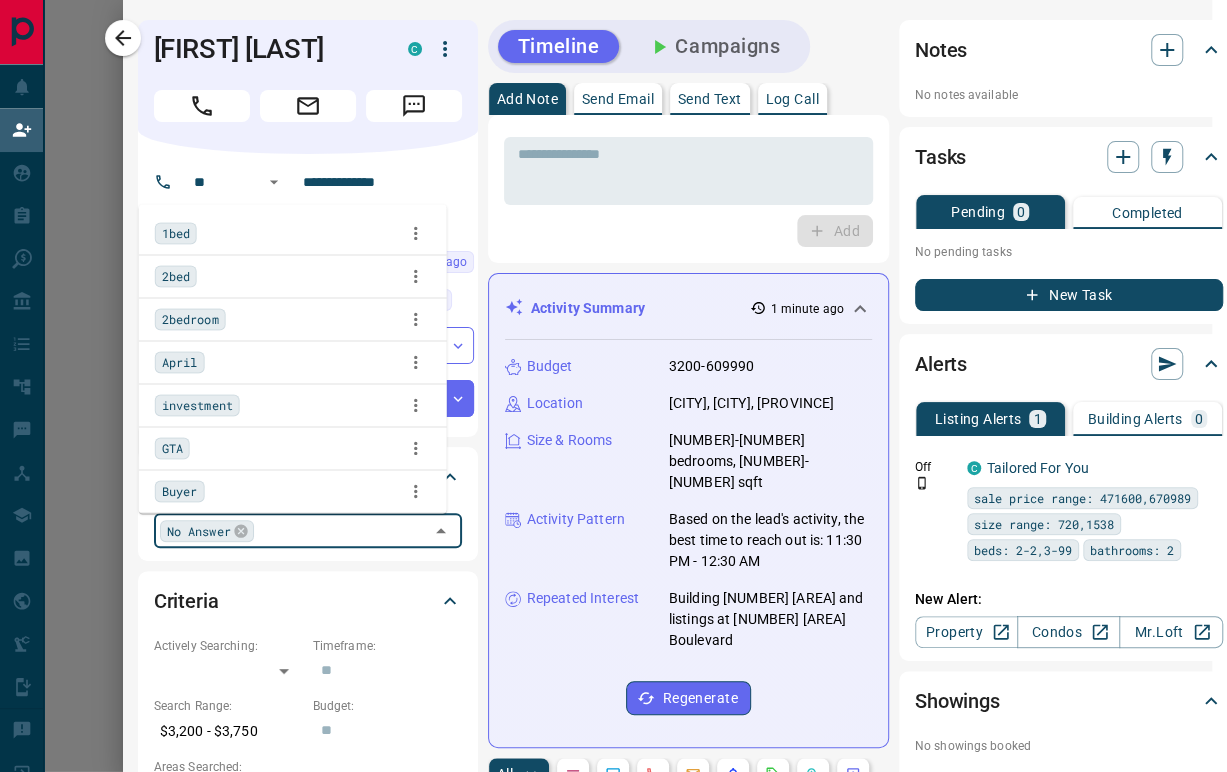 click on "Add" at bounding box center [688, 231] 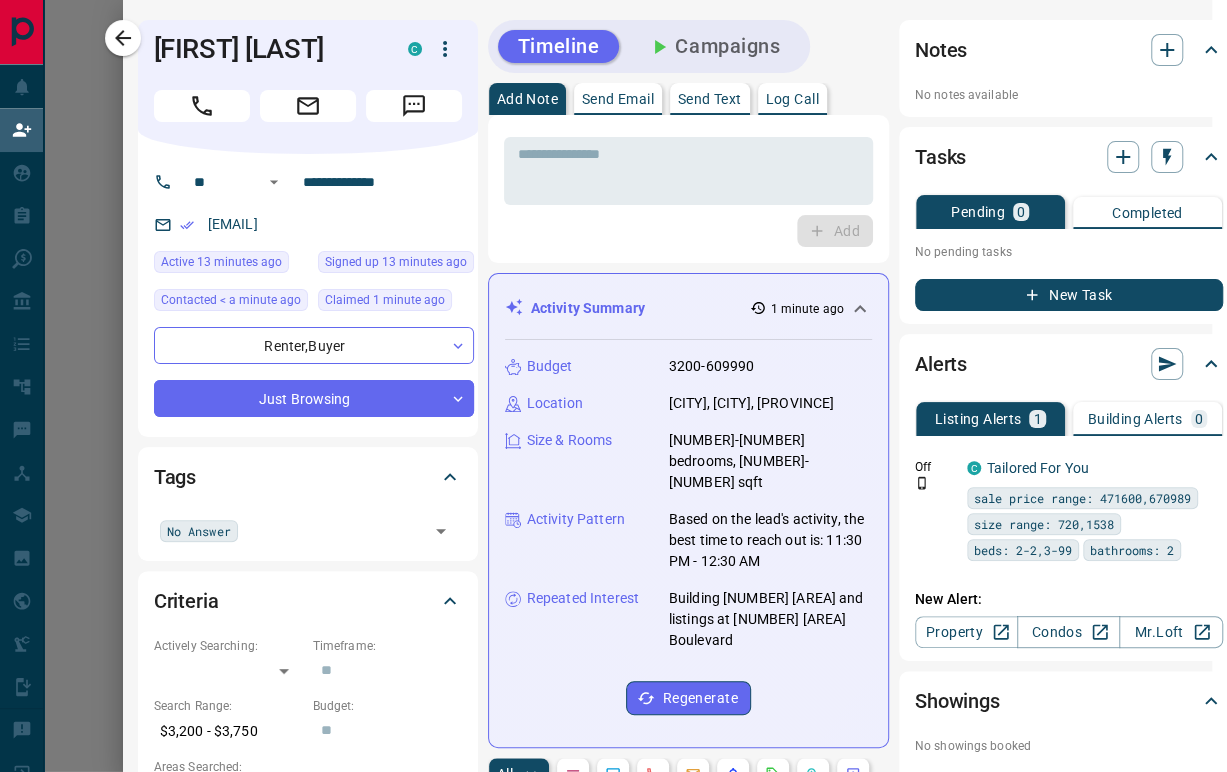 scroll, scrollTop: 444, scrollLeft: 15, axis: both 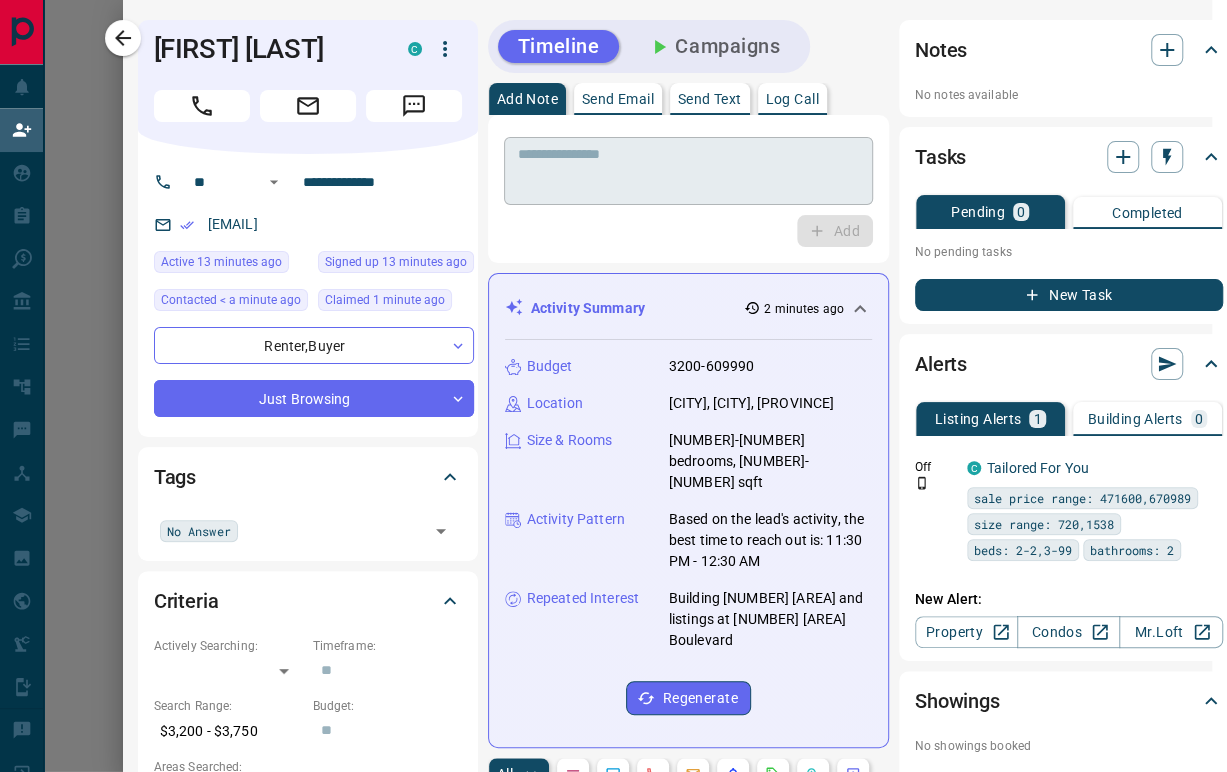 click at bounding box center [688, 171] 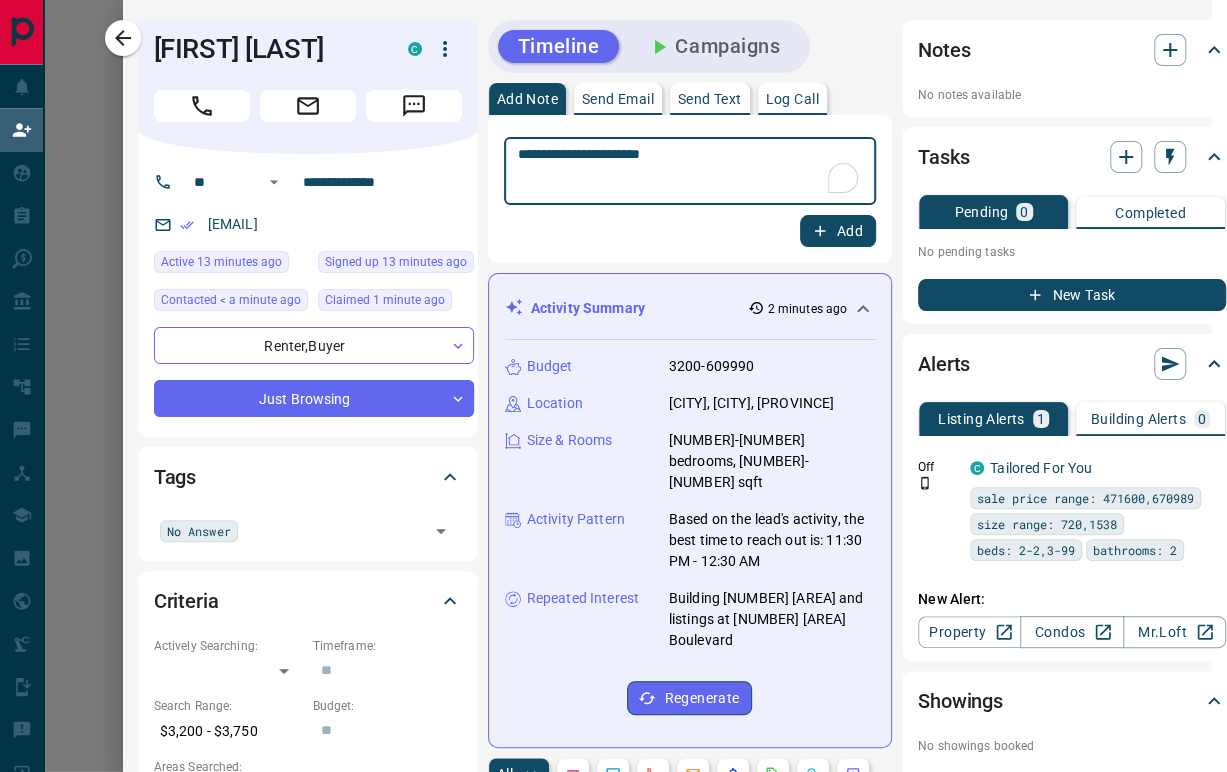 type on "**********" 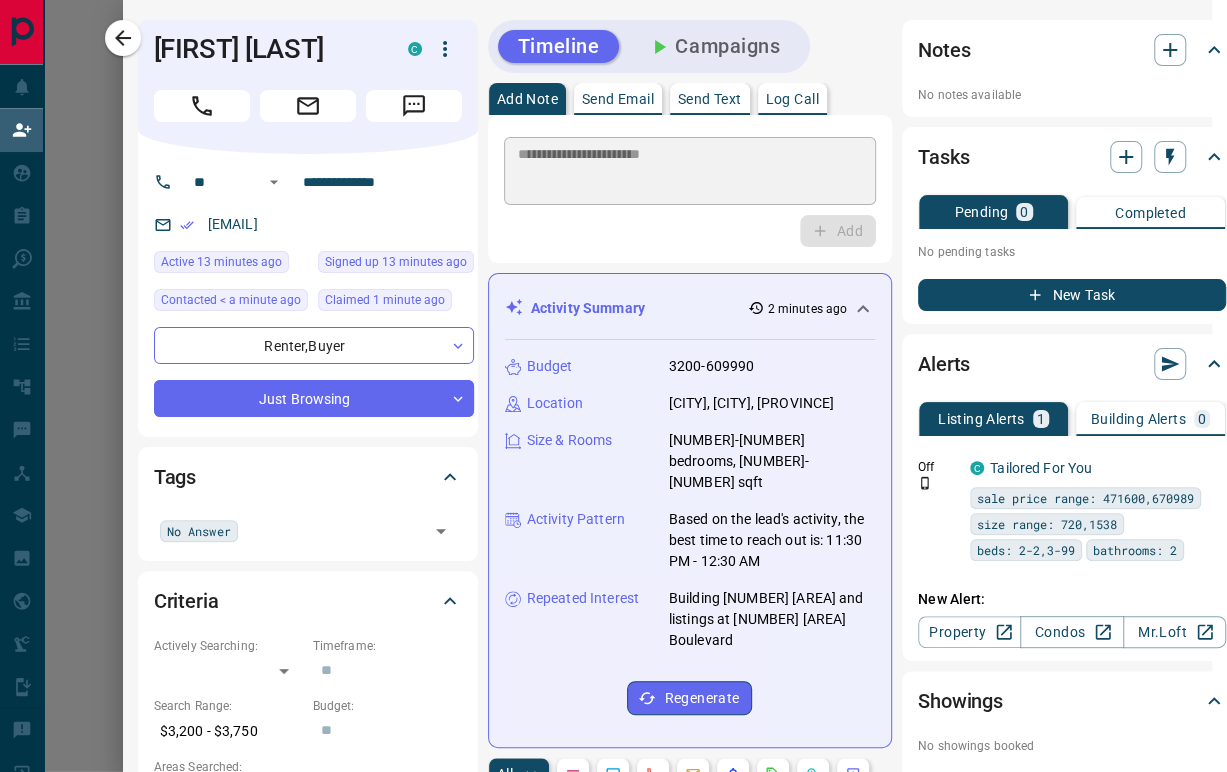 type 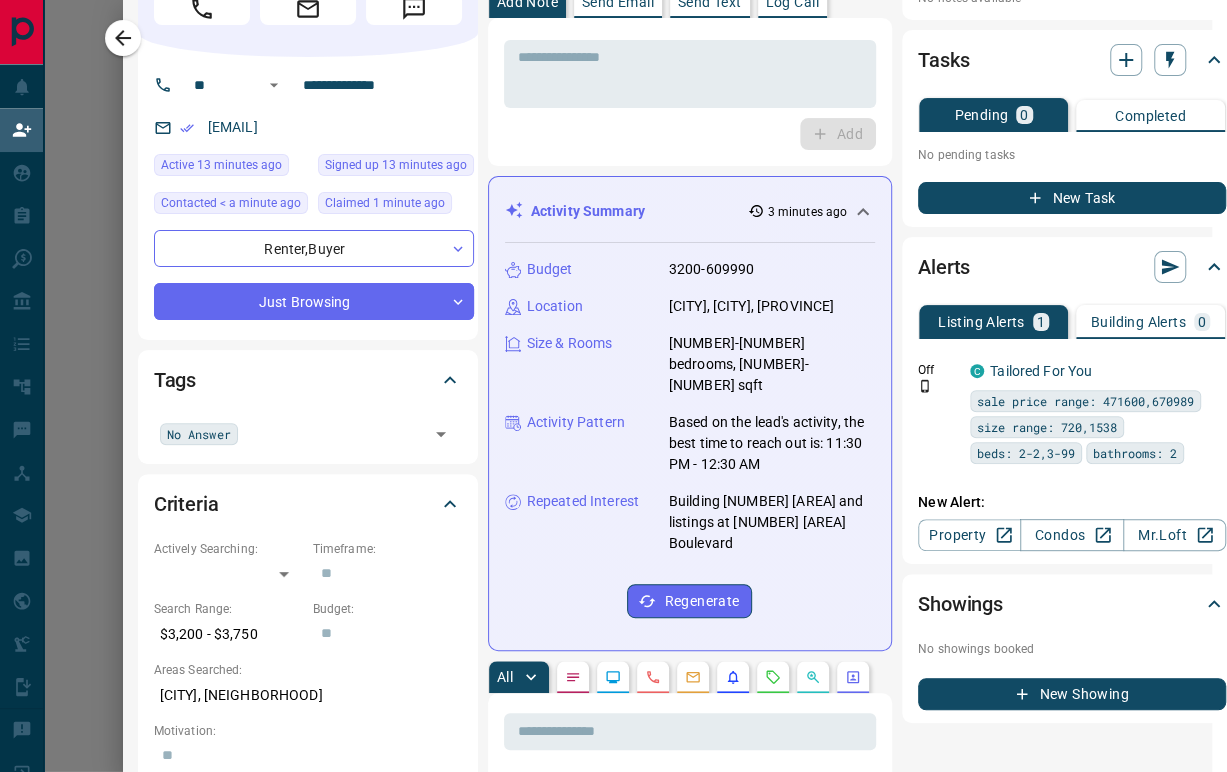 scroll, scrollTop: 0, scrollLeft: 15, axis: horizontal 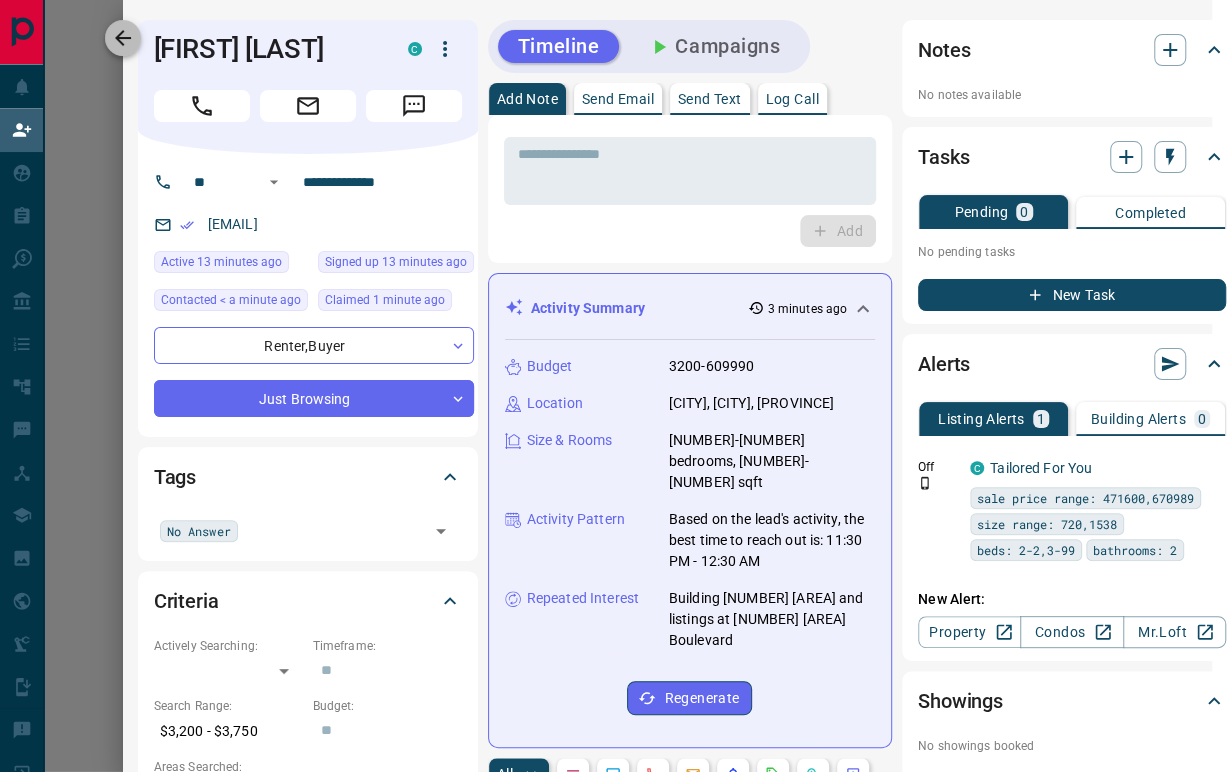 click 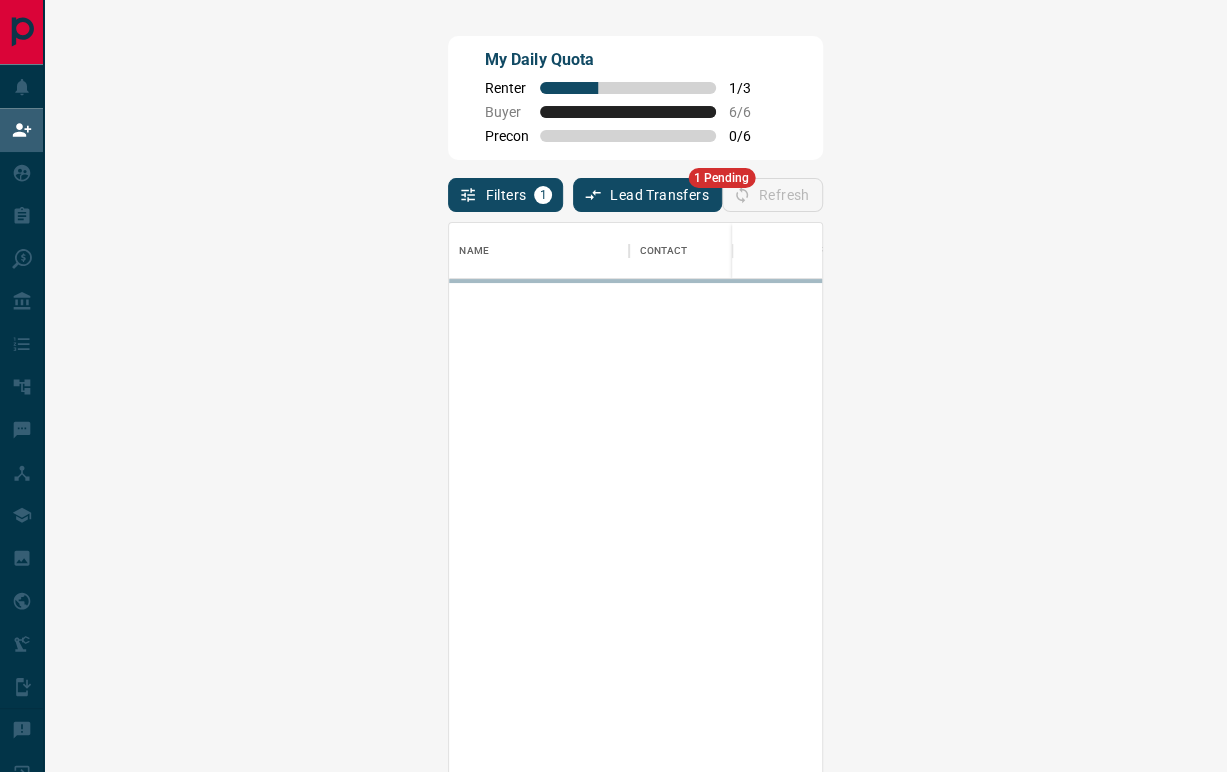 scroll, scrollTop: 17, scrollLeft: 17, axis: both 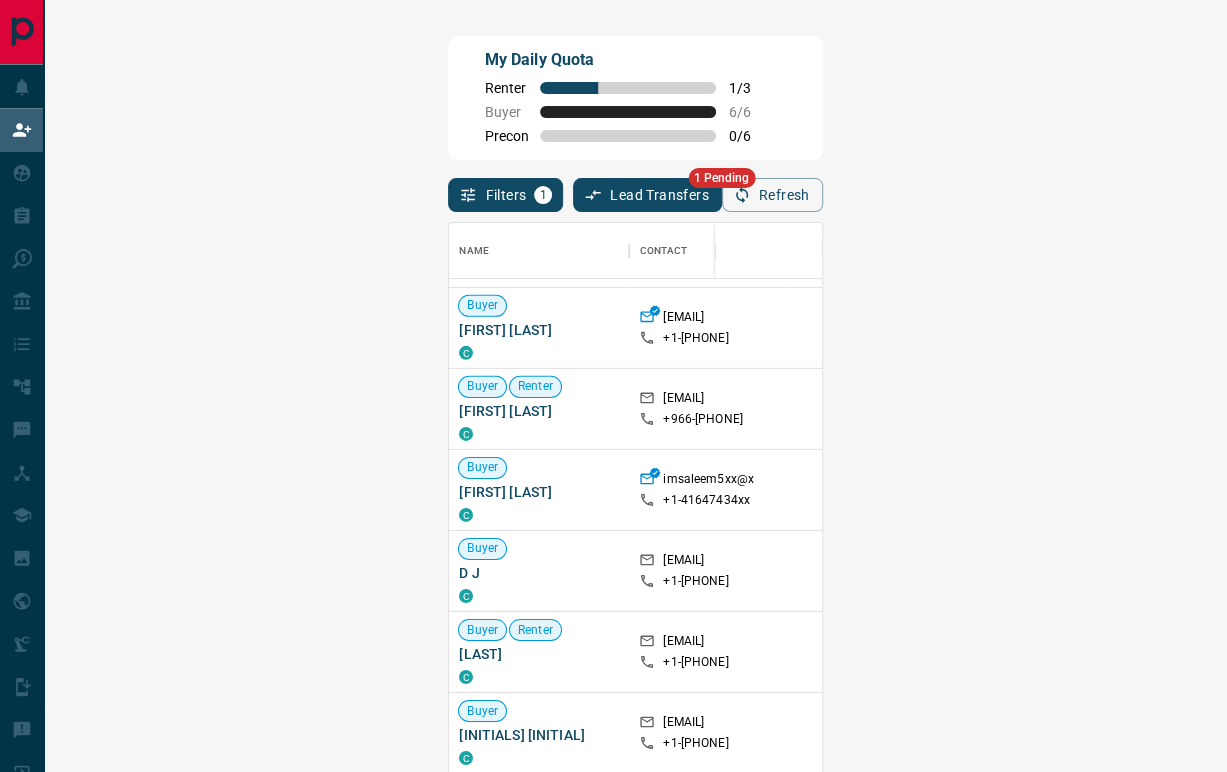 click on "Filters 1" at bounding box center (505, 195) 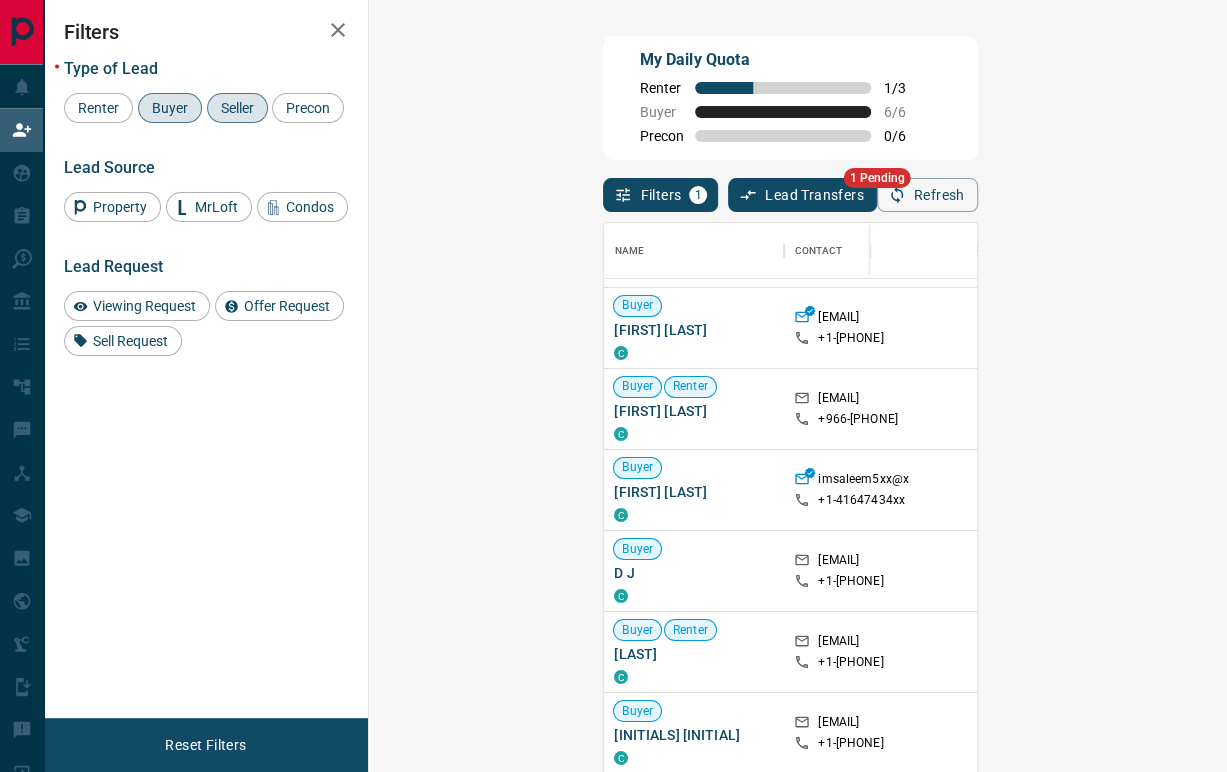 scroll, scrollTop: 569, scrollLeft: 782, axis: both 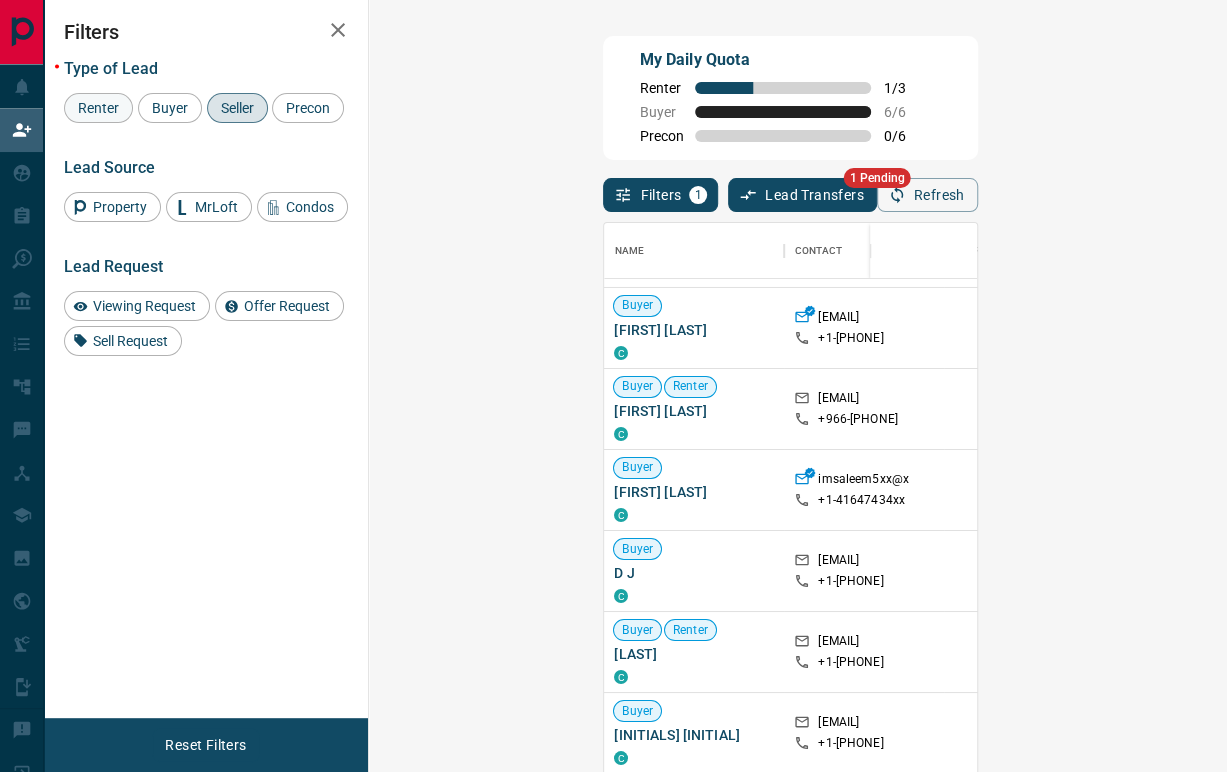 click on "Renter" at bounding box center [98, 108] 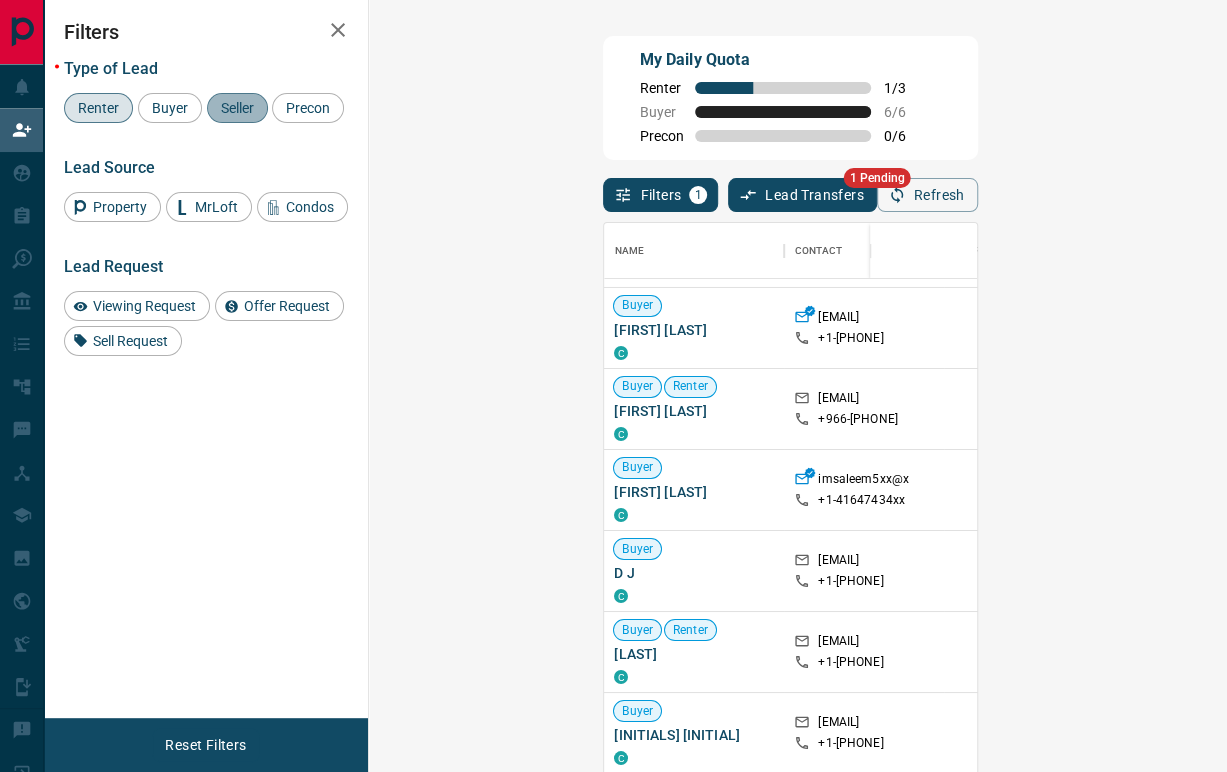 click on "Seller" at bounding box center [237, 108] 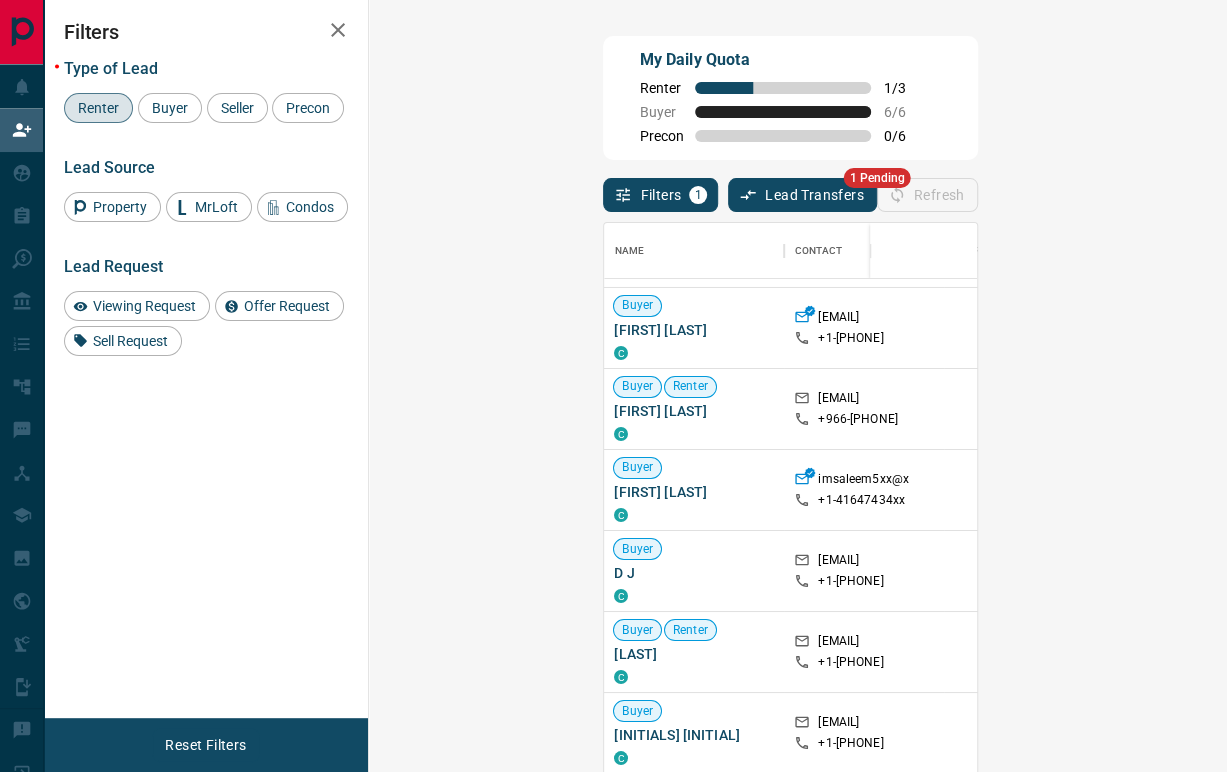 scroll, scrollTop: 0, scrollLeft: 0, axis: both 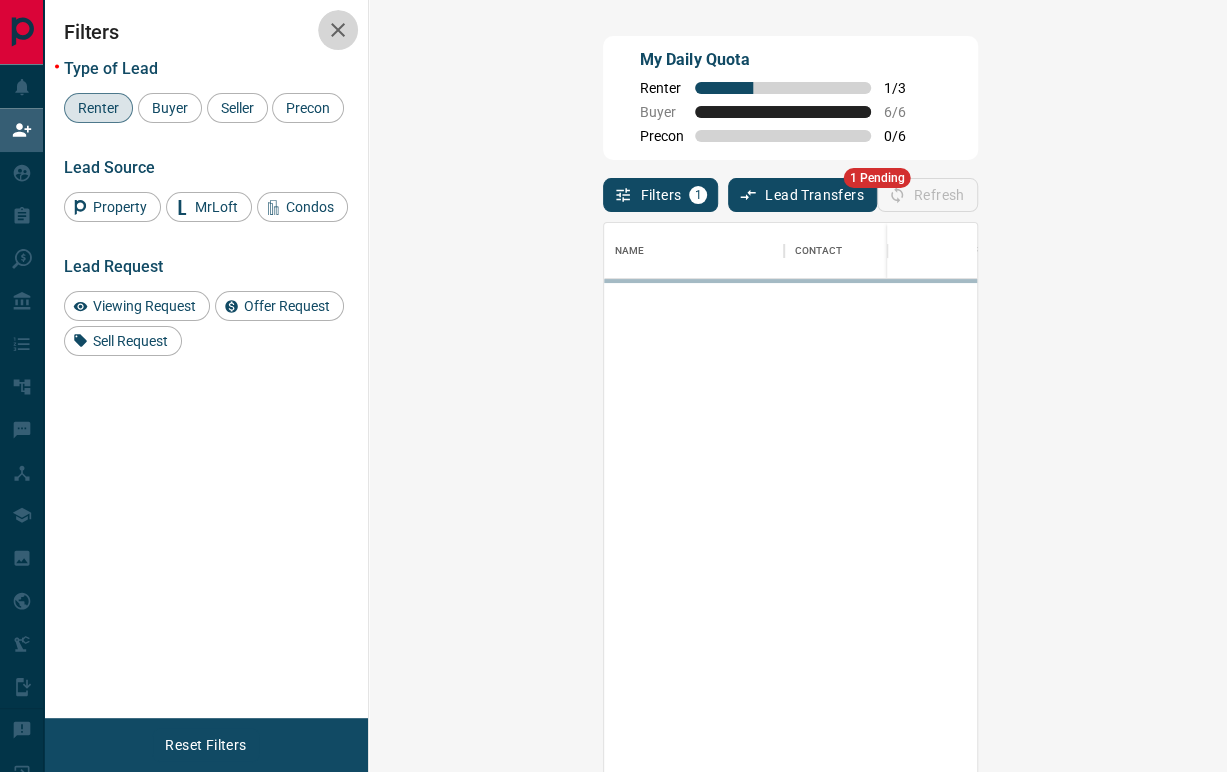 click 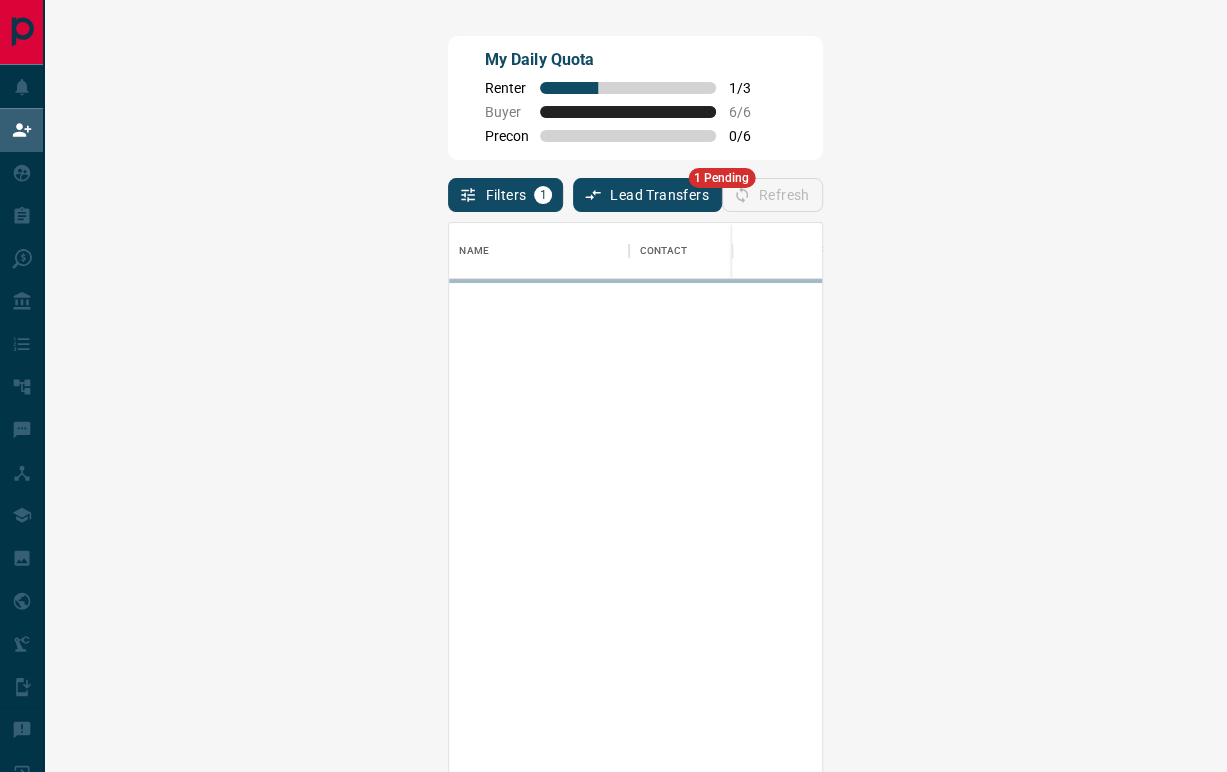 scroll, scrollTop: 17, scrollLeft: 17, axis: both 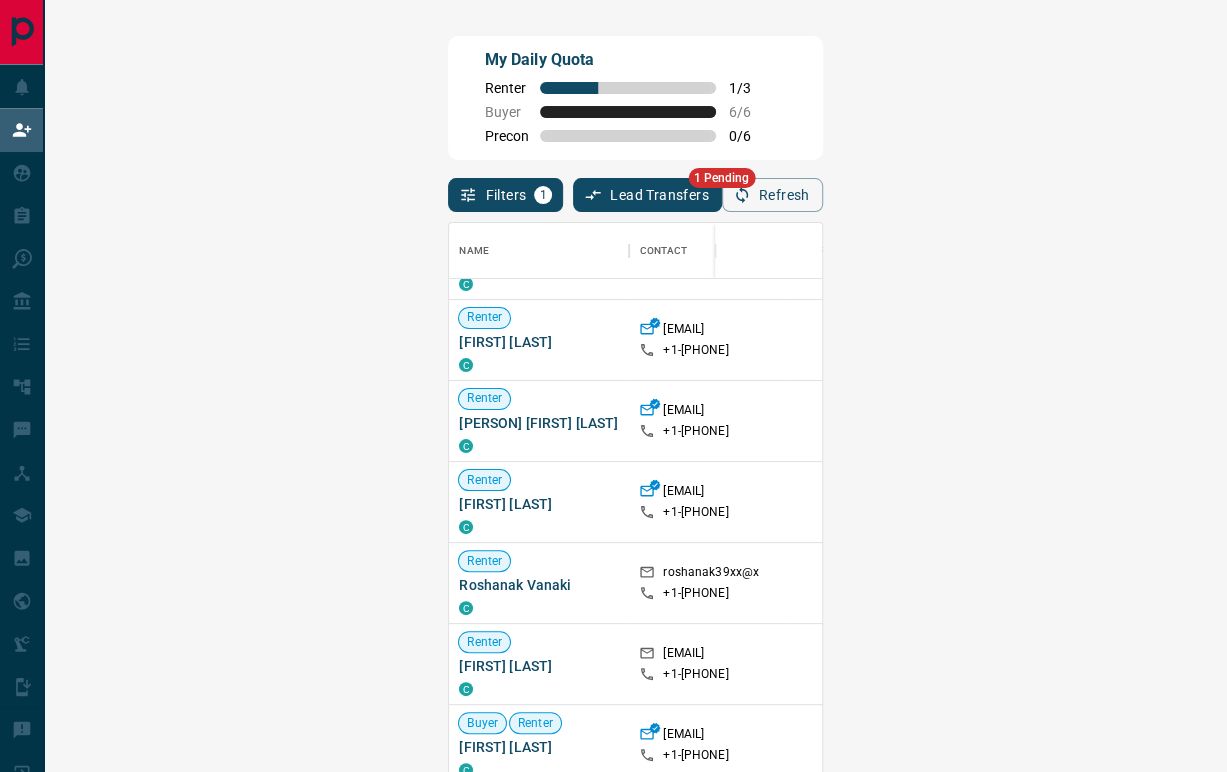 click on "Claim" at bounding box center [1513, 420] 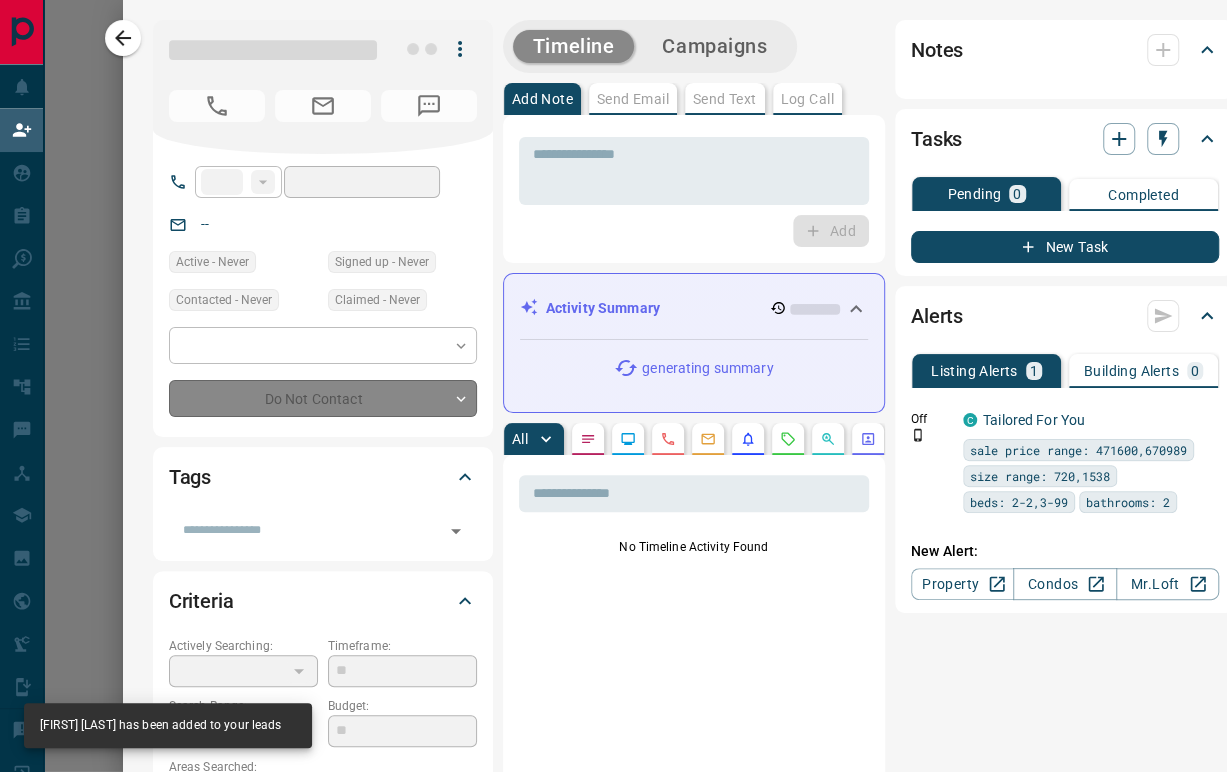 type on "**" 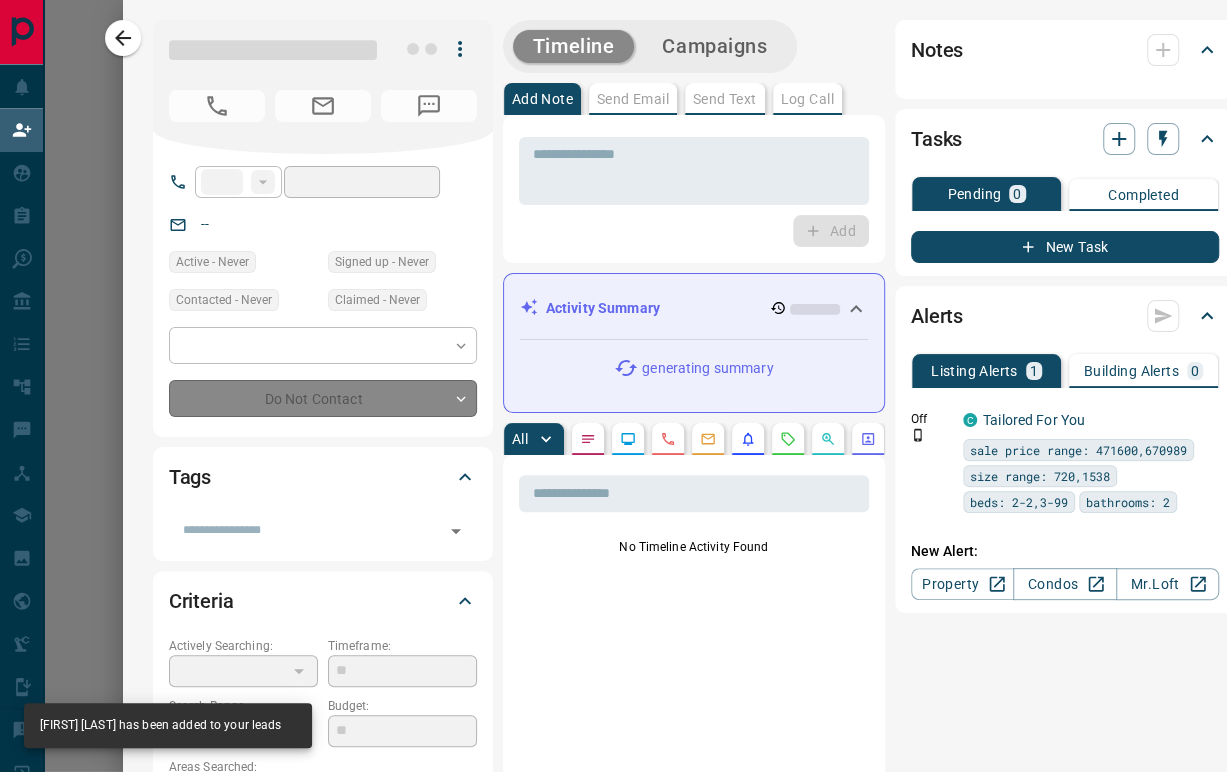 type on "**********" 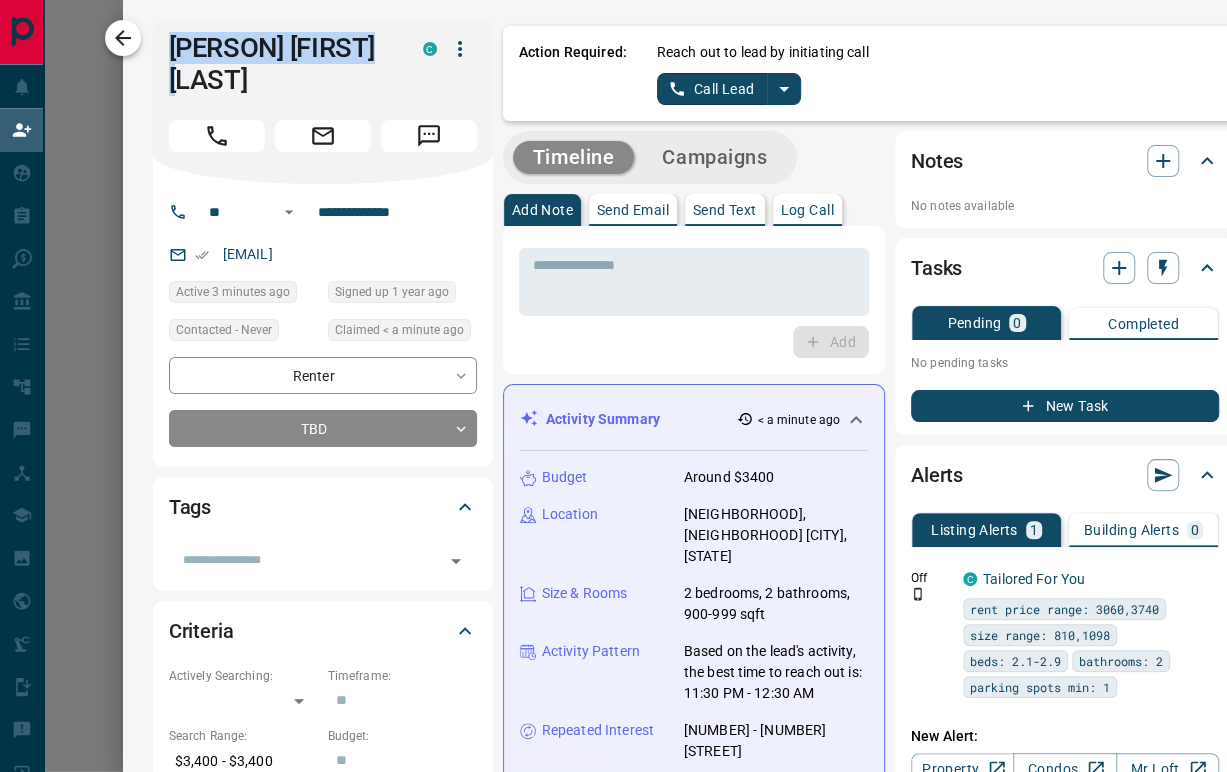 drag, startPoint x: 258, startPoint y: 81, endPoint x: 133, endPoint y: 41, distance: 131.24405 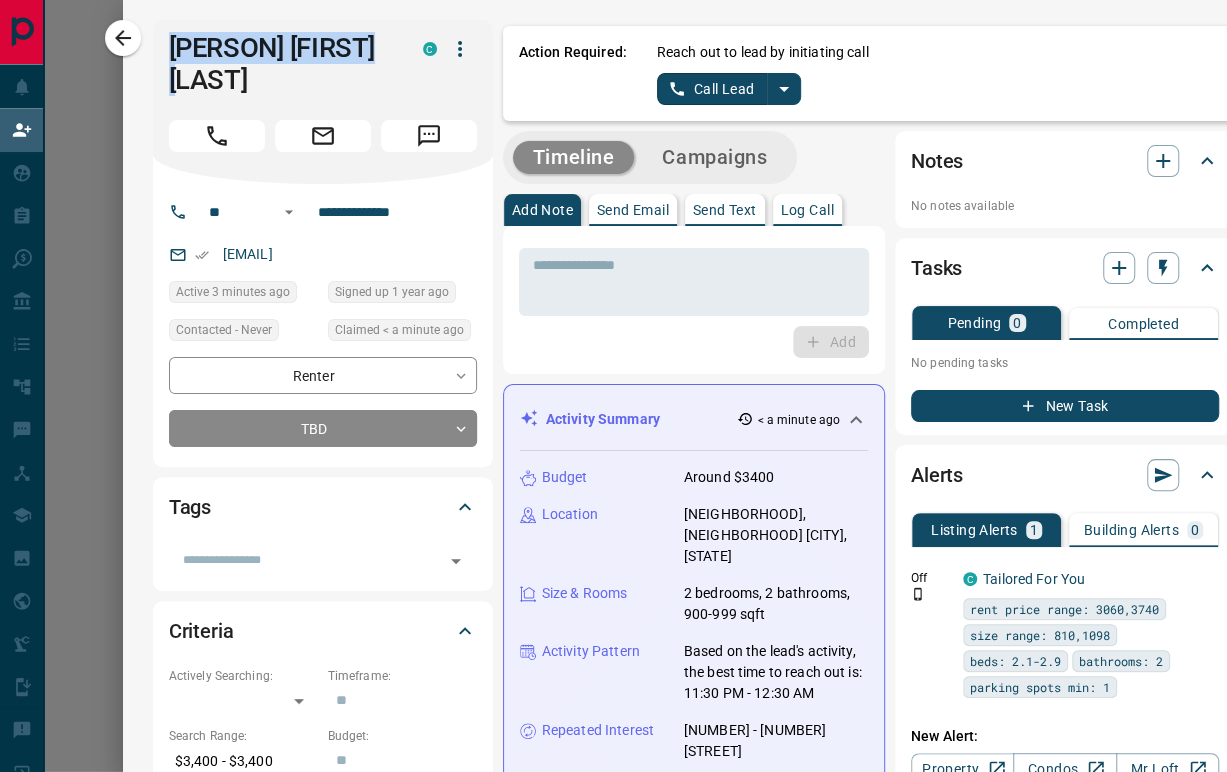 copy on "Nabel Haidar Perez" 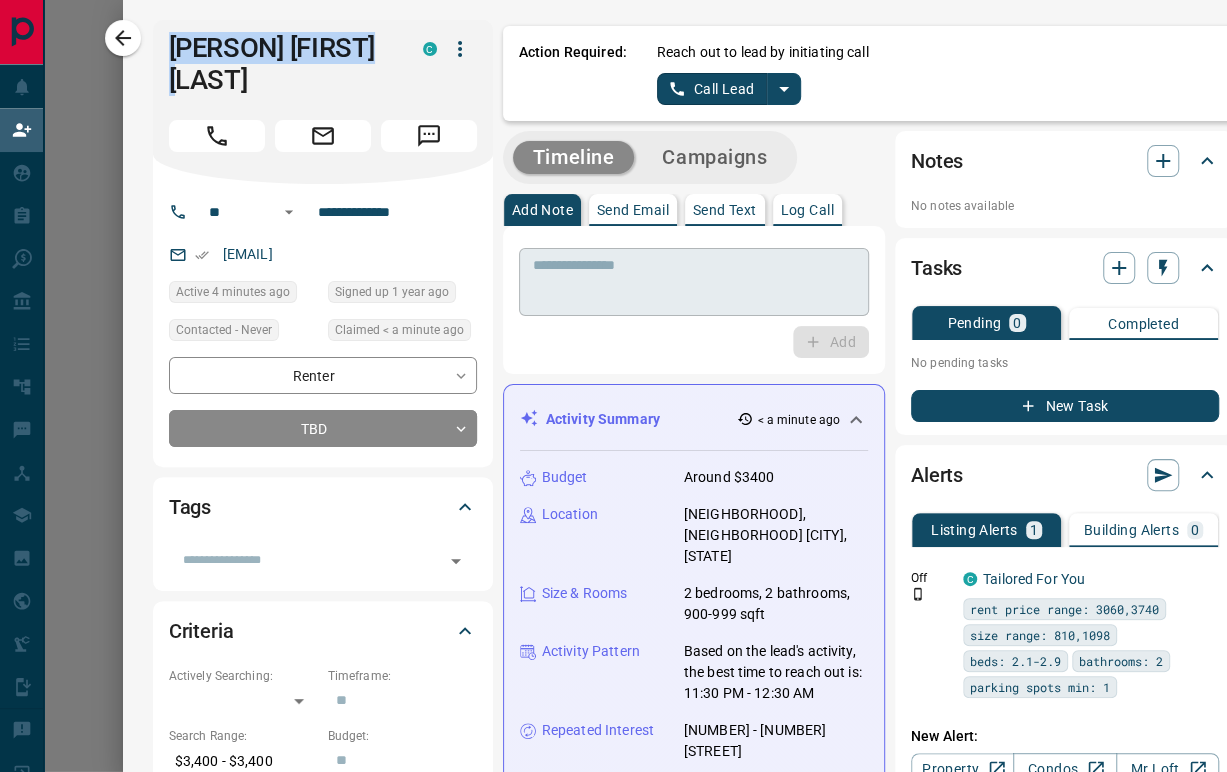 scroll, scrollTop: 17, scrollLeft: 17, axis: both 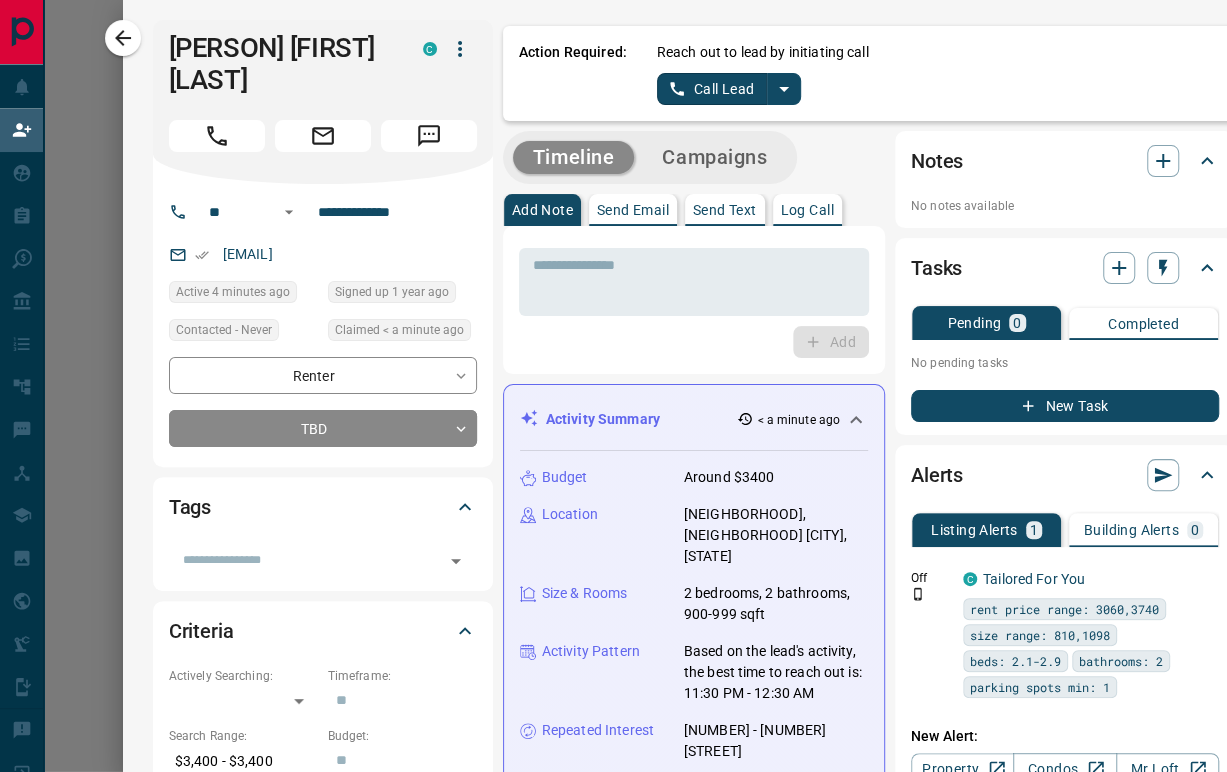 click on "Add" at bounding box center (694, 342) 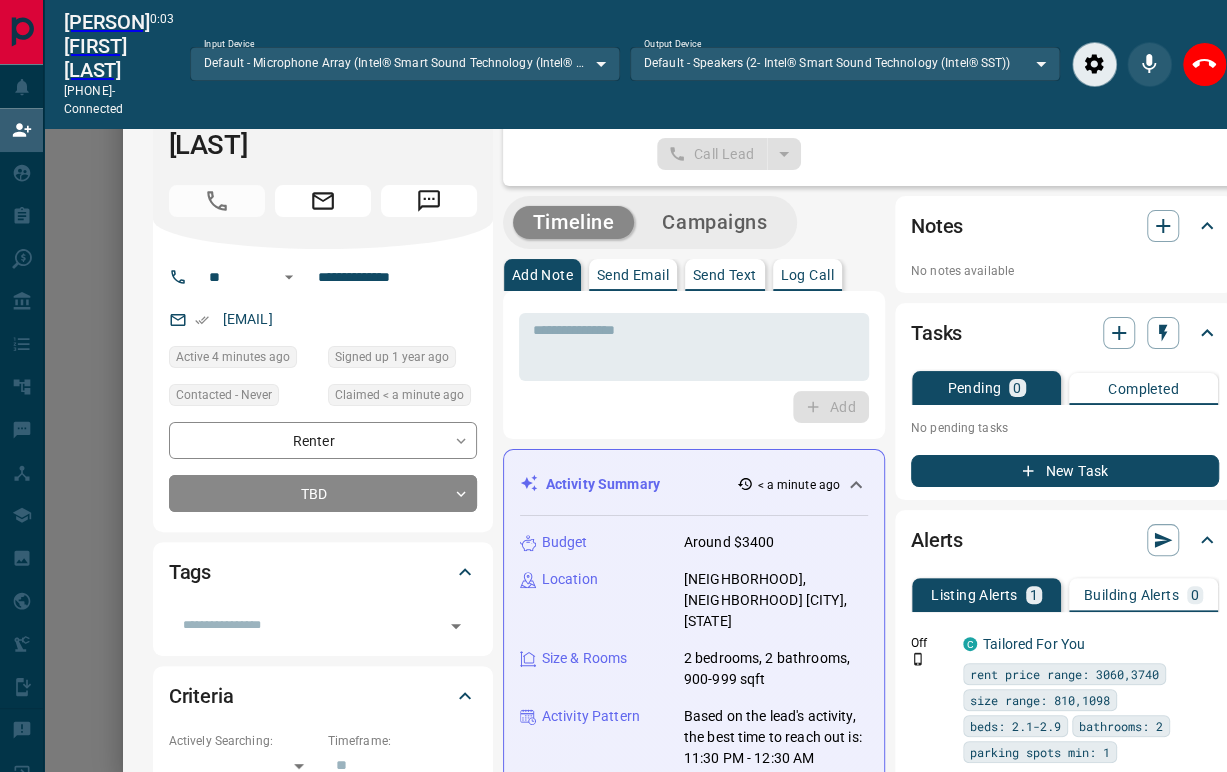 click on "* ​ Add" at bounding box center (694, 365) 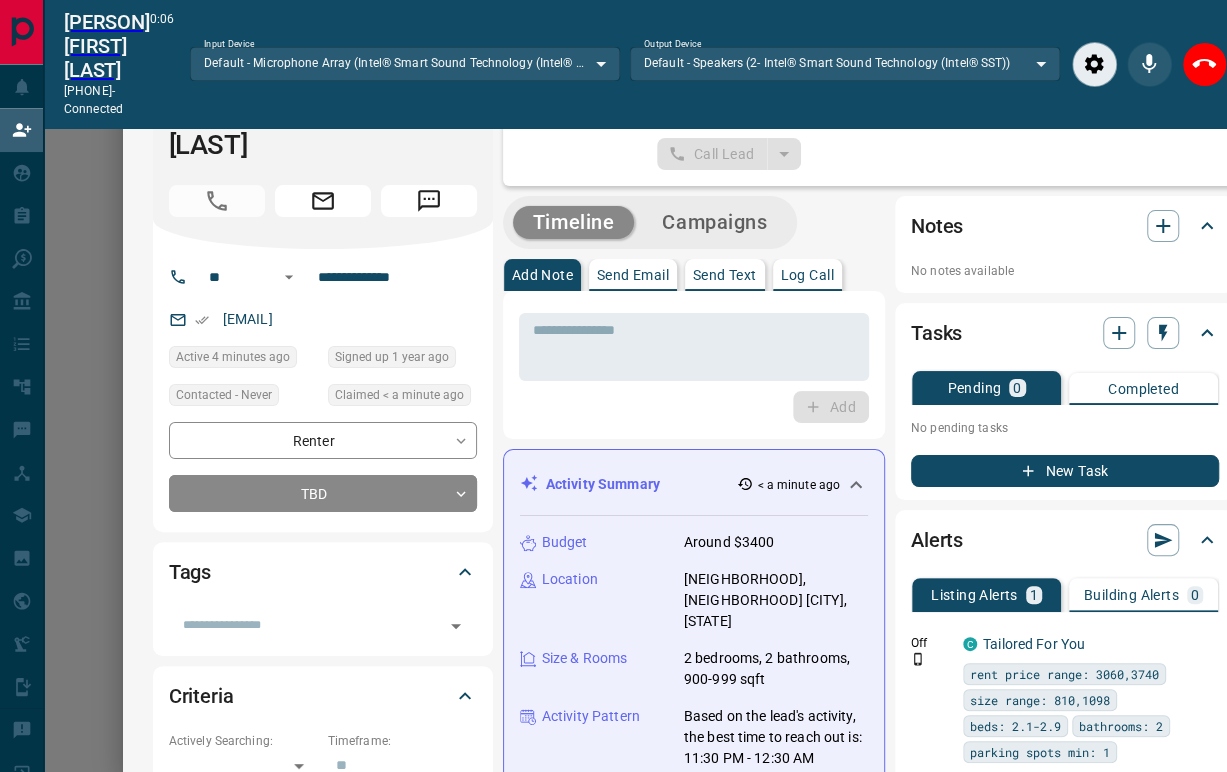 click on "* ​ Add" at bounding box center [694, 365] 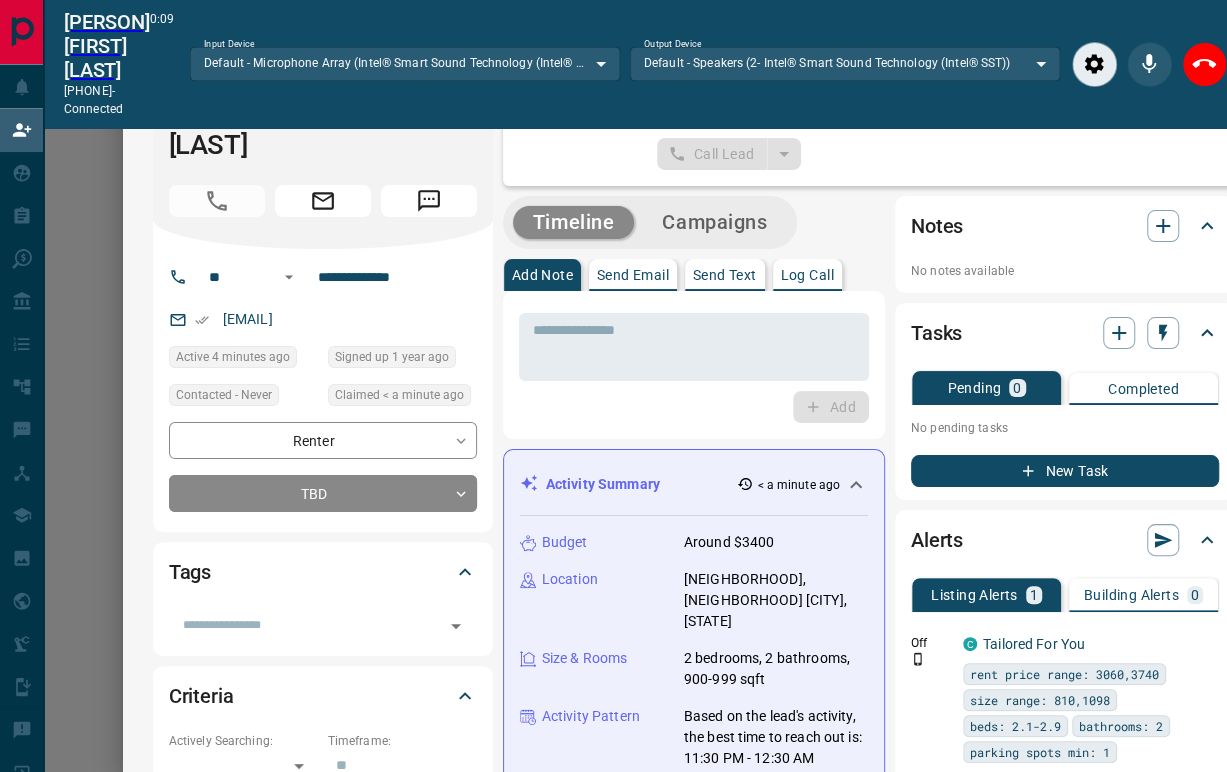 click on "* ​ Add" at bounding box center (694, 365) 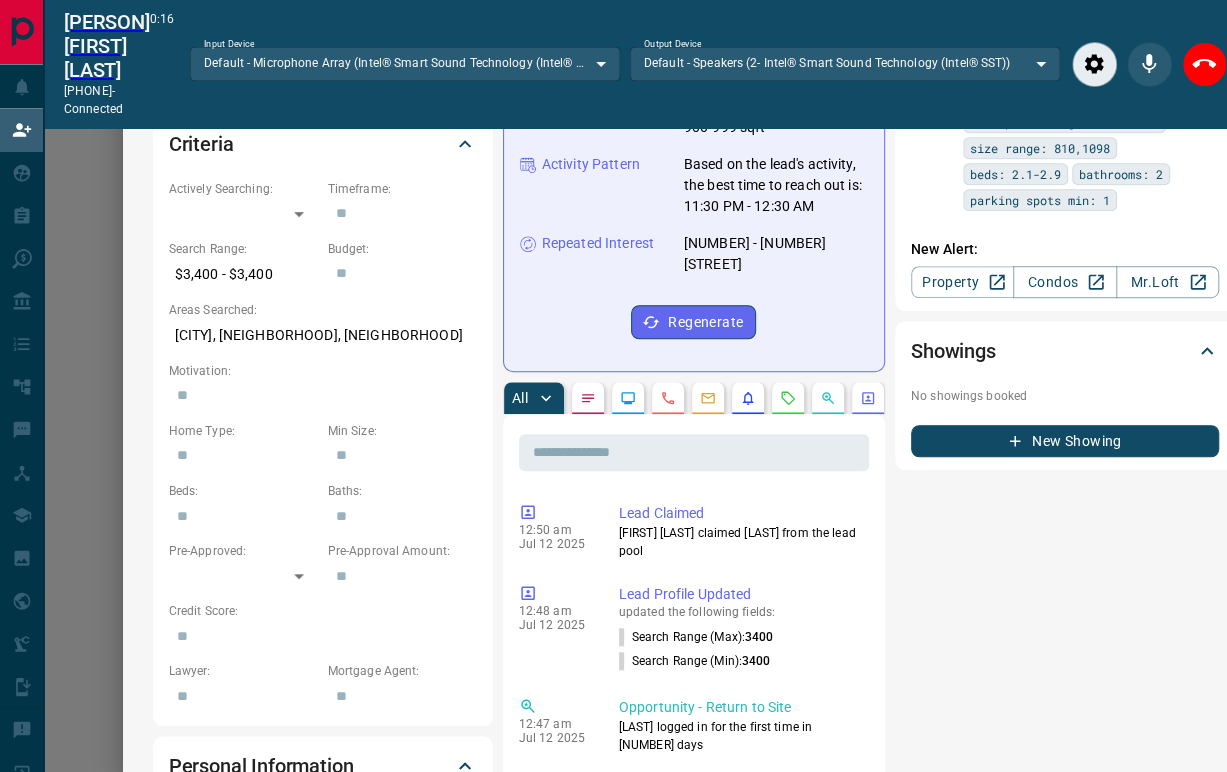 scroll, scrollTop: 555, scrollLeft: 0, axis: vertical 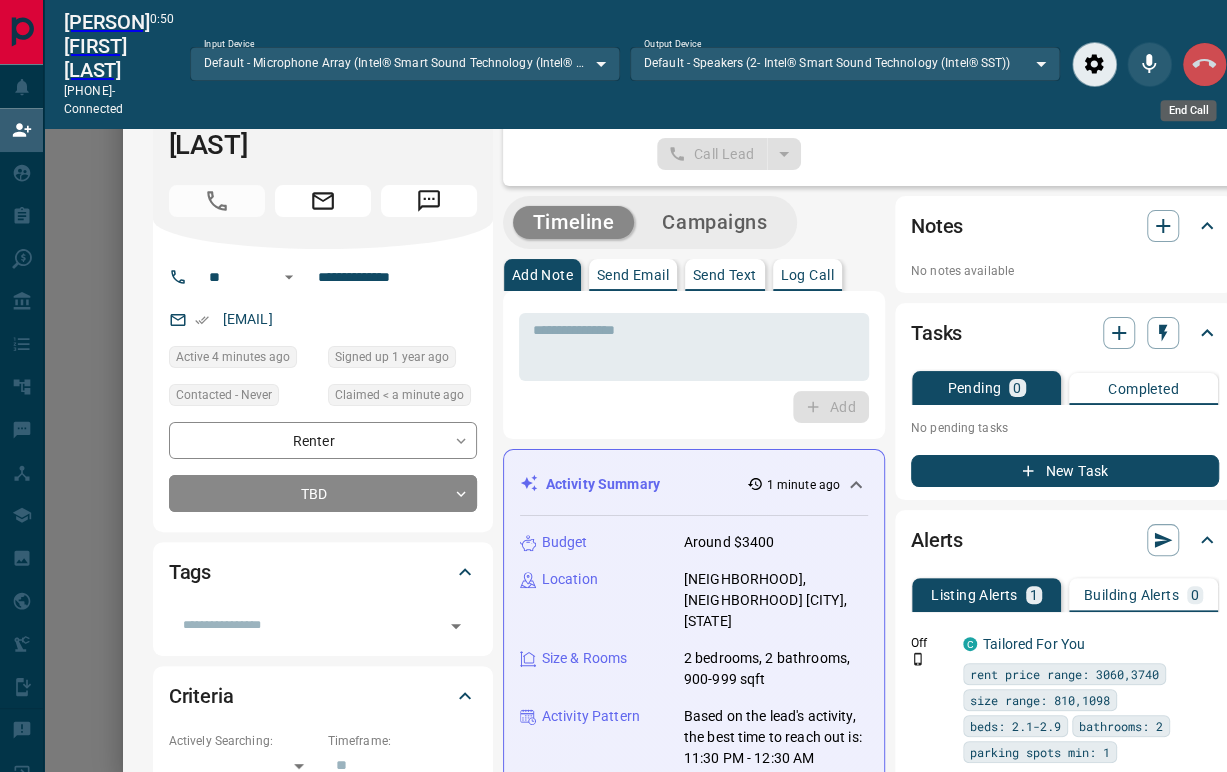 click 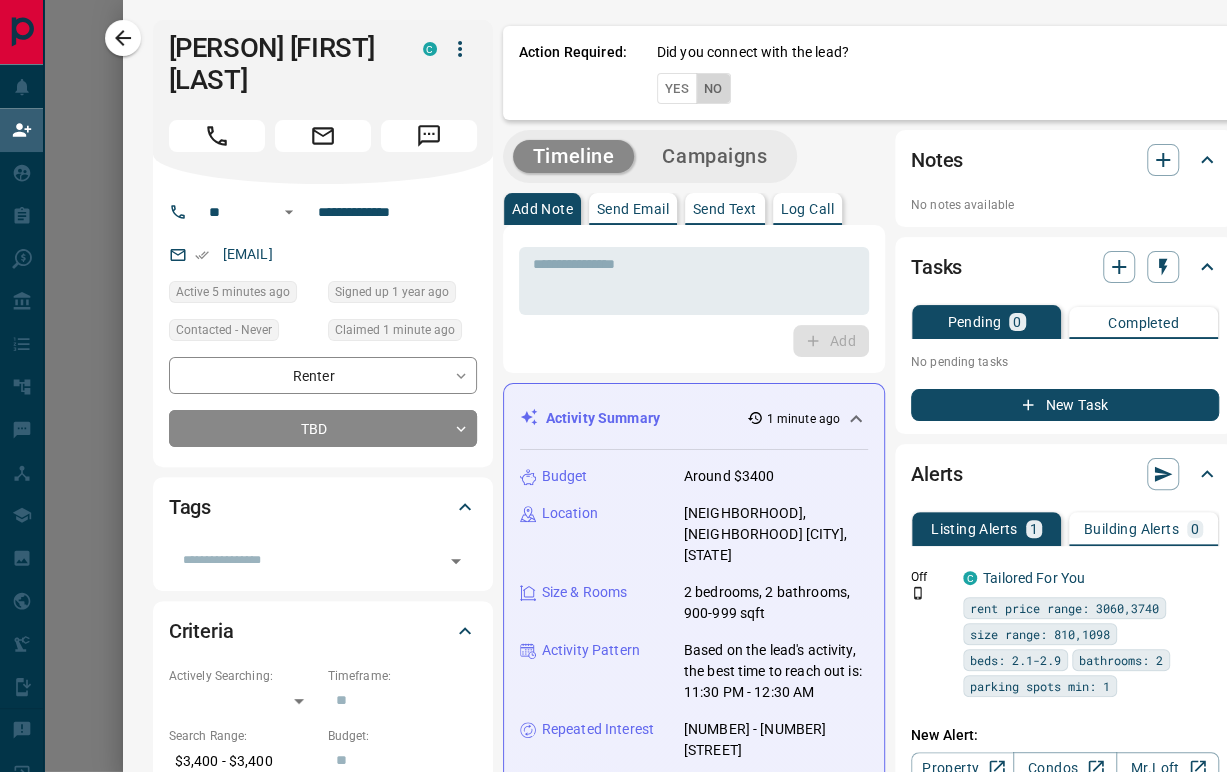 click on "No" at bounding box center [713, 88] 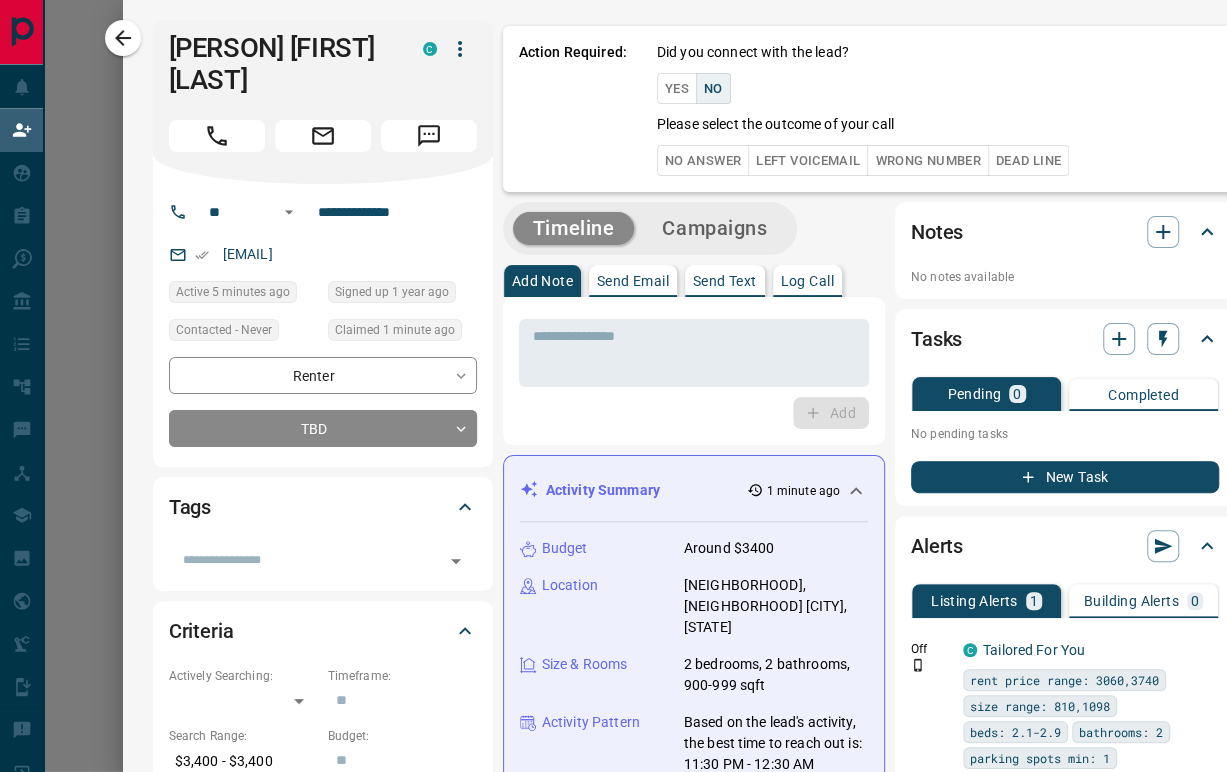 click on "Left Voicemail" at bounding box center [808, 160] 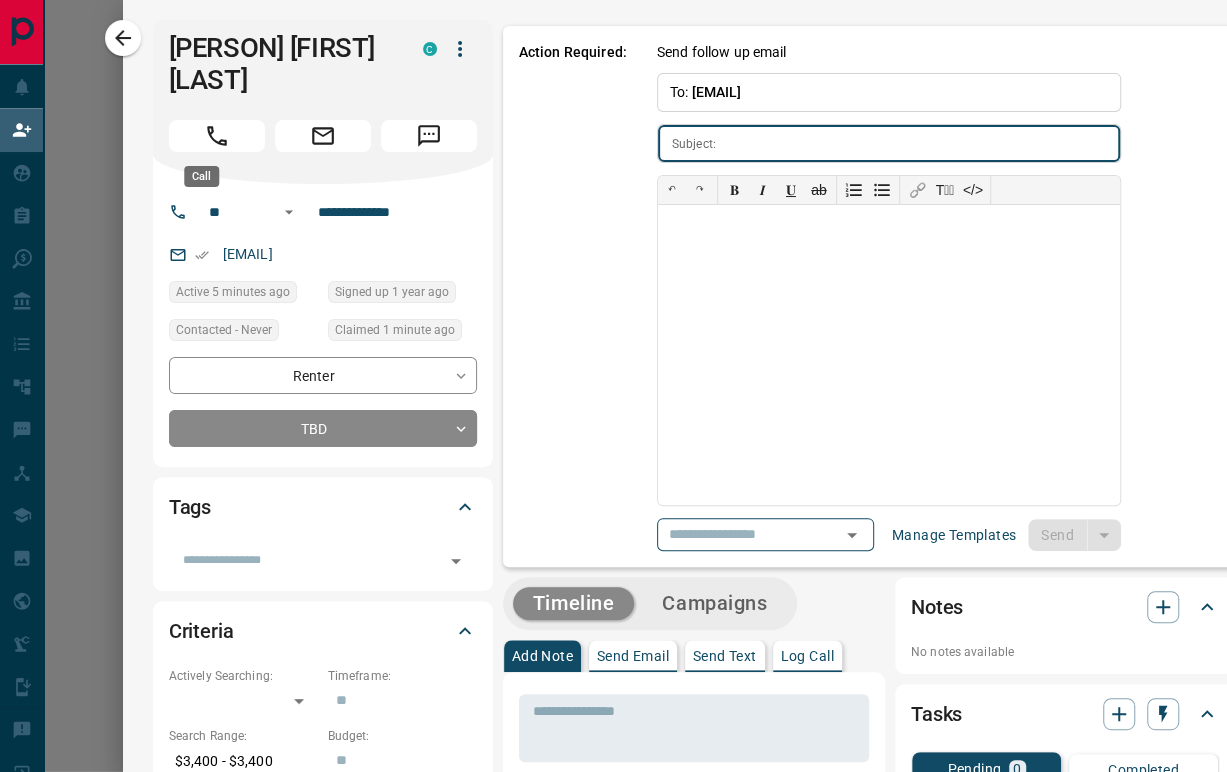 type on "**********" 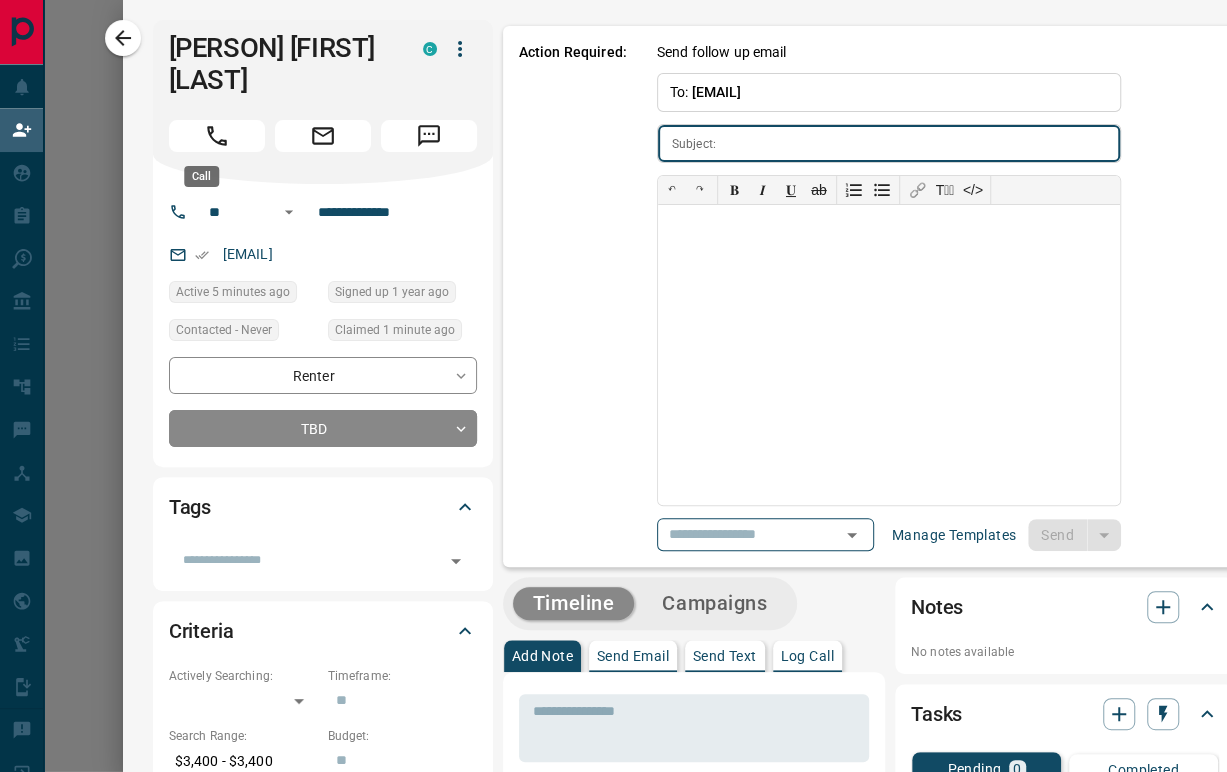 type on "**********" 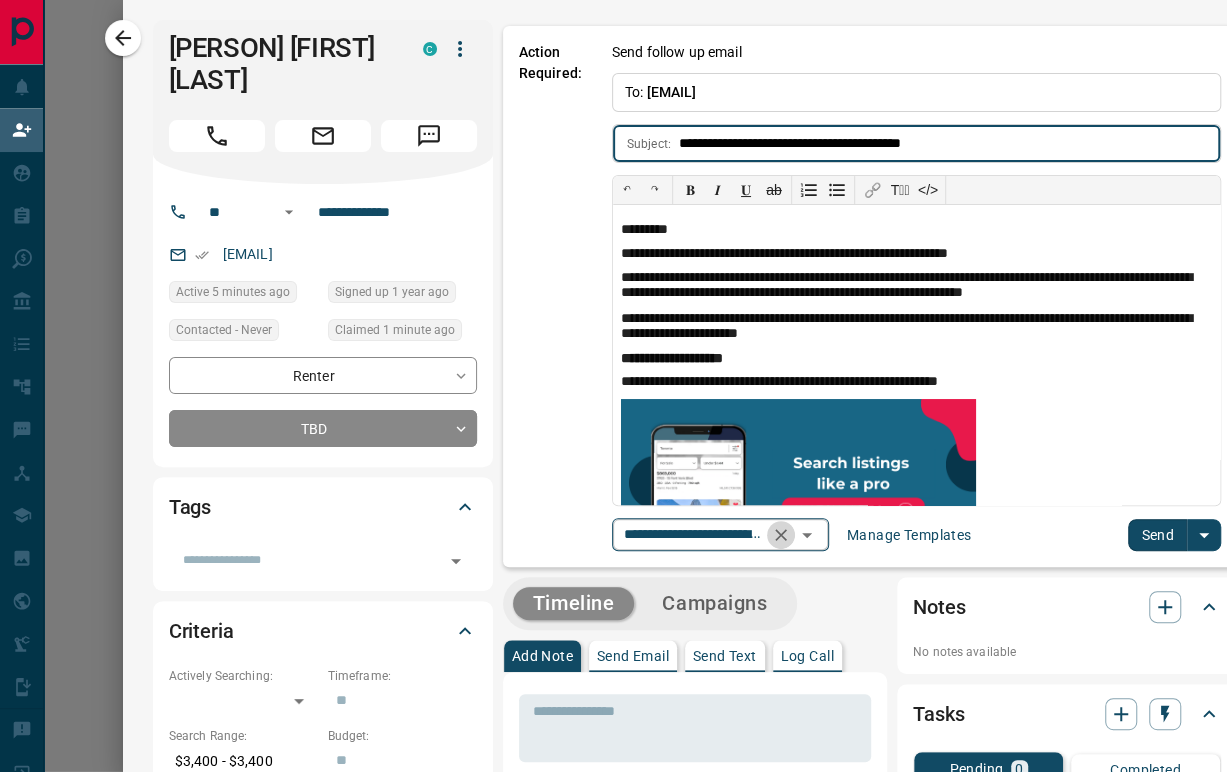 click 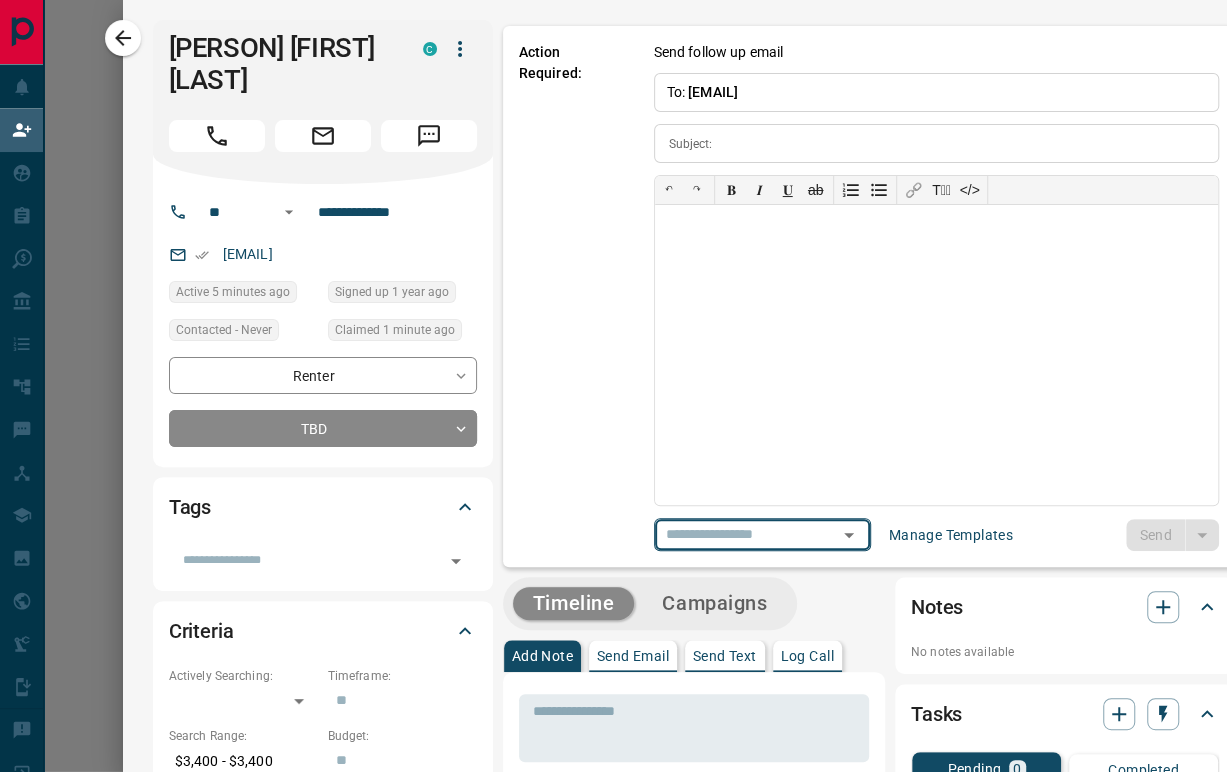 scroll, scrollTop: 0, scrollLeft: 0, axis: both 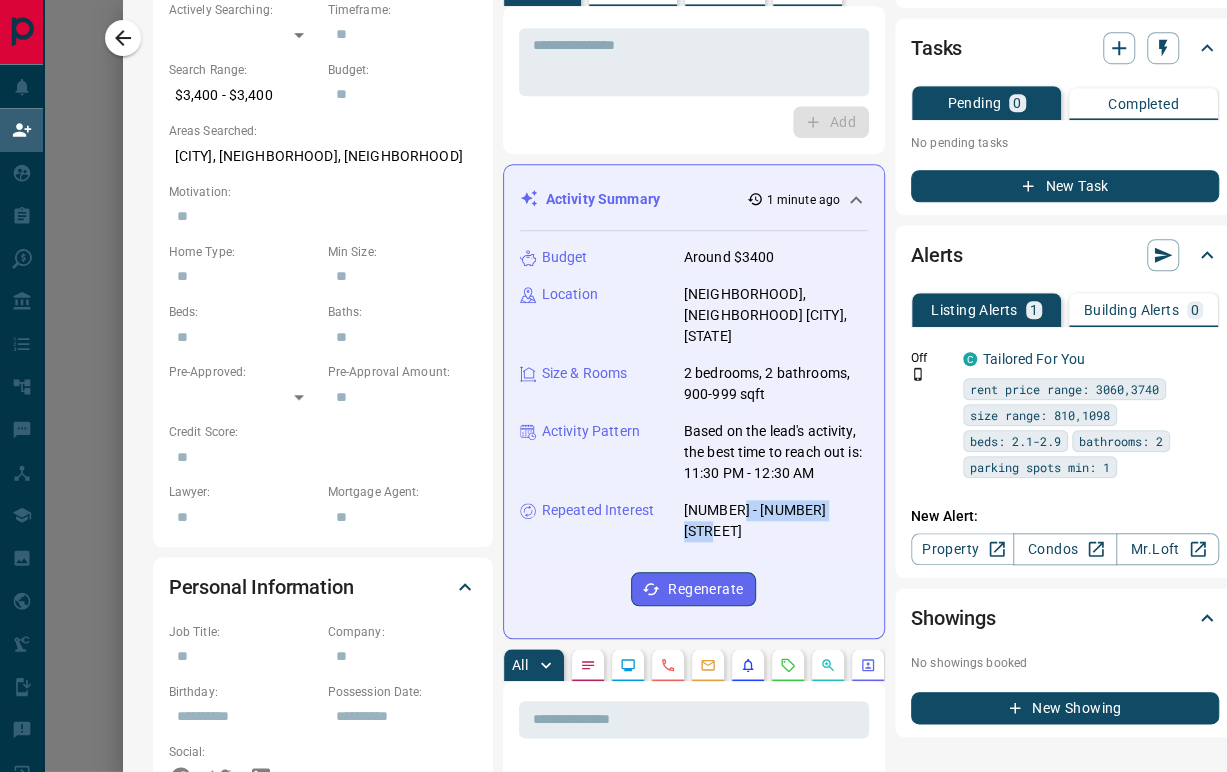 drag, startPoint x: 847, startPoint y: 489, endPoint x: 713, endPoint y: 494, distance: 134.09325 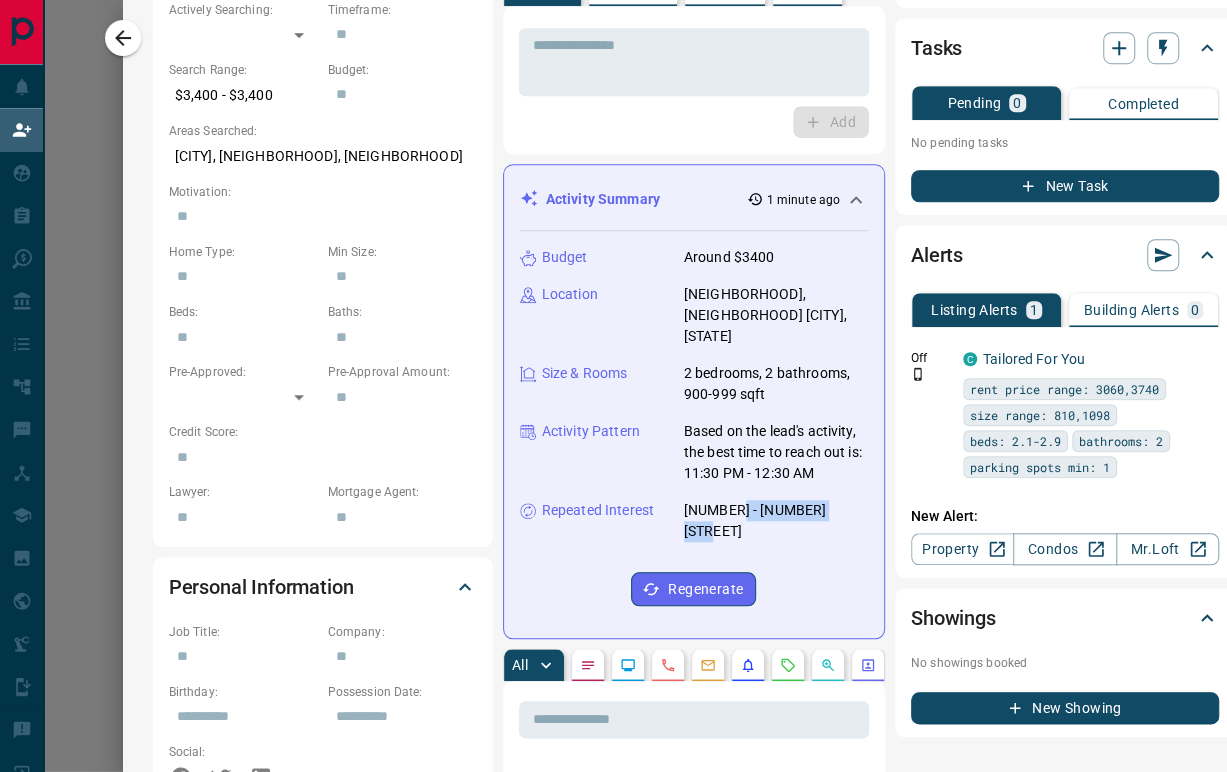 click on "Repeated Interest 4305 - 125 Blue Jays Way" at bounding box center [694, 521] 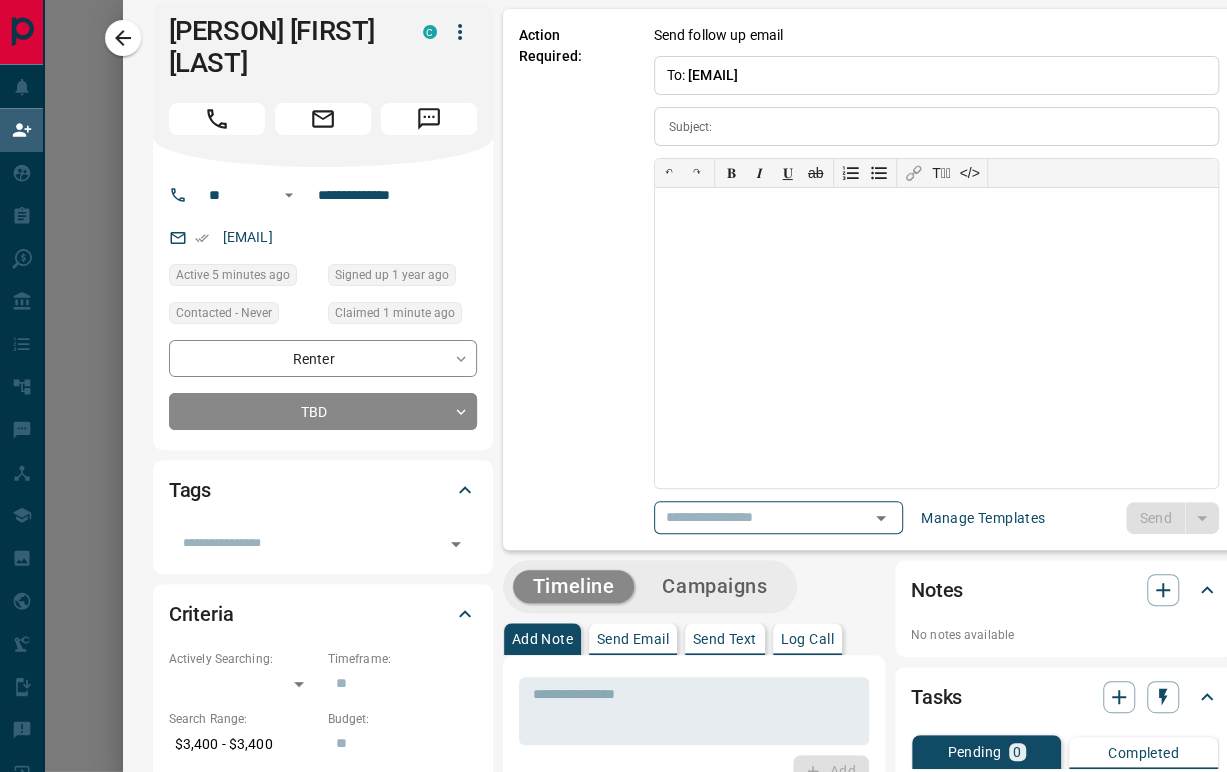 scroll, scrollTop: 0, scrollLeft: 0, axis: both 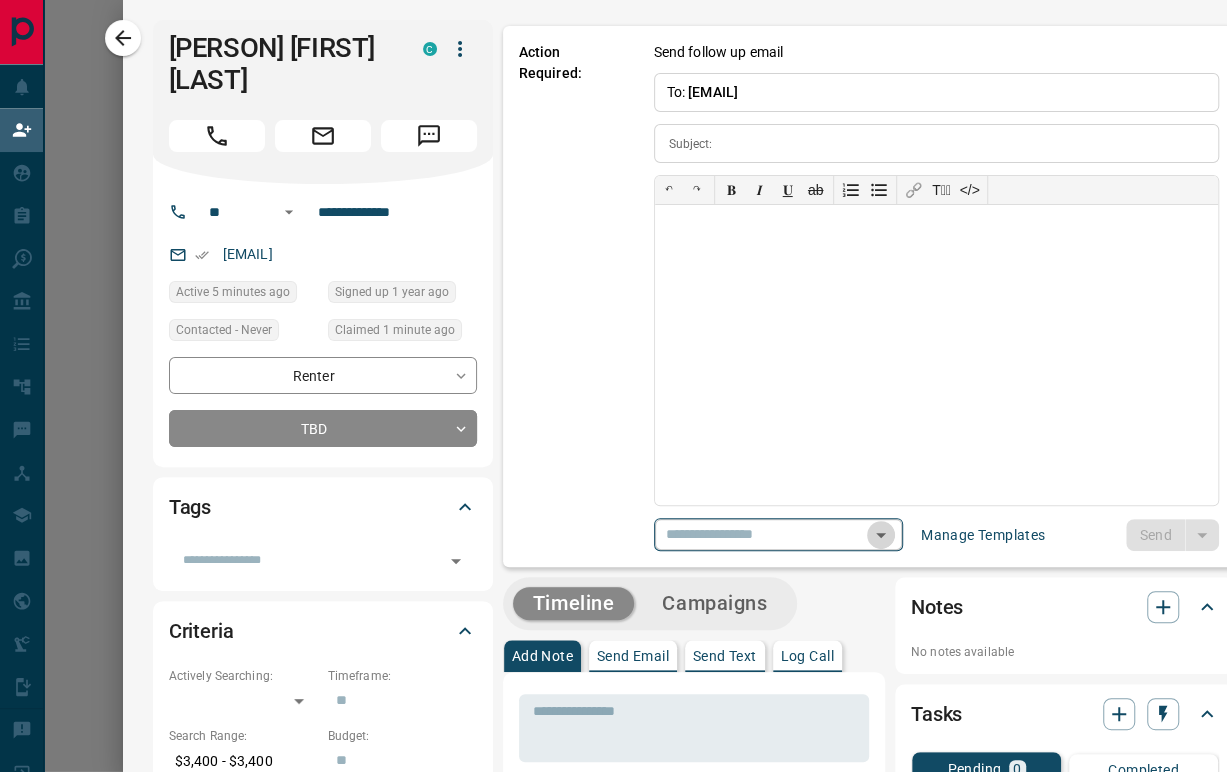 click 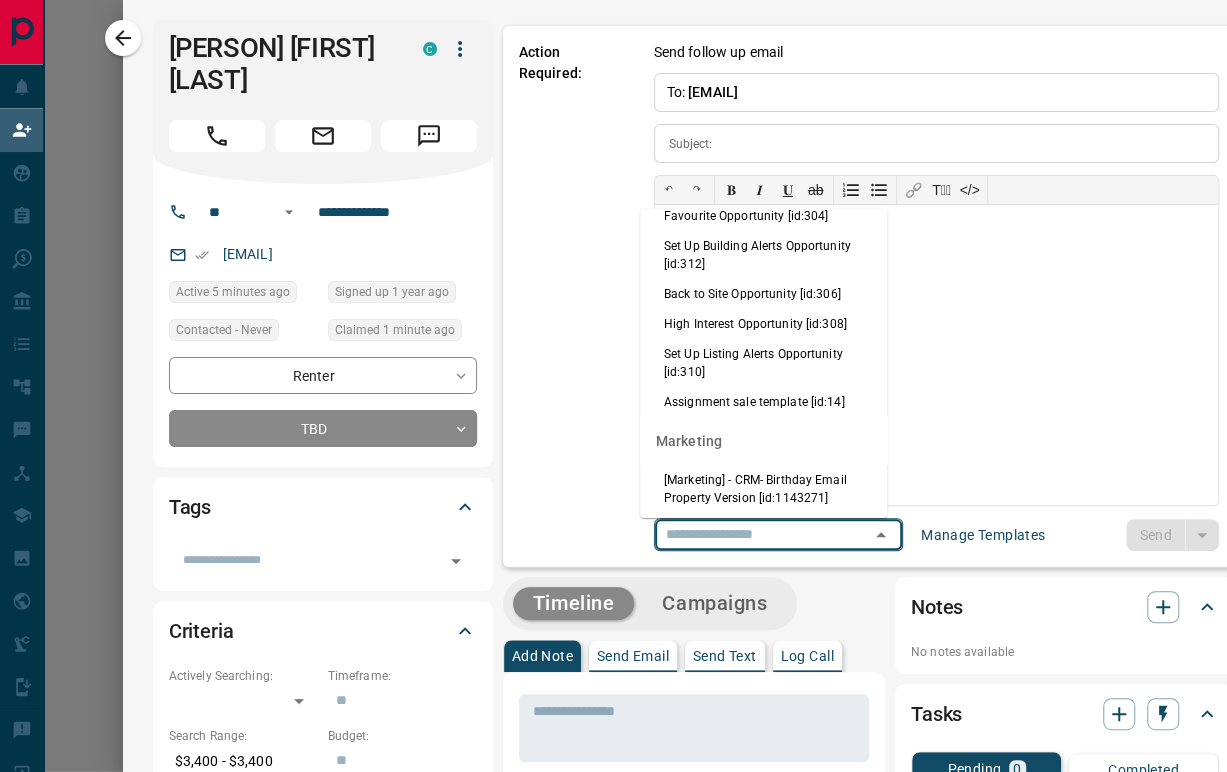 scroll, scrollTop: 1888, scrollLeft: 0, axis: vertical 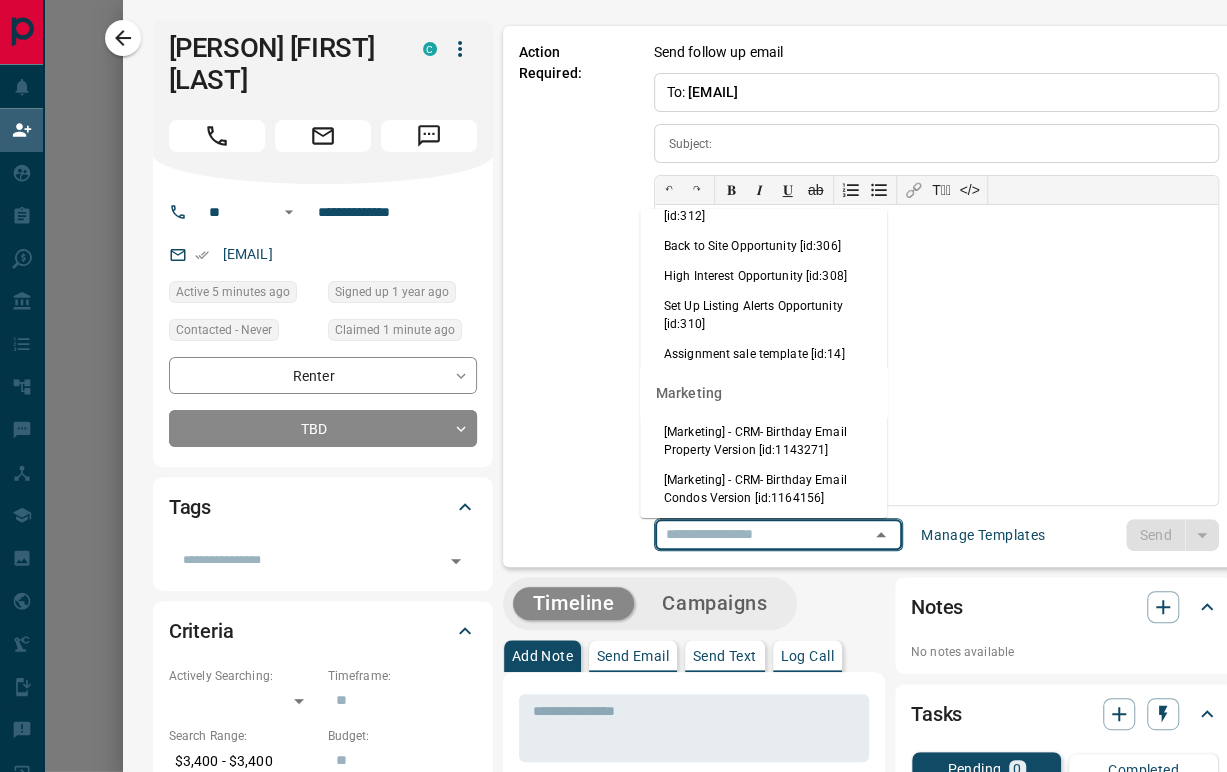 click on "High Interest Opportunity [id:308]" at bounding box center (763, 276) 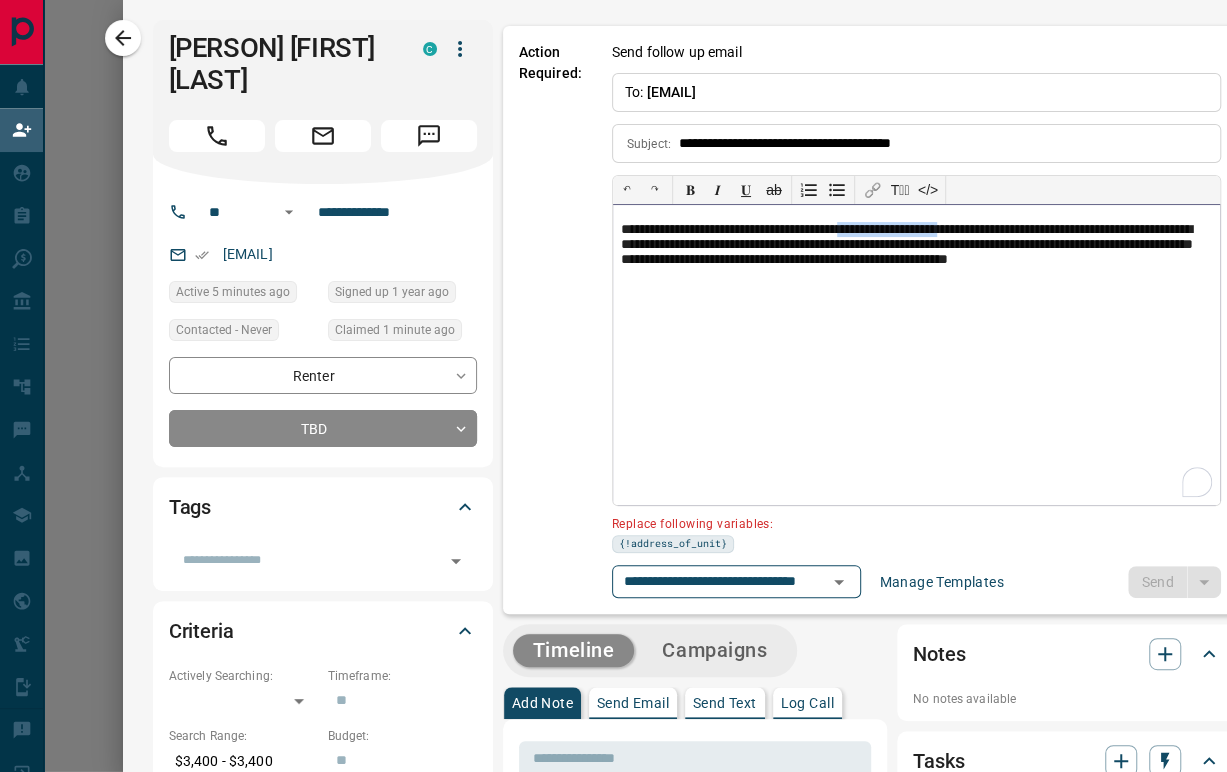drag, startPoint x: 887, startPoint y: 224, endPoint x: 1005, endPoint y: 229, distance: 118.10589 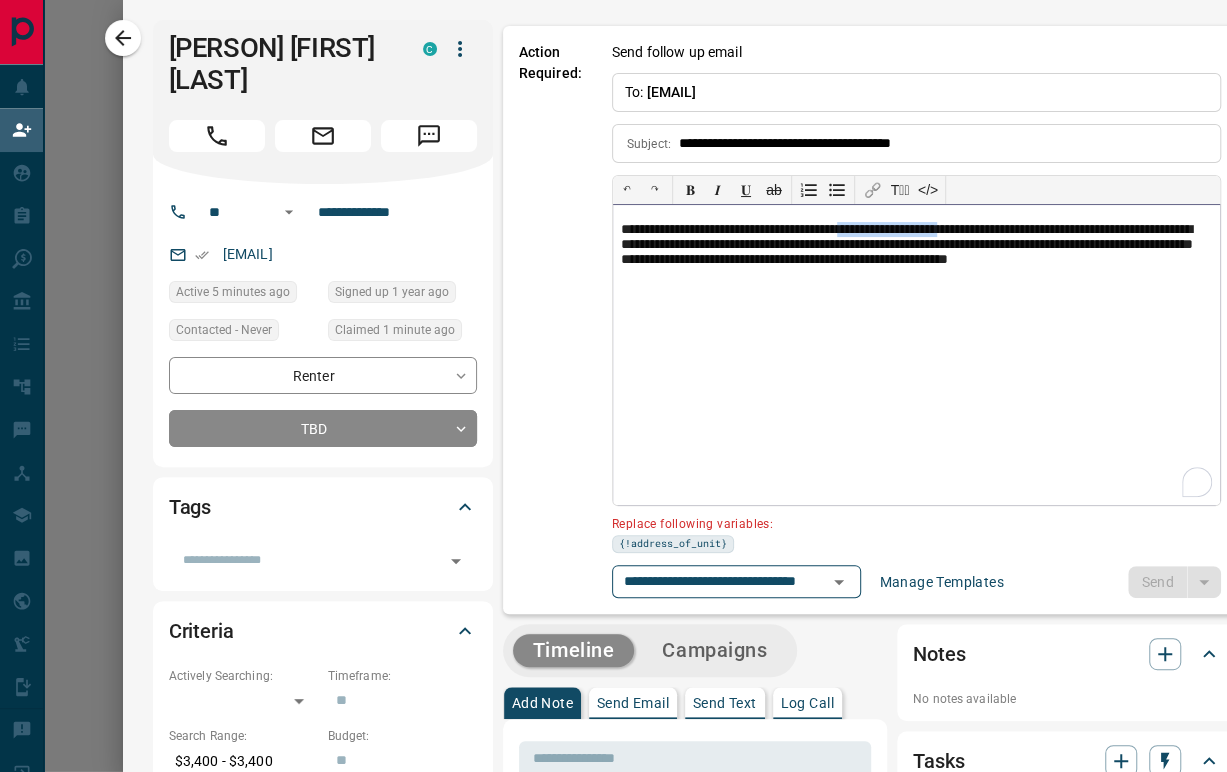 click on "**********" at bounding box center [916, 254] 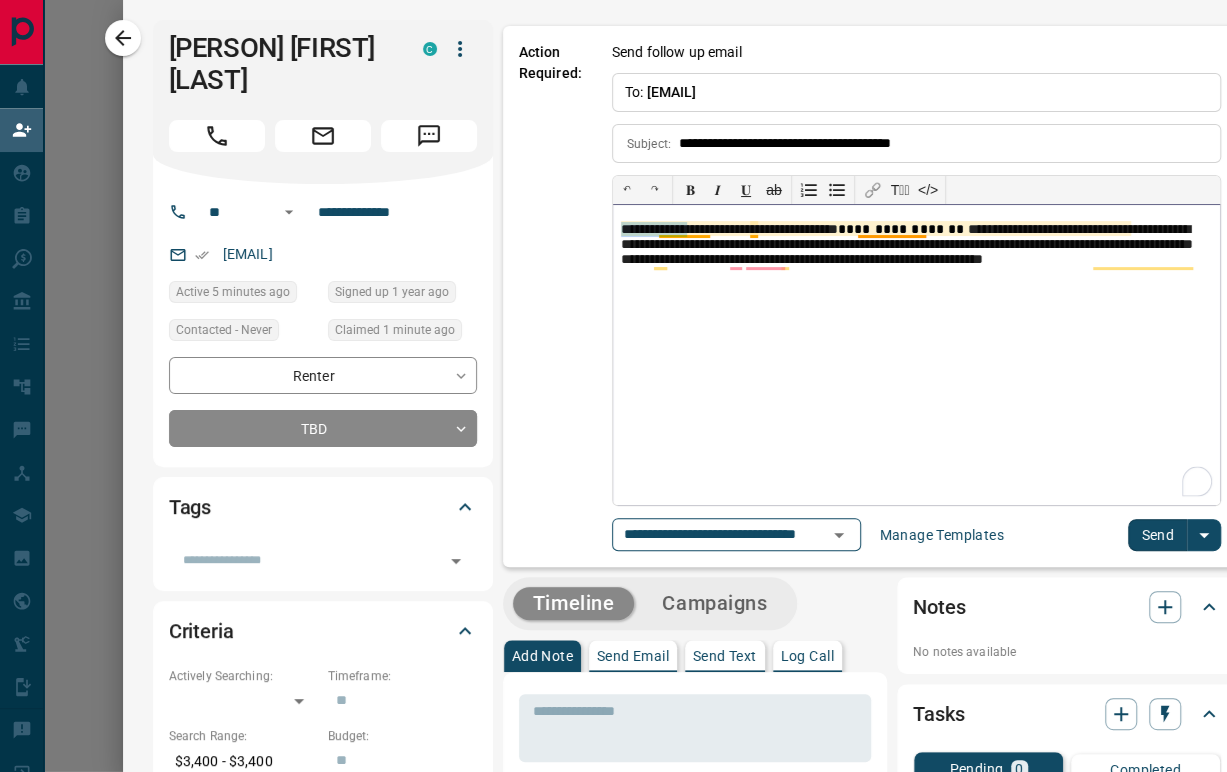 drag, startPoint x: 700, startPoint y: 227, endPoint x: 586, endPoint y: 229, distance: 114.01754 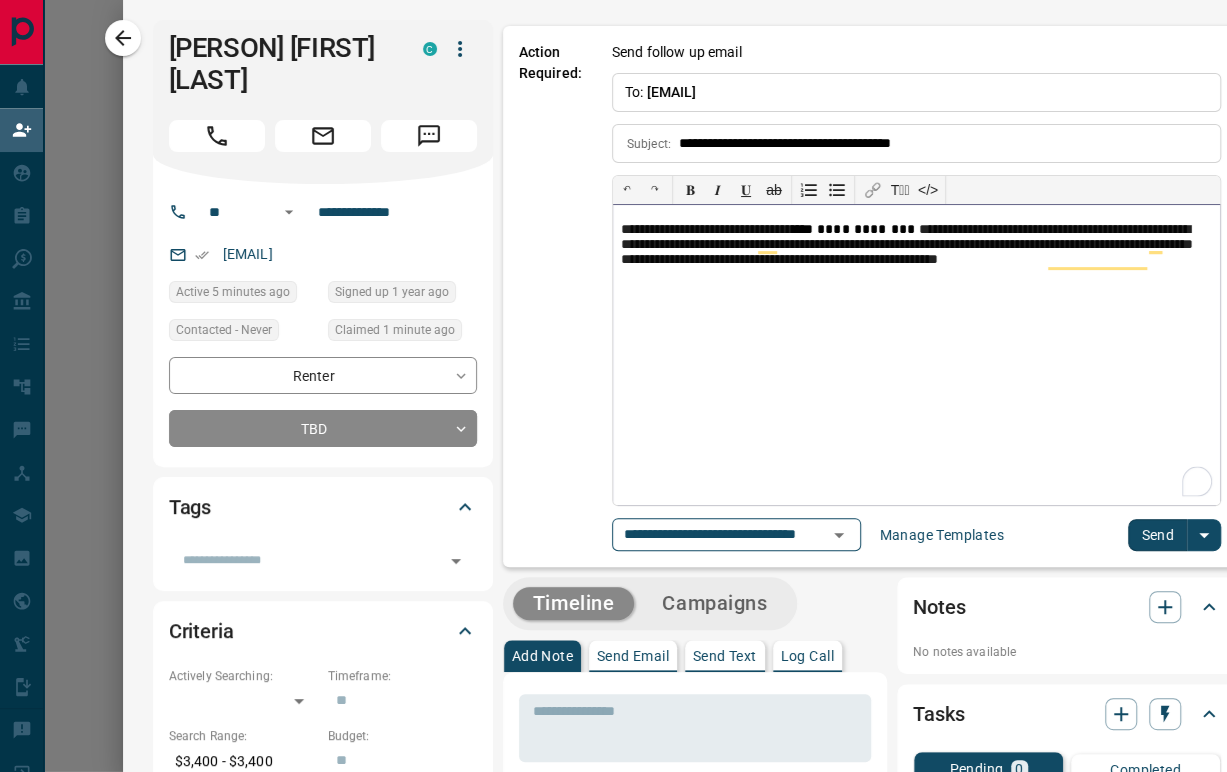 click on "**********" at bounding box center (916, 254) 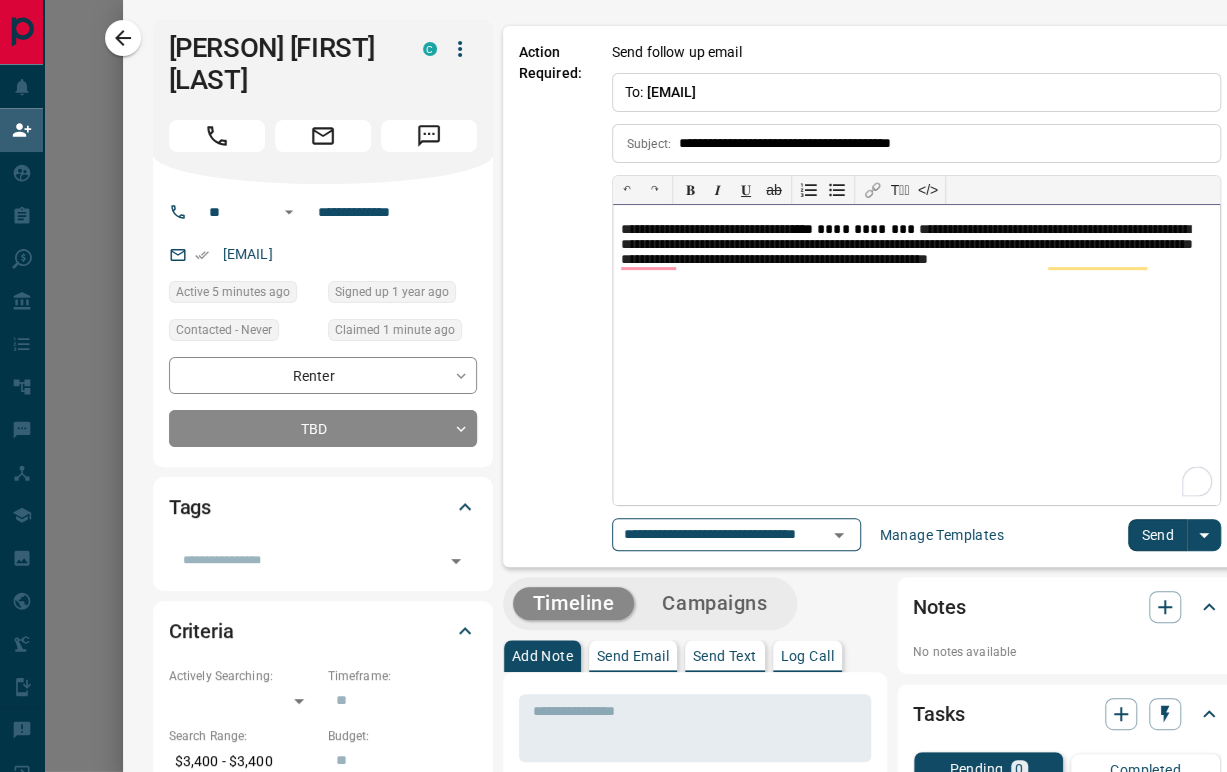 click on "**********" at bounding box center (916, 355) 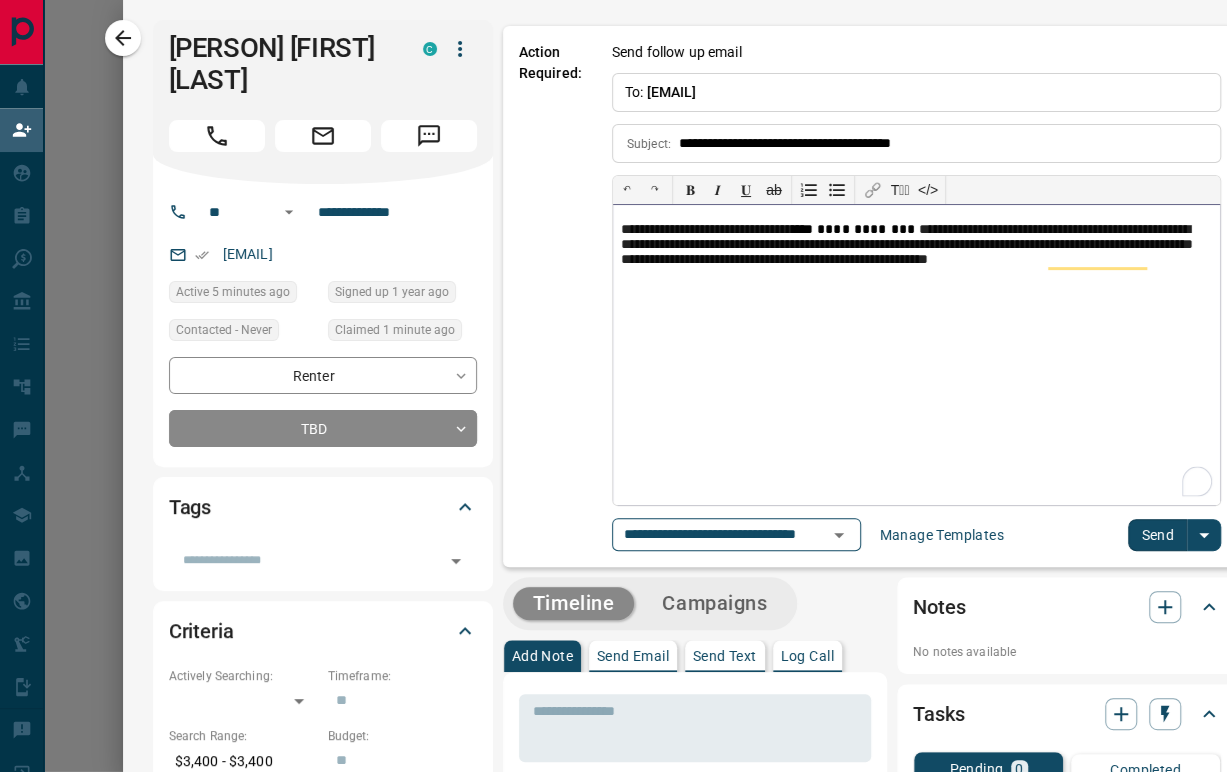 click on "**********" at bounding box center (916, 355) 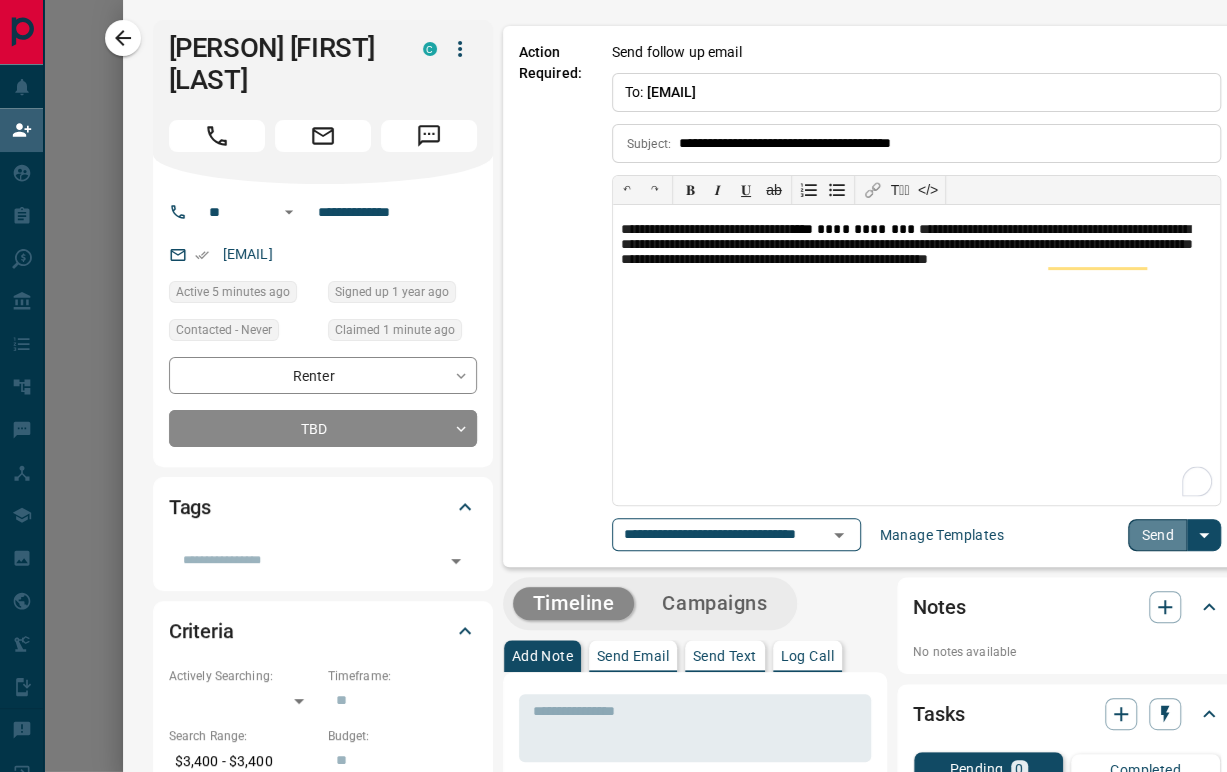 click on "Send" at bounding box center [1157, 535] 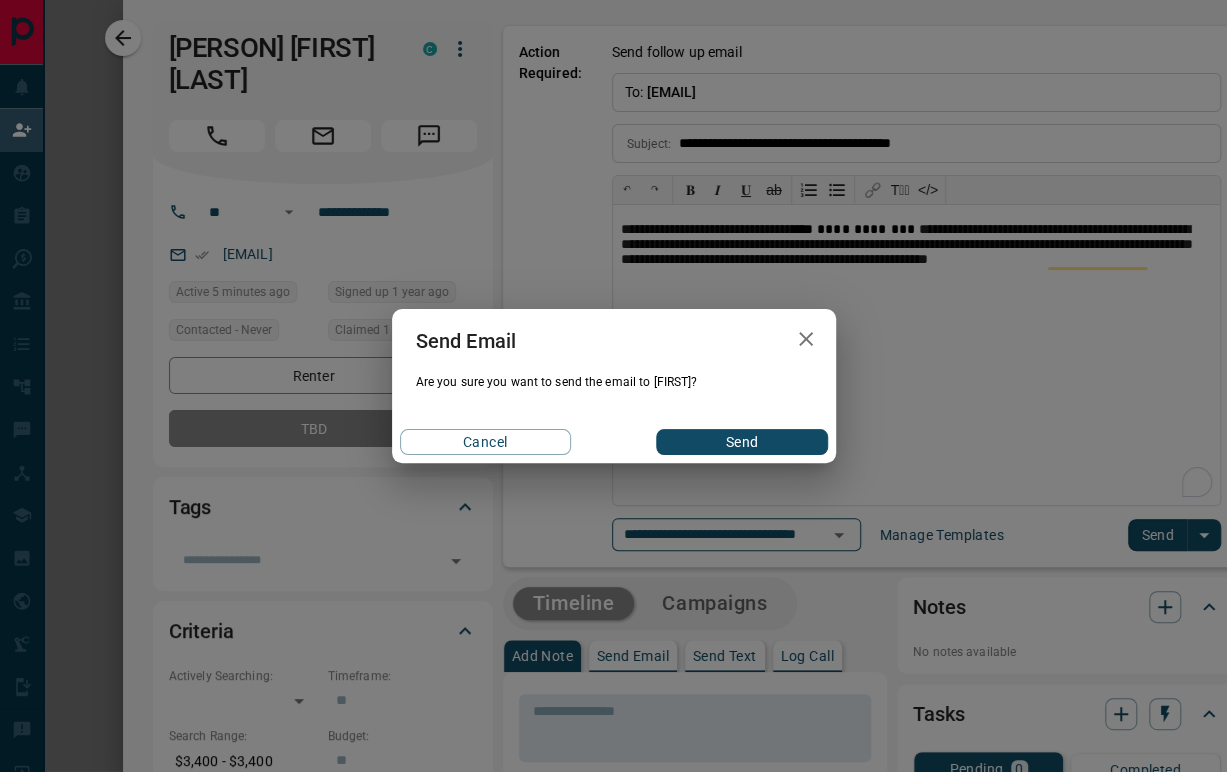 click on "Send" at bounding box center [741, 442] 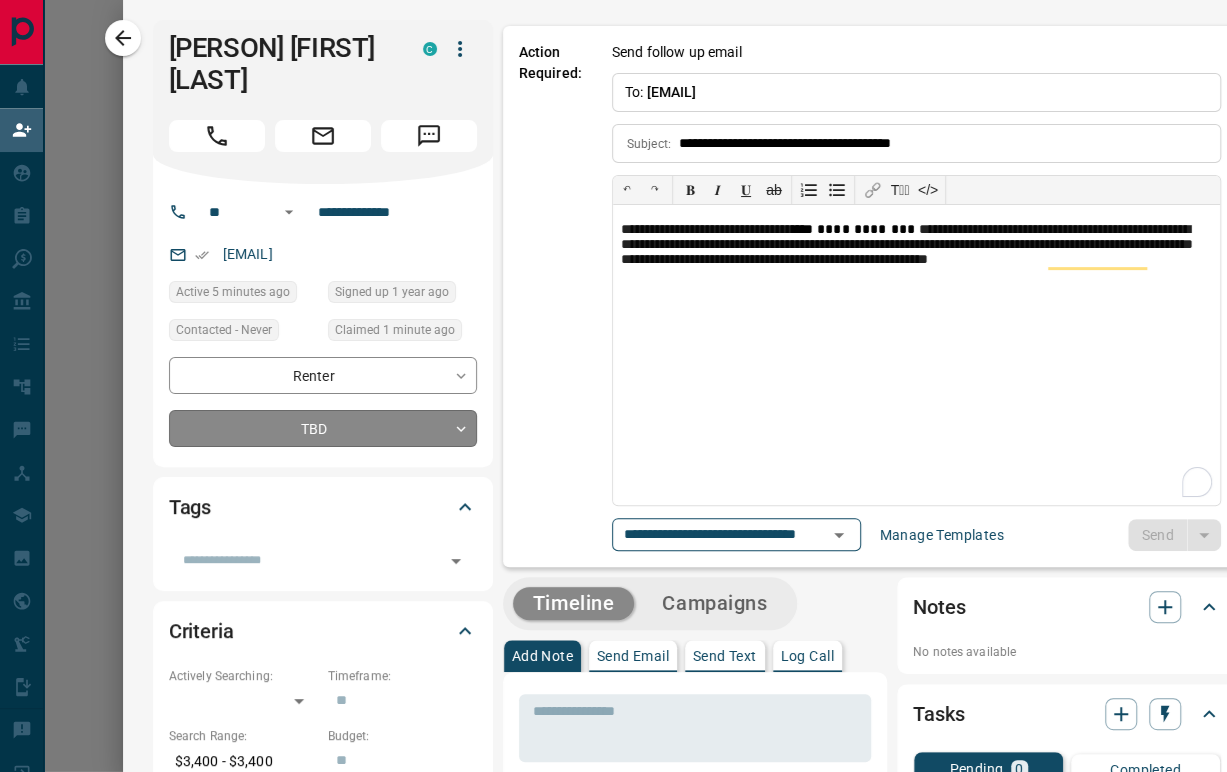 click on "**********" at bounding box center (613, 341) 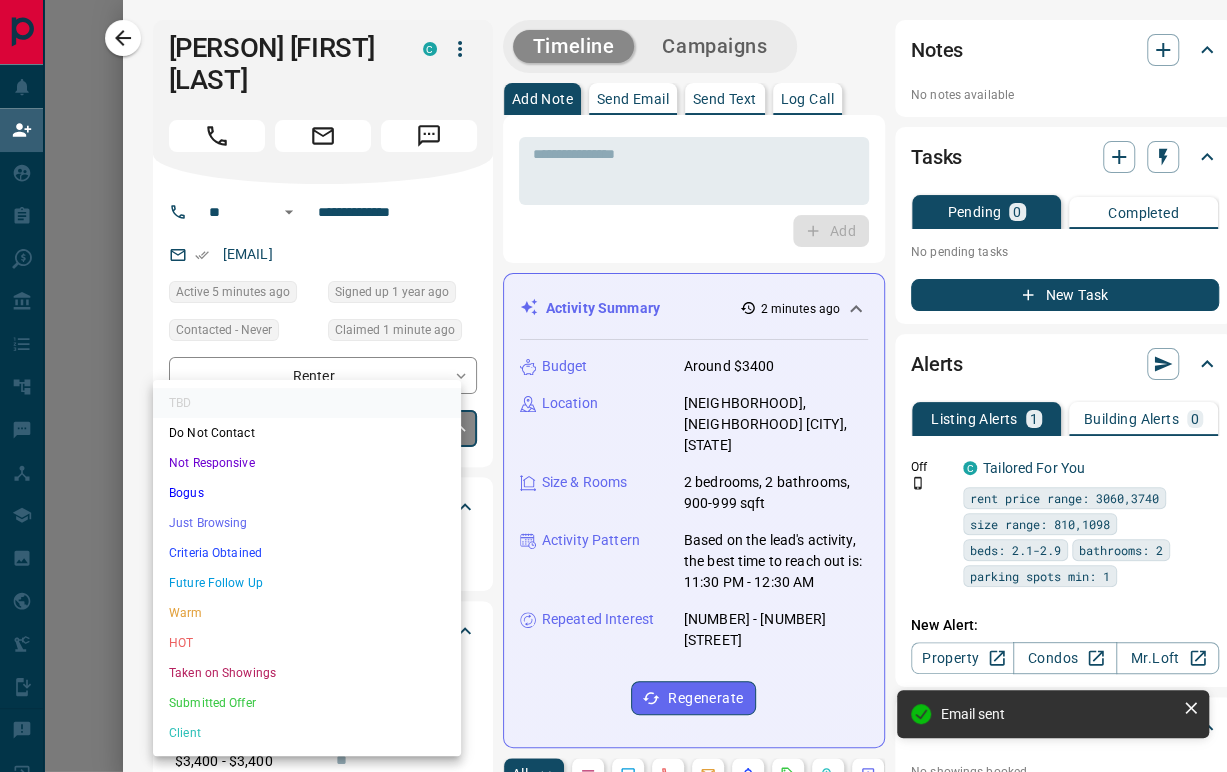 click on "Just Browsing" at bounding box center (307, 523) 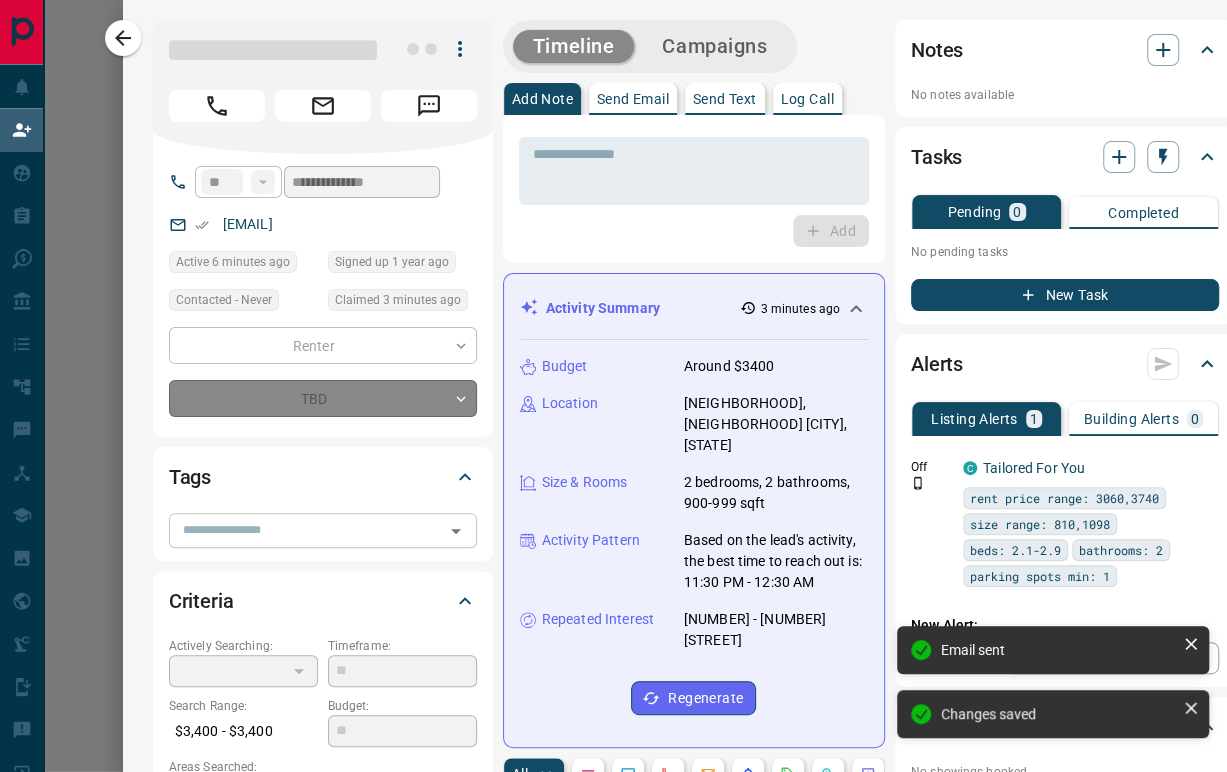 click on "Criteria Actively Searching: ​ ​ Timeframe: ​ Search Range: $3,400   -   $3,400 Budget: ​ Areas Searched: Toronto, Downtown, King West  Motivation: ​ Home Type: ​ Min Size: ​ Beds: ​ Baths: ​ Pre-Approved: ​ ​ Pre-Approval Amount: ​ Credit Score: ​ Lawyer: ​ Mortgage Agent: ​" at bounding box center (323, 877) 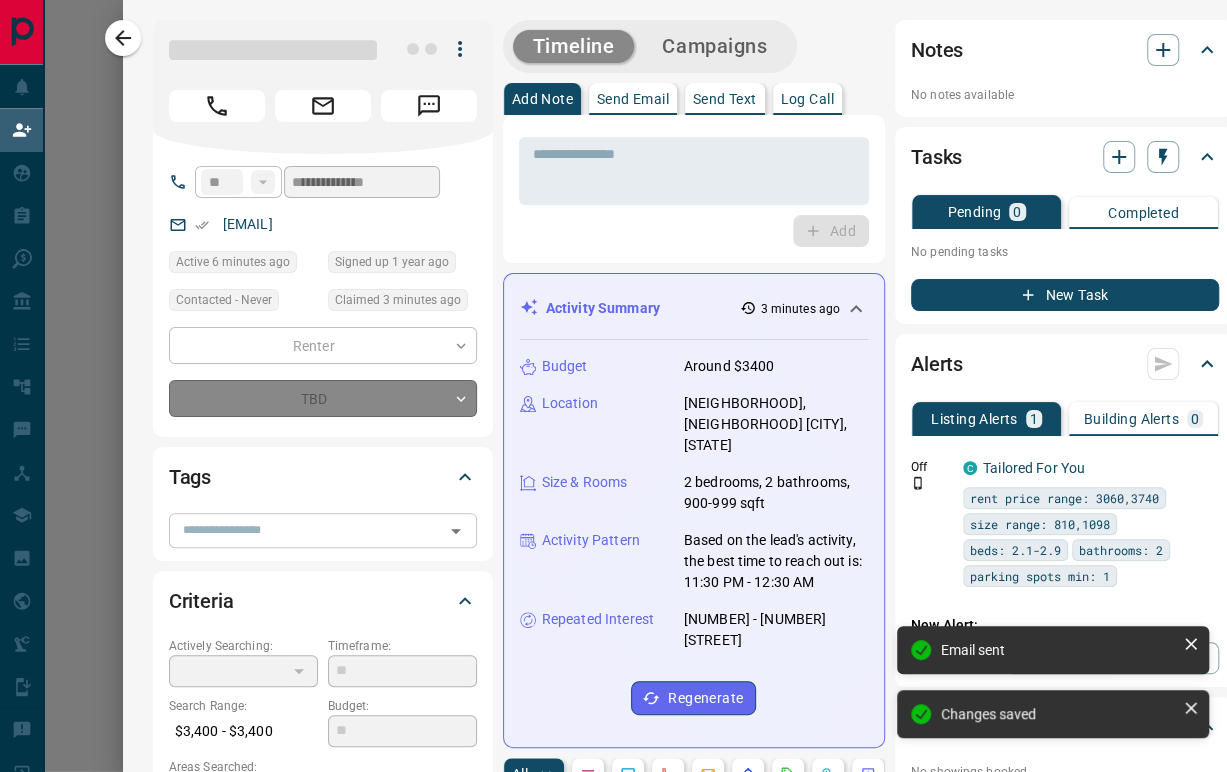 type on "*" 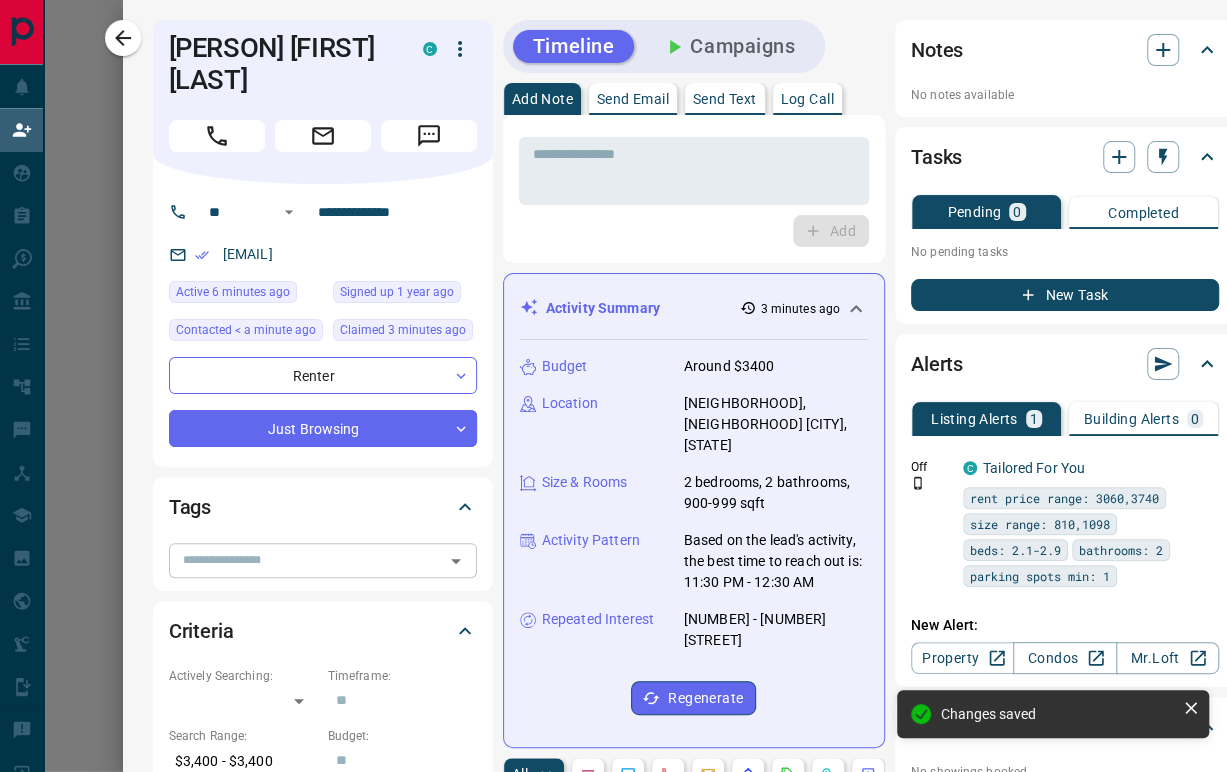 click at bounding box center (306, 560) 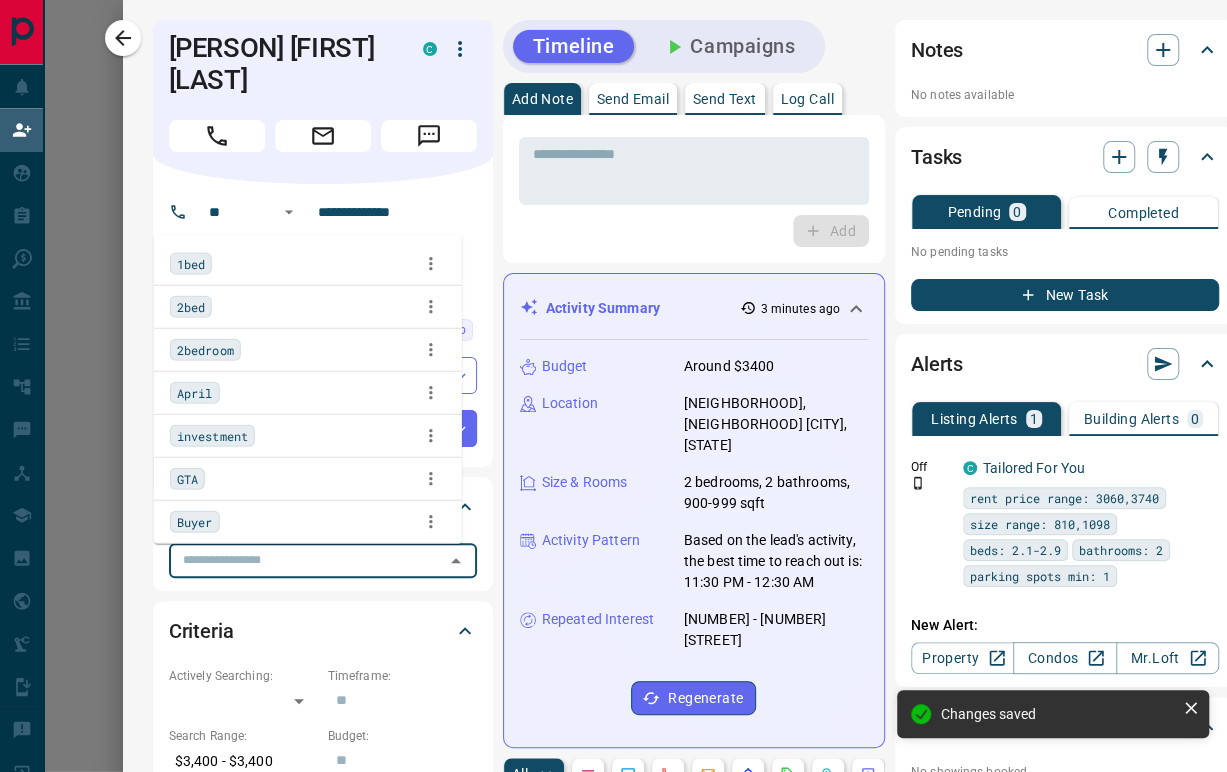 type on "*" 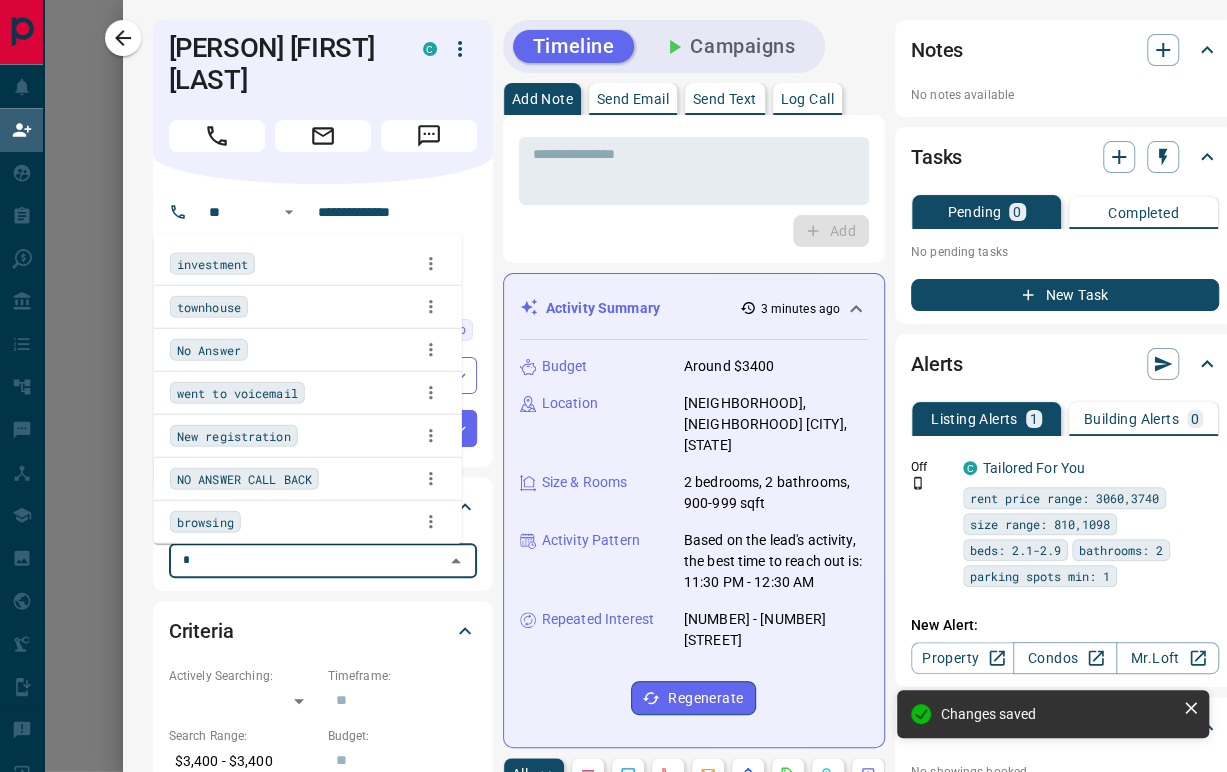 click on "No Answer" at bounding box center (308, 350) 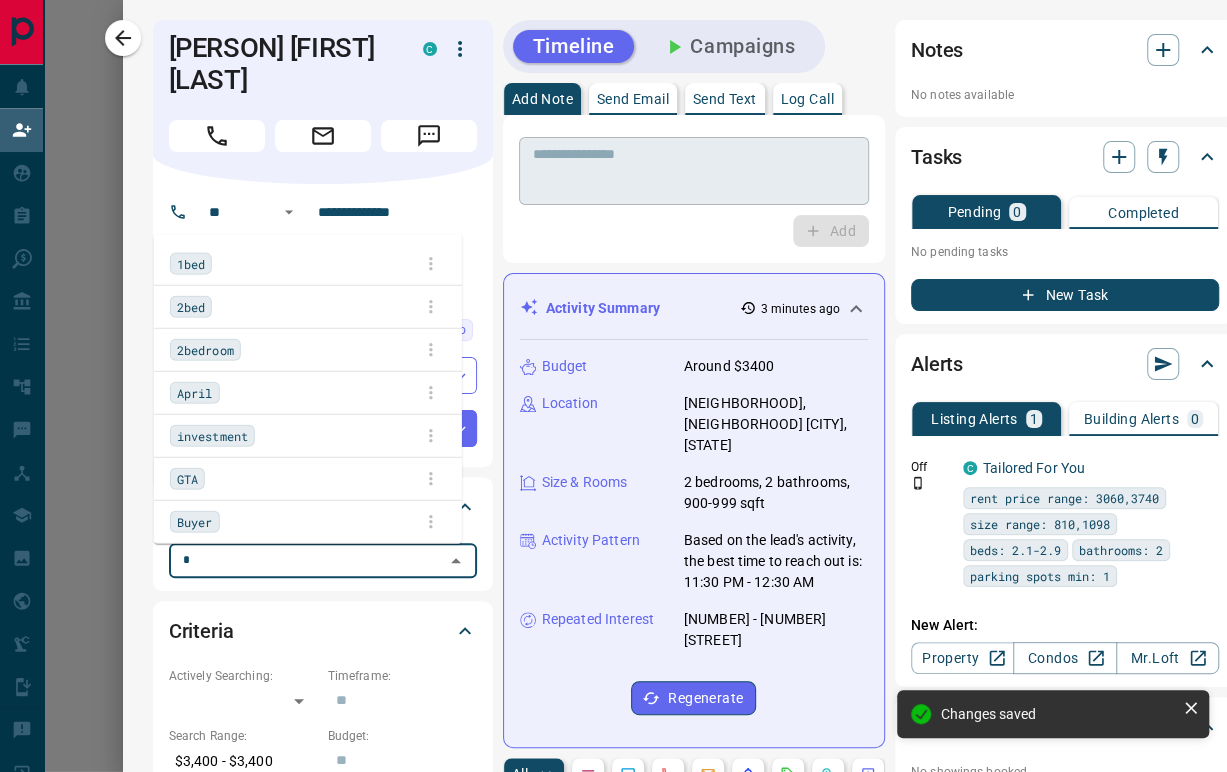 type 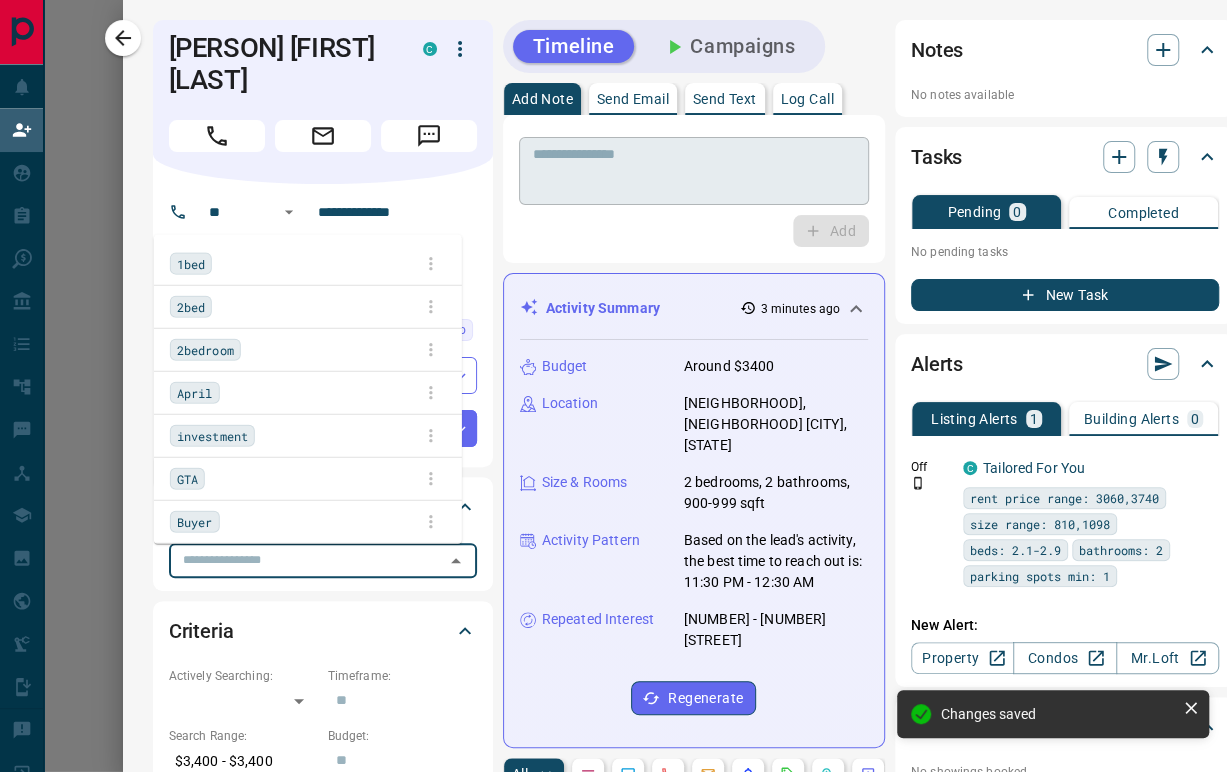 click at bounding box center (694, 171) 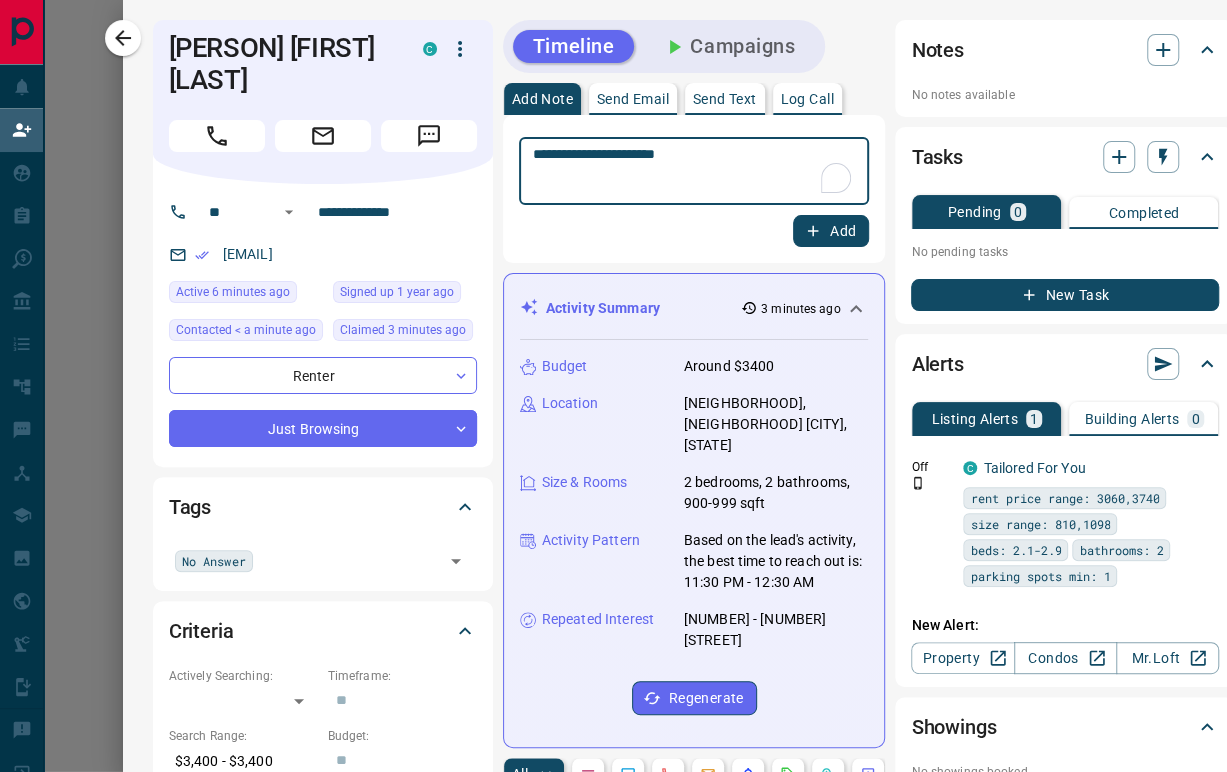 type on "**********" 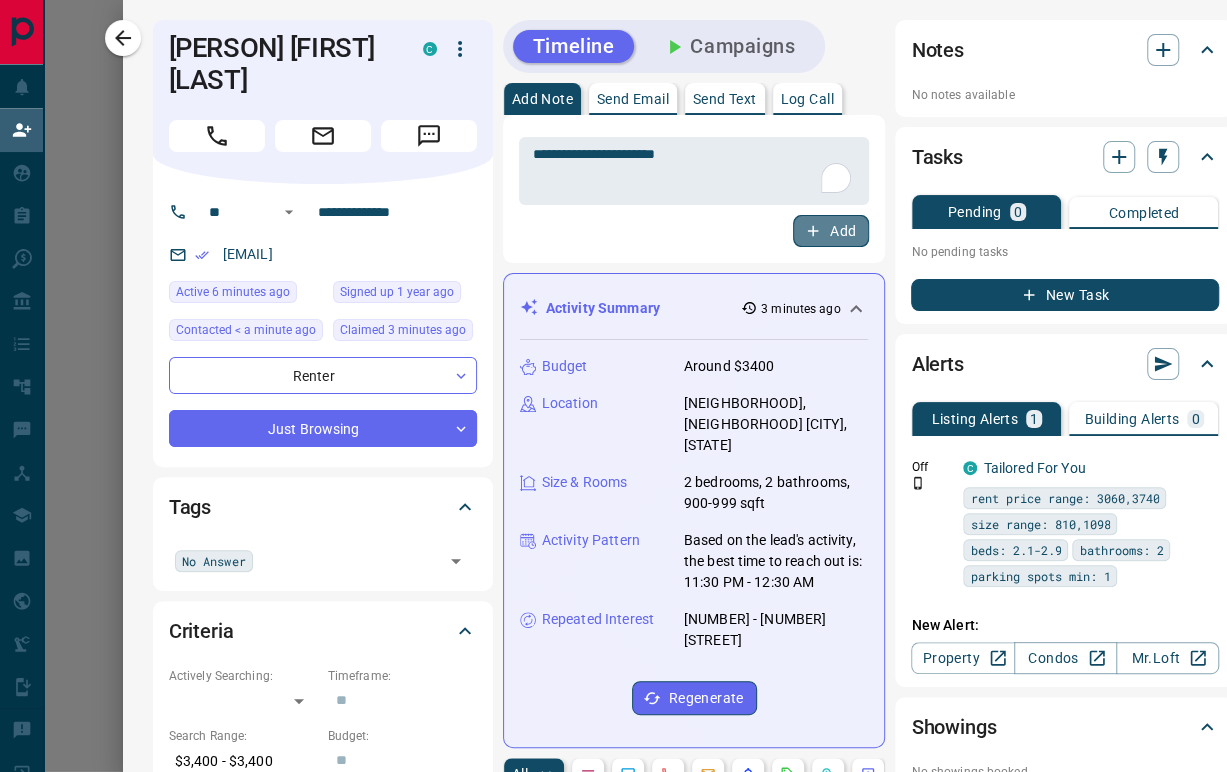 click on "Add" at bounding box center (831, 231) 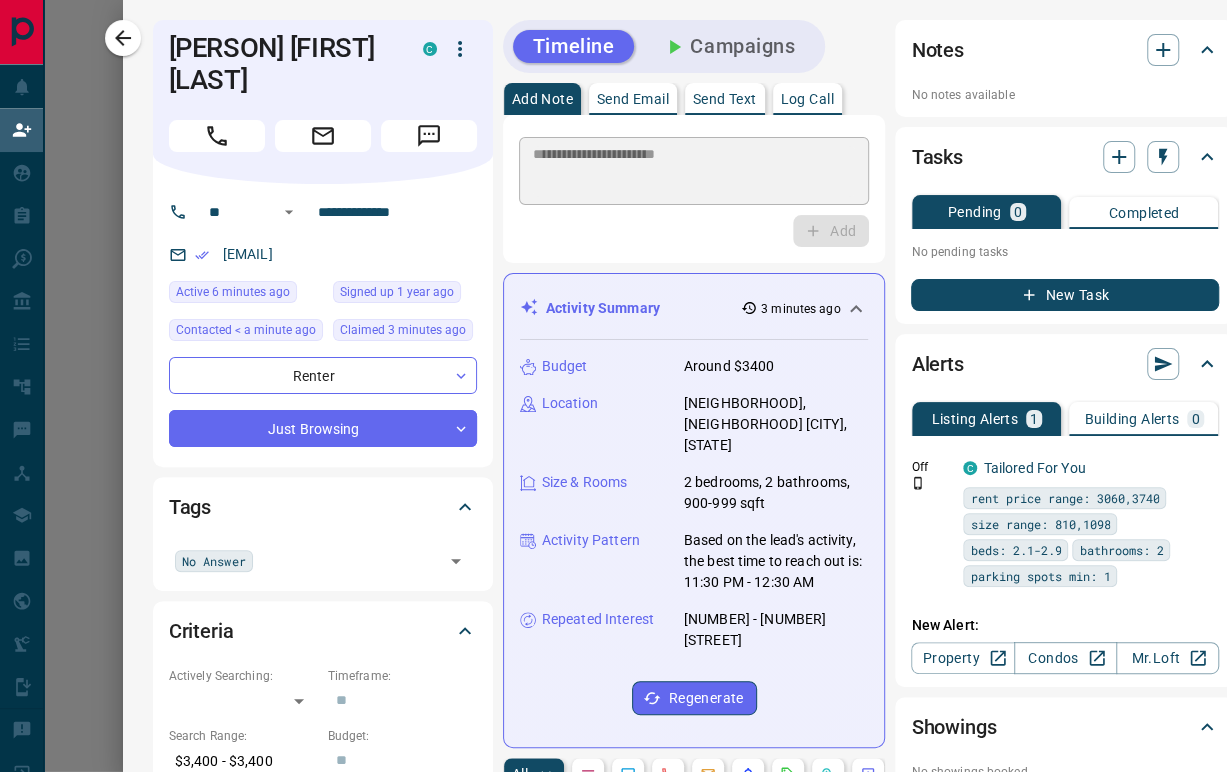 type 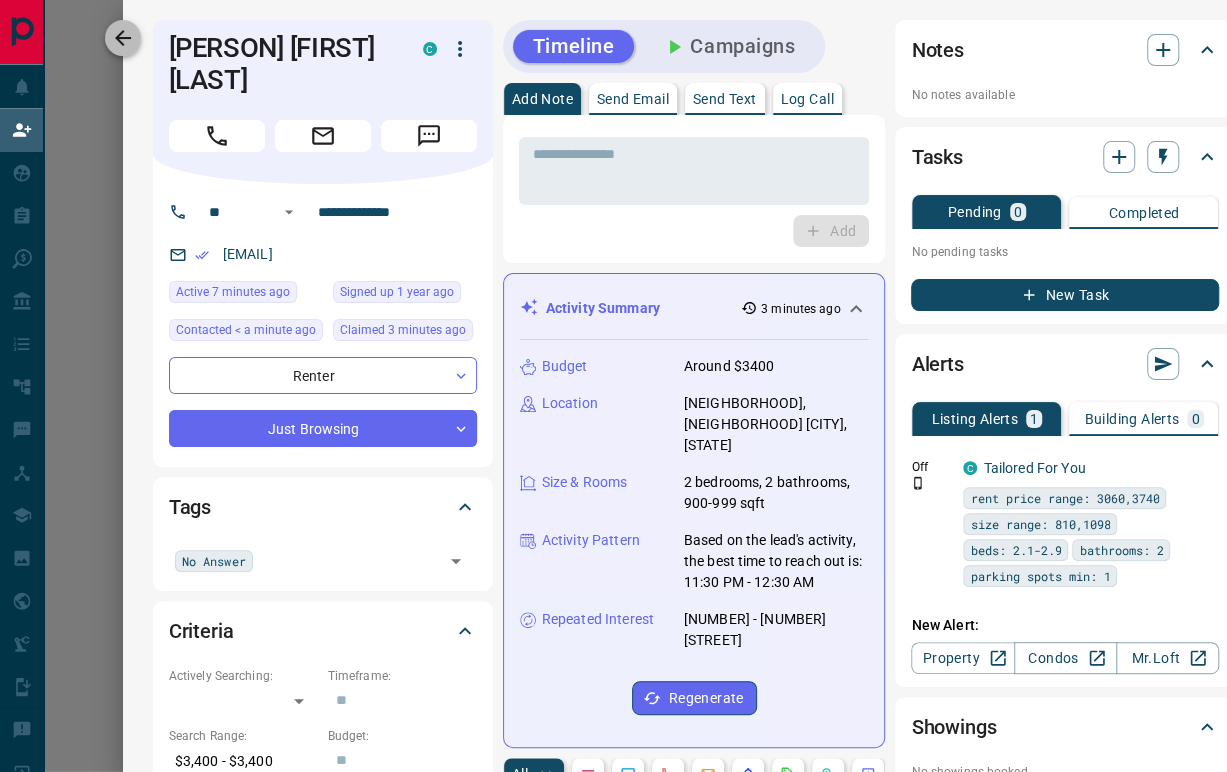 scroll, scrollTop: 17, scrollLeft: 17, axis: both 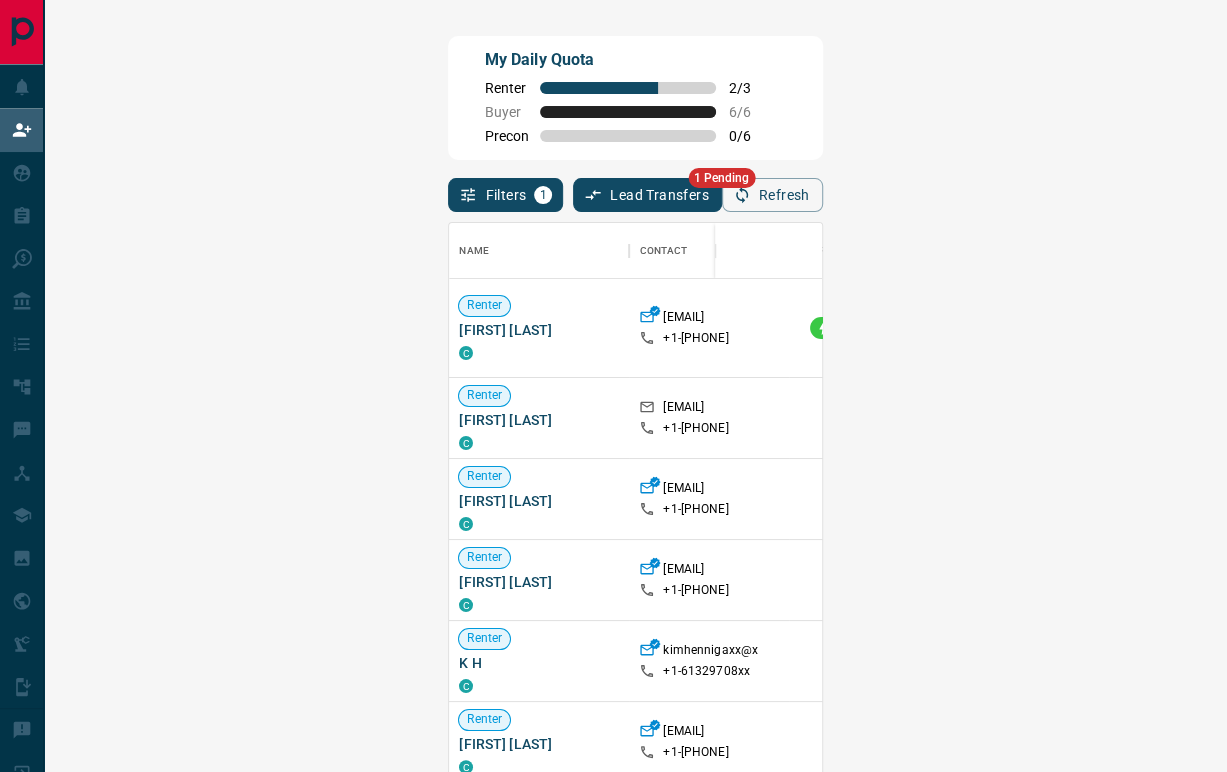 click on "Claim" at bounding box center (1513, 328) 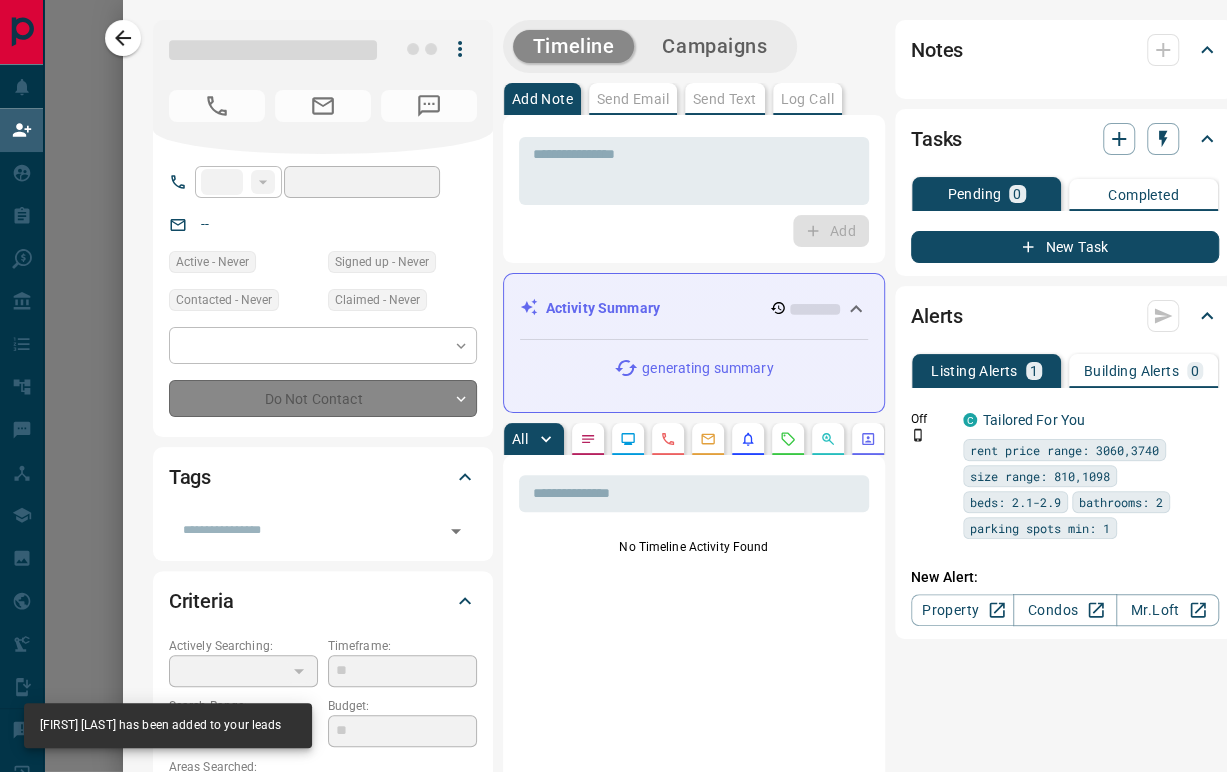 type on "**" 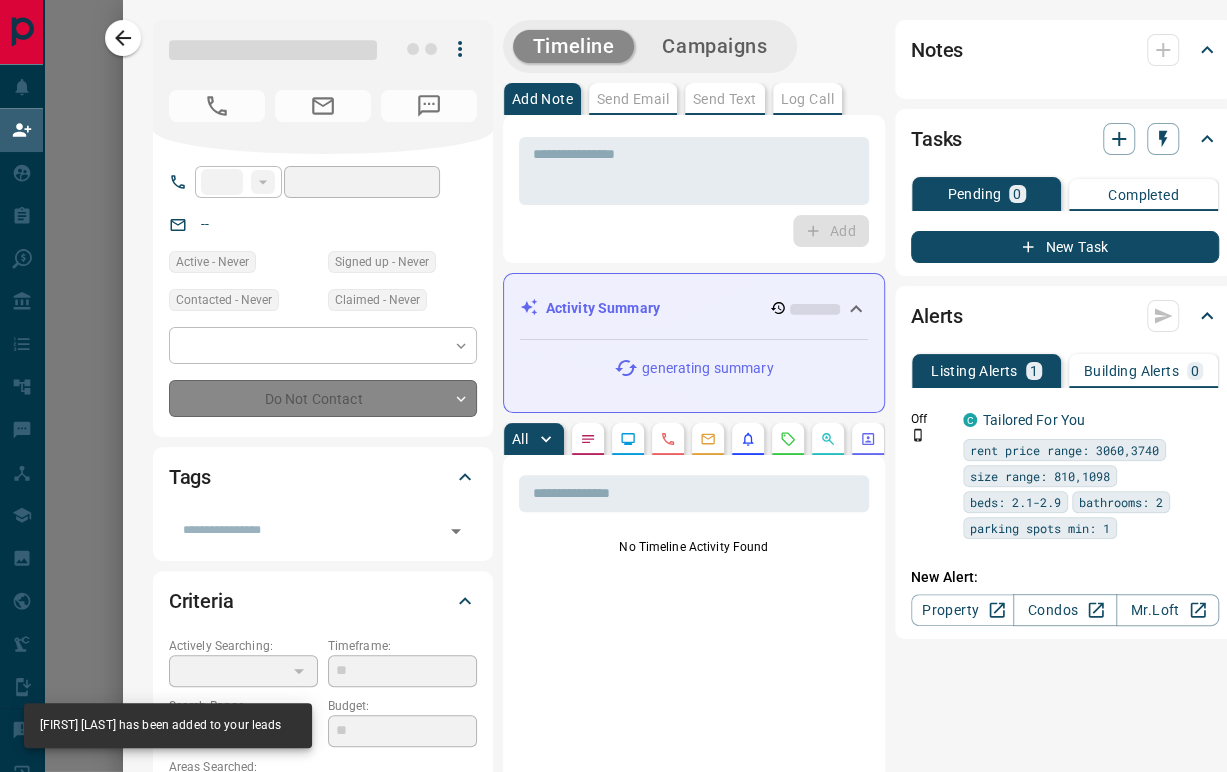 type on "**********" 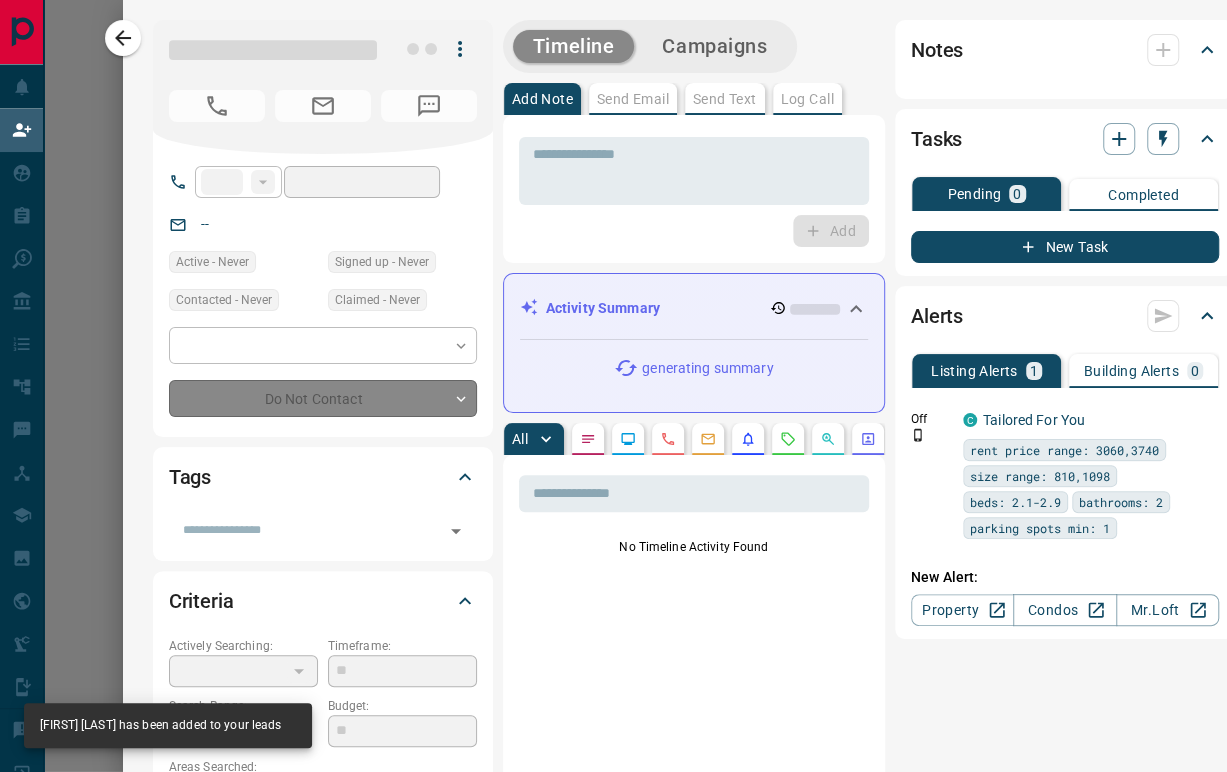 type on "**********" 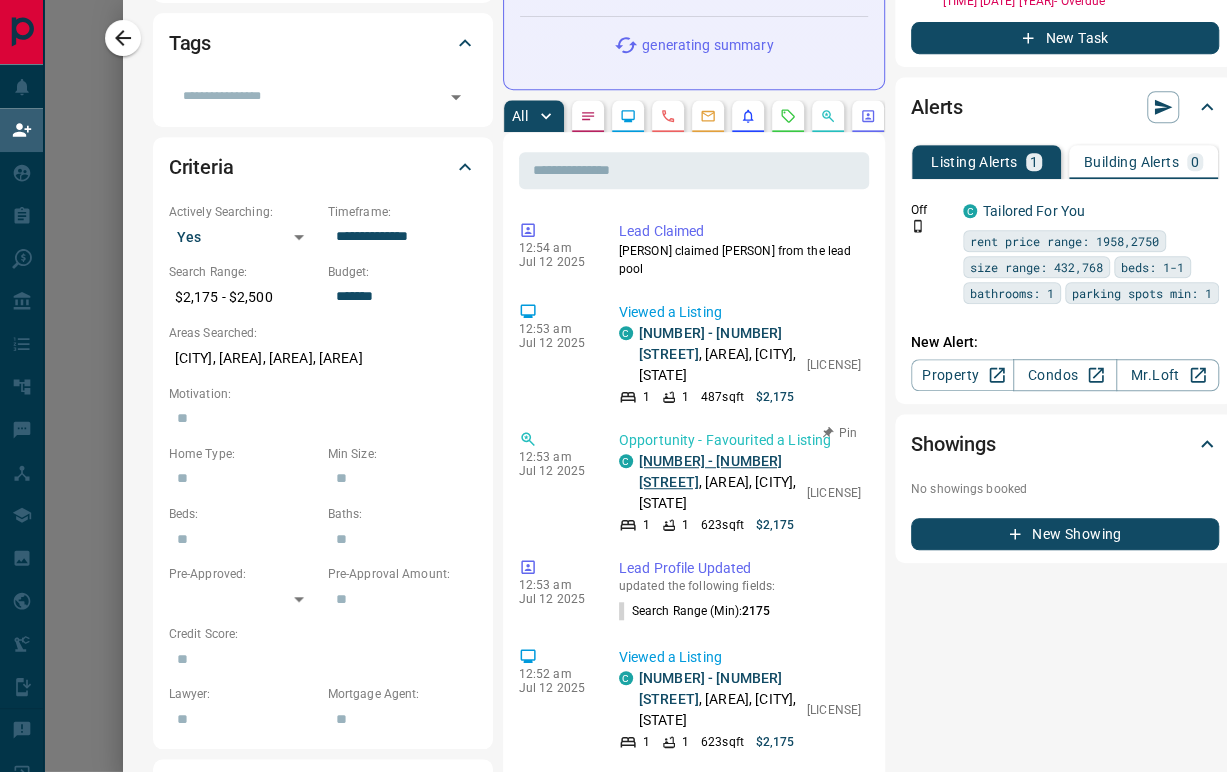 scroll, scrollTop: 444, scrollLeft: 0, axis: vertical 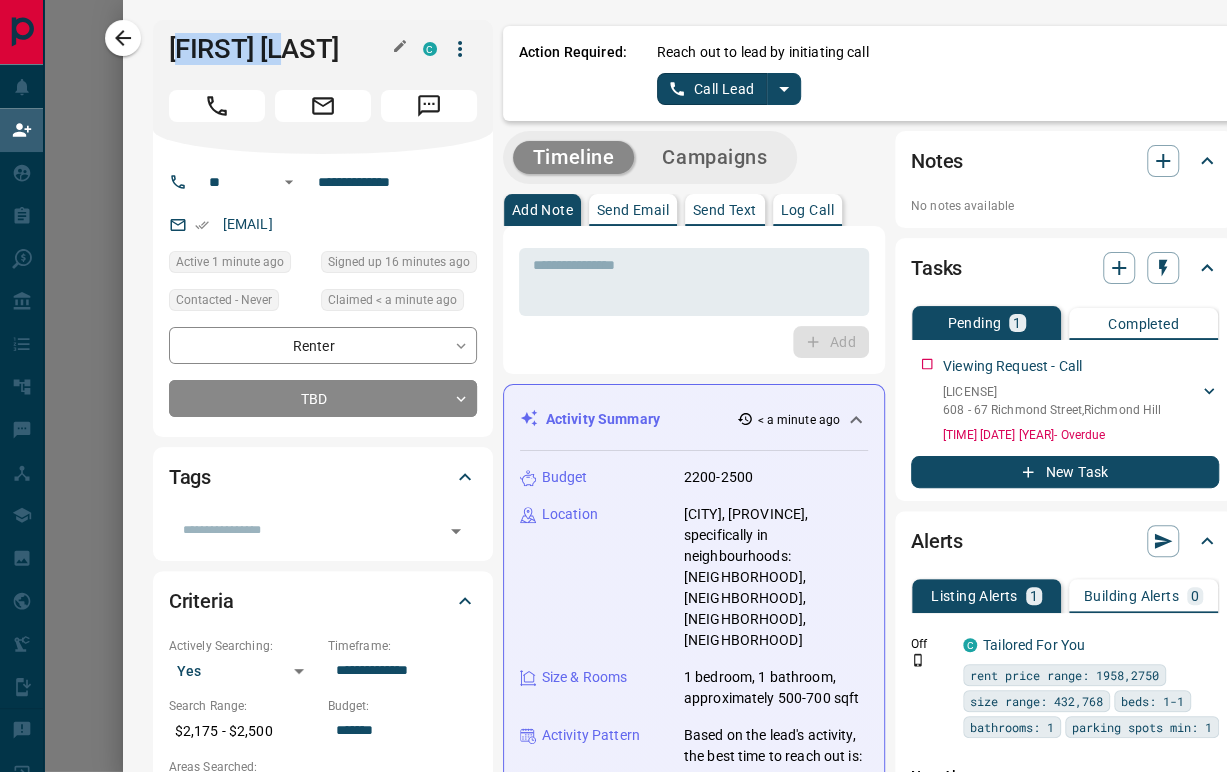 drag, startPoint x: 309, startPoint y: 43, endPoint x: 164, endPoint y: 49, distance: 145.12408 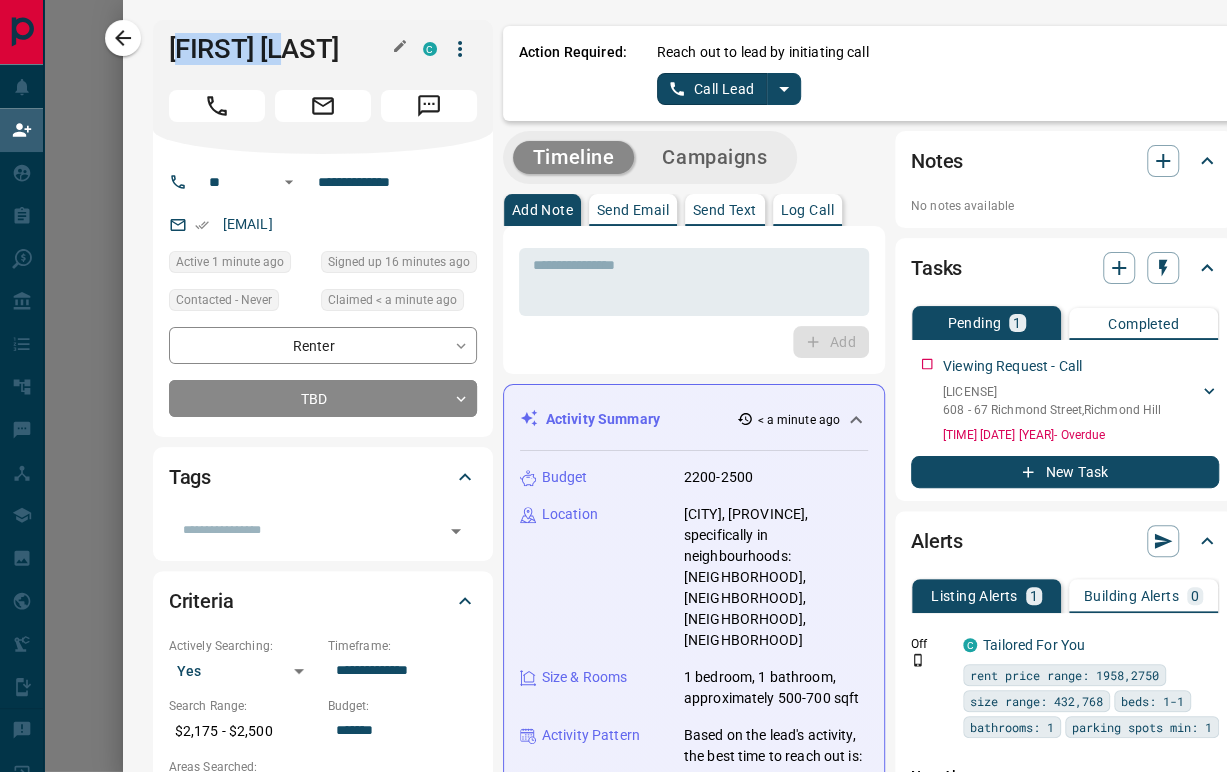 click on "Gloria Huh" at bounding box center (281, 49) 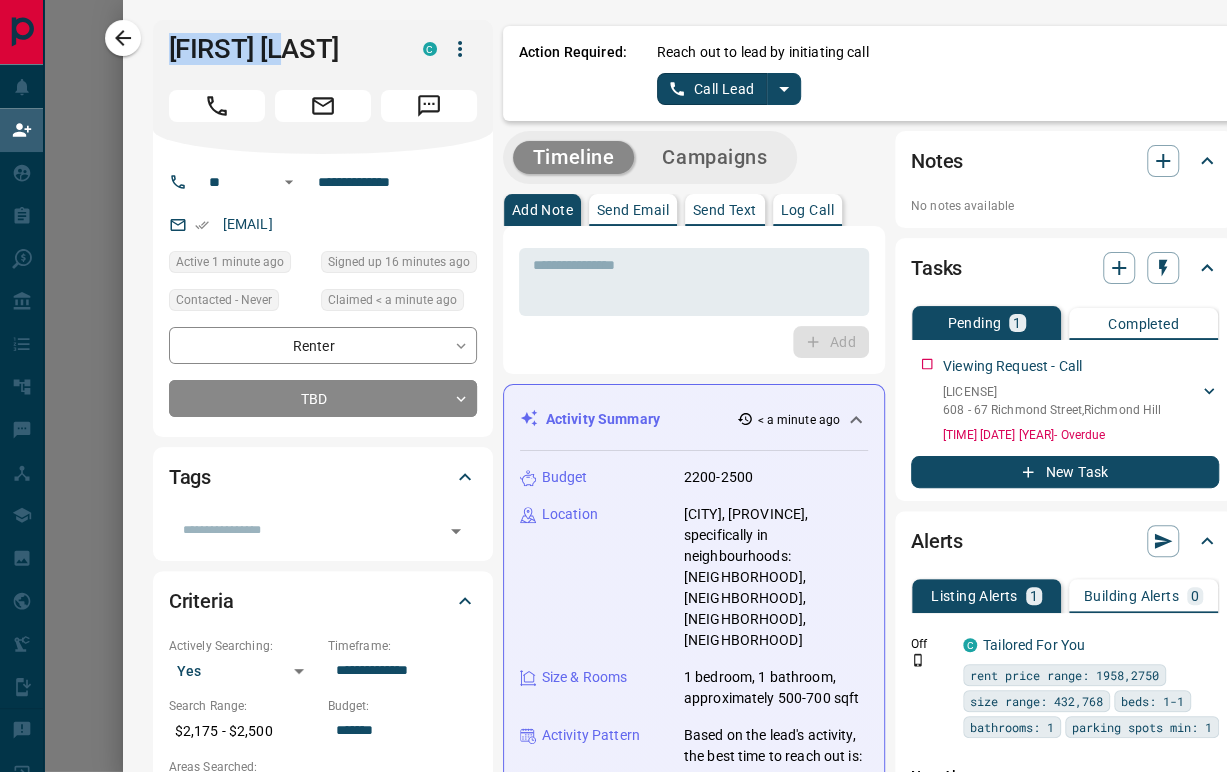 drag, startPoint x: 306, startPoint y: 55, endPoint x: 144, endPoint y: 60, distance: 162.07715 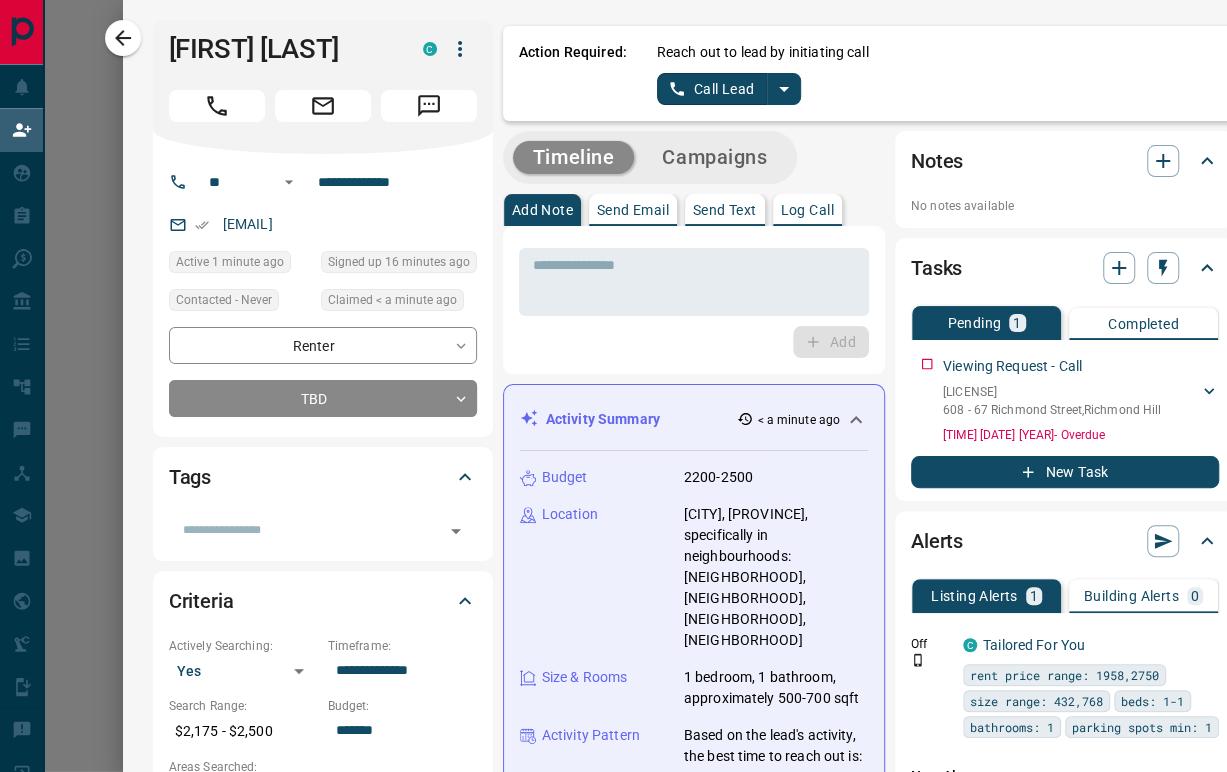 click on "Add" at bounding box center (694, 342) 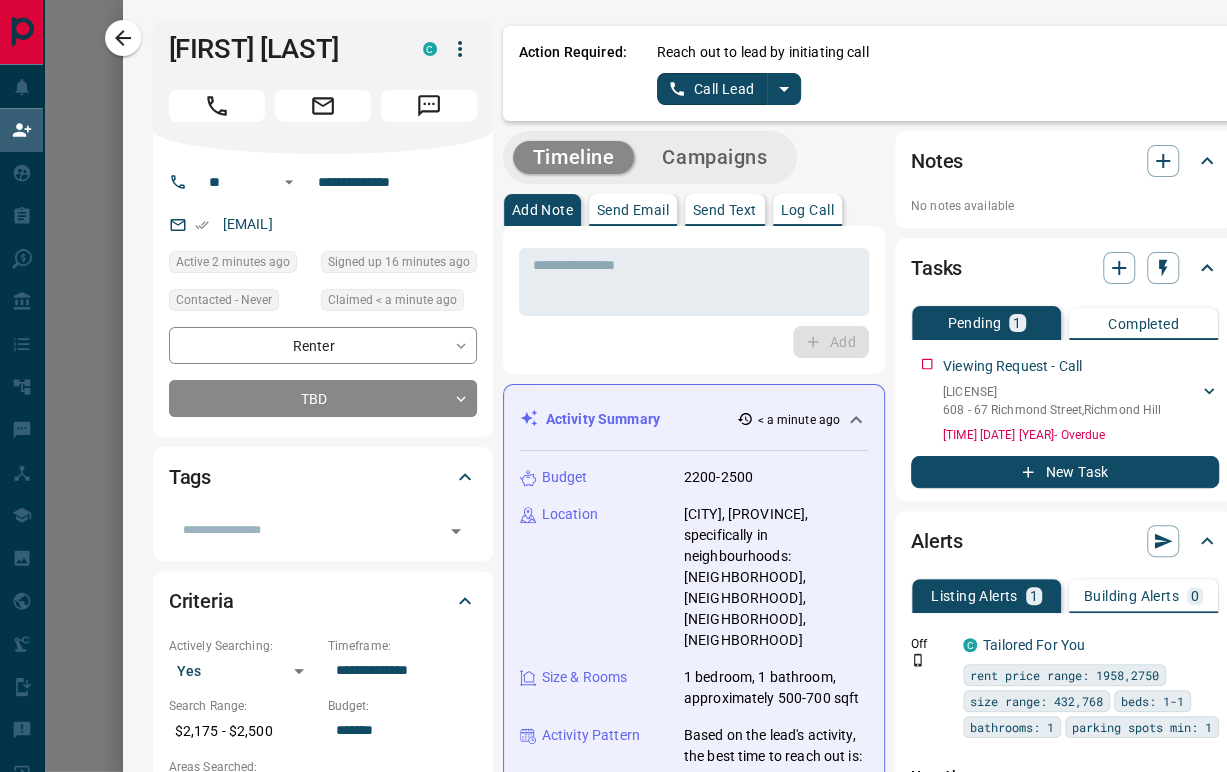 click on "Call Lead" at bounding box center [712, 89] 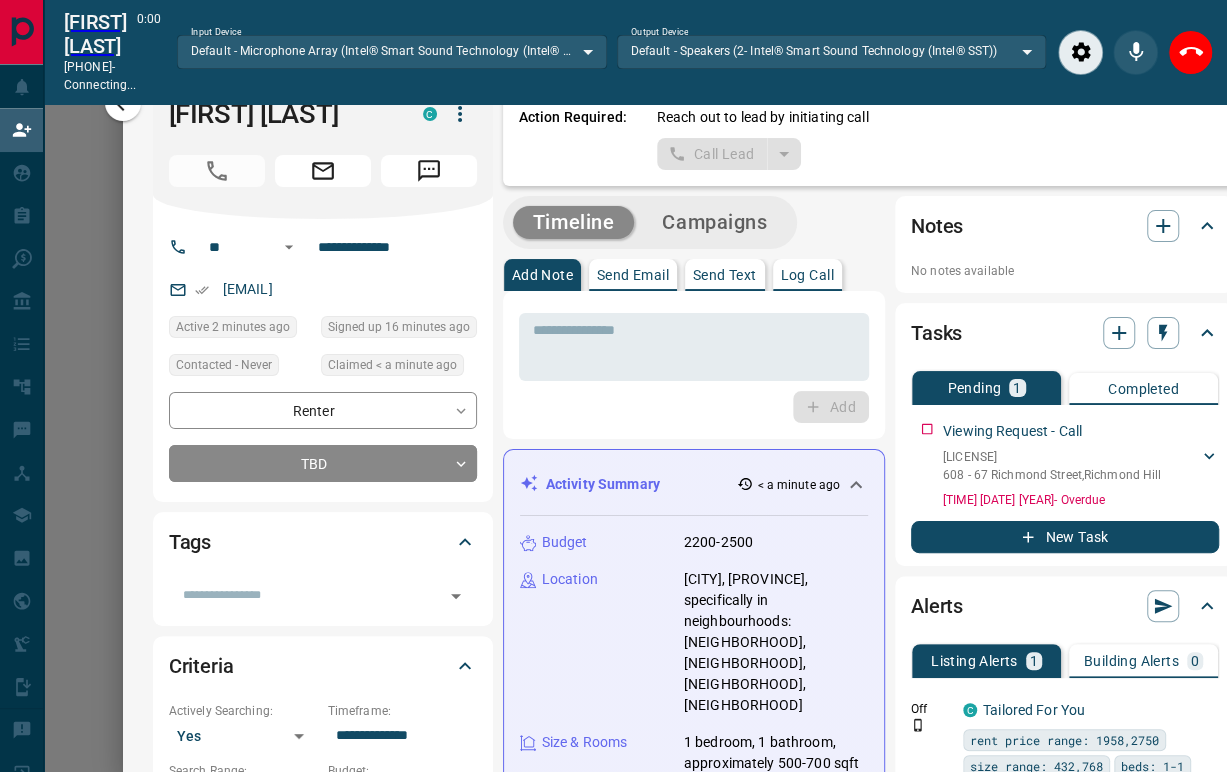 scroll, scrollTop: 519, scrollLeft: 1091, axis: both 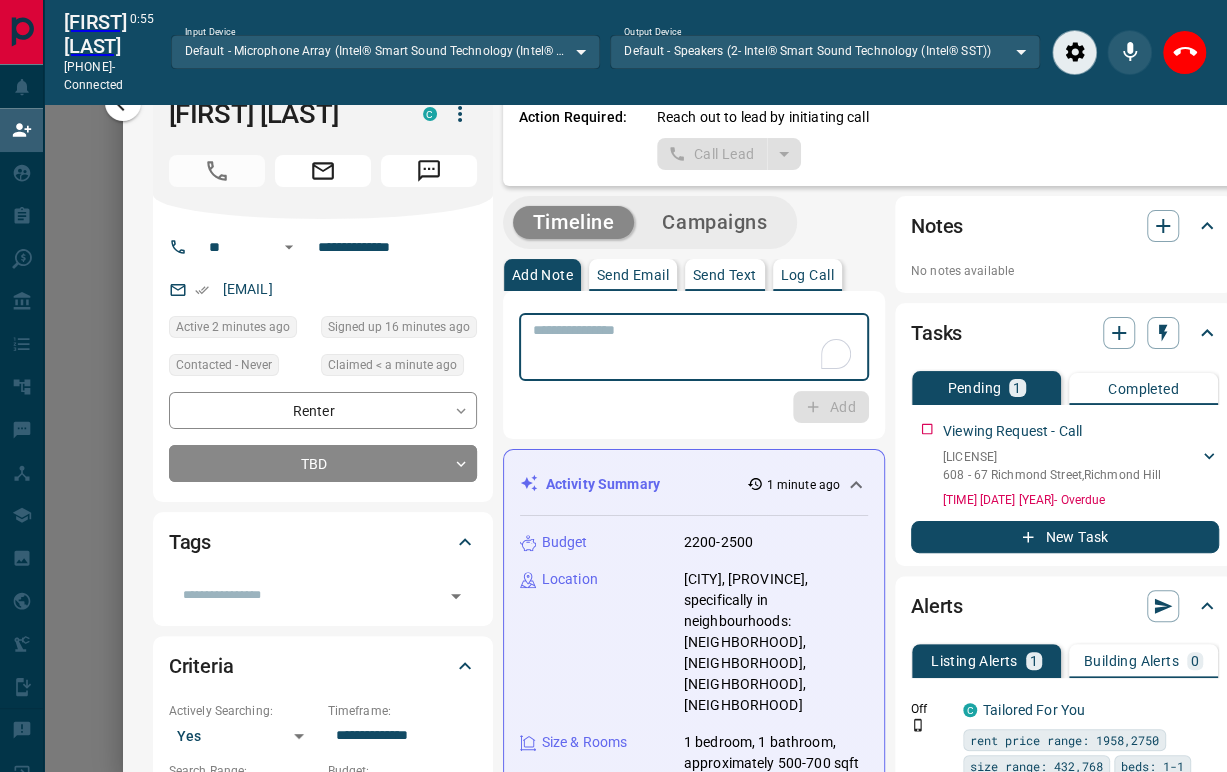 click at bounding box center [694, 347] 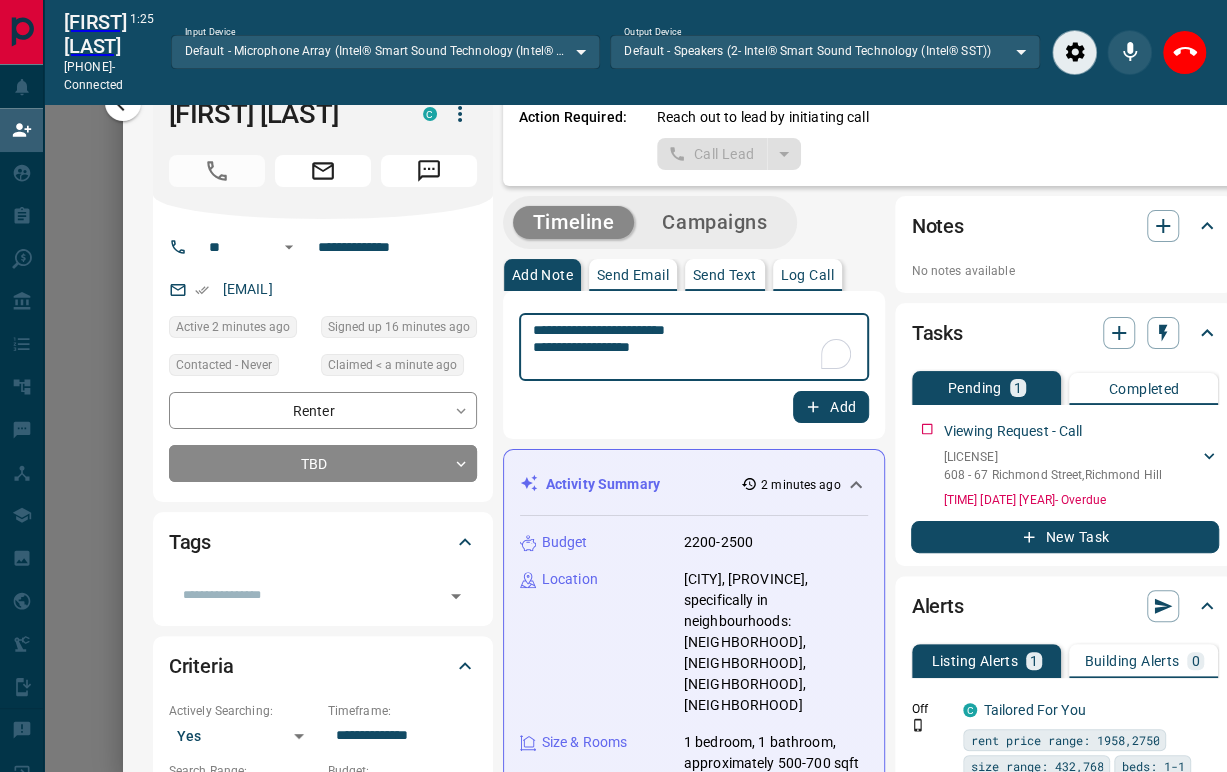 click on "**********" at bounding box center (694, 347) 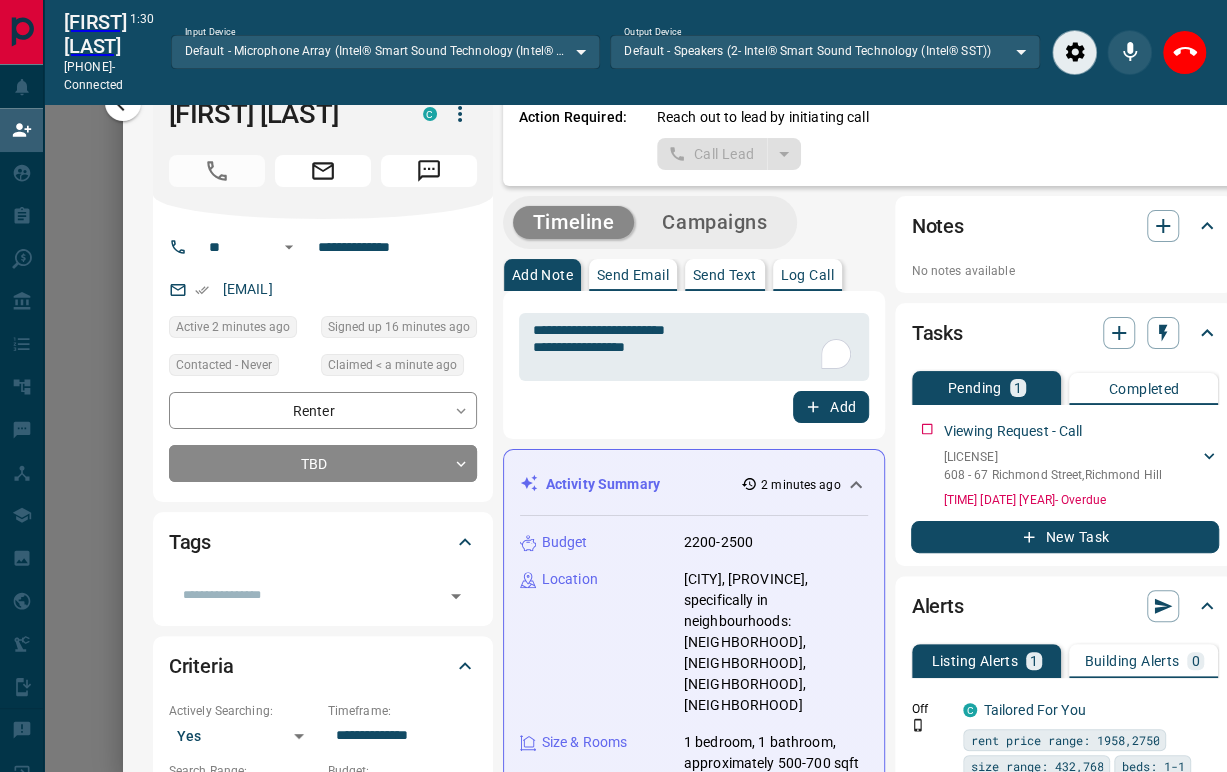 click on "Budget 2200-2500" at bounding box center [694, 542] 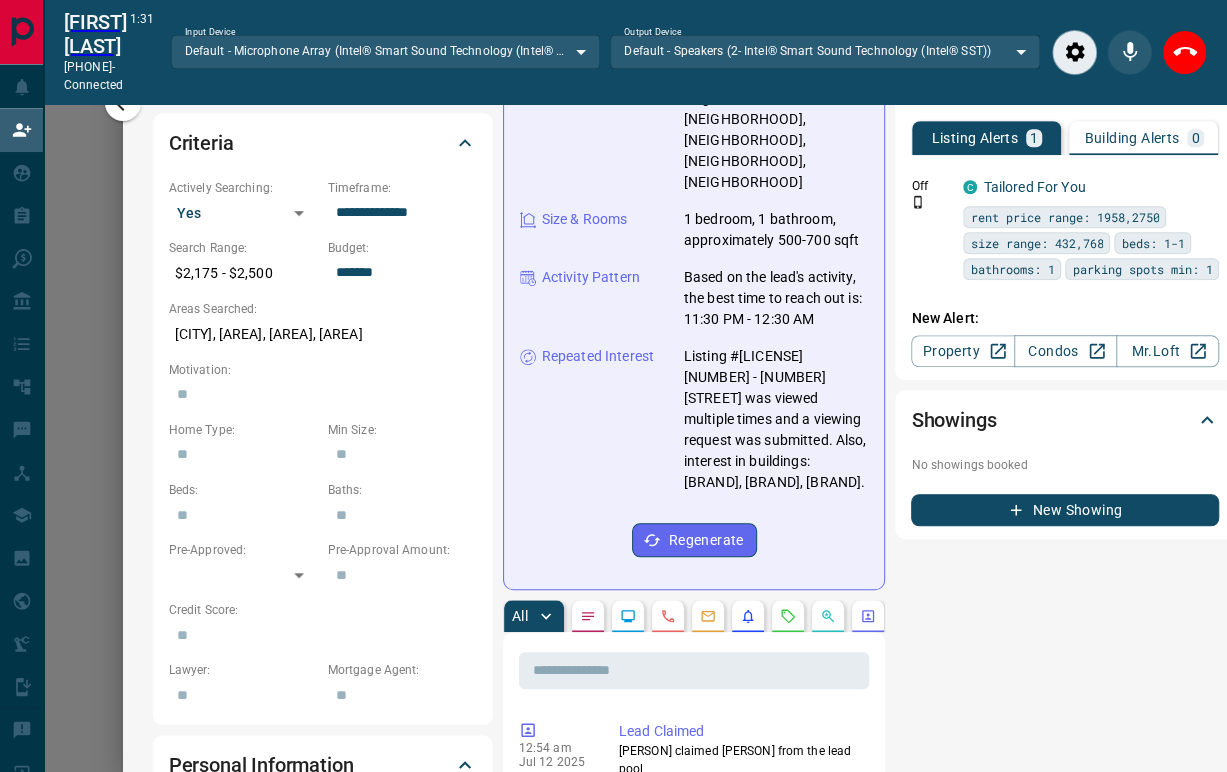 scroll, scrollTop: 777, scrollLeft: 0, axis: vertical 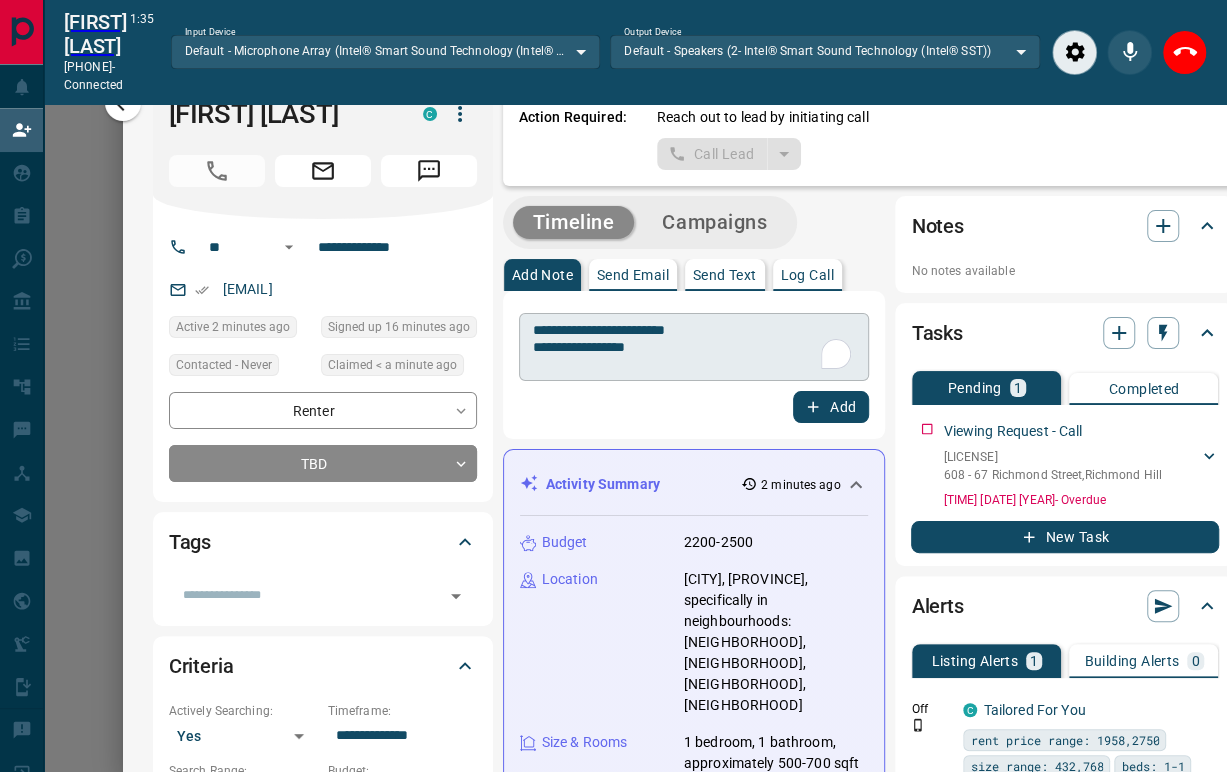 click on "**********" at bounding box center [694, 347] 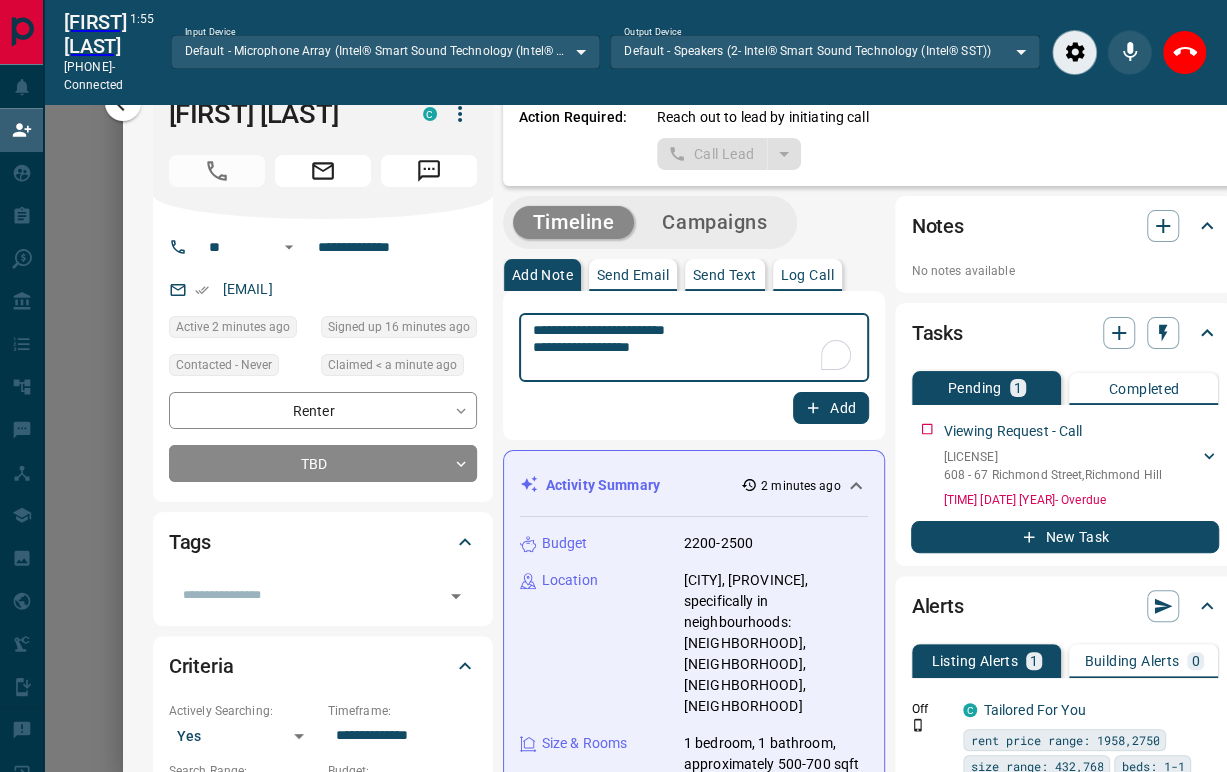 click on "**********" at bounding box center (694, 348) 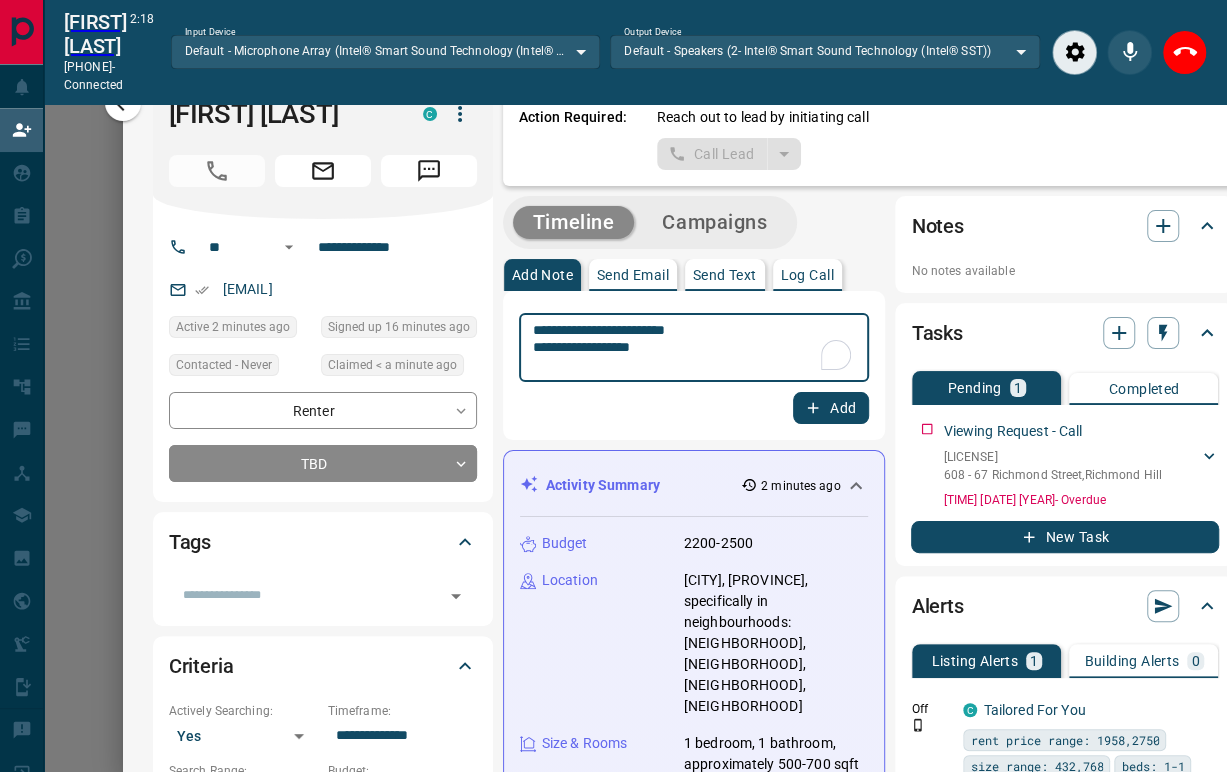 click on "**********" at bounding box center [694, 348] 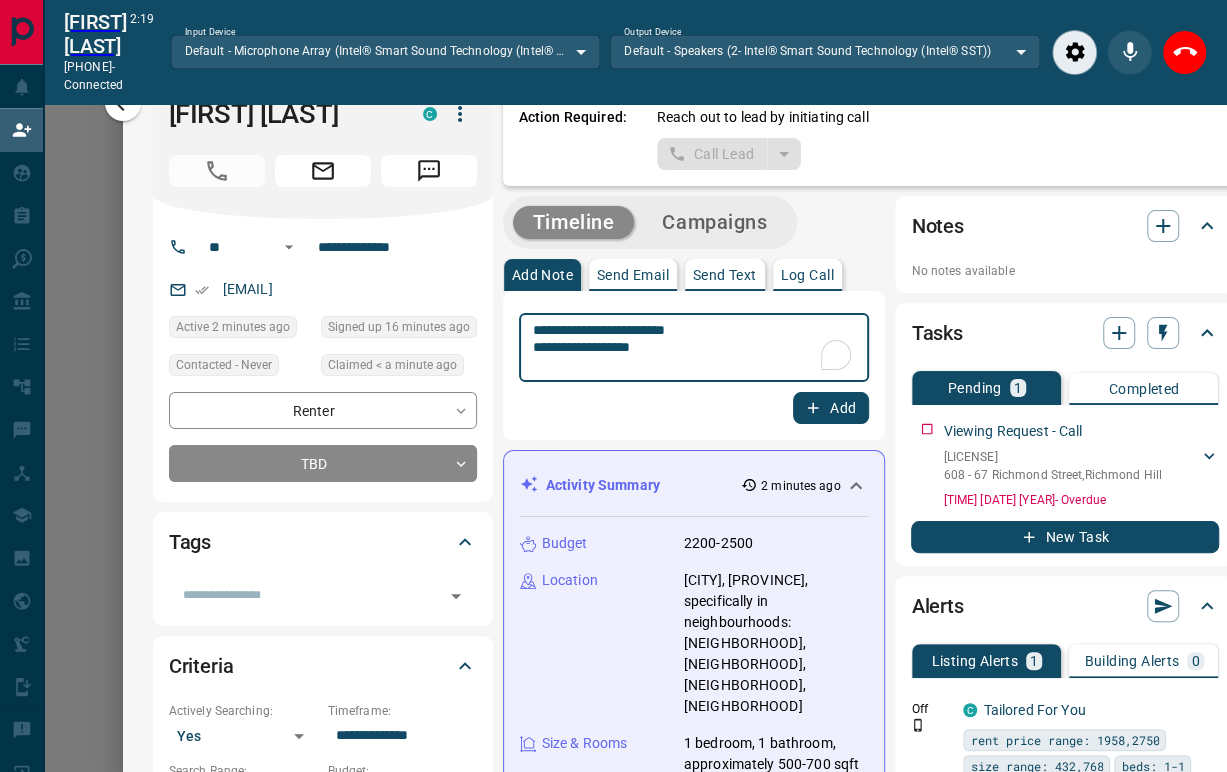 click on "**********" at bounding box center [694, 348] 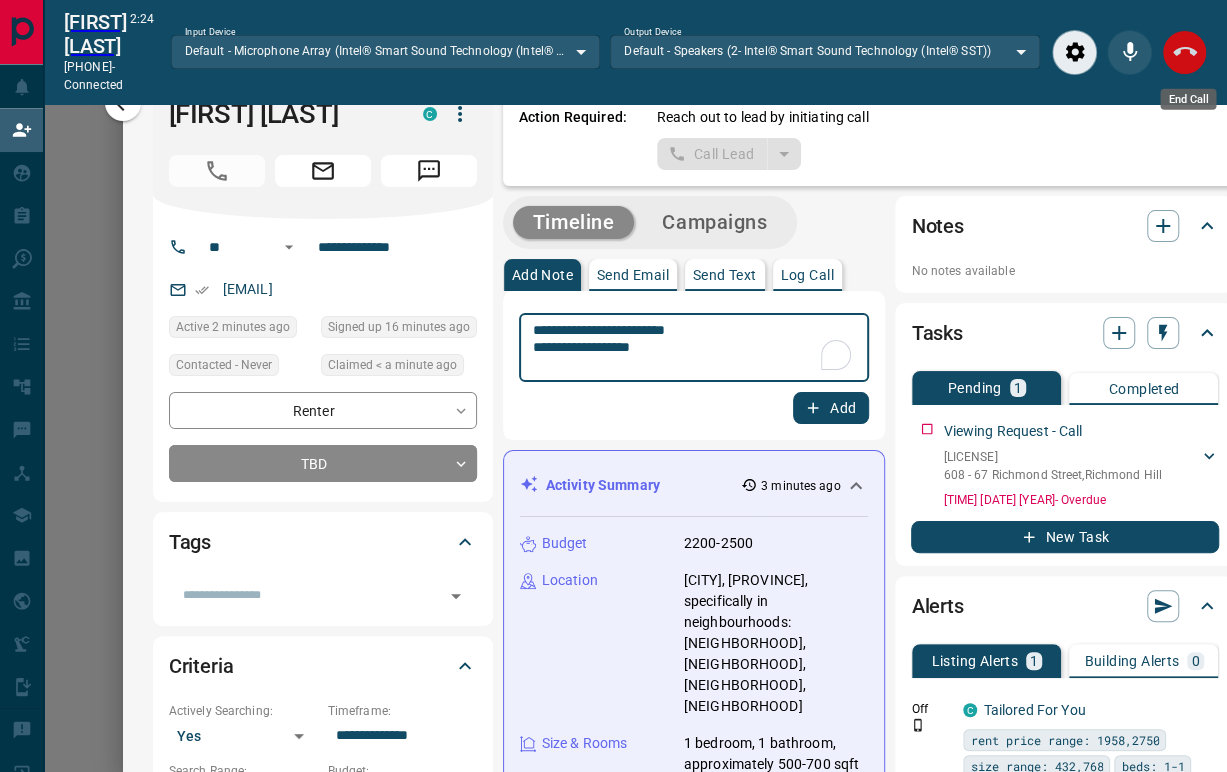 type on "**********" 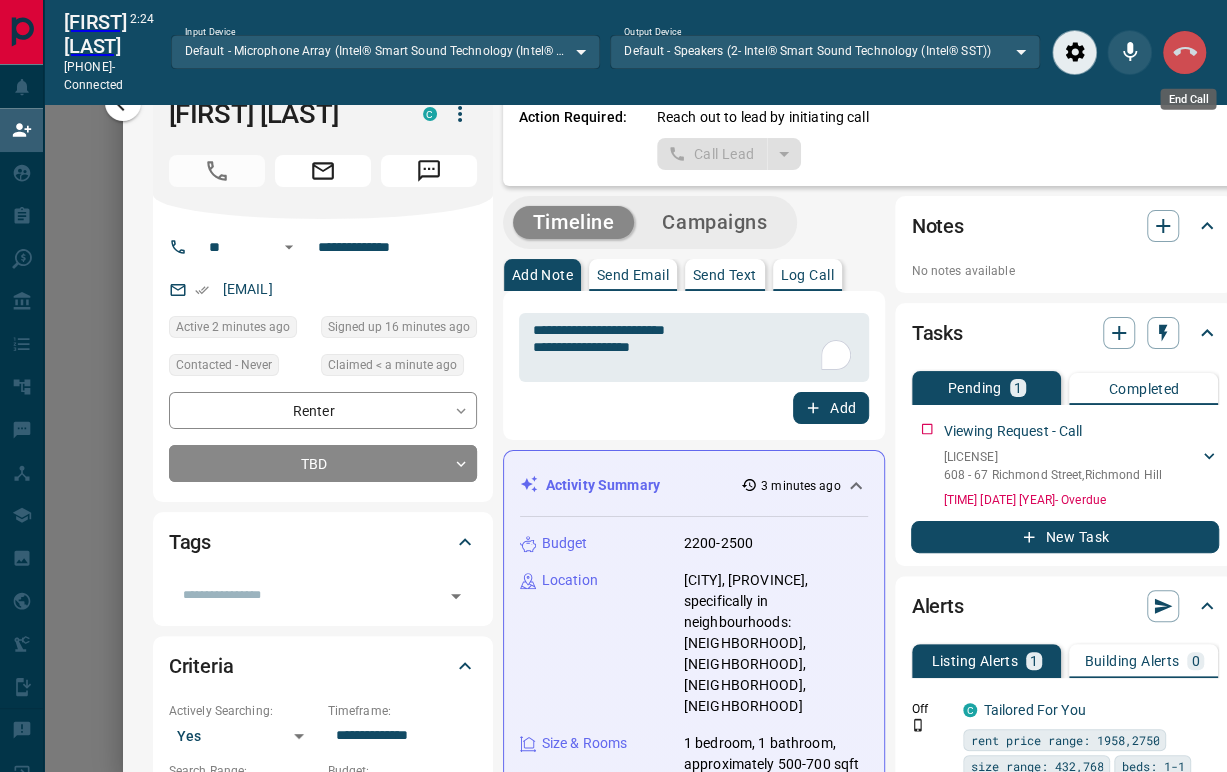 click 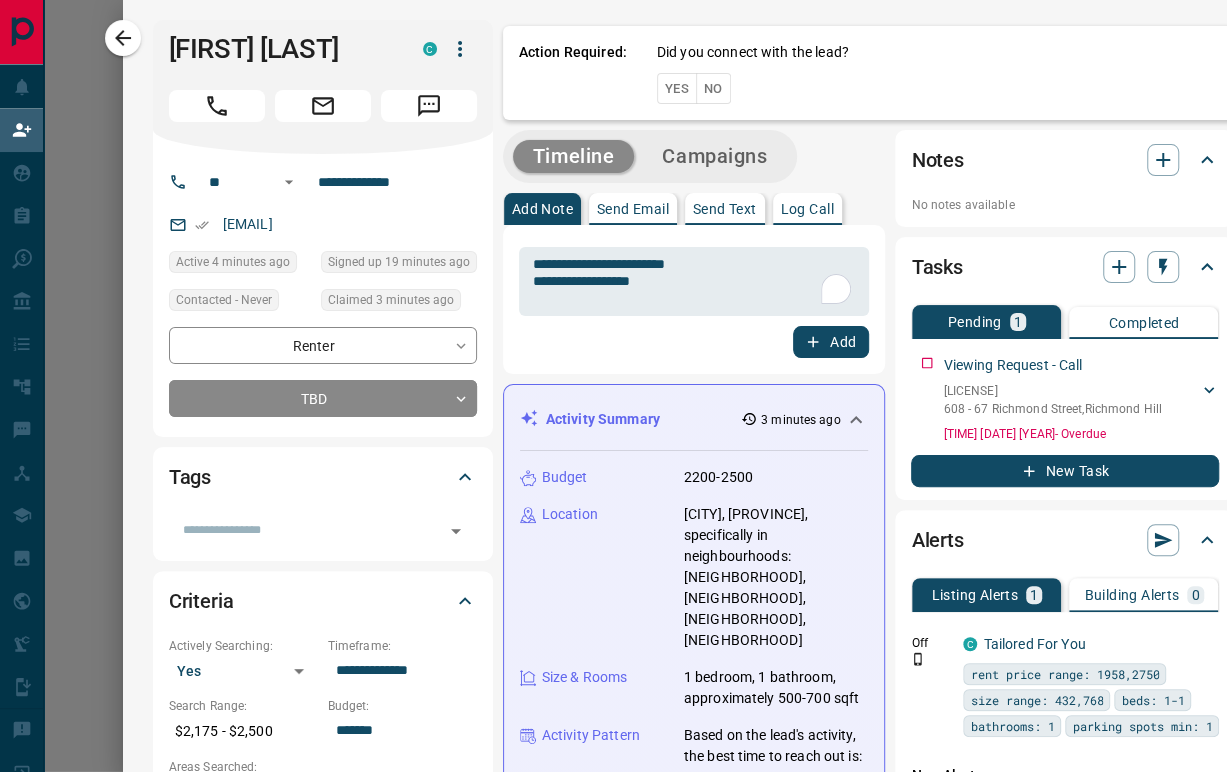 scroll, scrollTop: 17, scrollLeft: 17, axis: both 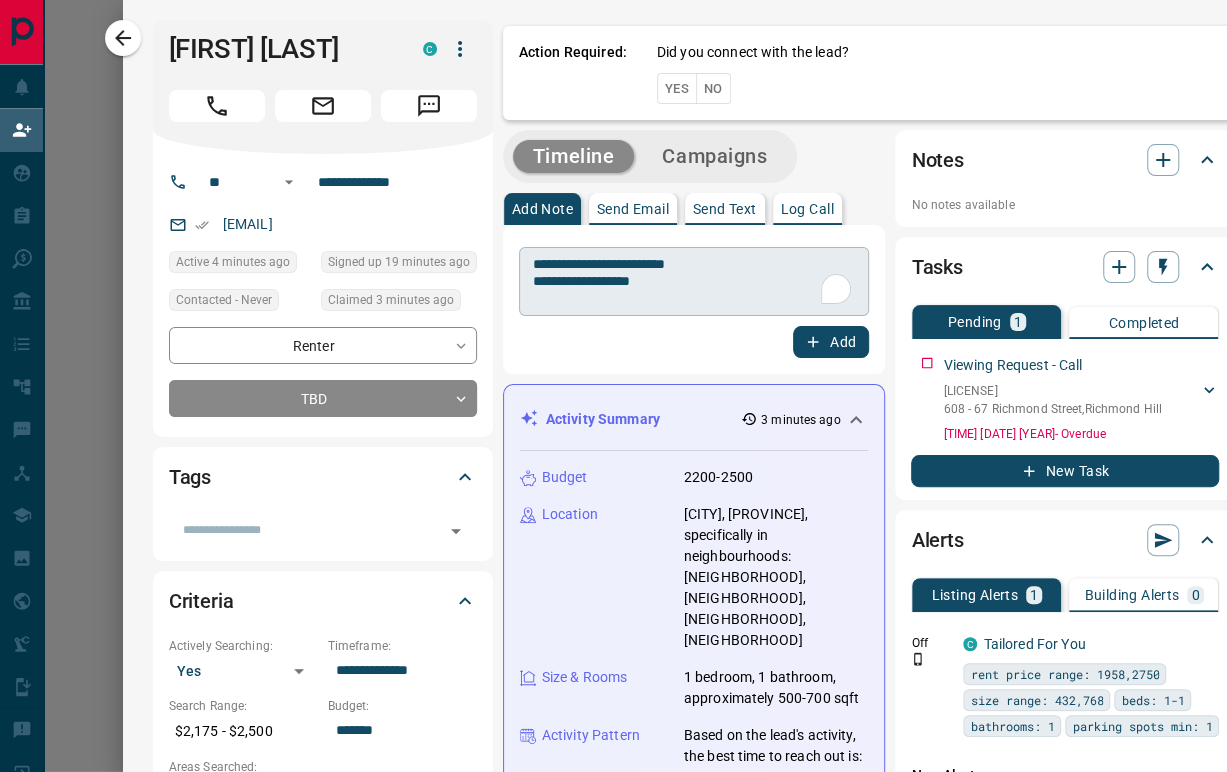 click on "**********" at bounding box center [694, 282] 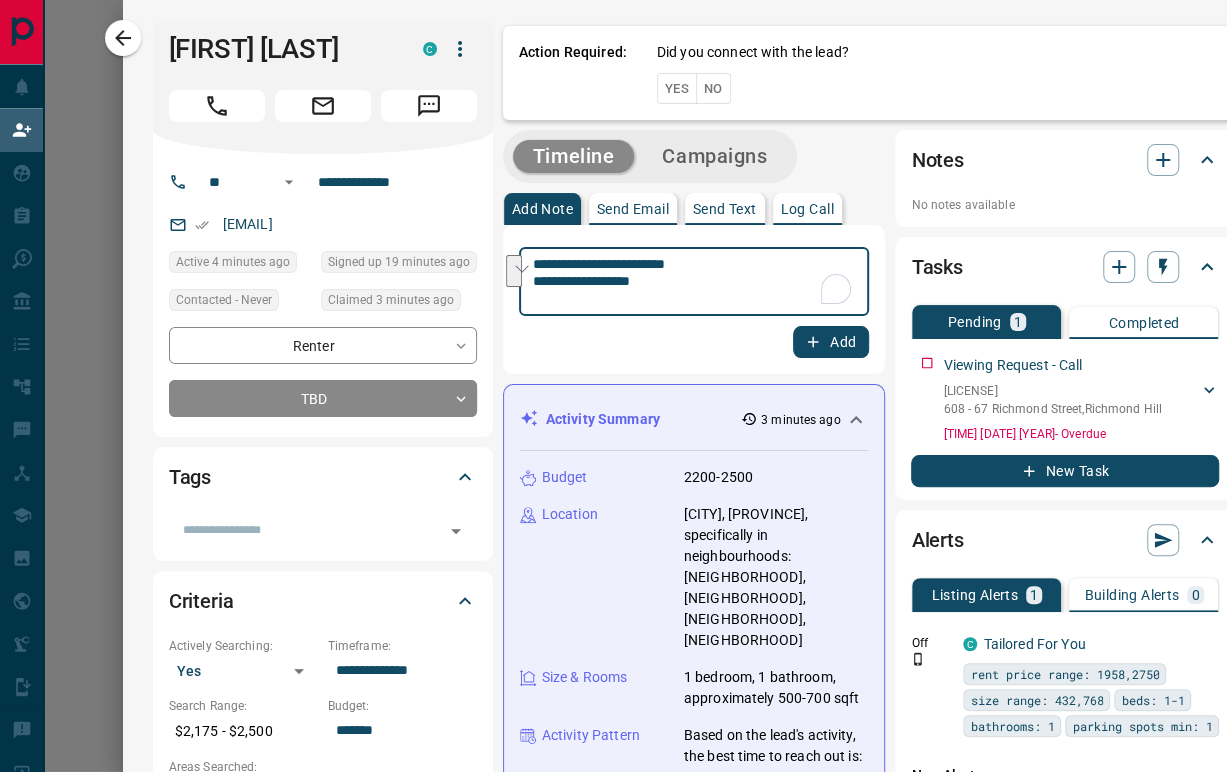drag, startPoint x: 642, startPoint y: 285, endPoint x: 536, endPoint y: 268, distance: 107.35455 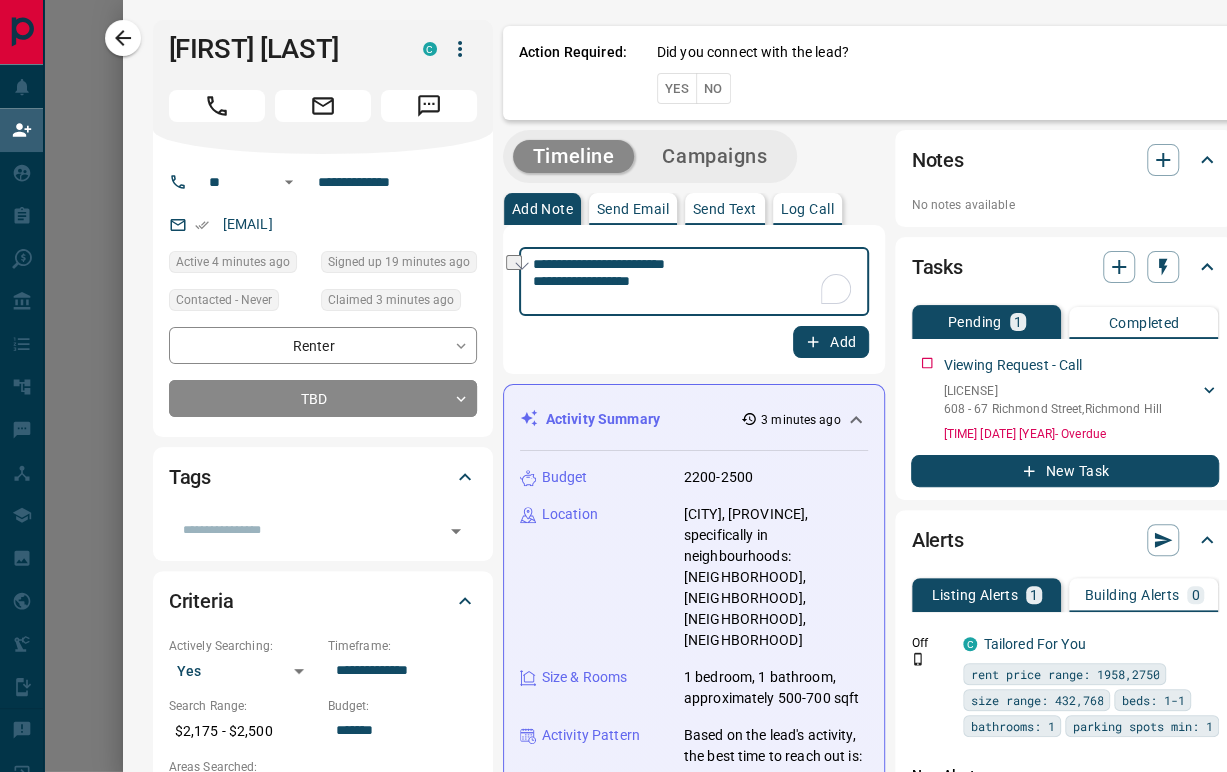 click on "**********" at bounding box center (694, 282) 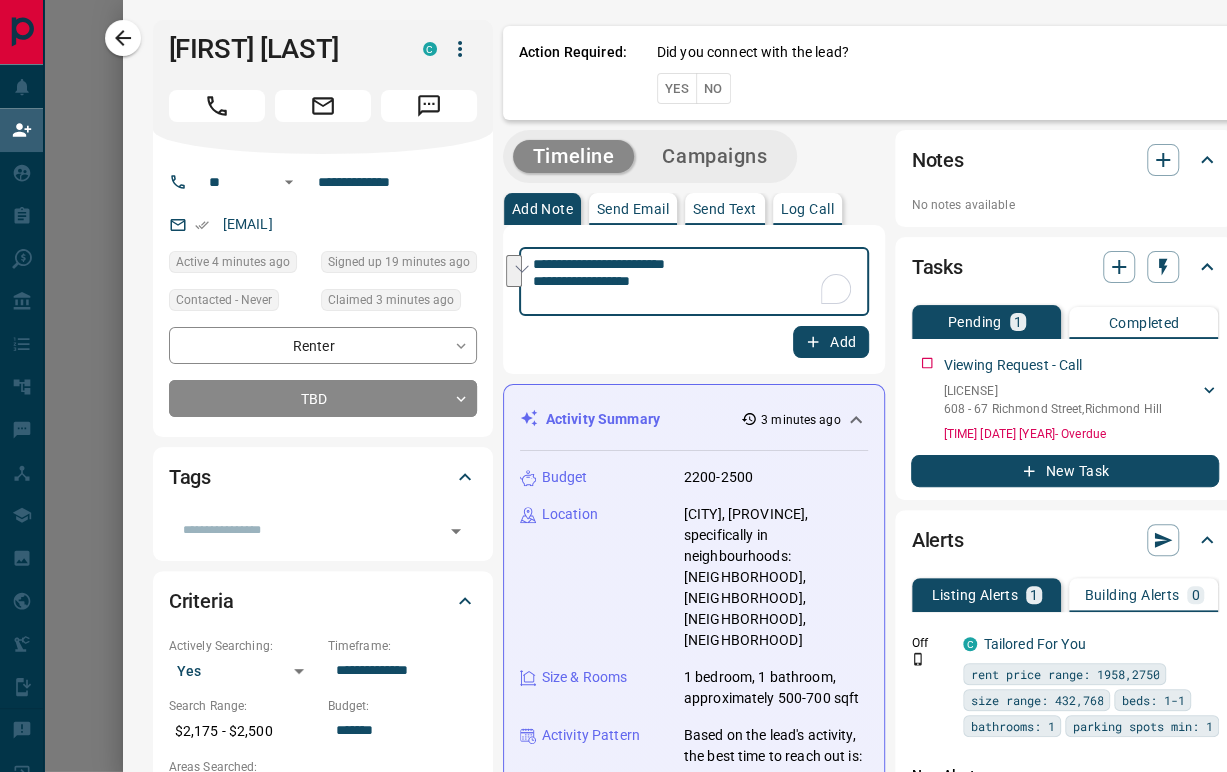 drag, startPoint x: 639, startPoint y: 286, endPoint x: 493, endPoint y: 259, distance: 148.47559 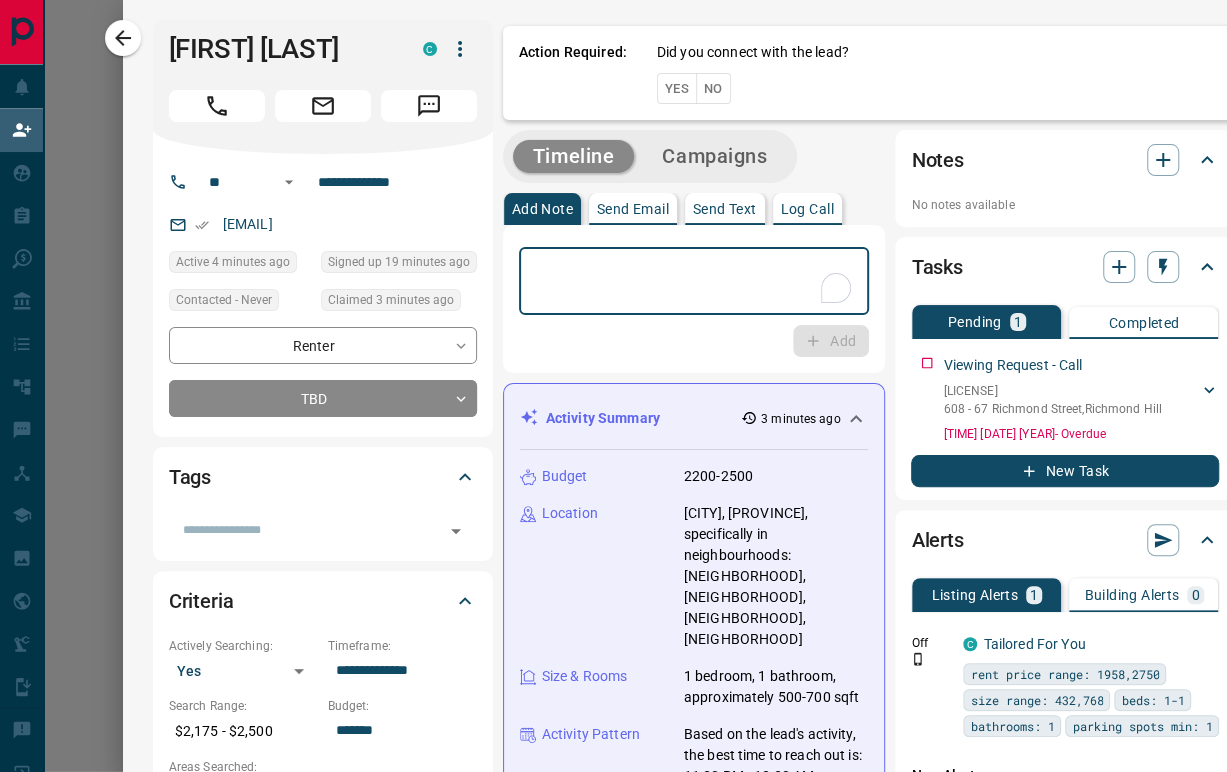type 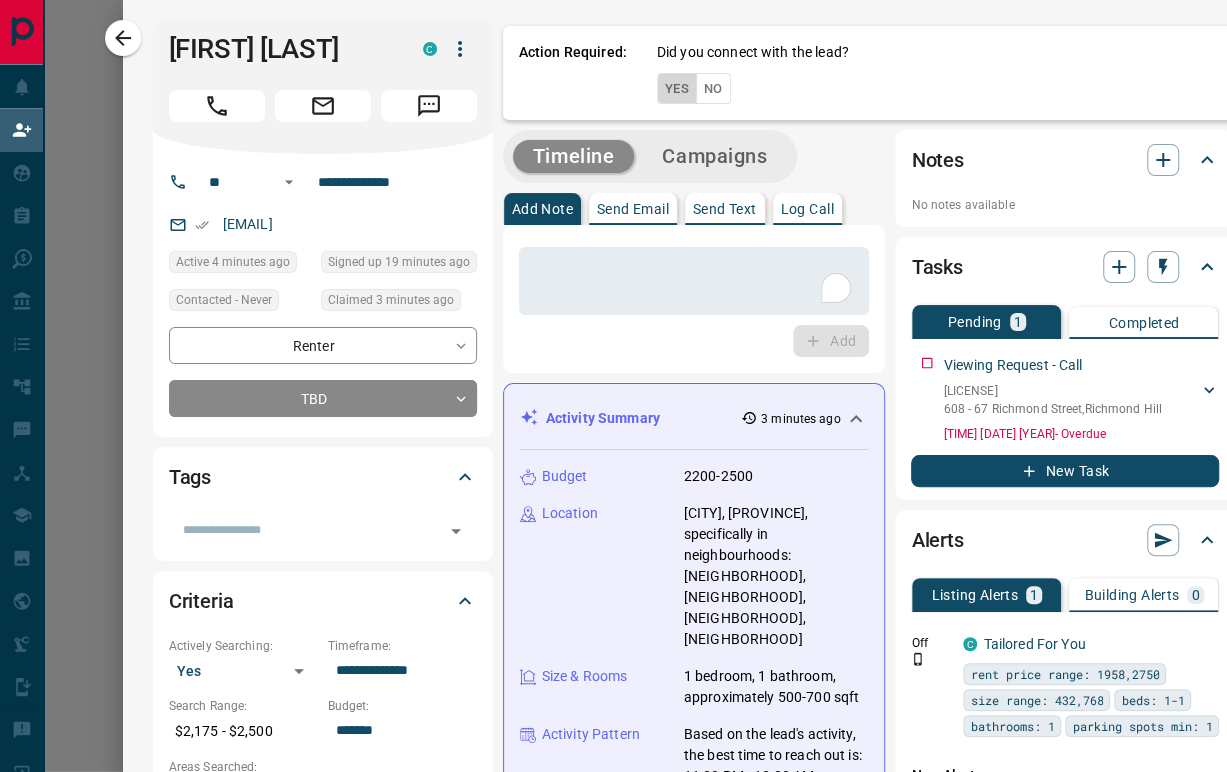 click on "Yes" at bounding box center (677, 88) 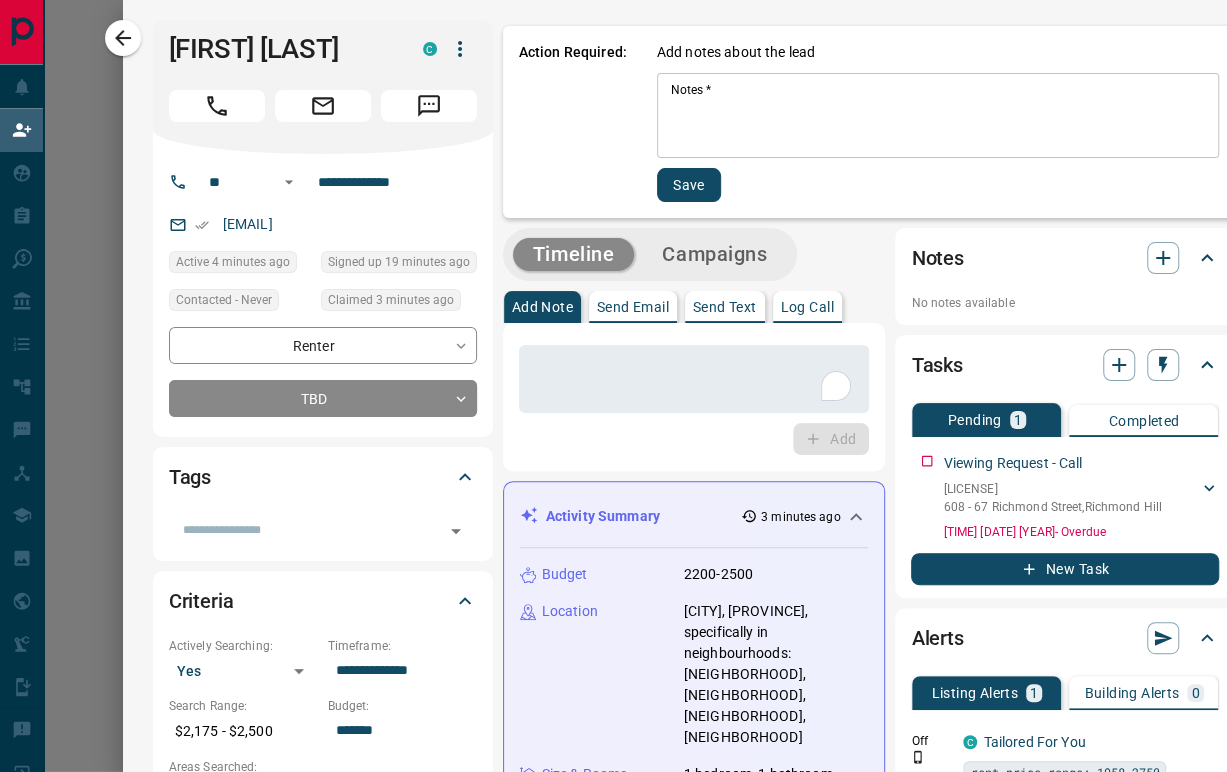 click on "Notes   *" at bounding box center [938, 116] 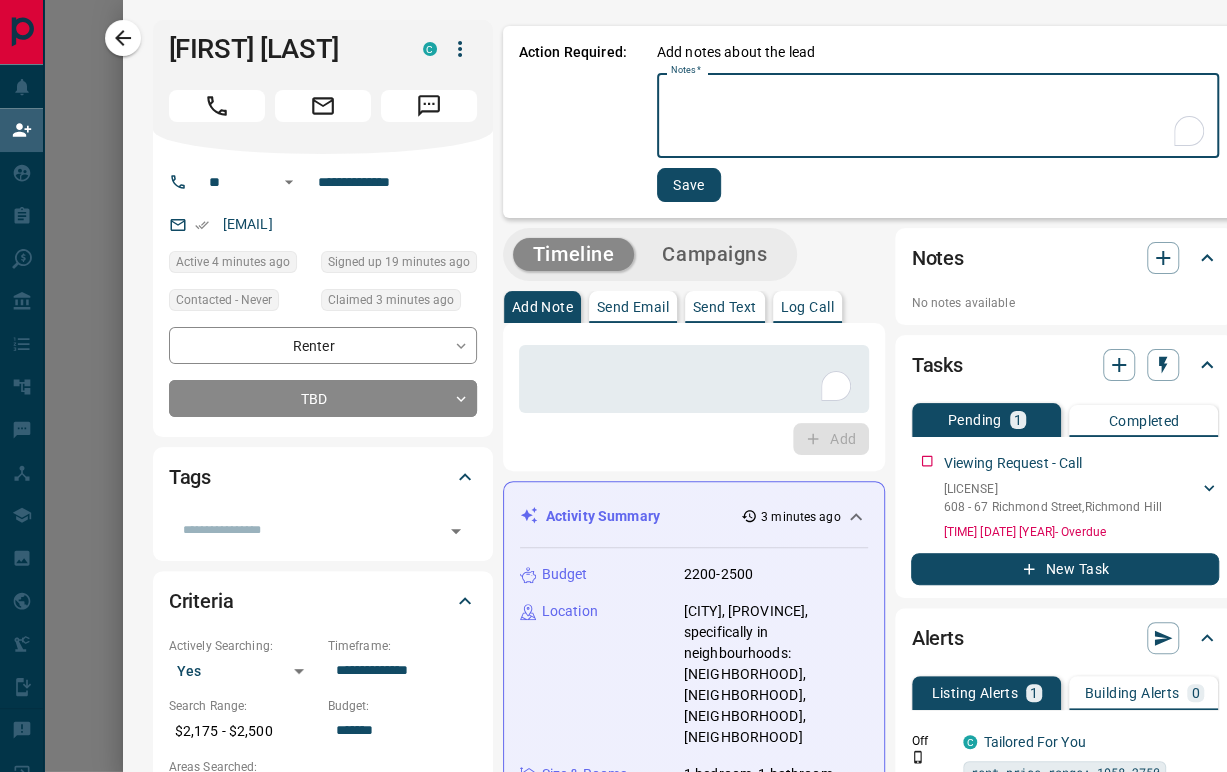 paste on "**********" 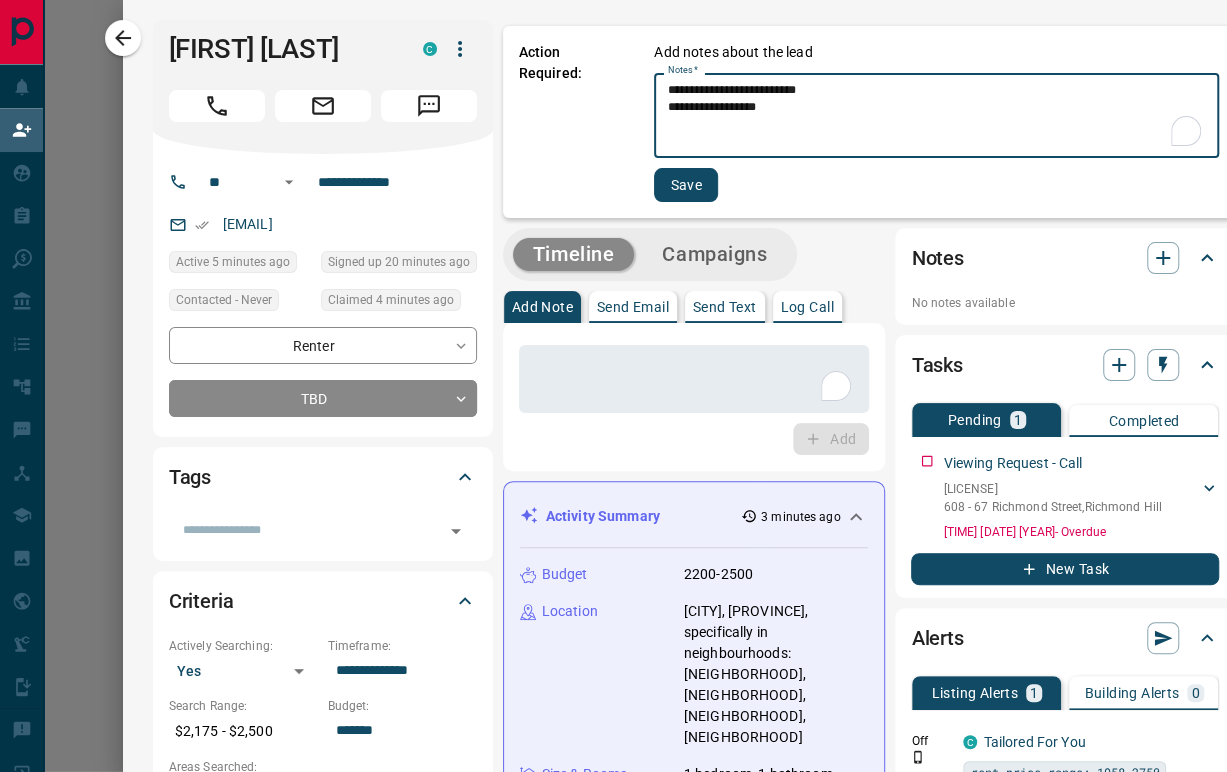 scroll, scrollTop: 17, scrollLeft: 17, axis: both 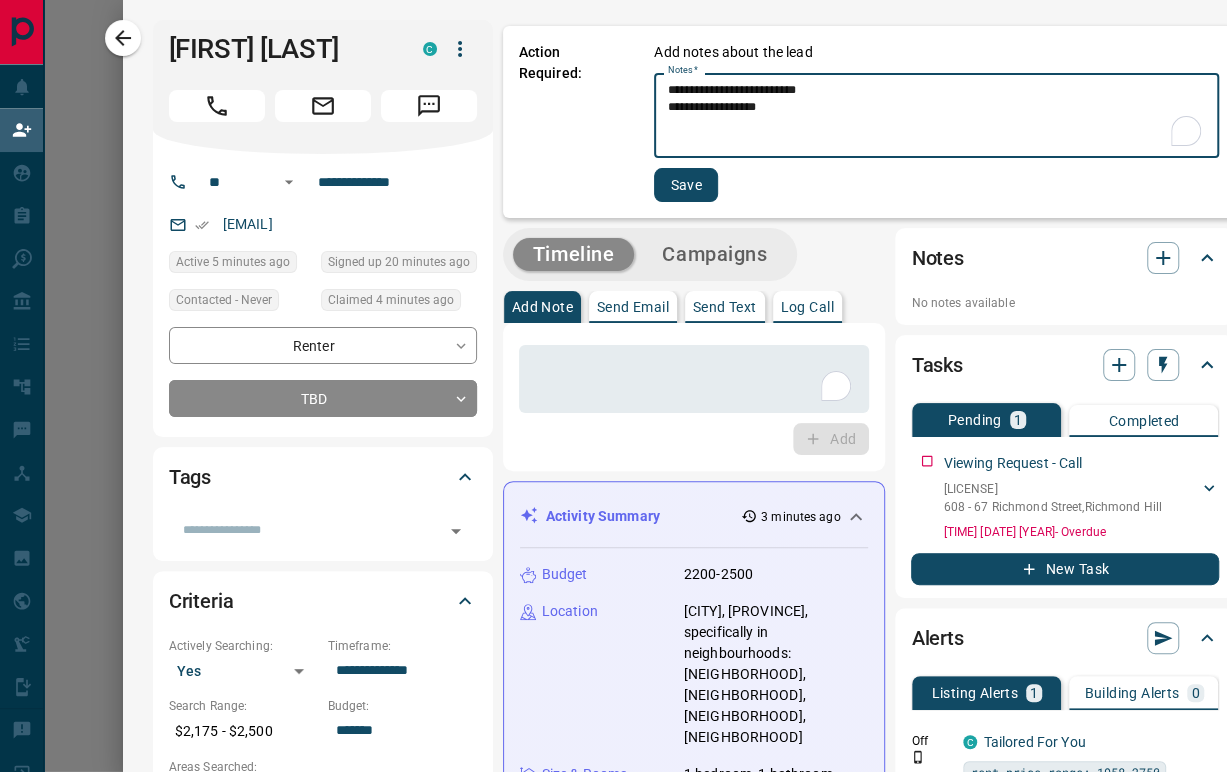 click on "**********" at bounding box center (936, 116) 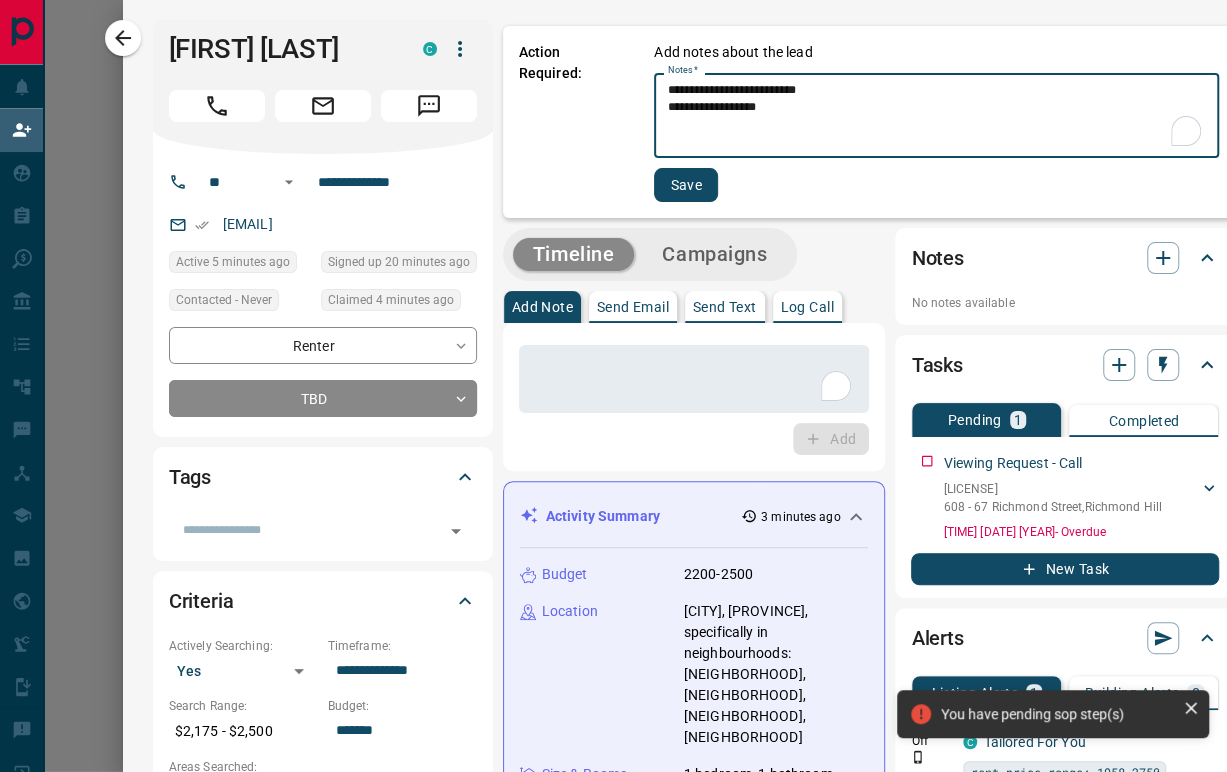 click on "**********" at bounding box center (936, 116) 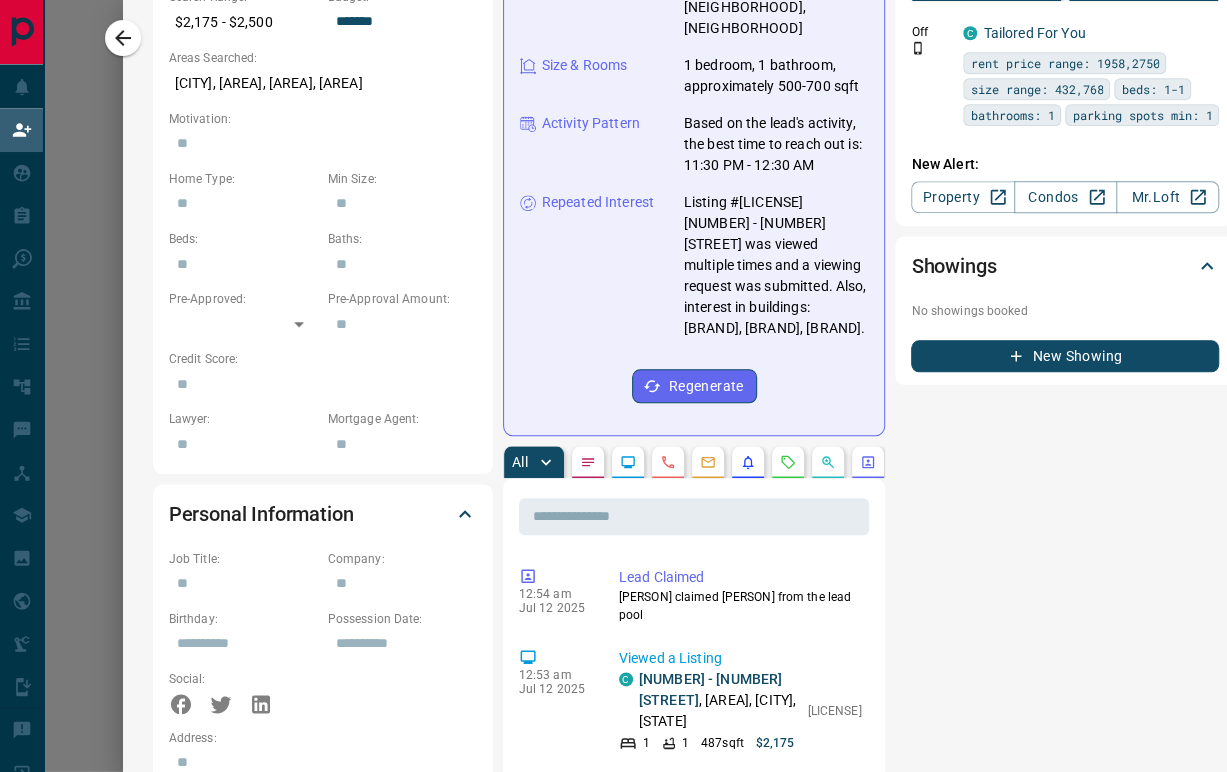 scroll, scrollTop: 888, scrollLeft: 0, axis: vertical 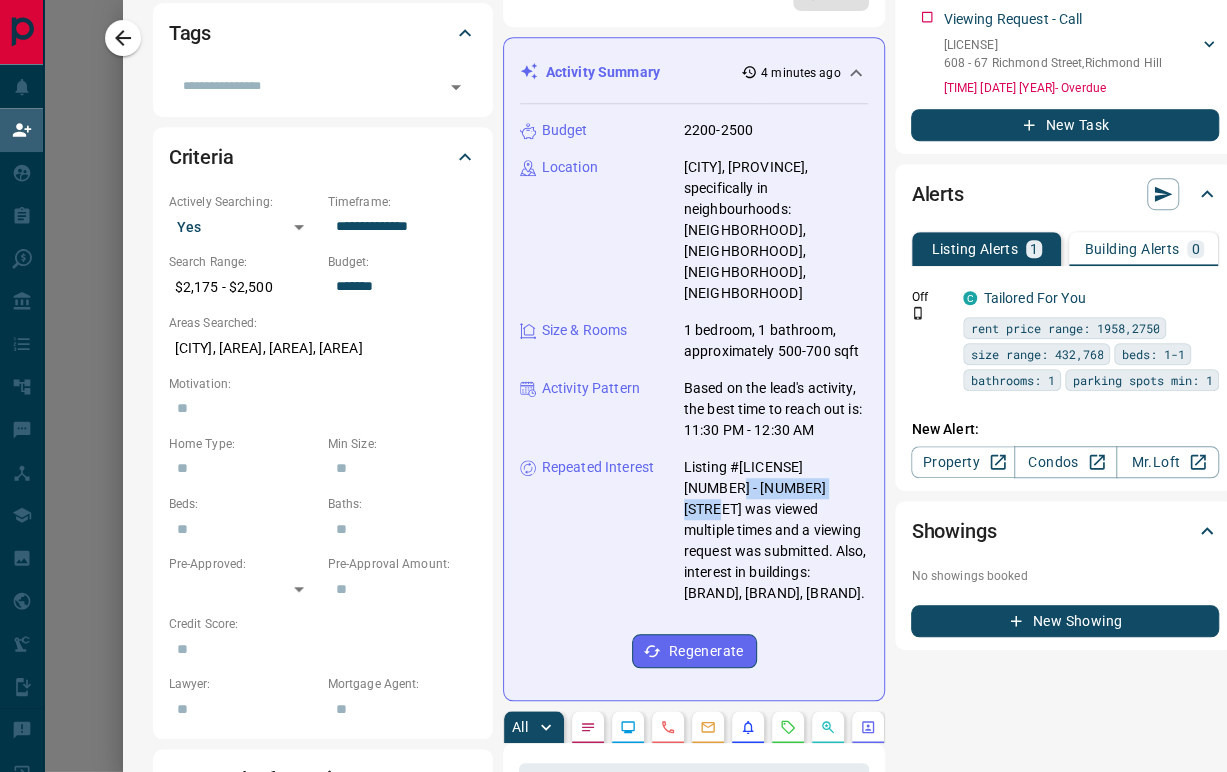 drag, startPoint x: 840, startPoint y: 422, endPoint x: 782, endPoint y: 438, distance: 60.166435 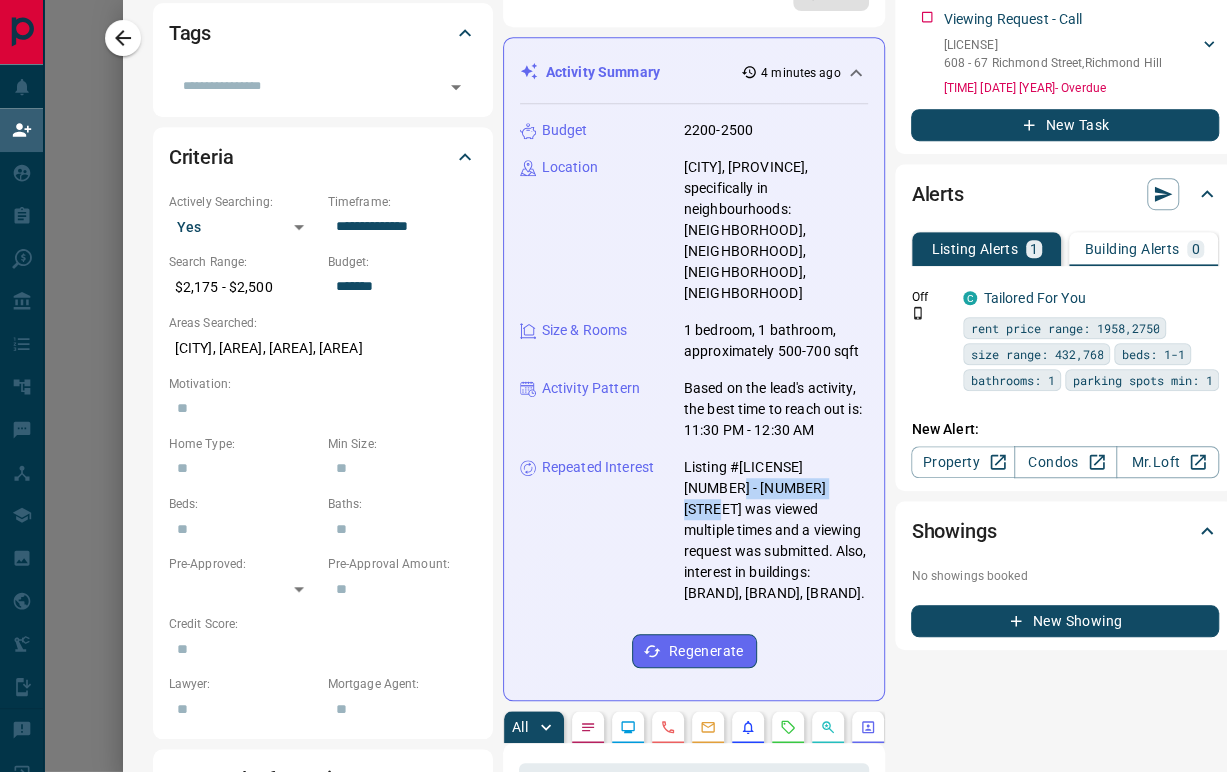 click on "Listing #N12266181 608 - 67 Richmond Street was viewed multiple times and a viewing request was submitted. Also, interest in buildings: ERA at Yonge Condos, The Gates of Bayview Glen VII, The Dynasty." at bounding box center (776, 530) 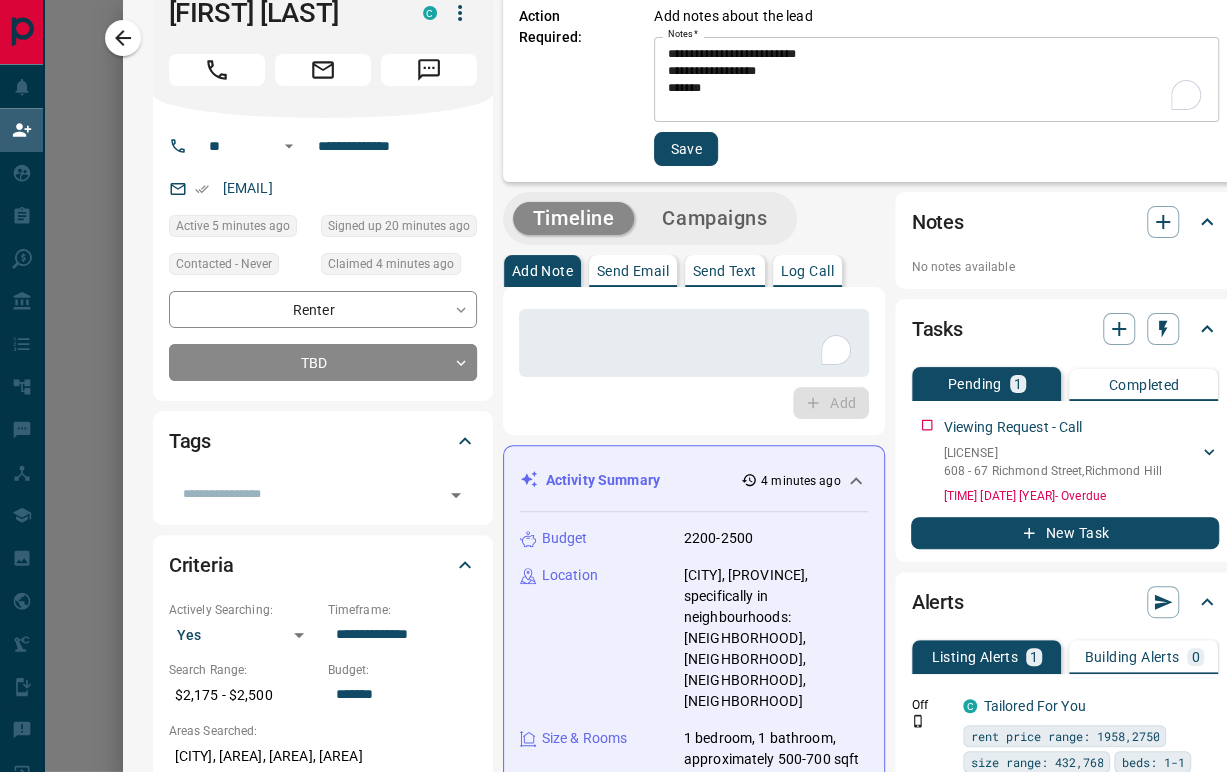 scroll, scrollTop: 0, scrollLeft: 0, axis: both 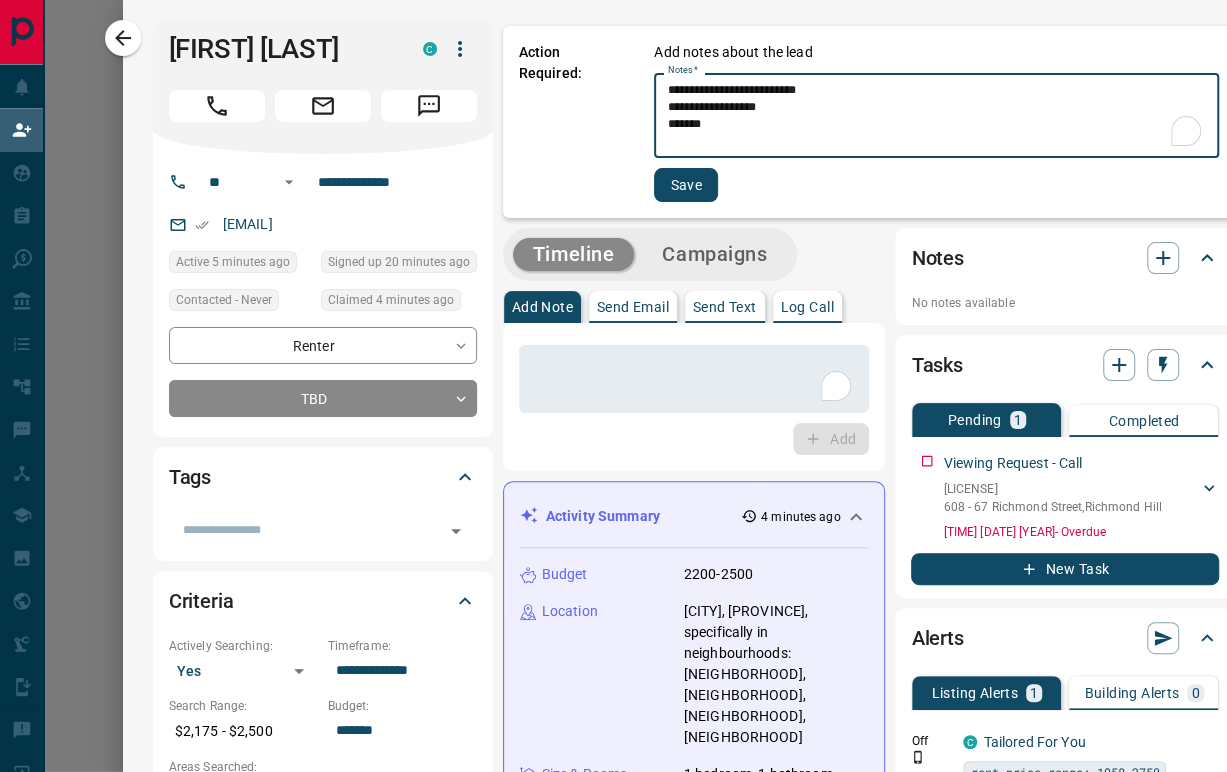click on "**********" at bounding box center [936, 116] 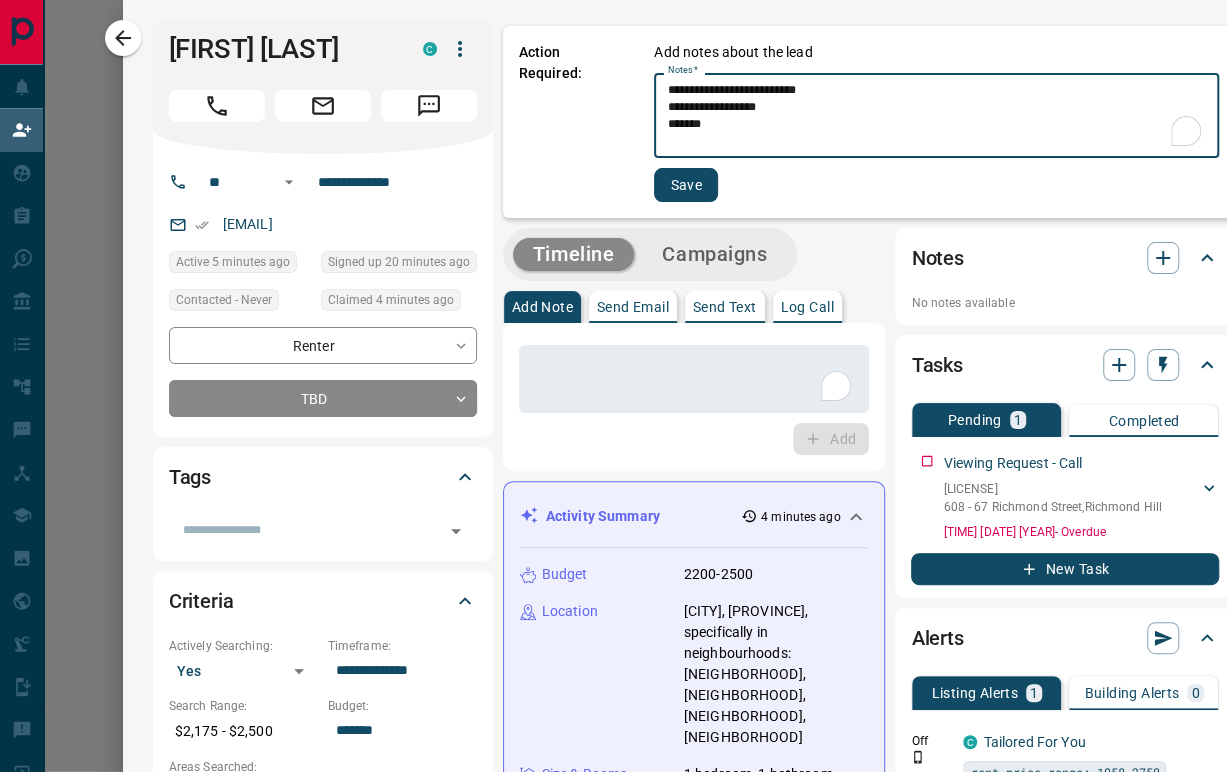 click on "**********" at bounding box center [936, 116] 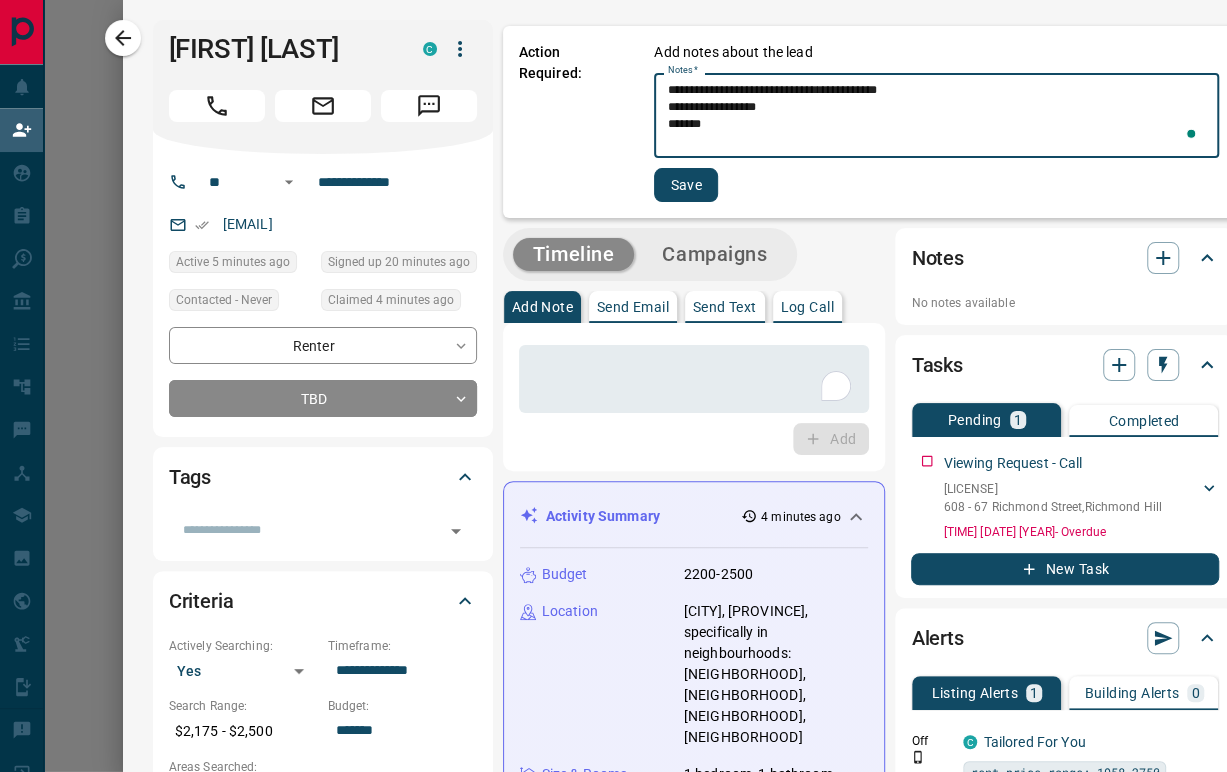paste on "**********" 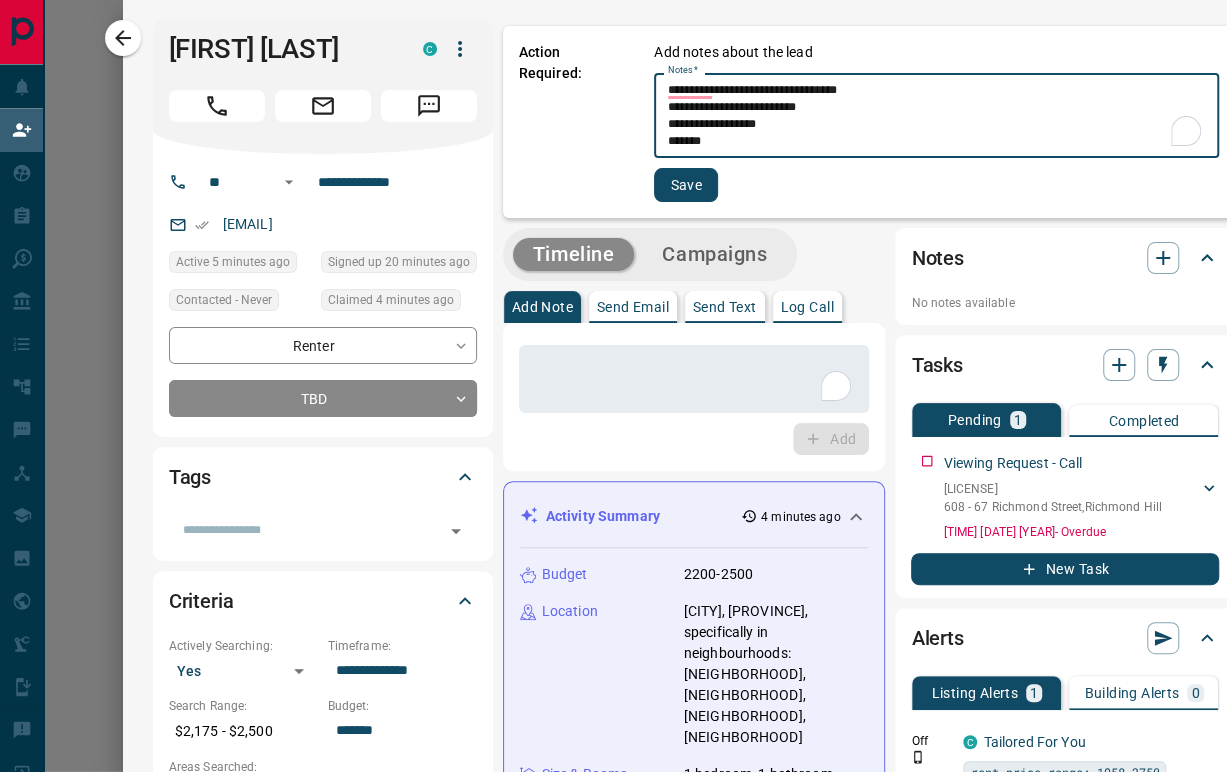 click on "**********" at bounding box center (936, 116) 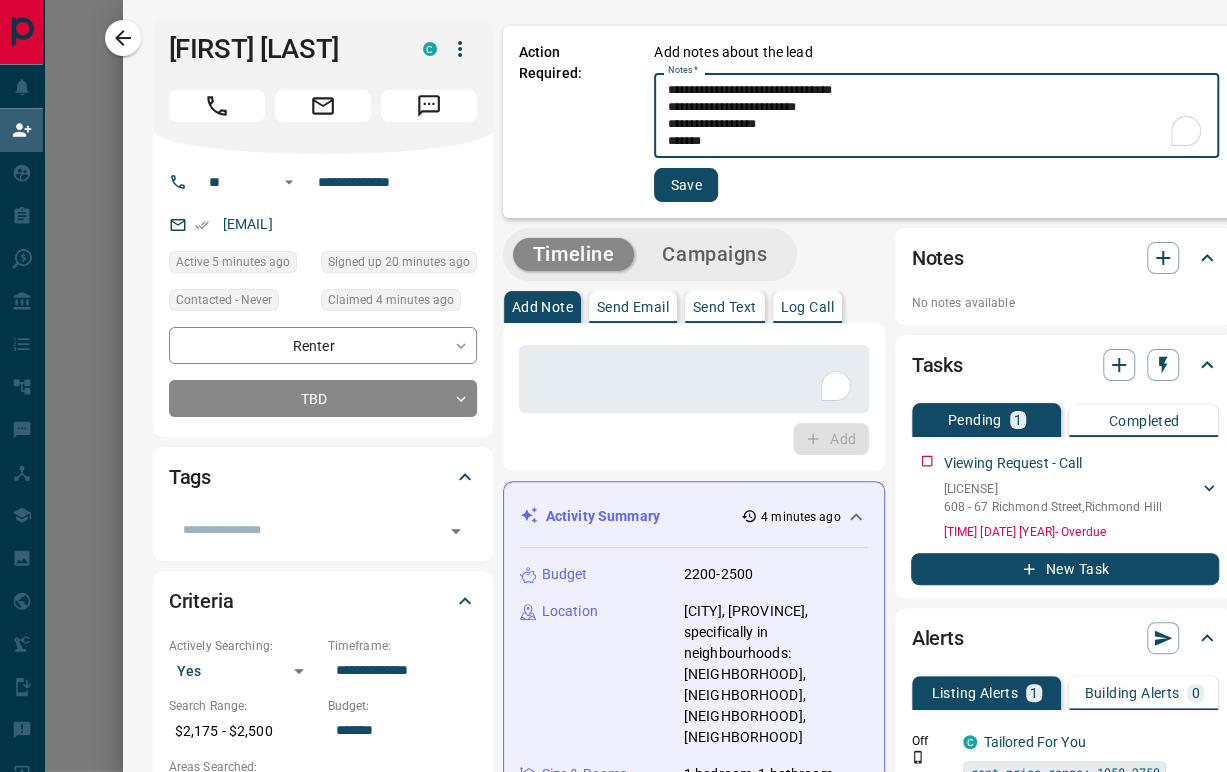 click on "**********" at bounding box center [936, 116] 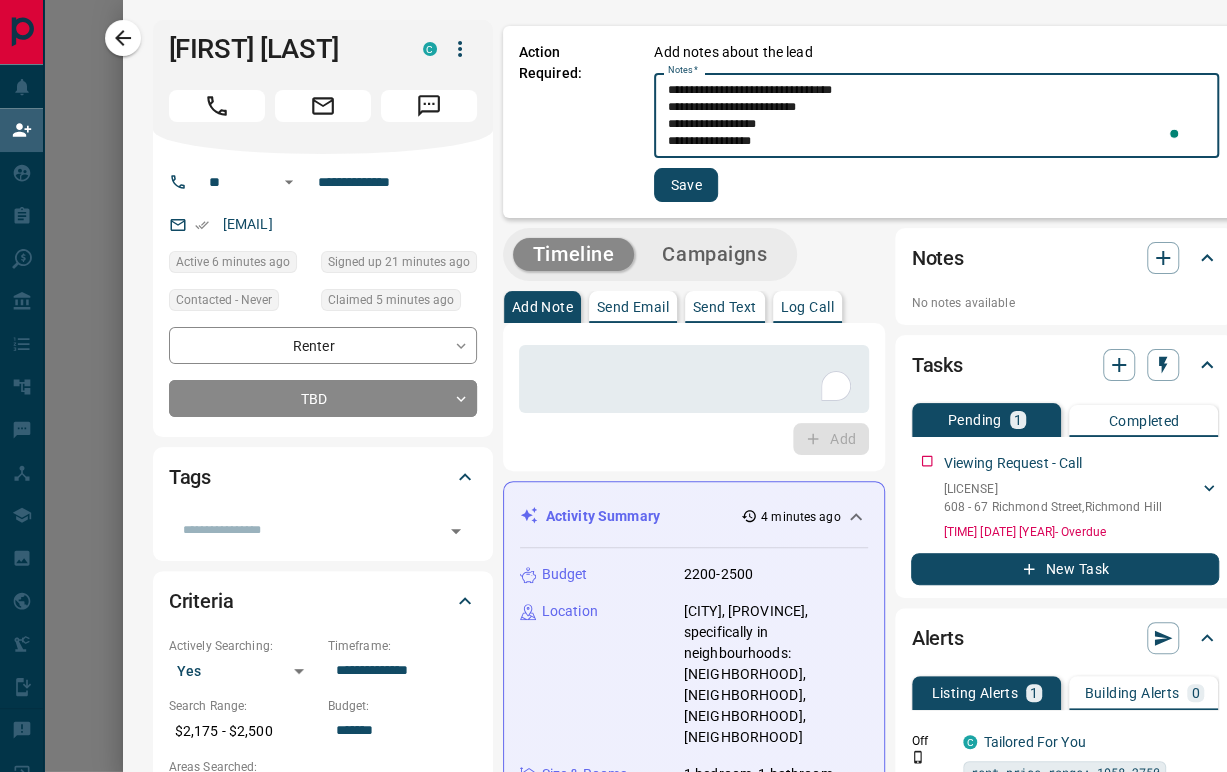 scroll, scrollTop: 16, scrollLeft: 0, axis: vertical 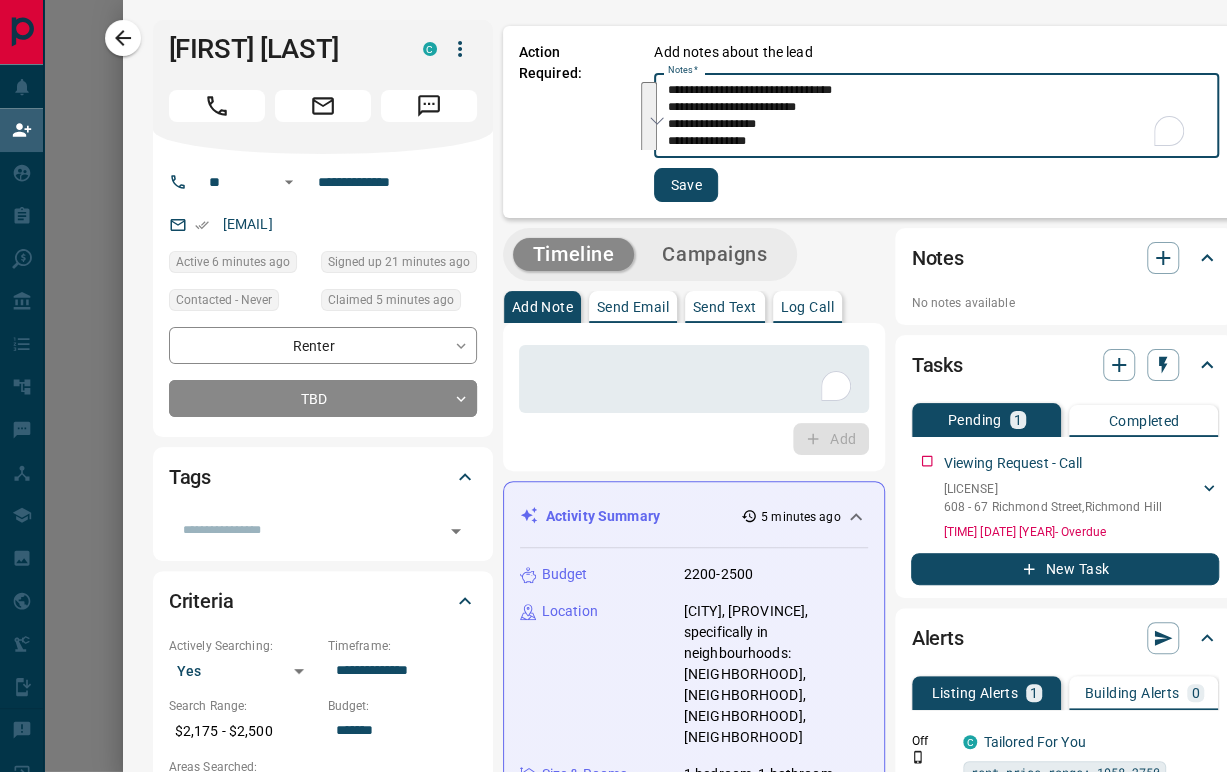 drag, startPoint x: 976, startPoint y: 143, endPoint x: 648, endPoint y: 94, distance: 331.63986 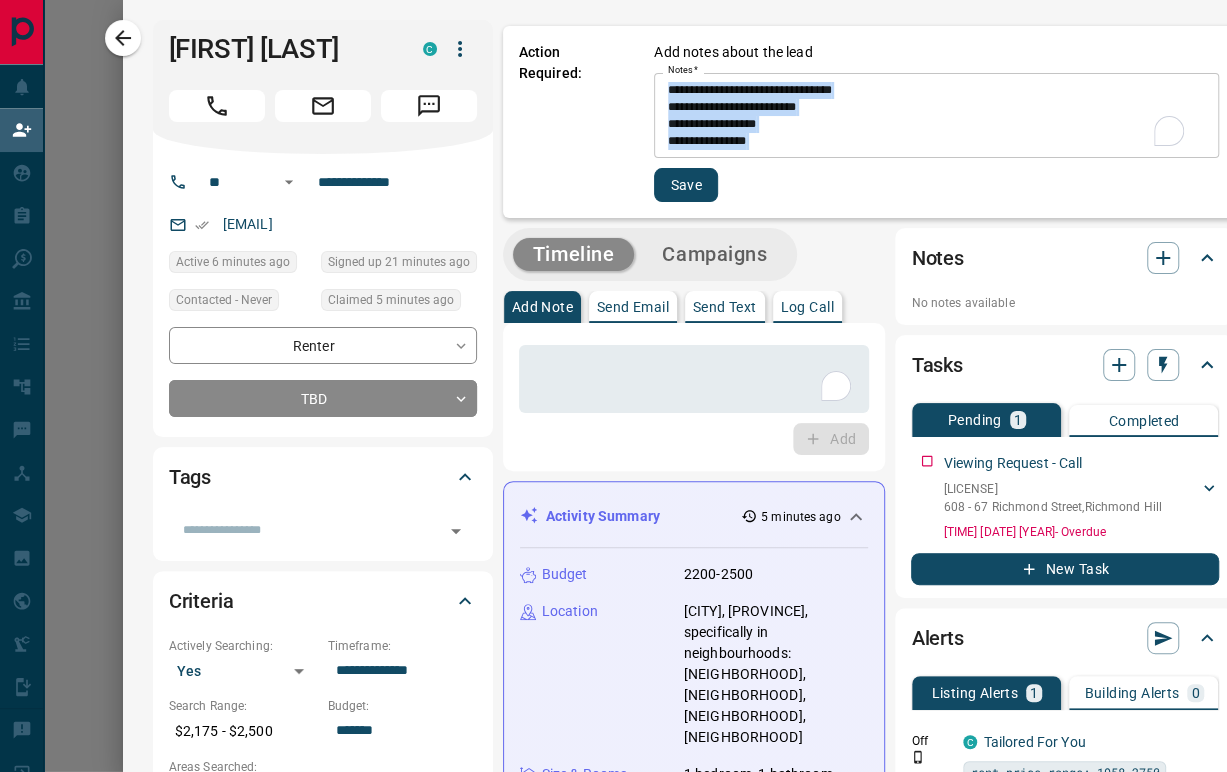 drag, startPoint x: 651, startPoint y: 86, endPoint x: 962, endPoint y: 156, distance: 318.7805 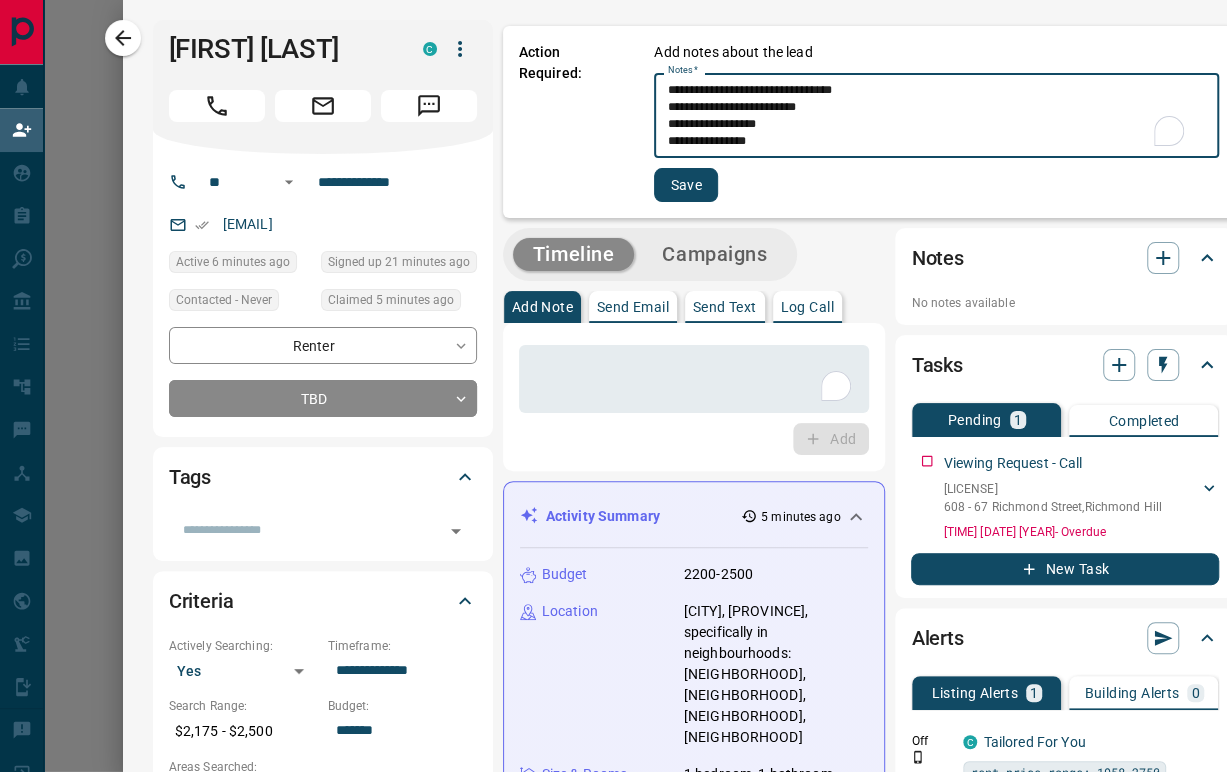 click on "**********" at bounding box center (936, 116) 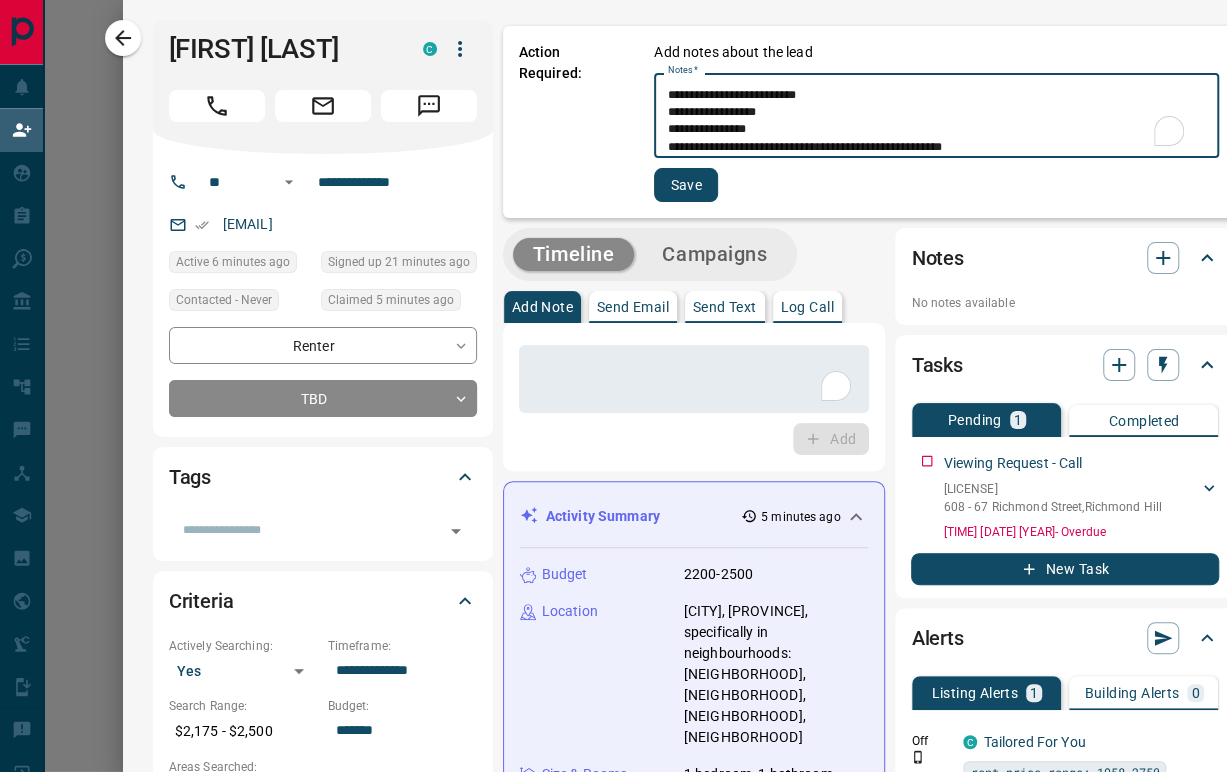 scroll, scrollTop: 17, scrollLeft: 0, axis: vertical 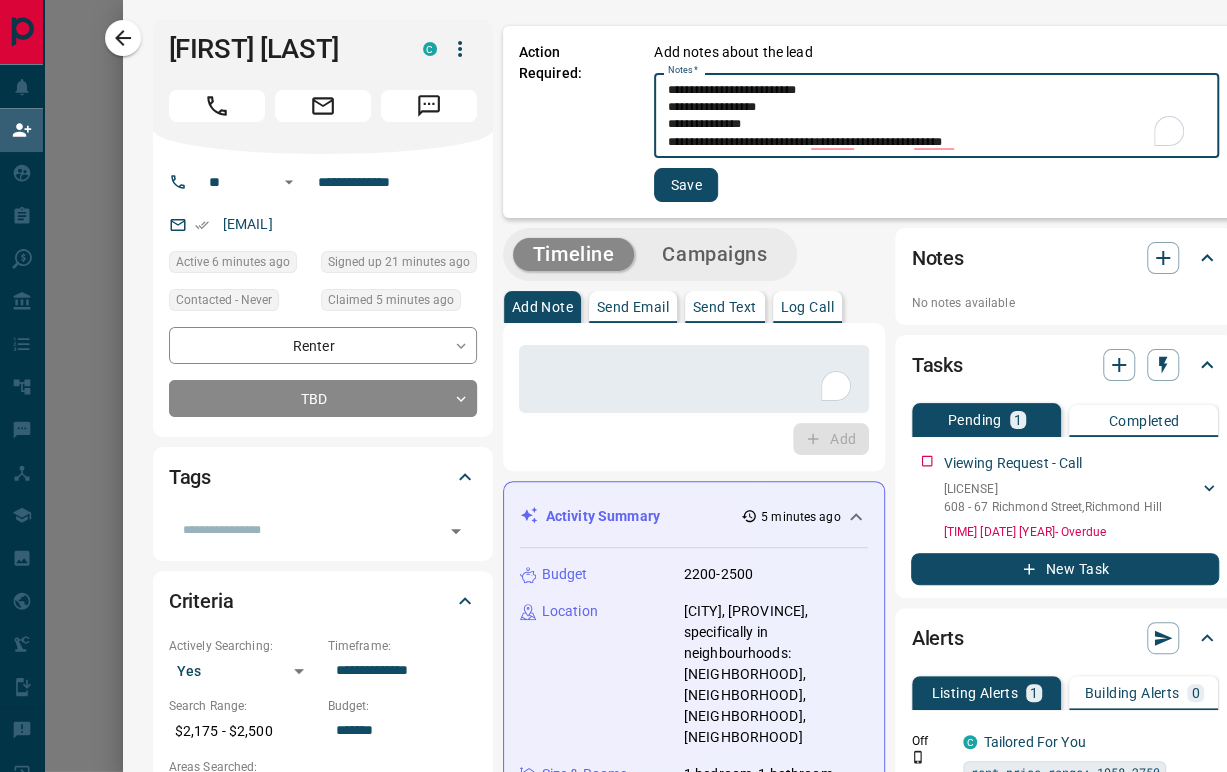 type on "**********" 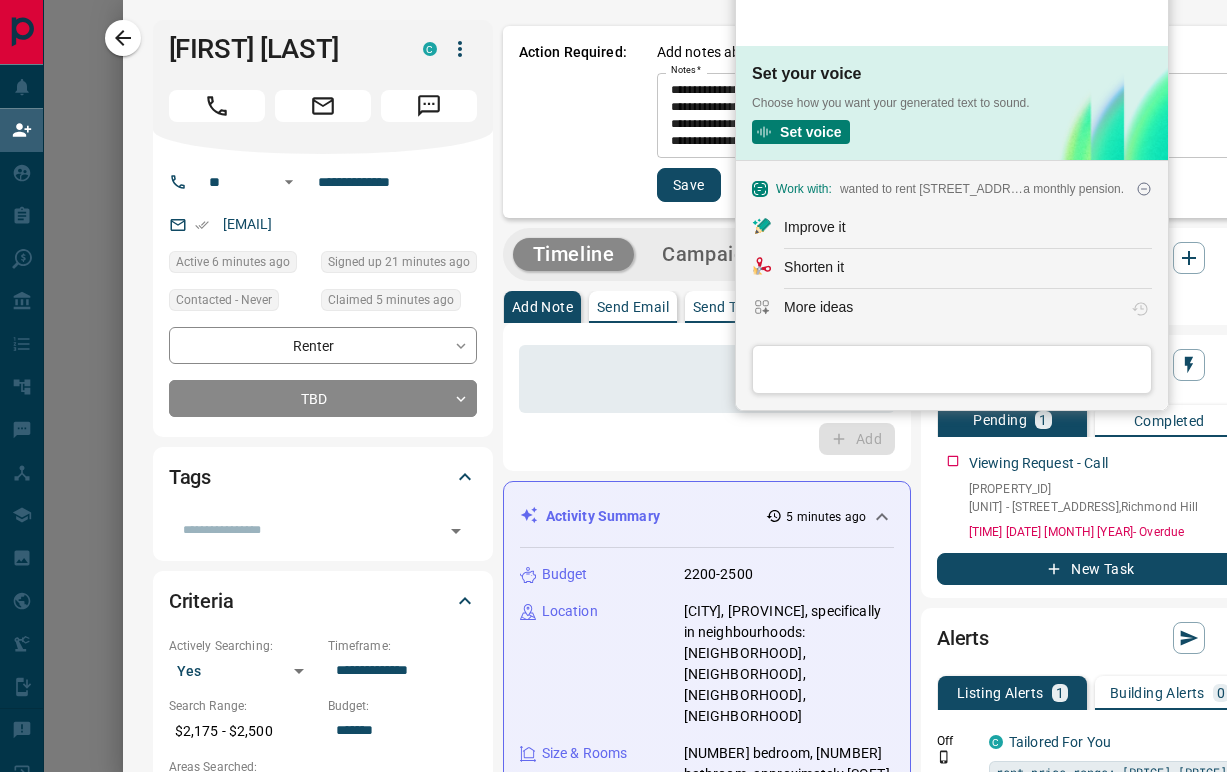 scroll, scrollTop: 0, scrollLeft: 0, axis: both 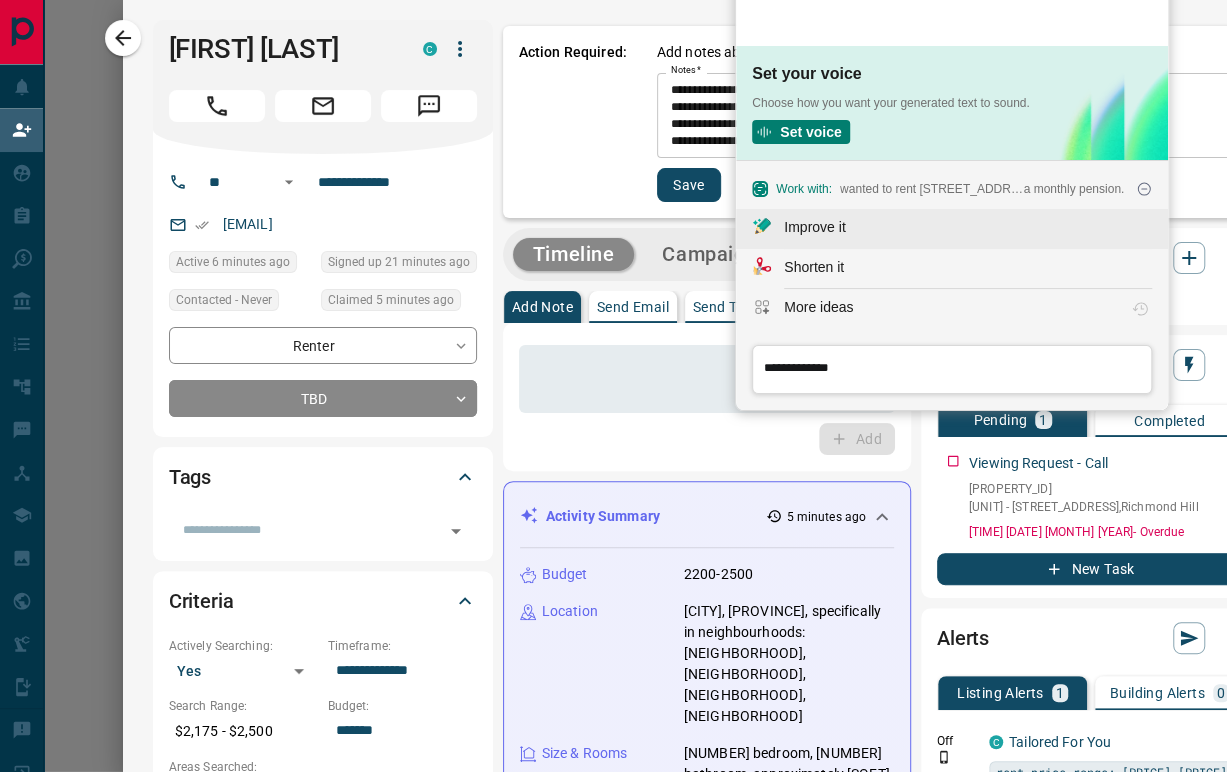 click on "Improve it" 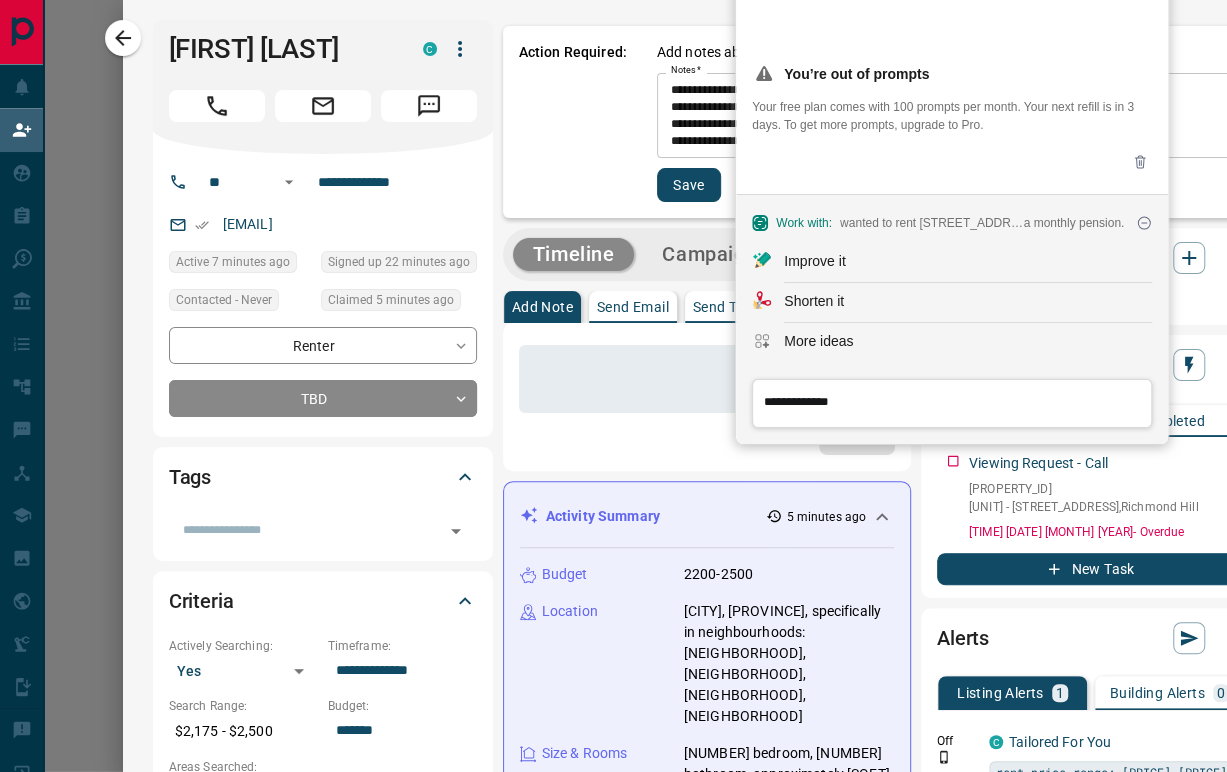 click 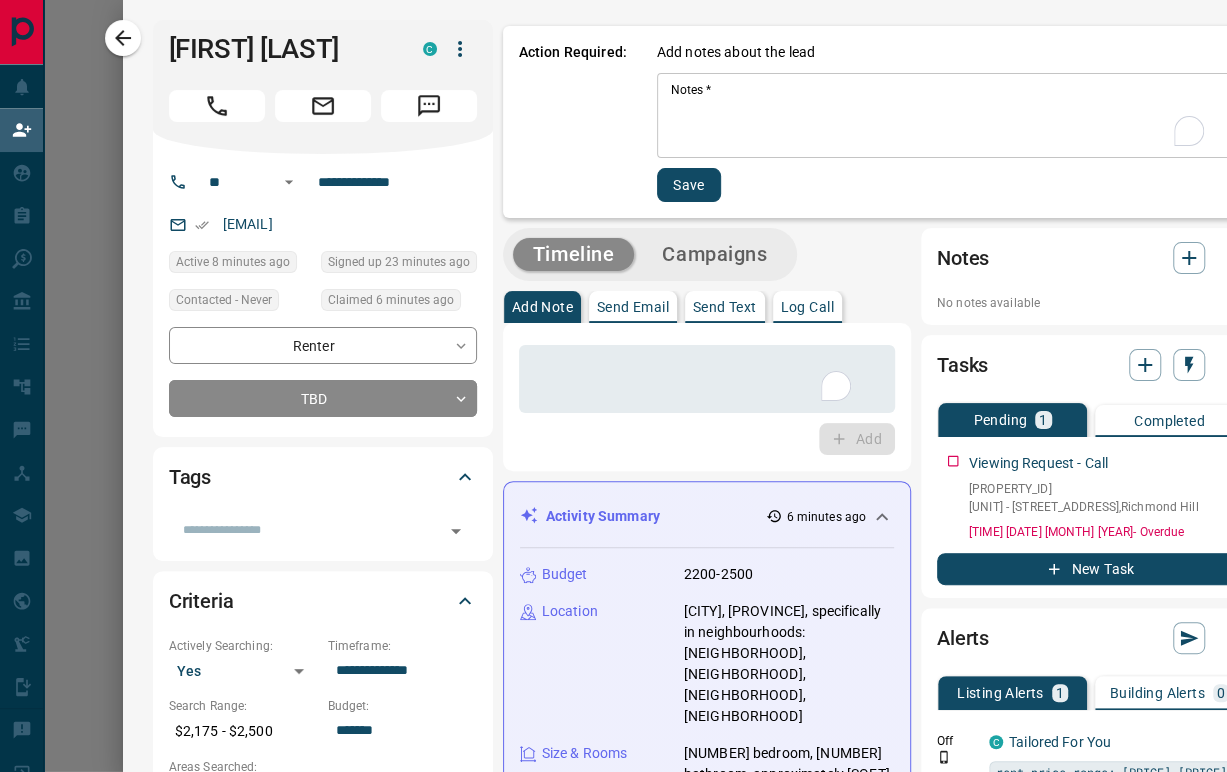 click on "Notes   *" at bounding box center [939, 116] 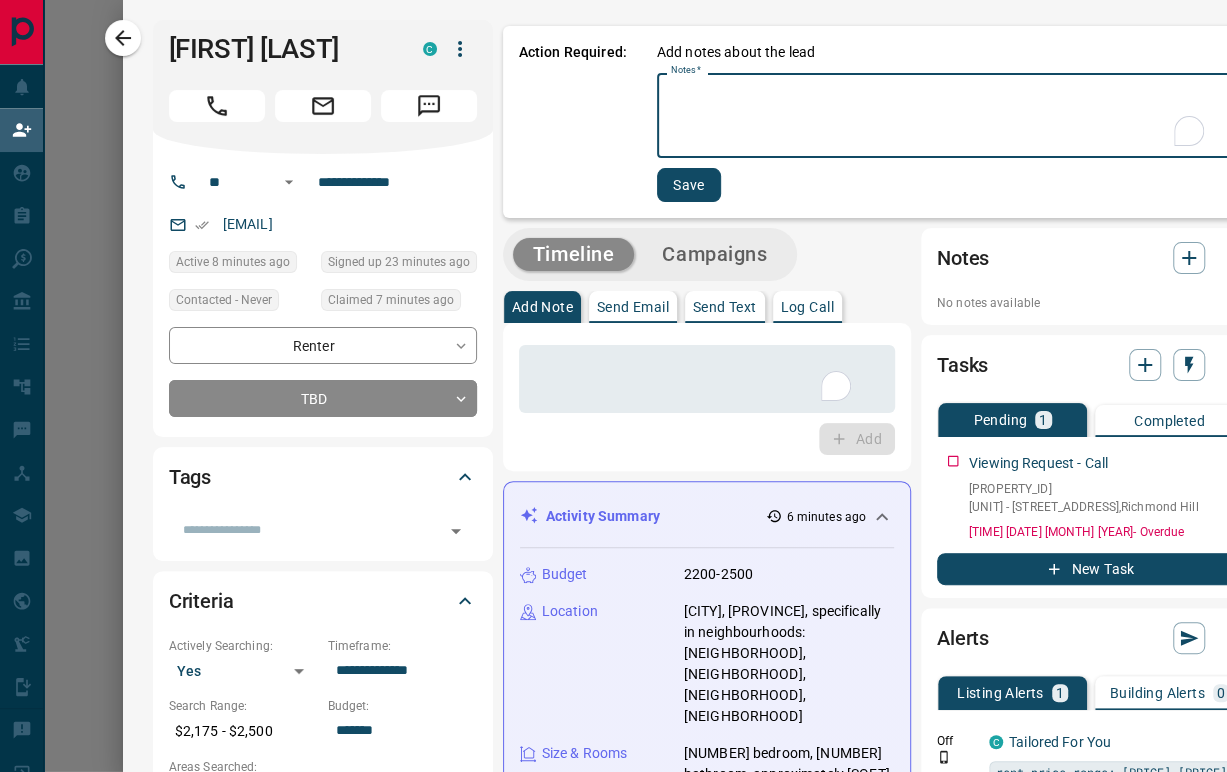 paste on "**********" 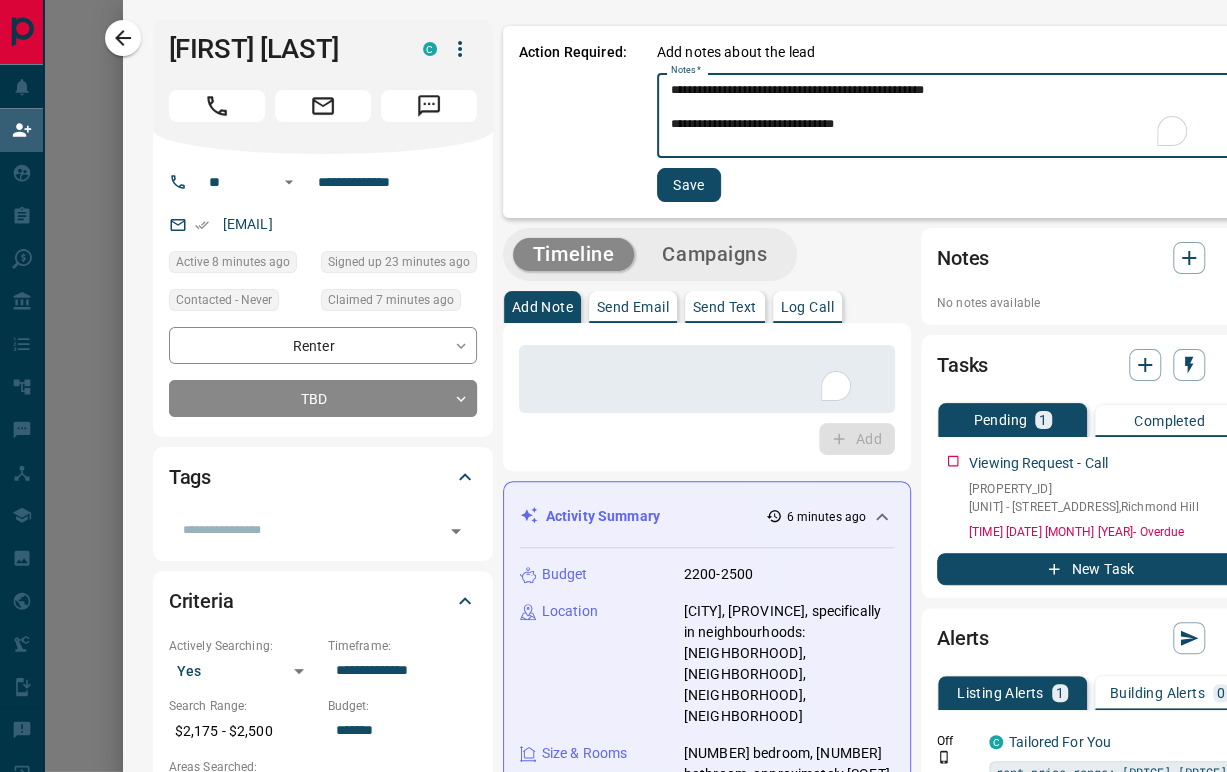scroll, scrollTop: 85, scrollLeft: 0, axis: vertical 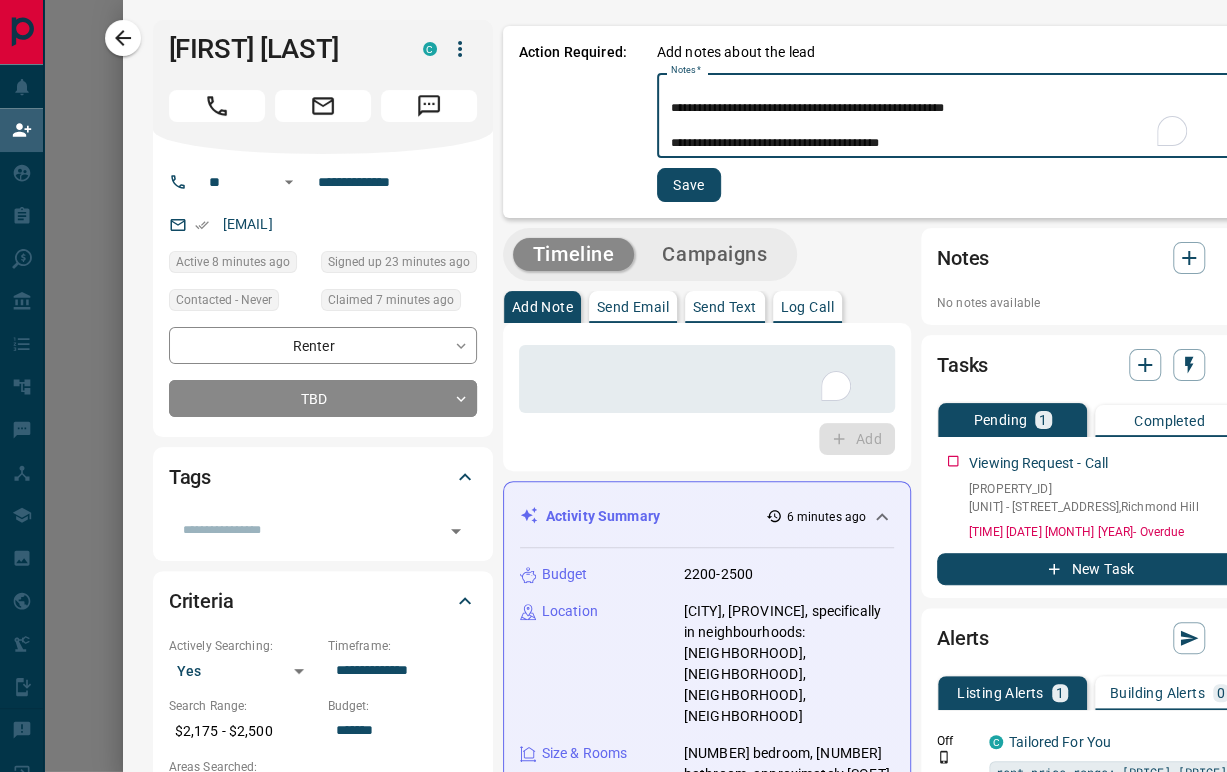 click on "**********" at bounding box center [939, 116] 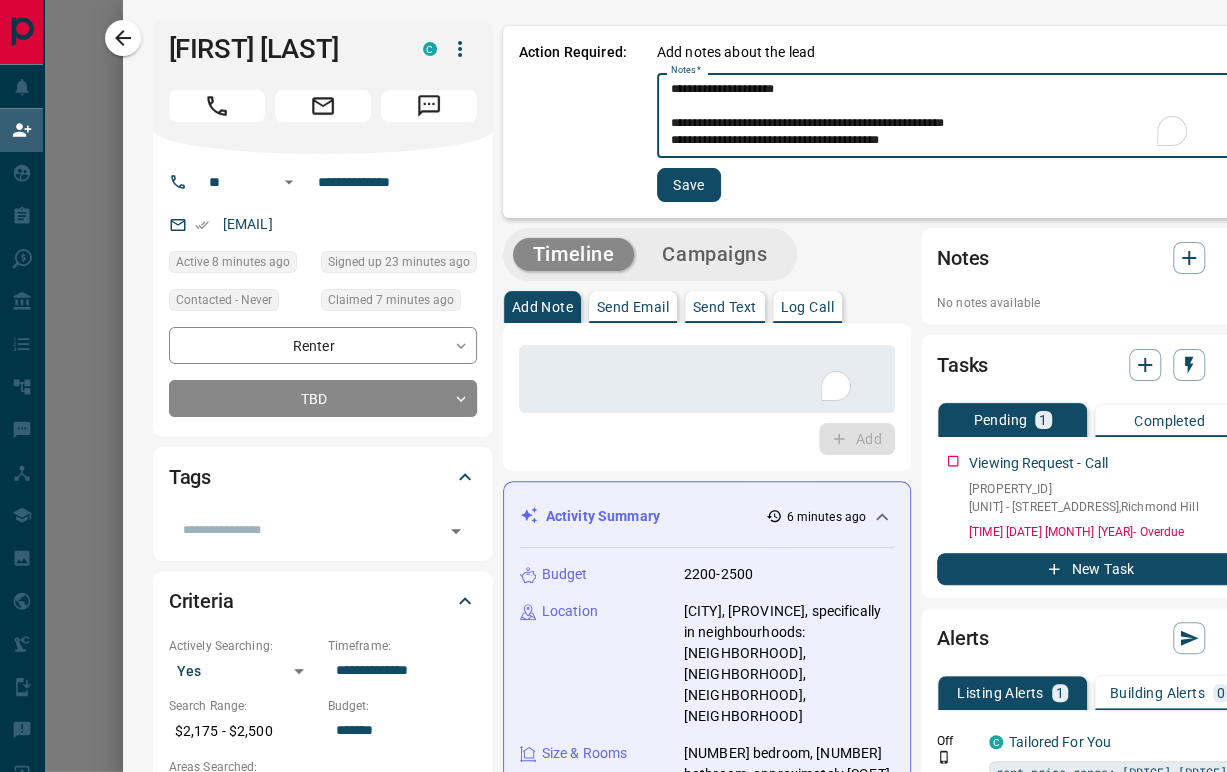 scroll, scrollTop: 68, scrollLeft: 0, axis: vertical 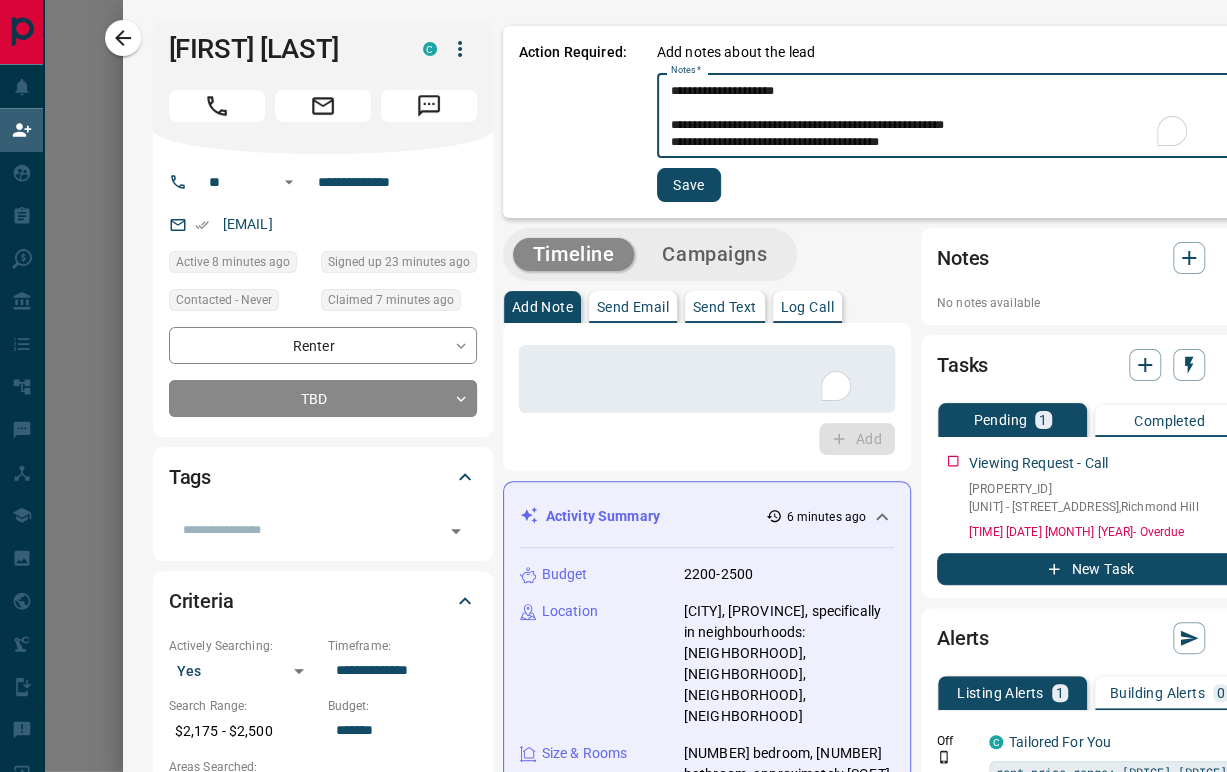 click on "**********" at bounding box center [939, 116] 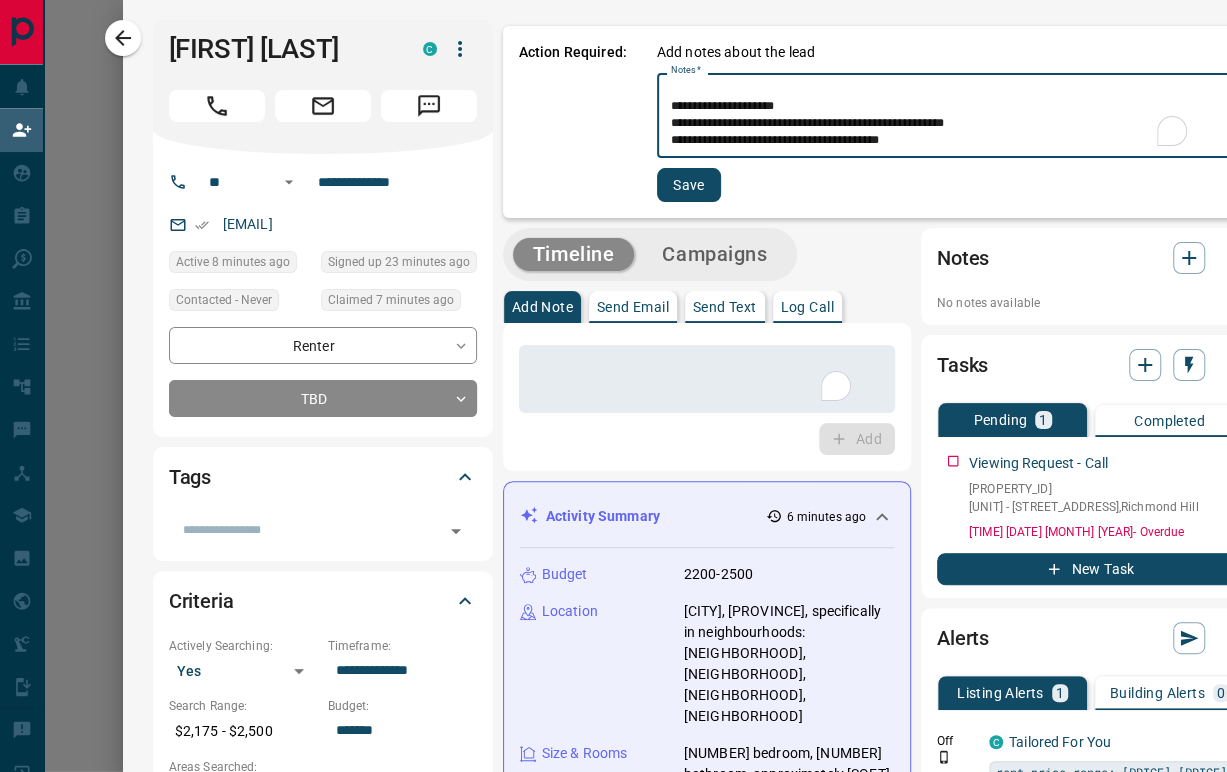 scroll, scrollTop: 50, scrollLeft: 0, axis: vertical 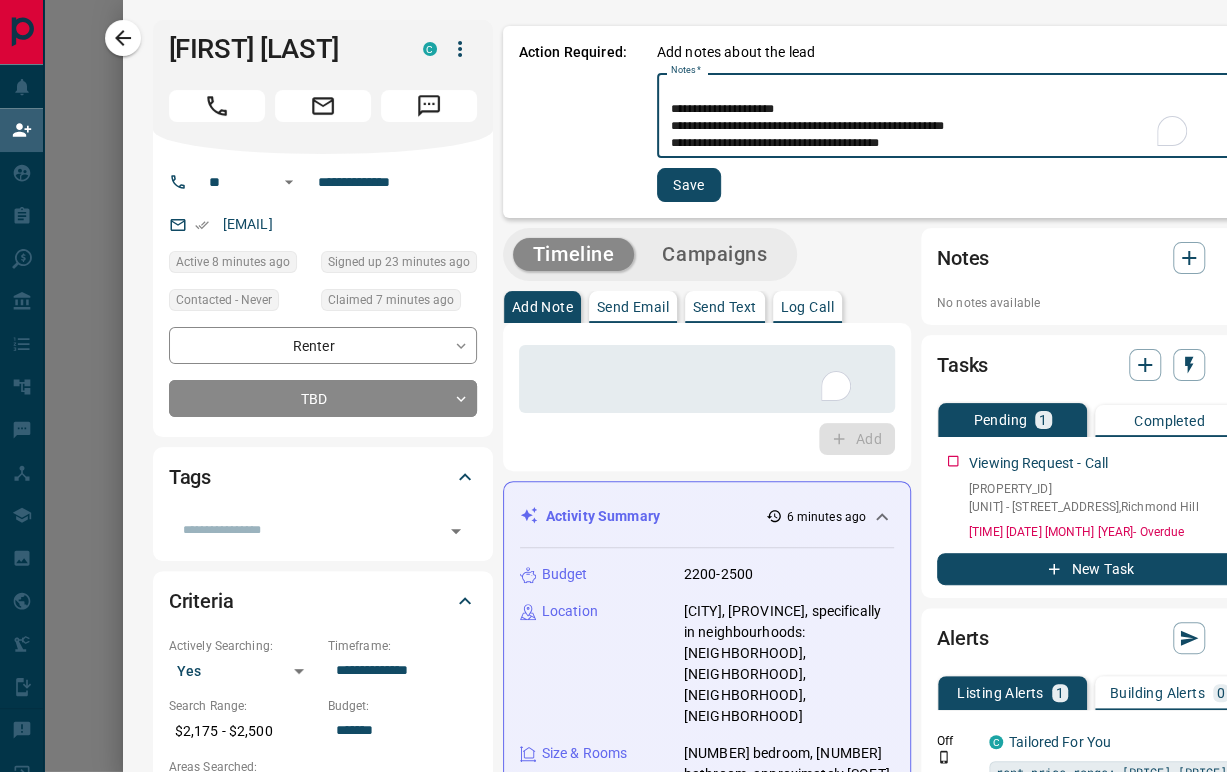 click on "**********" at bounding box center (939, 116) 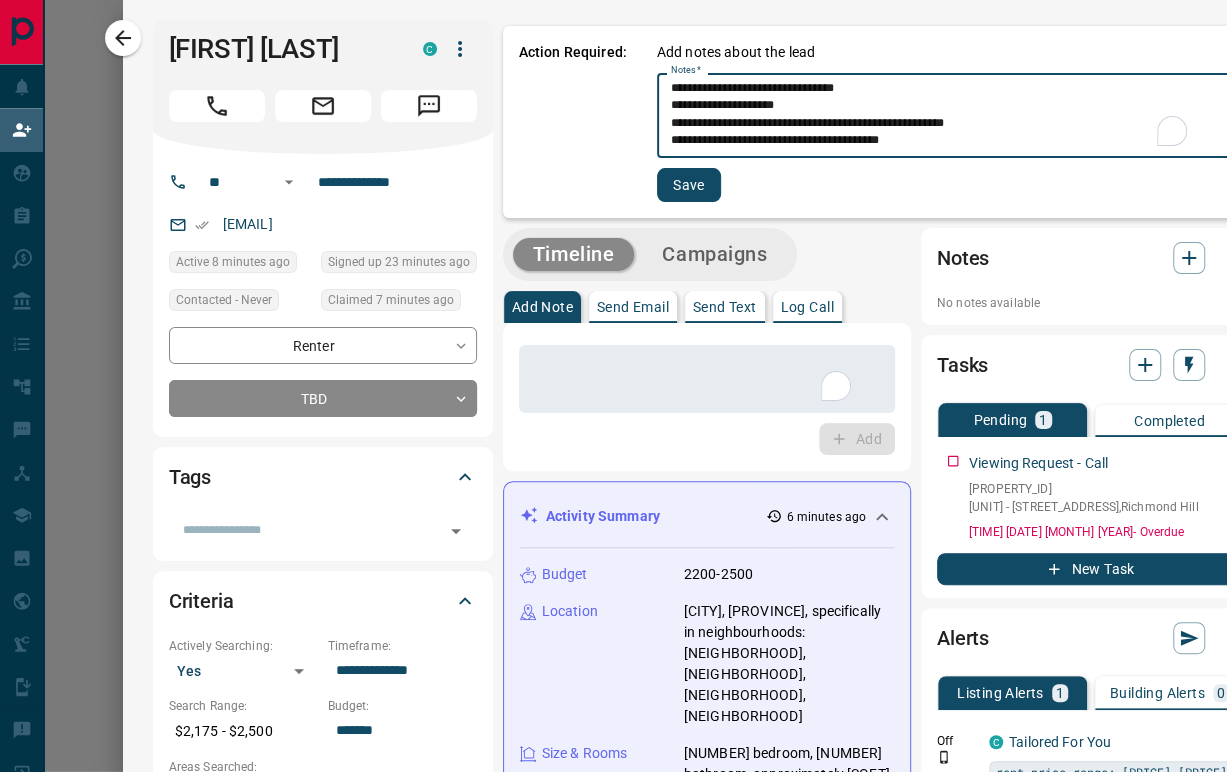 scroll, scrollTop: 33, scrollLeft: 0, axis: vertical 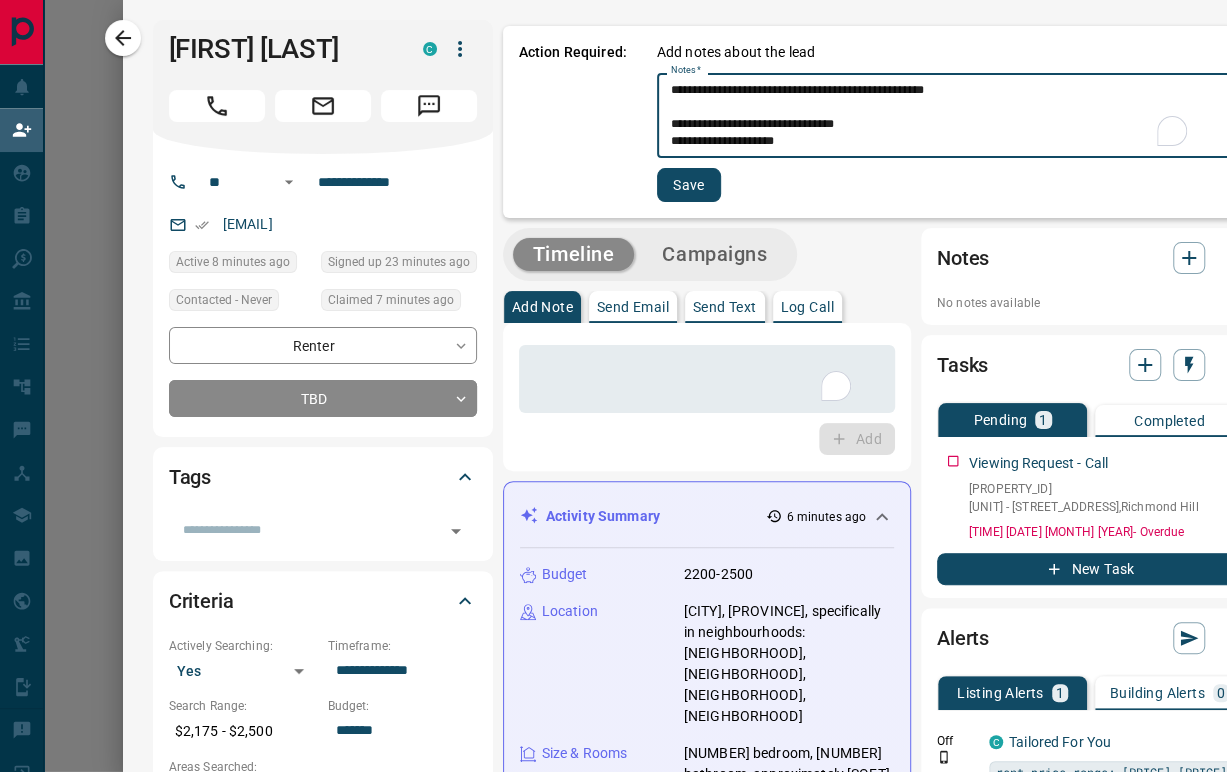 click on "**********" at bounding box center (939, 116) 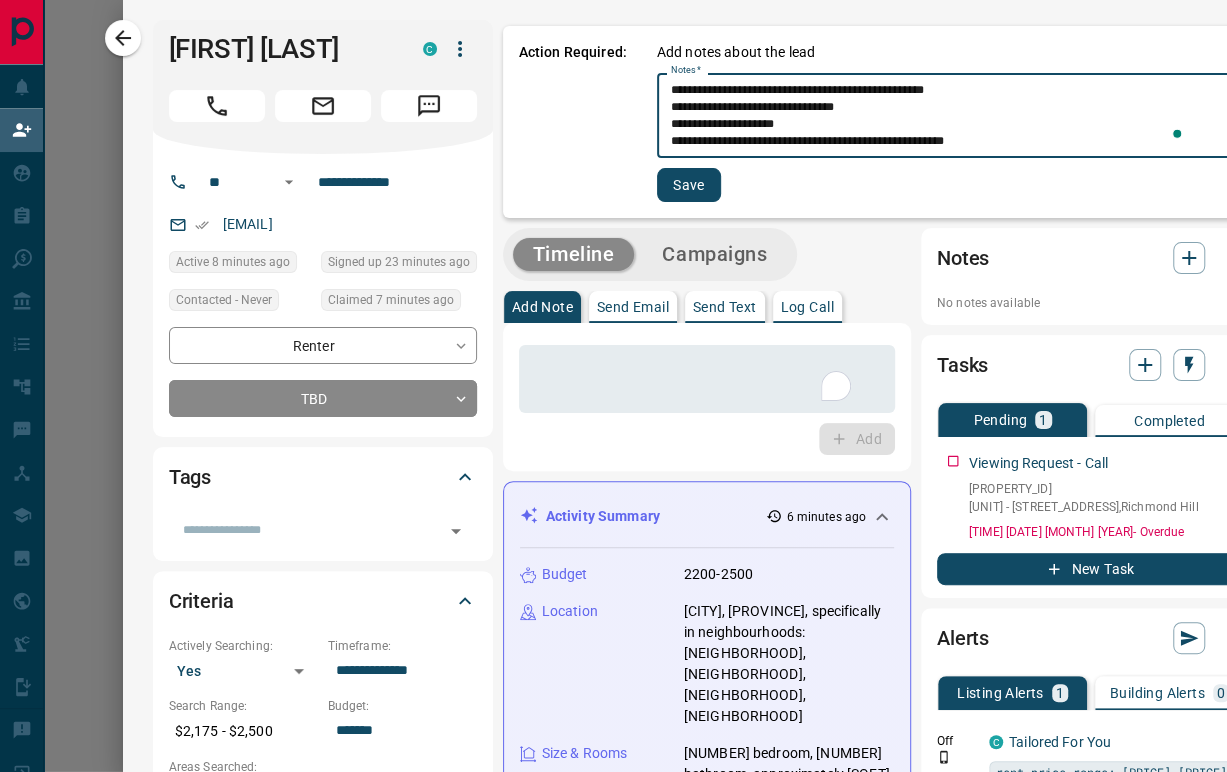 scroll, scrollTop: 15, scrollLeft: 0, axis: vertical 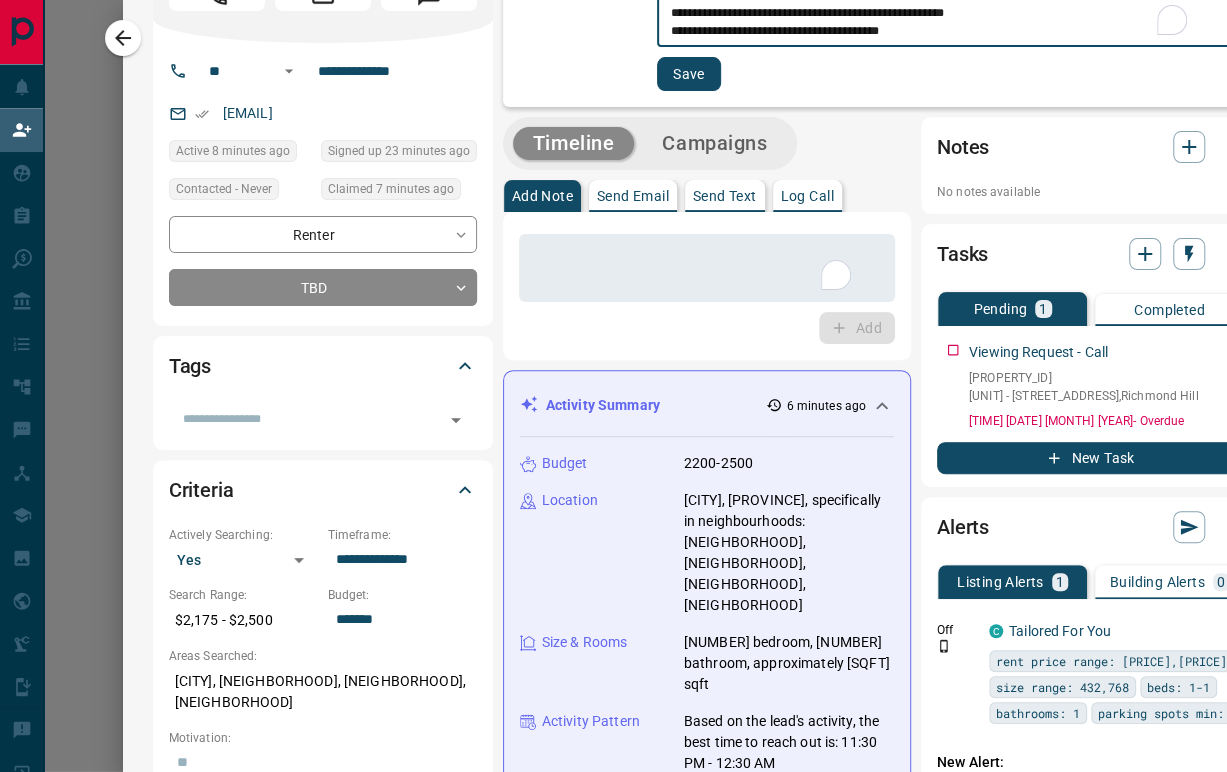 type on "**********" 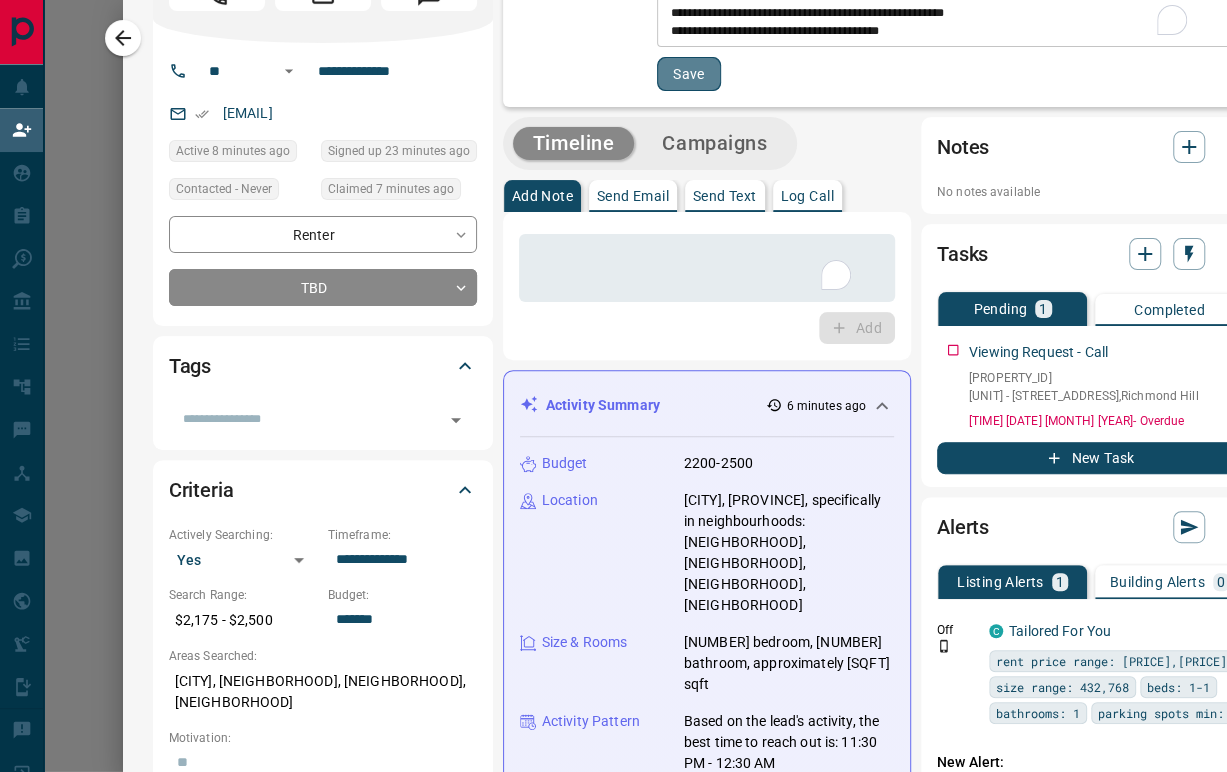 click on "Save" at bounding box center (689, 74) 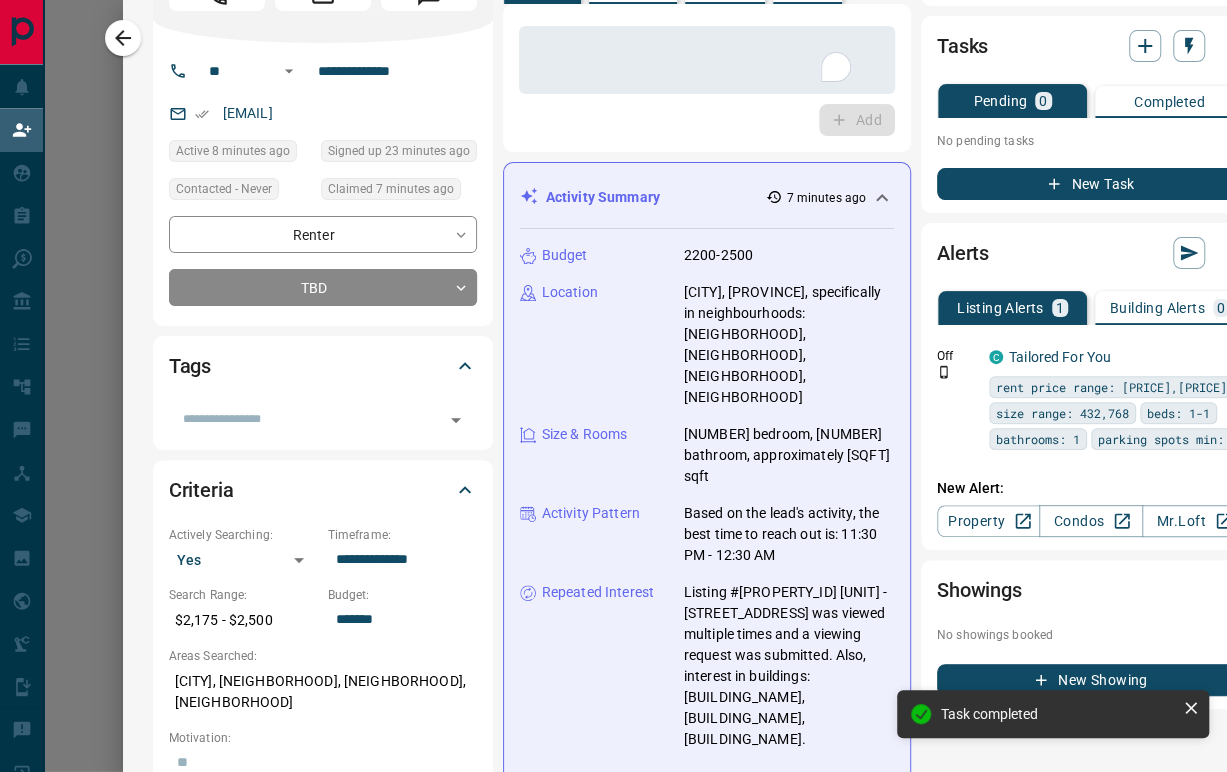 scroll, scrollTop: 38, scrollLeft: 0, axis: vertical 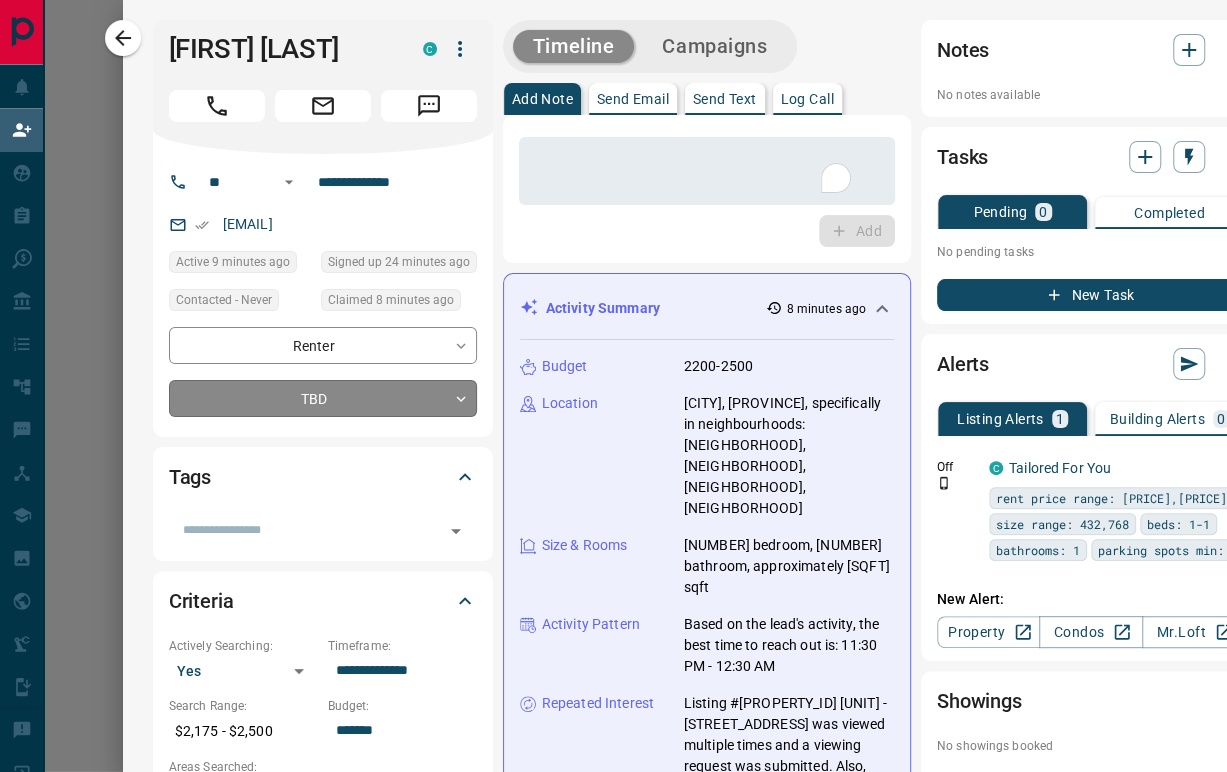 click on "Lead Transfers Claim Leads My Leads Tasks Opportunities Deals Campaigns Automations Messages Broker Bay Training Media Services Agent Resources Precon Worksheet Mobile Apps Disclosure Logout My Daily Quota Renter 3 / 3 Buyer 6 / 6 Precon 0 / 6 Filters 1 Lead Transfers 1 Pending Refresh Name Contact Search   Search Range Location Requests AI Status Recent Opportunities (30d) Renter Gloria Huh C gloriah9xx@x +1- 64764835xx Active $2K - $3K Richmond Hill Viewing Request   ( 1 ) Requested a Viewing High Interest Favourite Renter Derek Kast C Derxx@x +1- 51950276xx $2K - $2K Toronto, Downtown Renter Mastaneh Noroollah C mn1mastxx@x +1- 64760702xx $2K - $4K Toronto, Etobicoke High Interest Renter Esther Wei C estherwei20xx@x +1- 43766263xx $2K - $4K Toronto, Downtown Renter K H C kimhennigaxx@x +1- 61329708xx $3K - $3K Toronto, Etobicoke High Interest Renter Shanell Grandez C shanellgrandxx@x +1- 43766097xx $2K - $2K Toronto, Downtown High Interest Renter Rafael Spuldar C spuldxx@x +1- 51469119xx $2K - $2K Renter C" at bounding box center (613, 341) 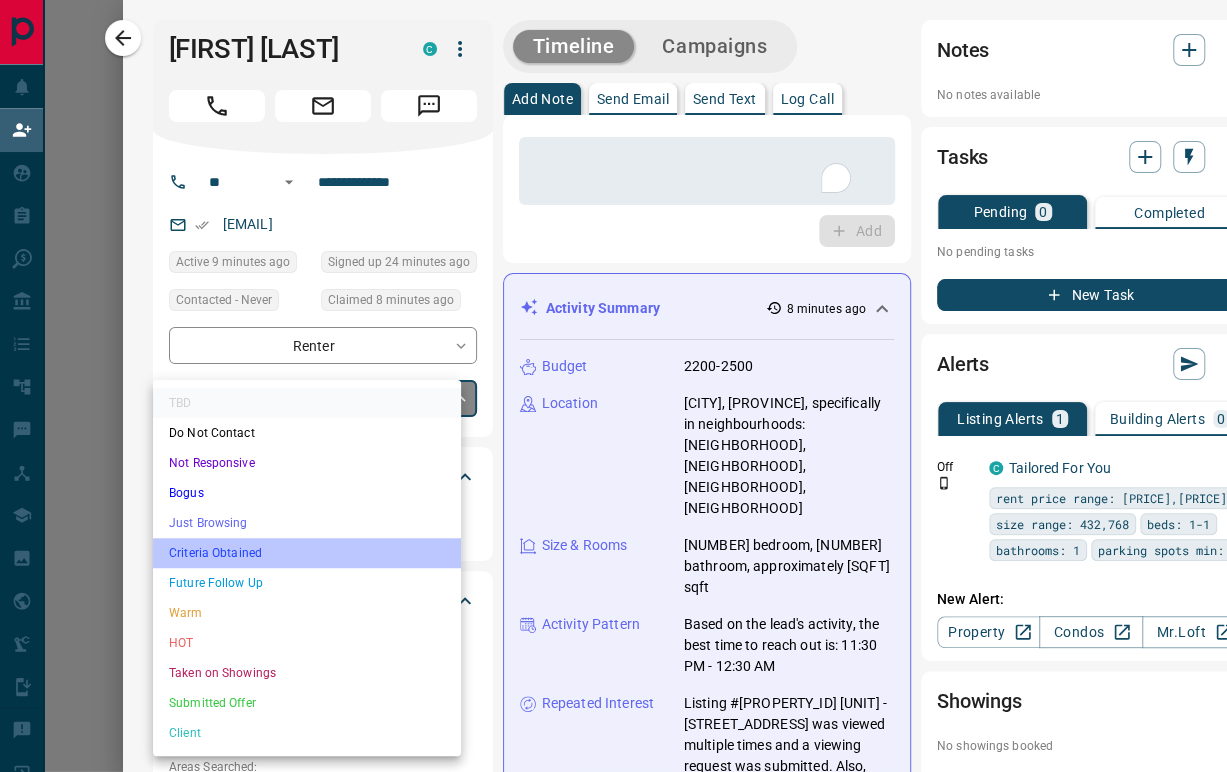 click on "Criteria Obtained" at bounding box center [307, 553] 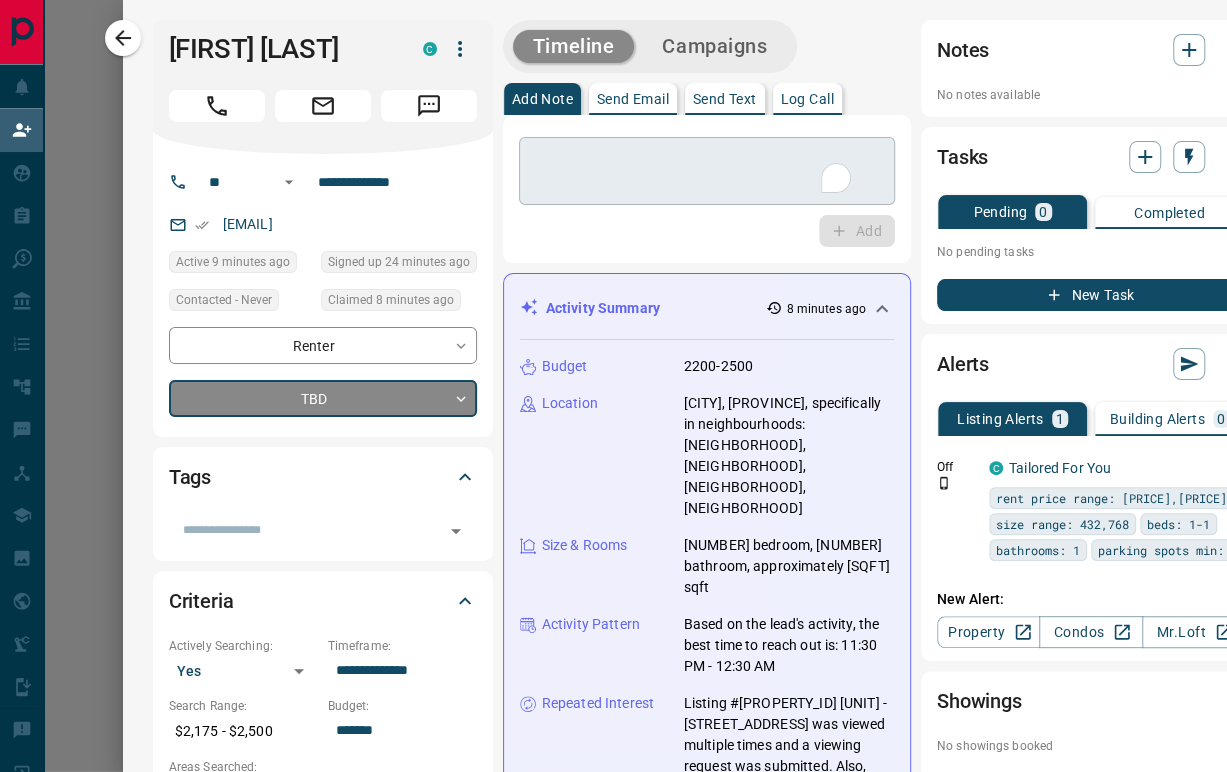 click at bounding box center [694, 171] 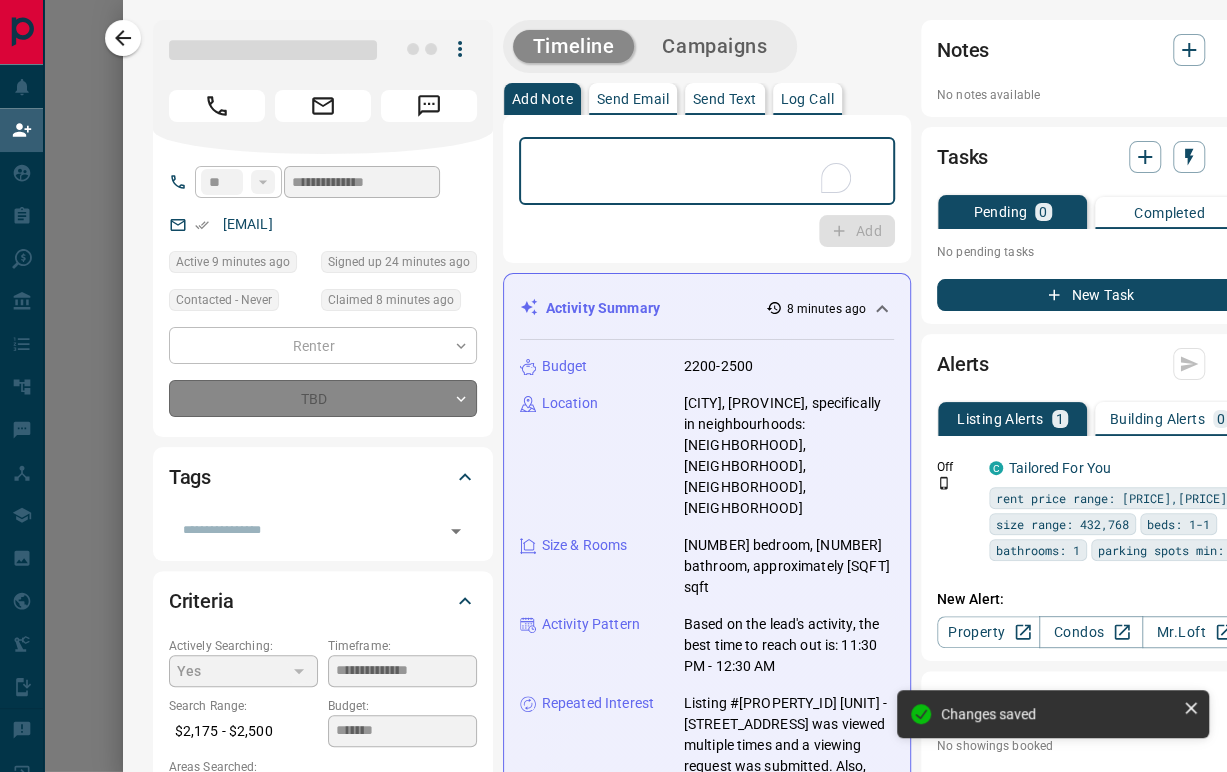 type on "*" 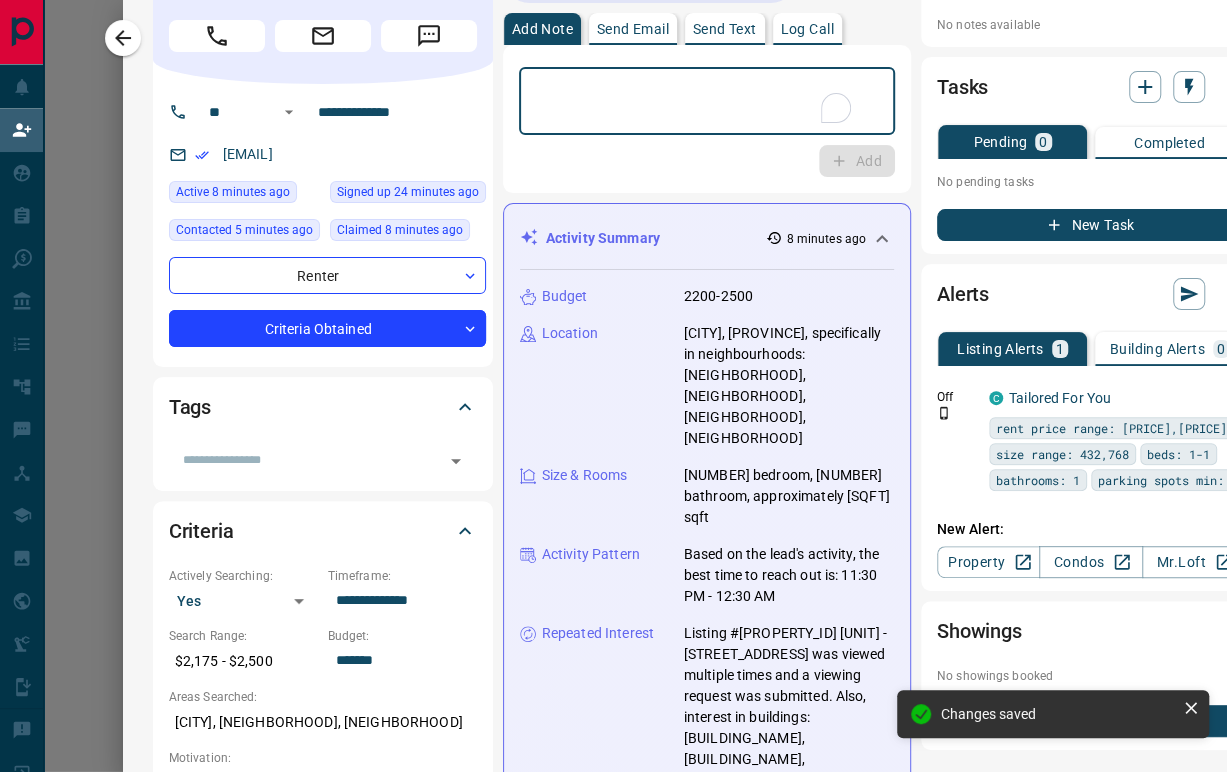 scroll, scrollTop: 0, scrollLeft: 0, axis: both 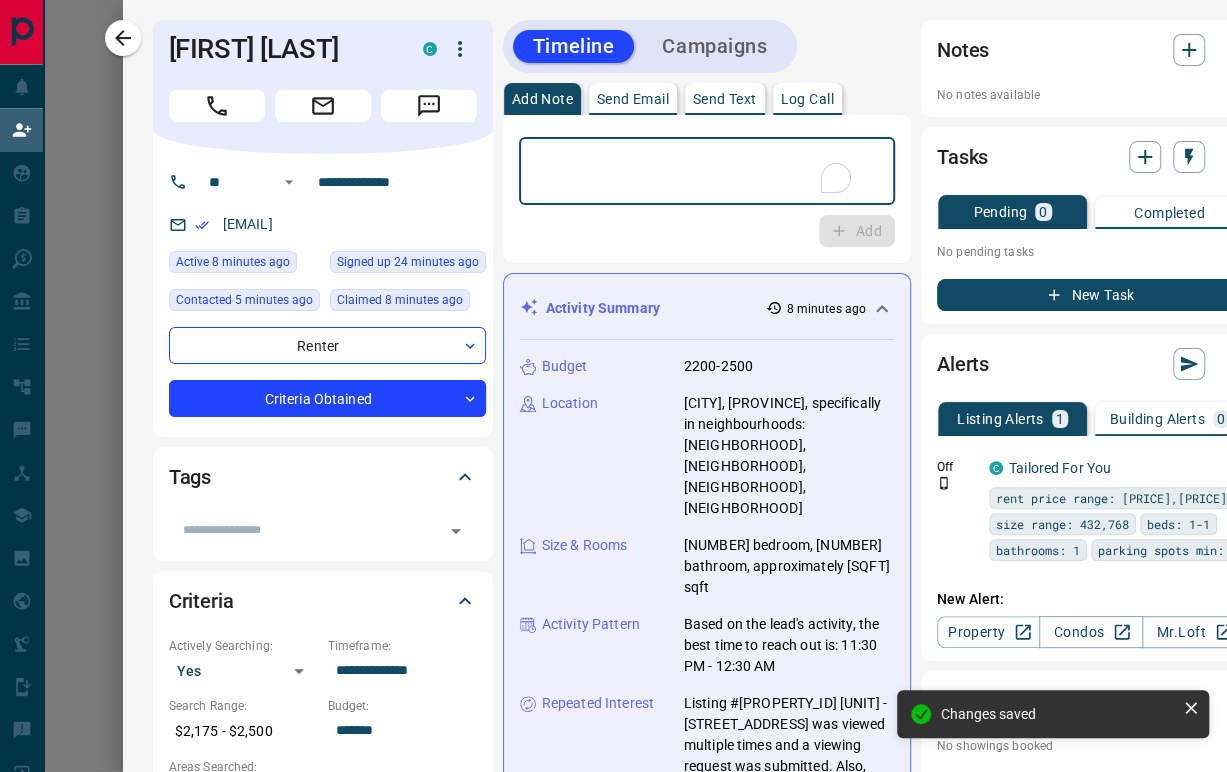 click on "Send Email" at bounding box center (633, 99) 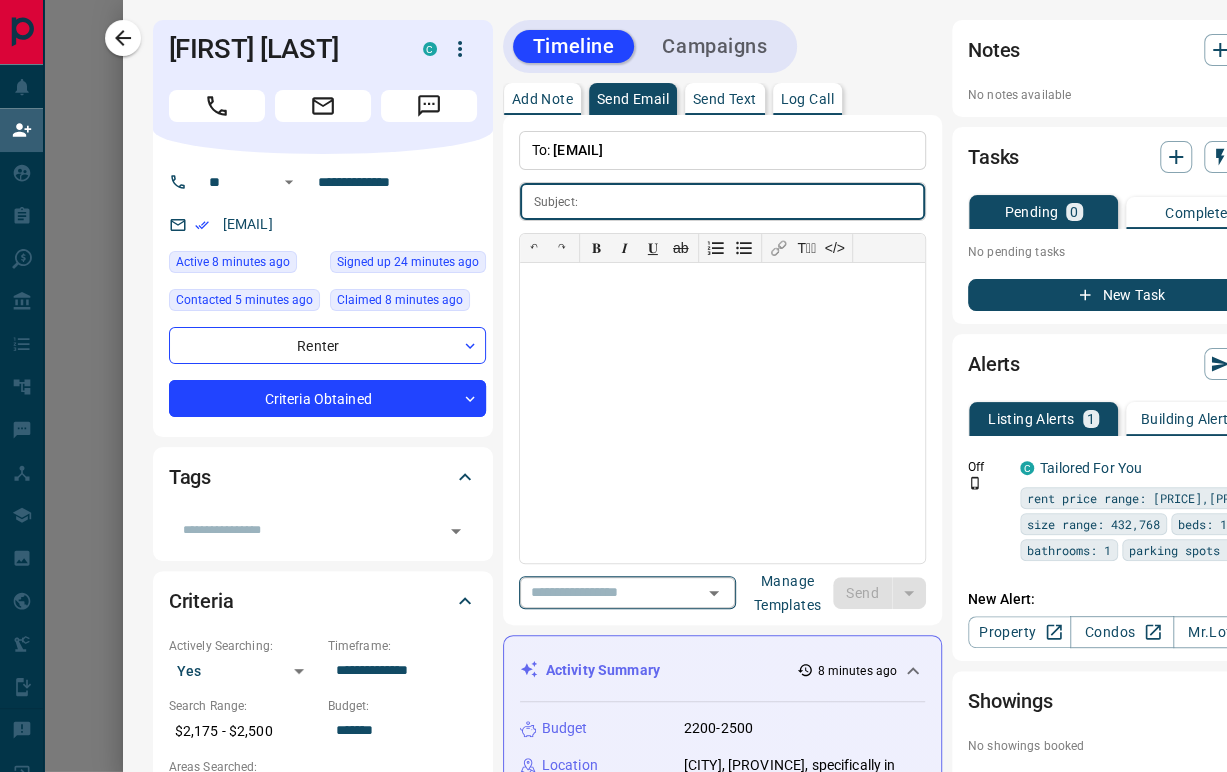 click 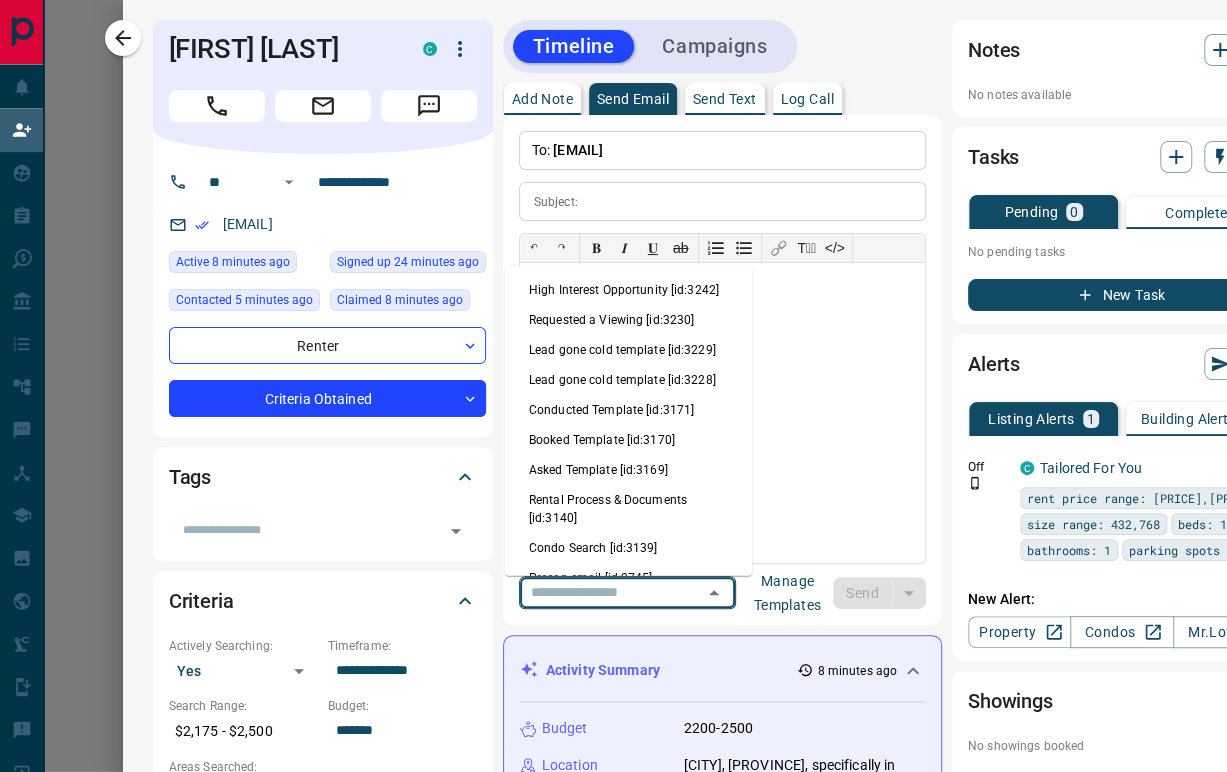 click on "Rental Process & Documents [id:3140]" at bounding box center (628, 509) 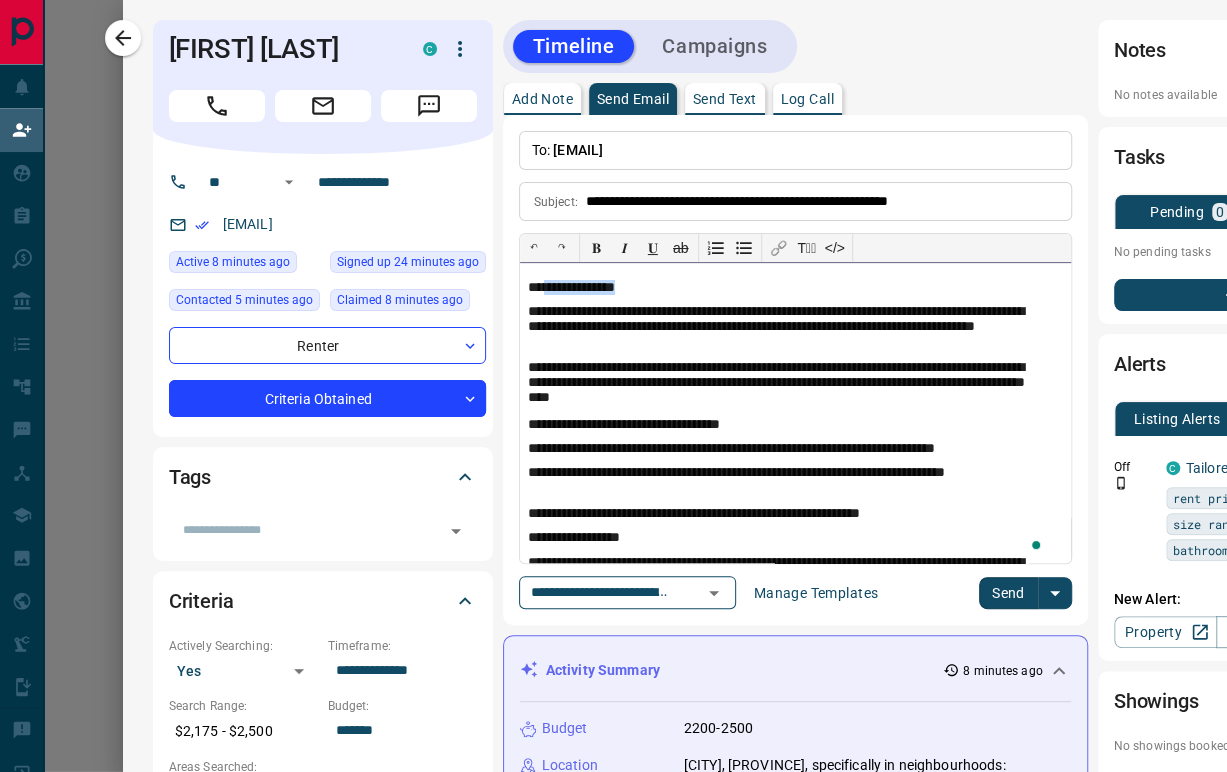 drag, startPoint x: 638, startPoint y: 292, endPoint x: 534, endPoint y: 286, distance: 104.172935 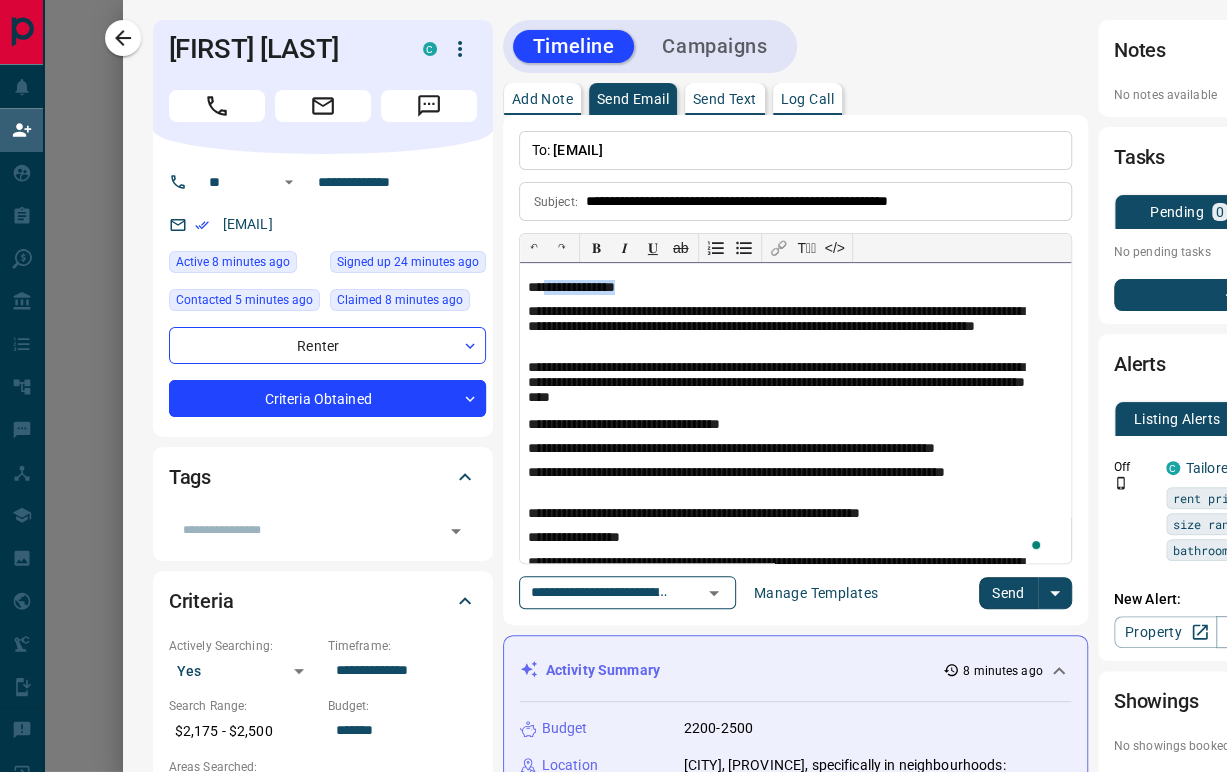 click on "**********" at bounding box center [787, 288] 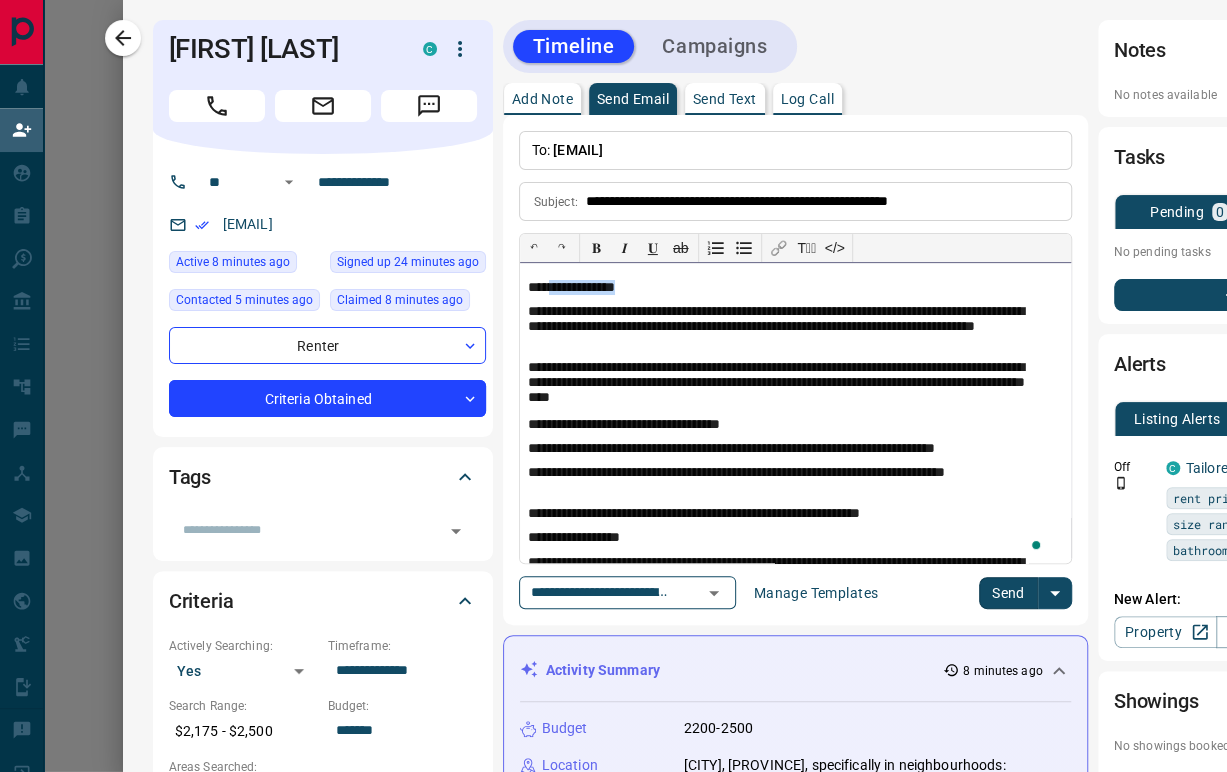 type 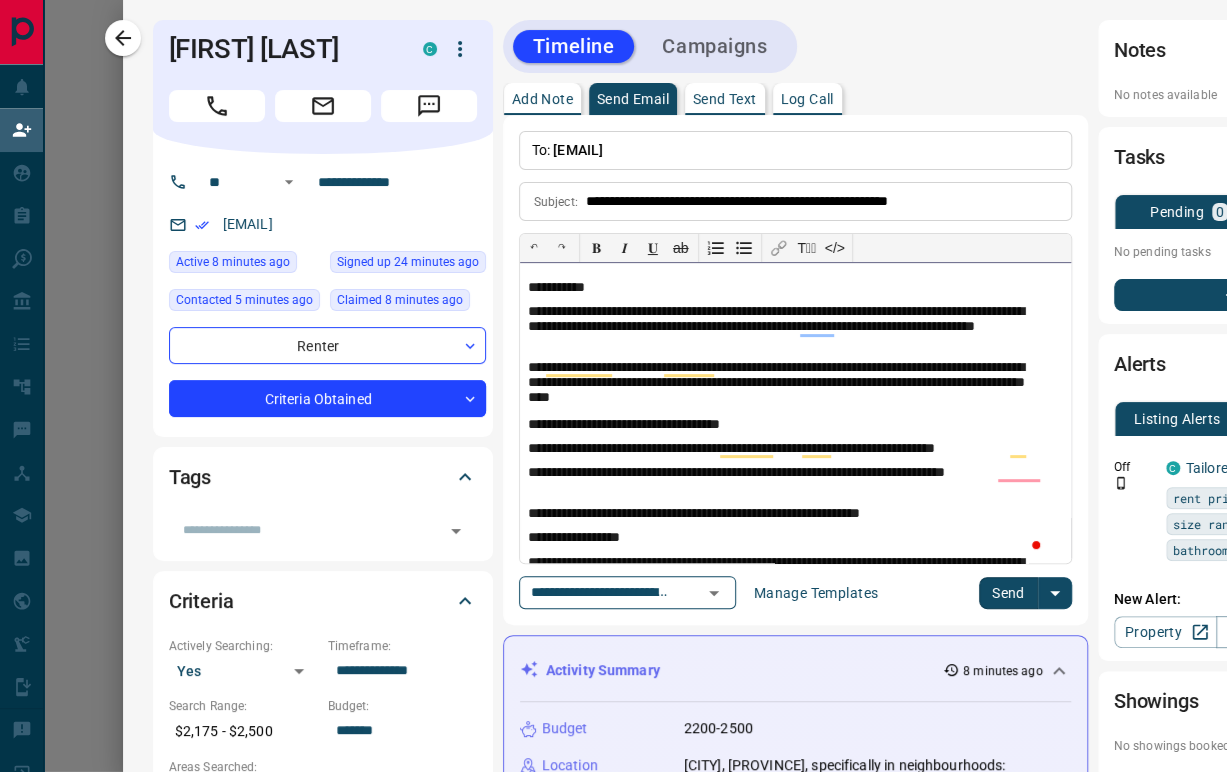 click on "**********" at bounding box center (787, 288) 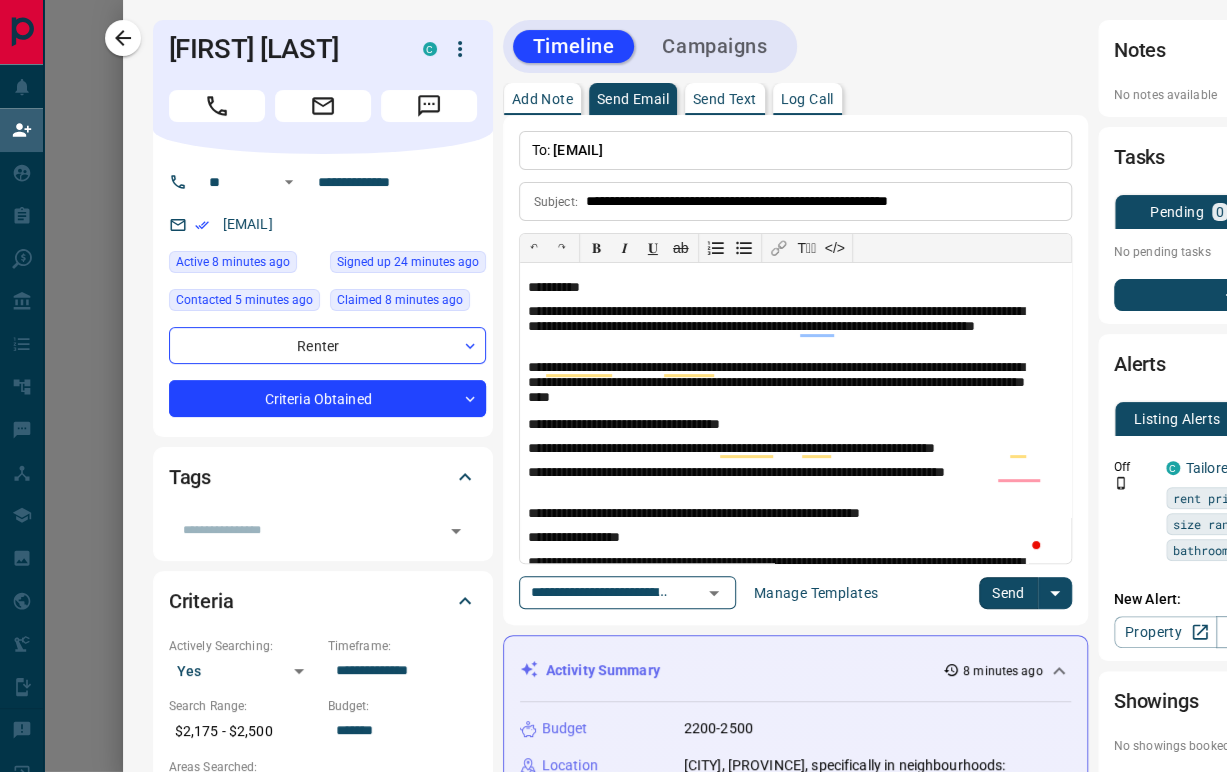 click on "Send" at bounding box center [1008, 593] 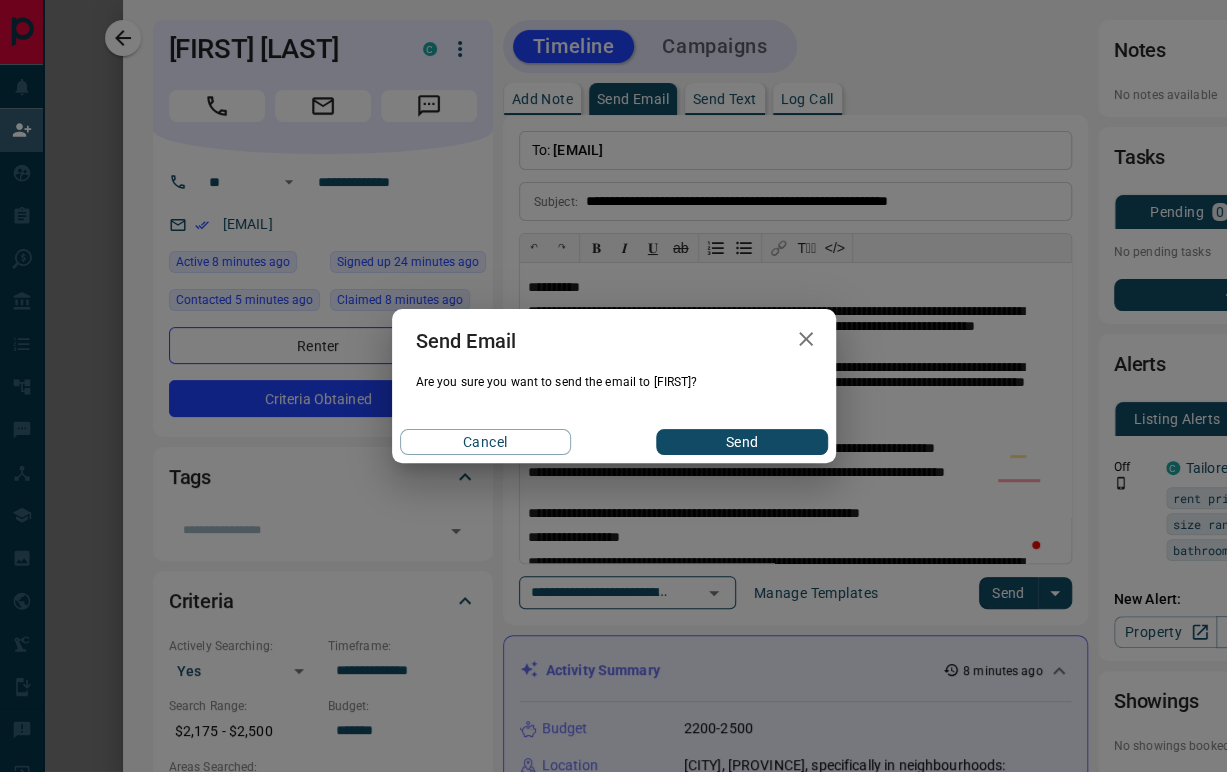 click on "Send" at bounding box center [741, 442] 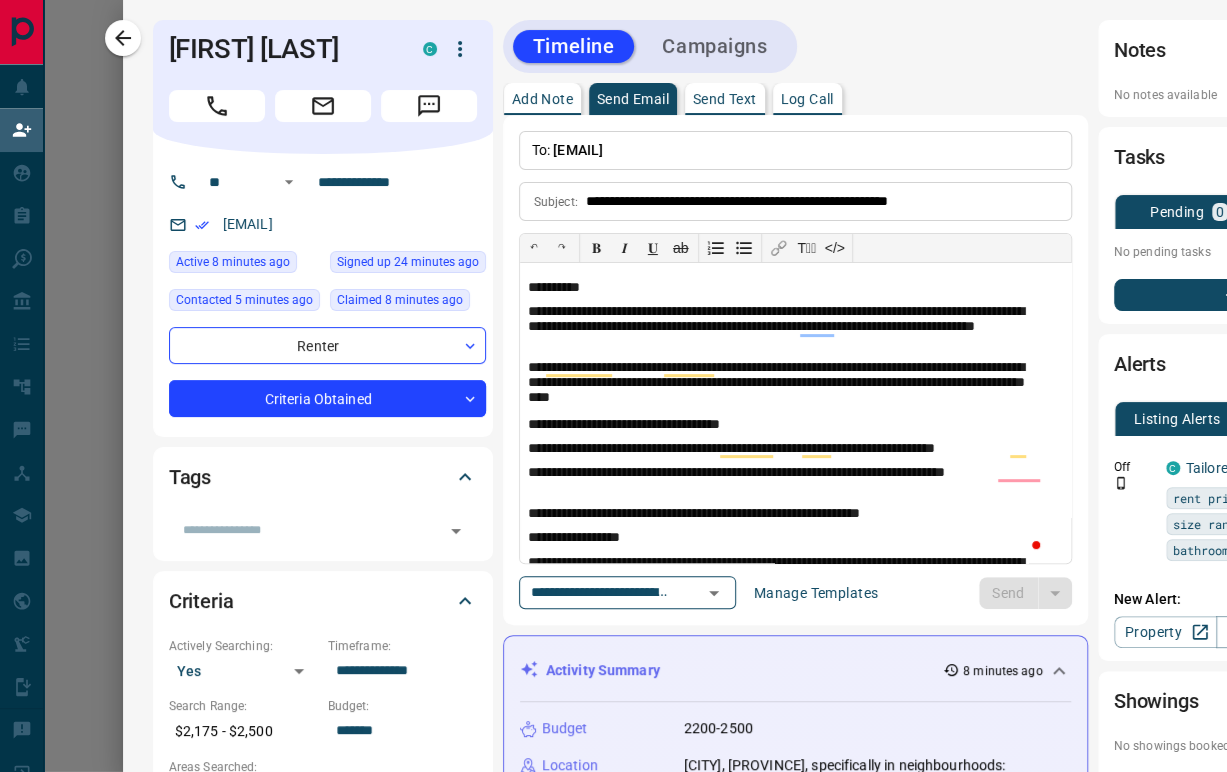 type 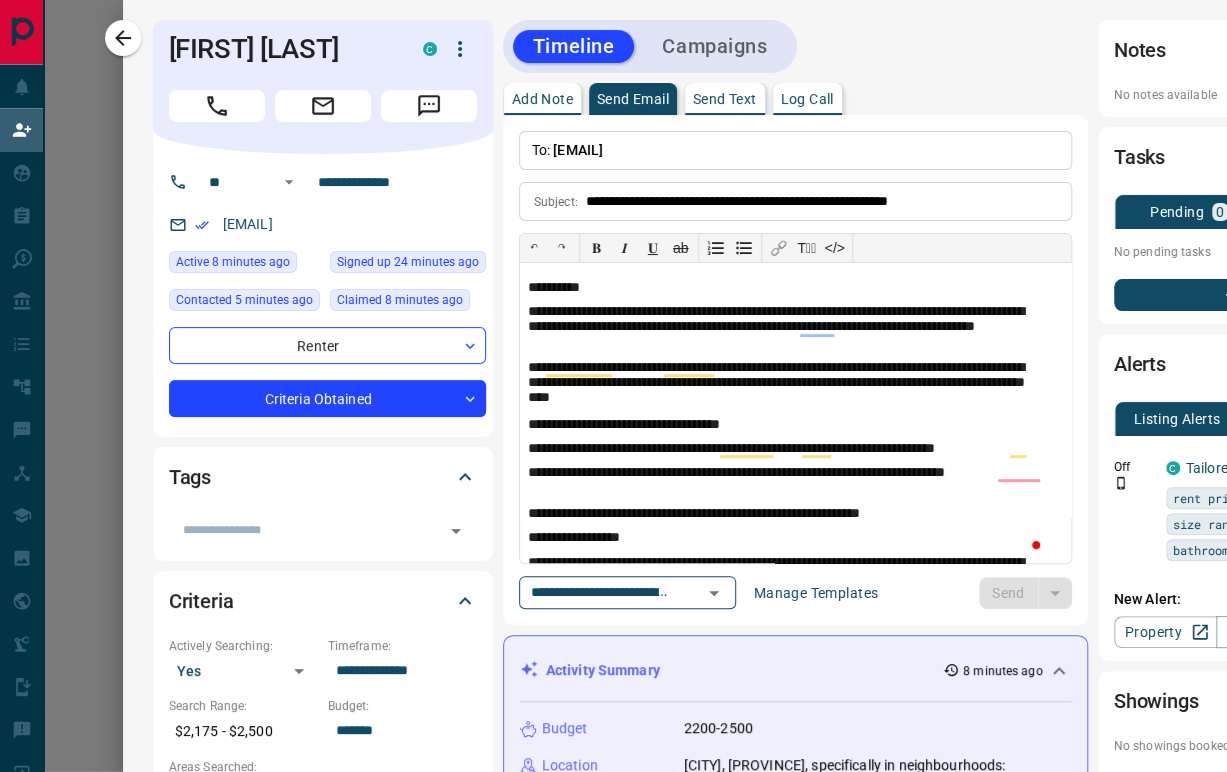 type 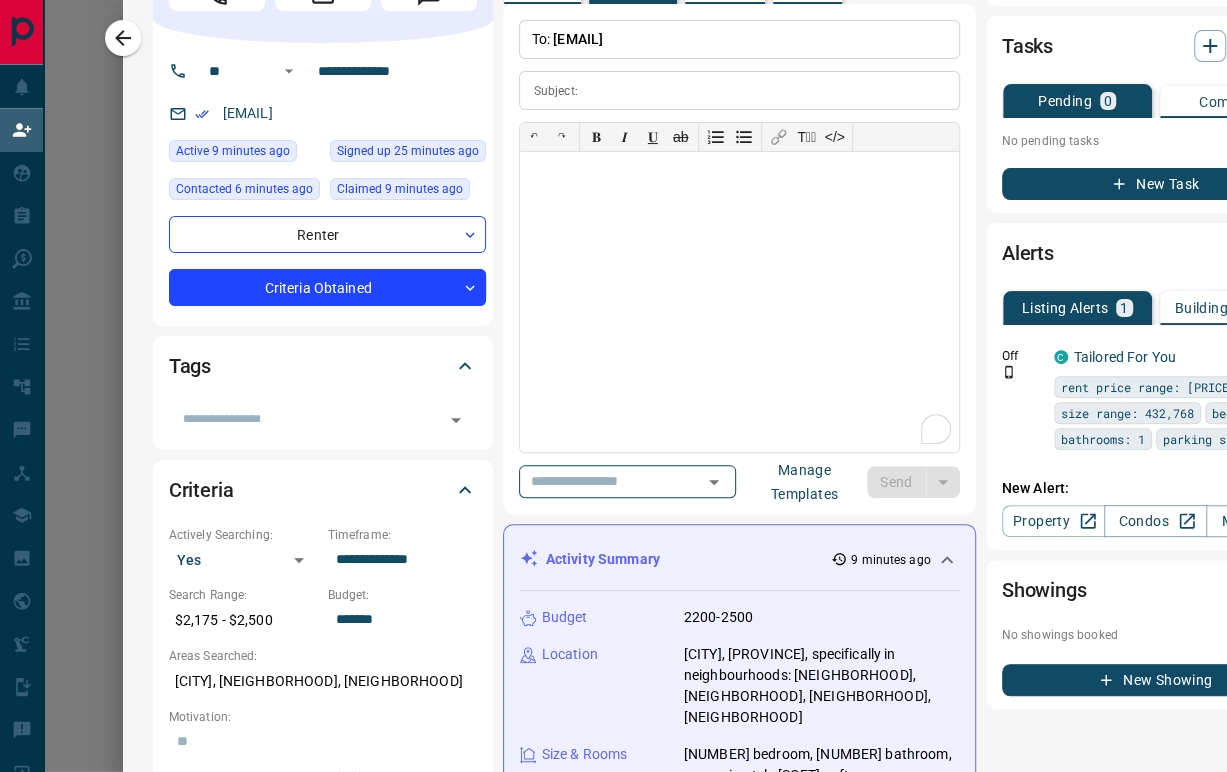 scroll, scrollTop: 0, scrollLeft: 0, axis: both 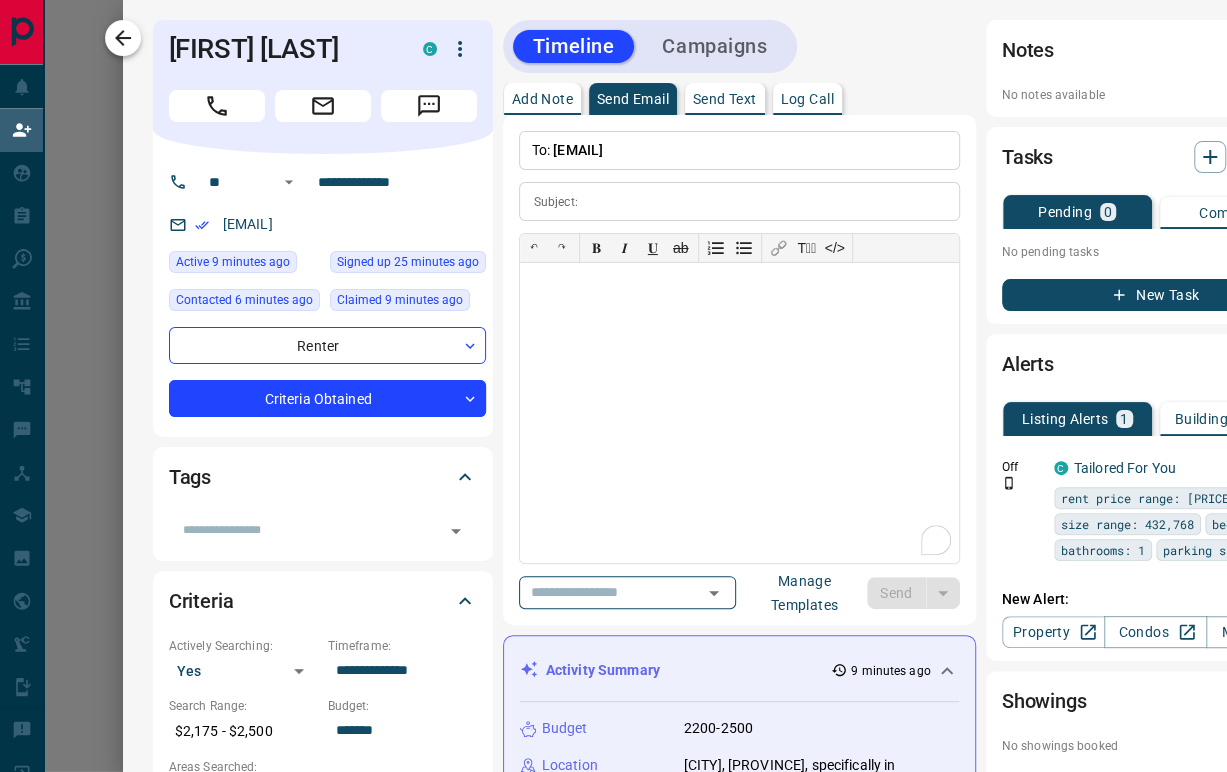 click 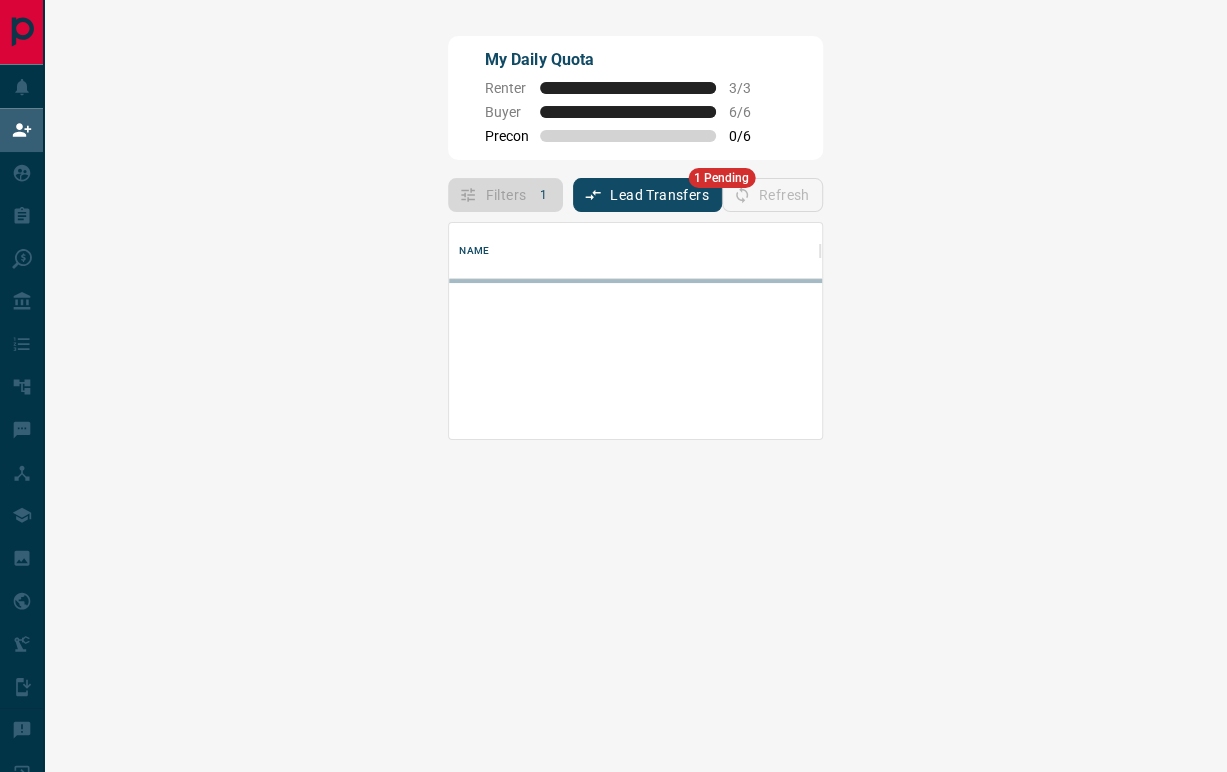 scroll, scrollTop: 17, scrollLeft: 17, axis: both 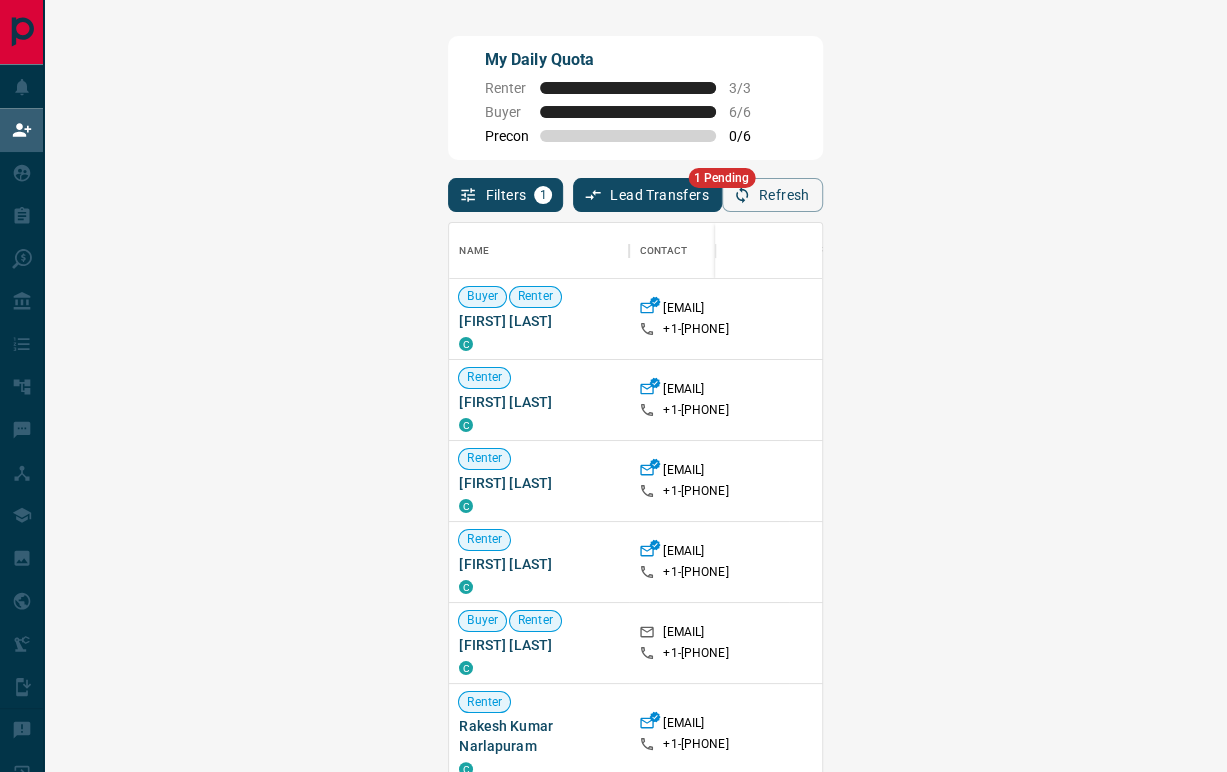 click on "Filters 1" at bounding box center (505, 195) 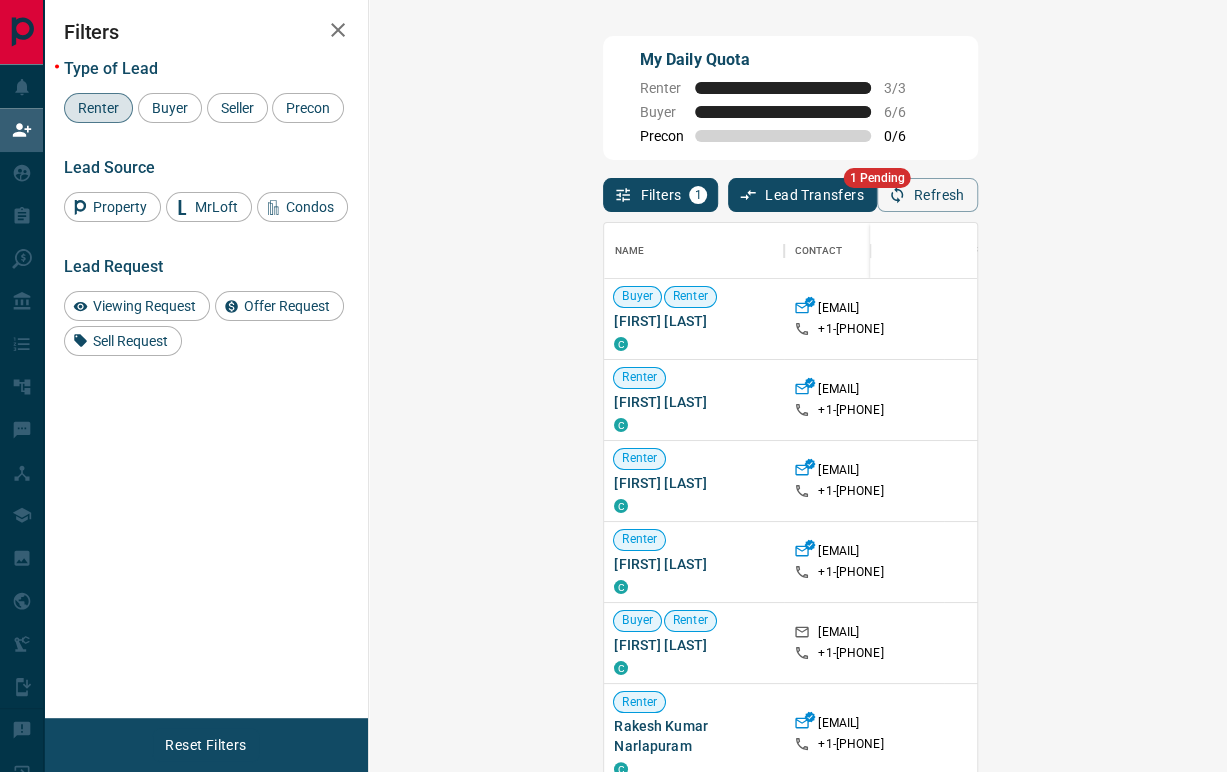 scroll, scrollTop: 569, scrollLeft: 782, axis: both 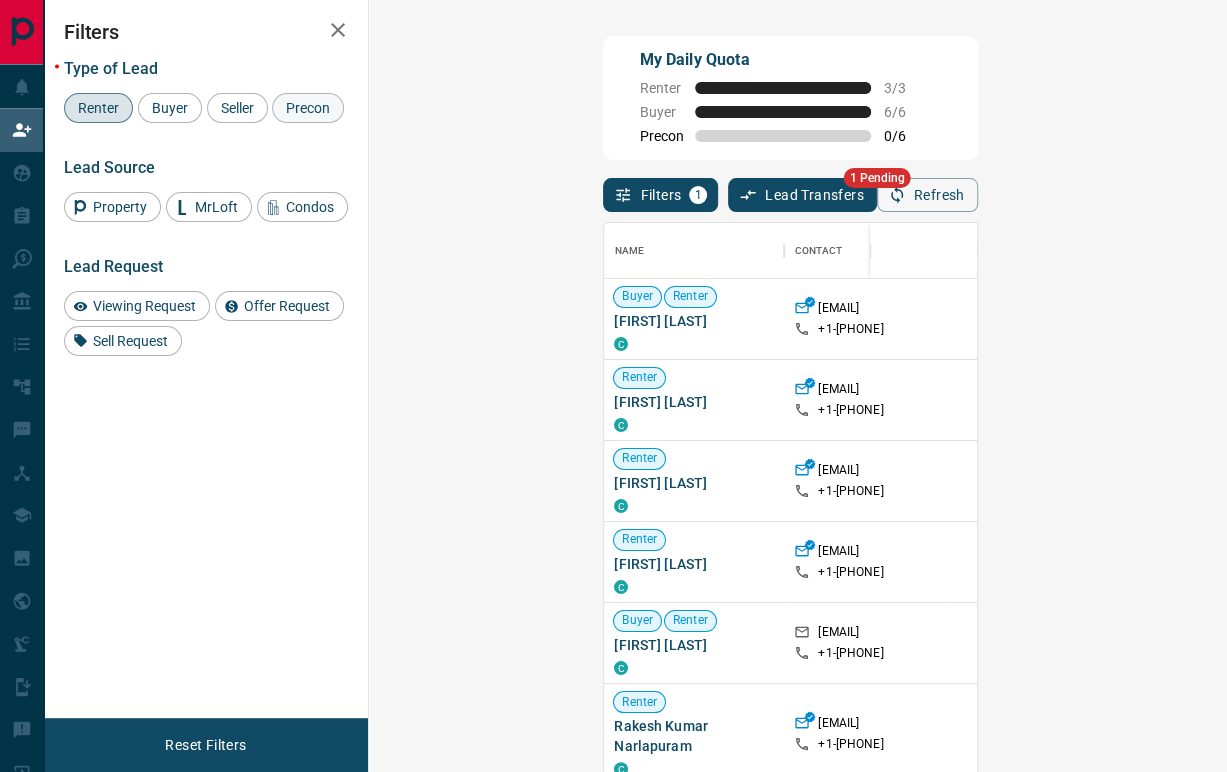 click on "Precon" at bounding box center [308, 108] 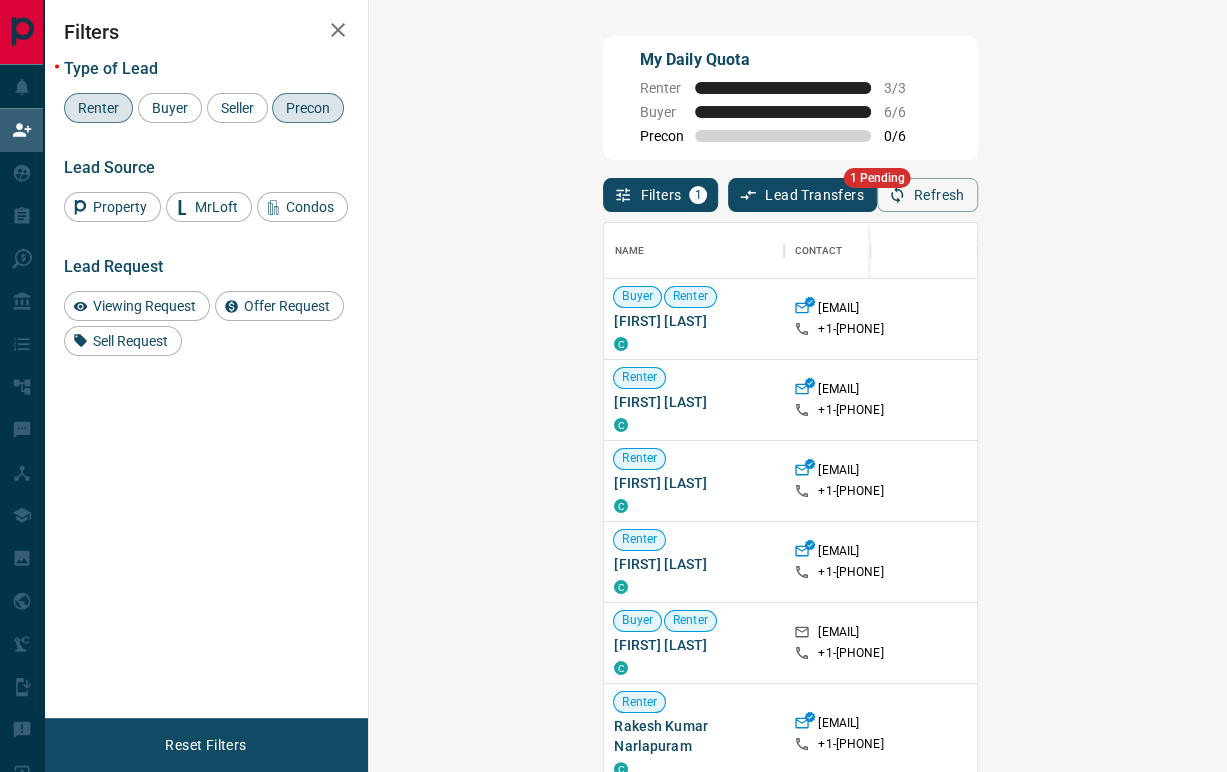 click on "Renter" at bounding box center [98, 108] 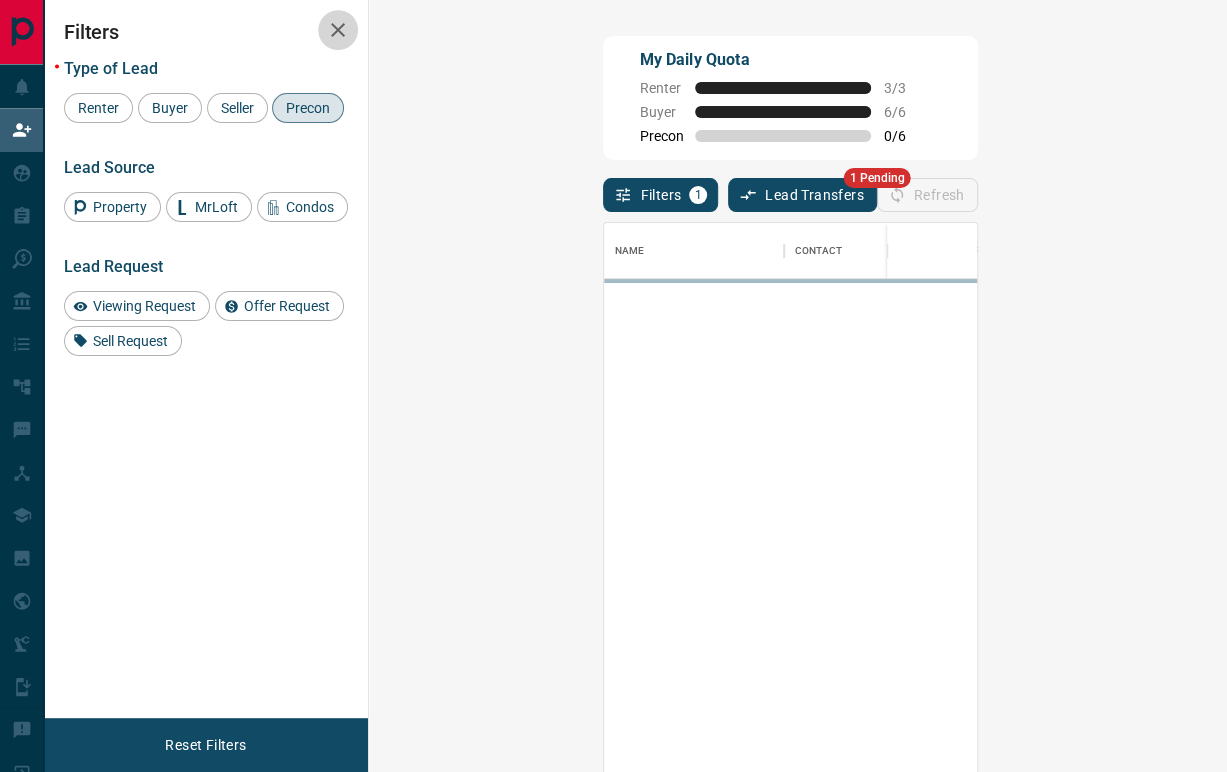 click 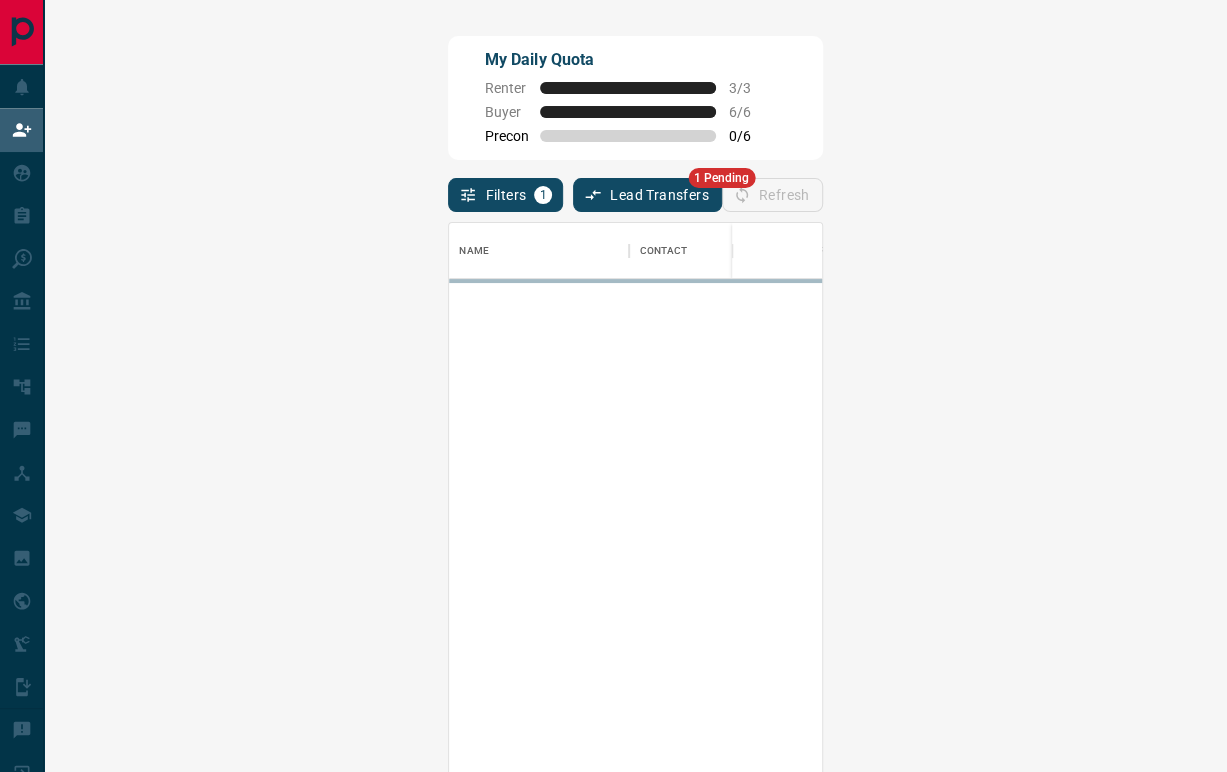 scroll, scrollTop: 17, scrollLeft: 17, axis: both 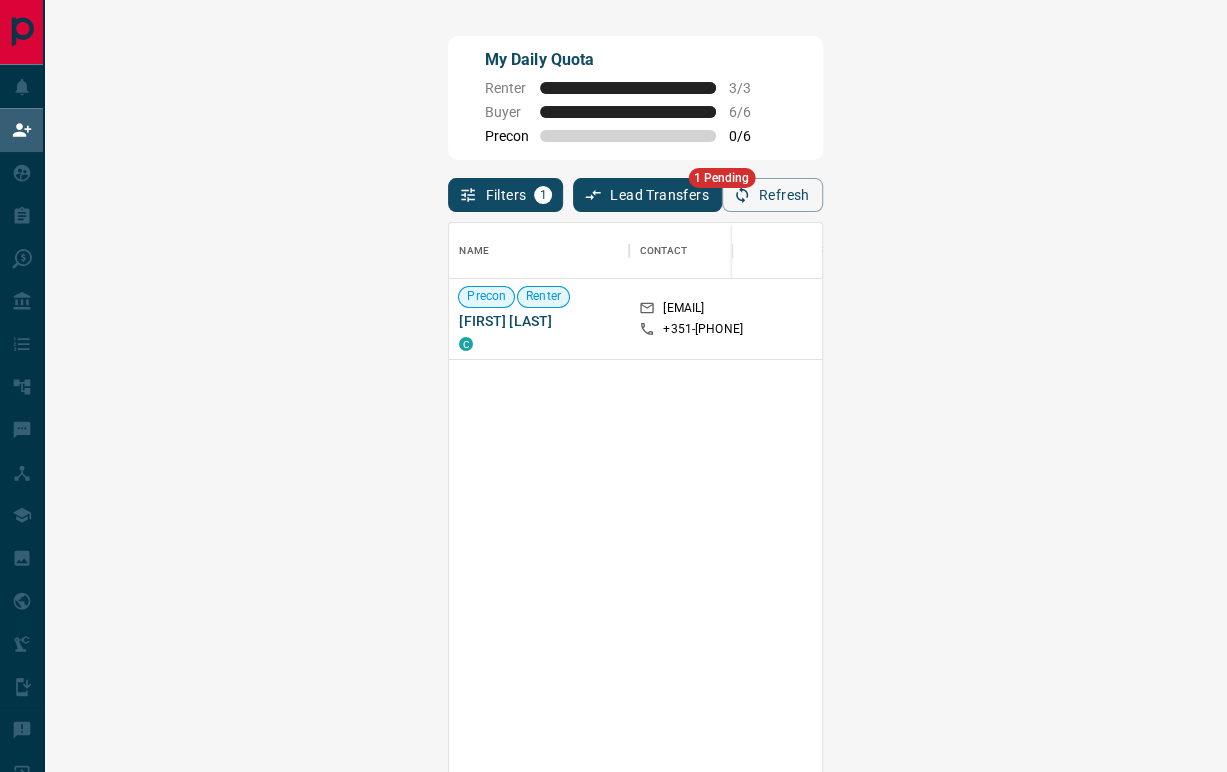click on "Claim" at bounding box center [1513, 319] 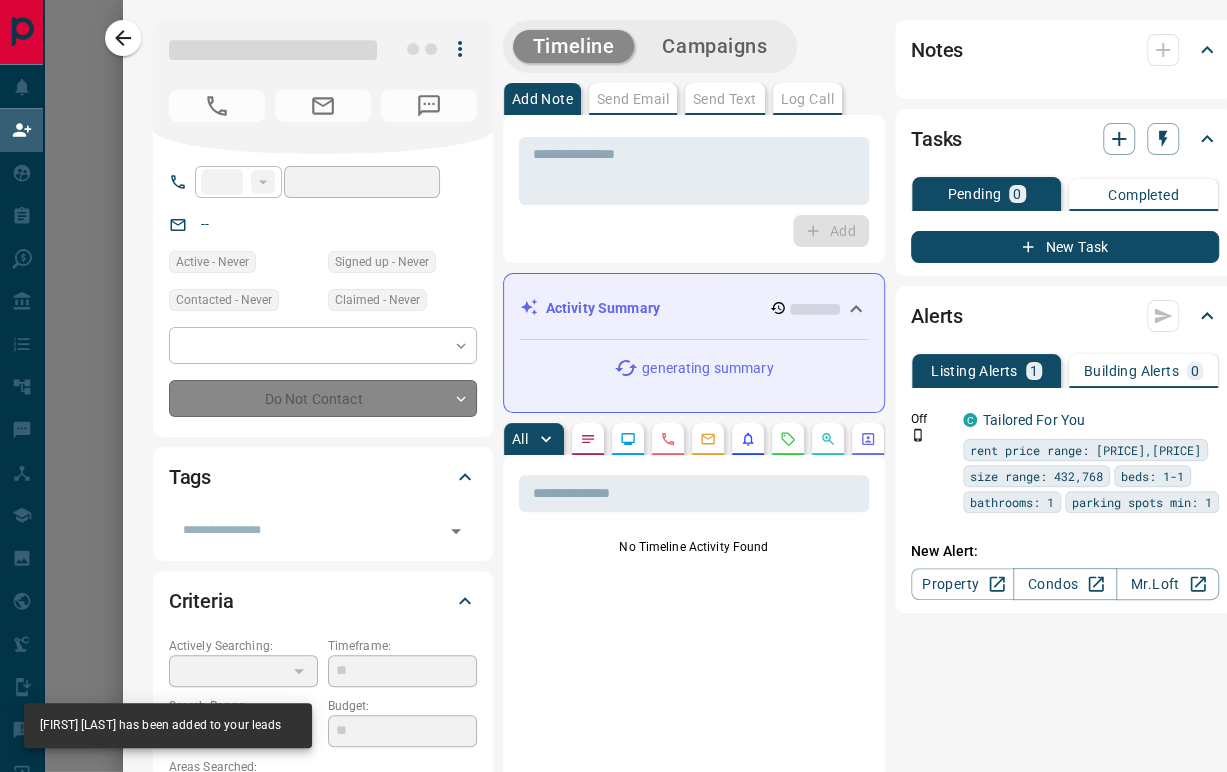type on "****" 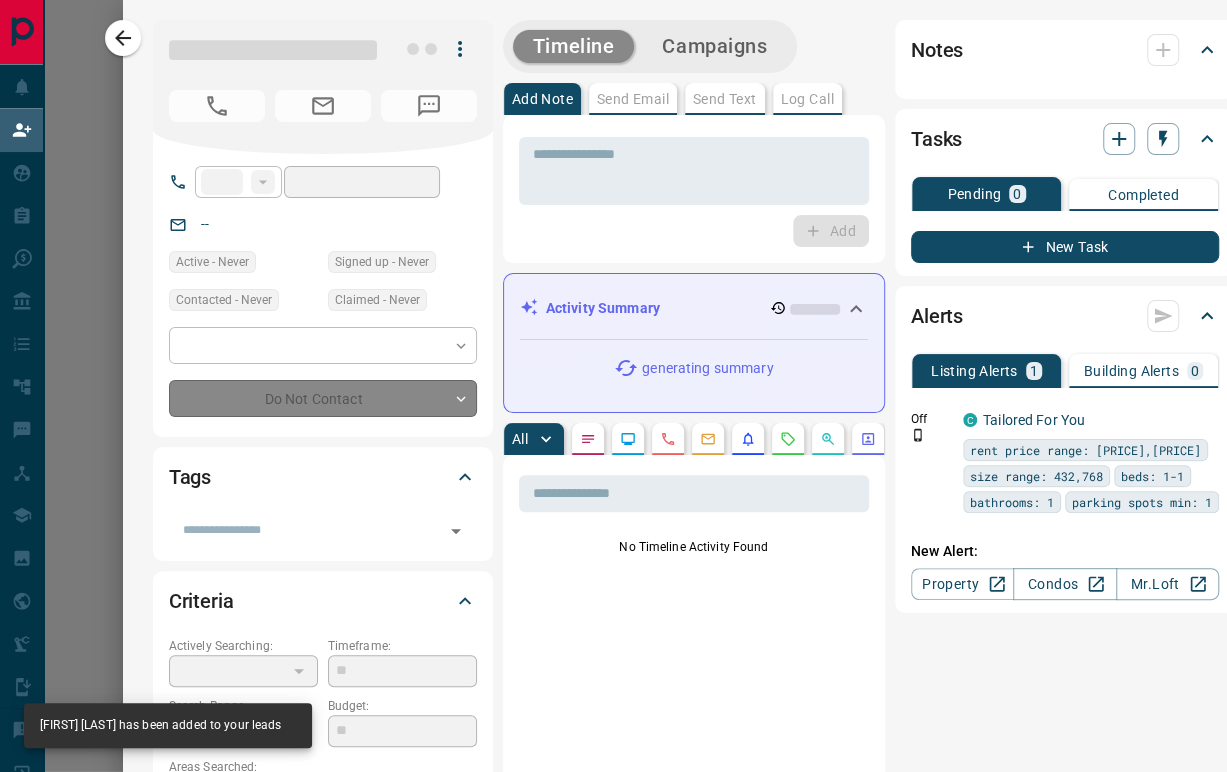 type on "**********" 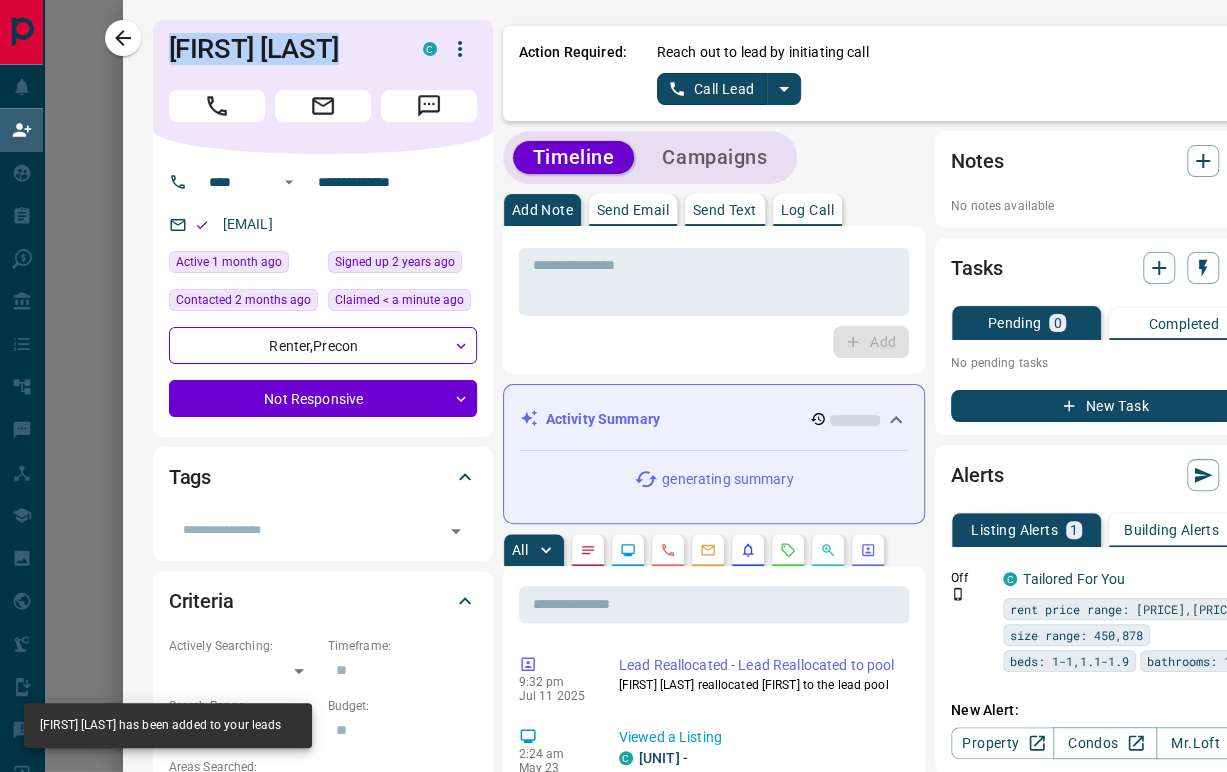 drag, startPoint x: 358, startPoint y: 46, endPoint x: 145, endPoint y: 51, distance: 213.05867 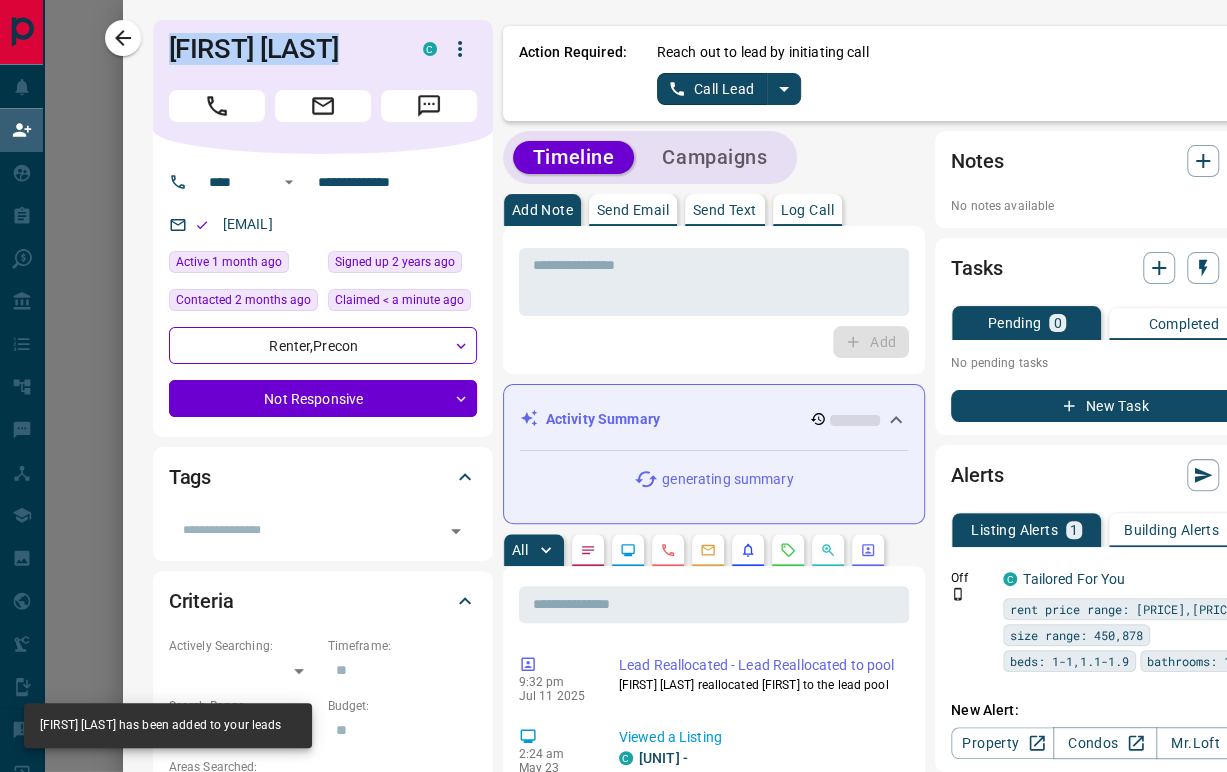click on "Renata Cardoso C" at bounding box center (323, 87) 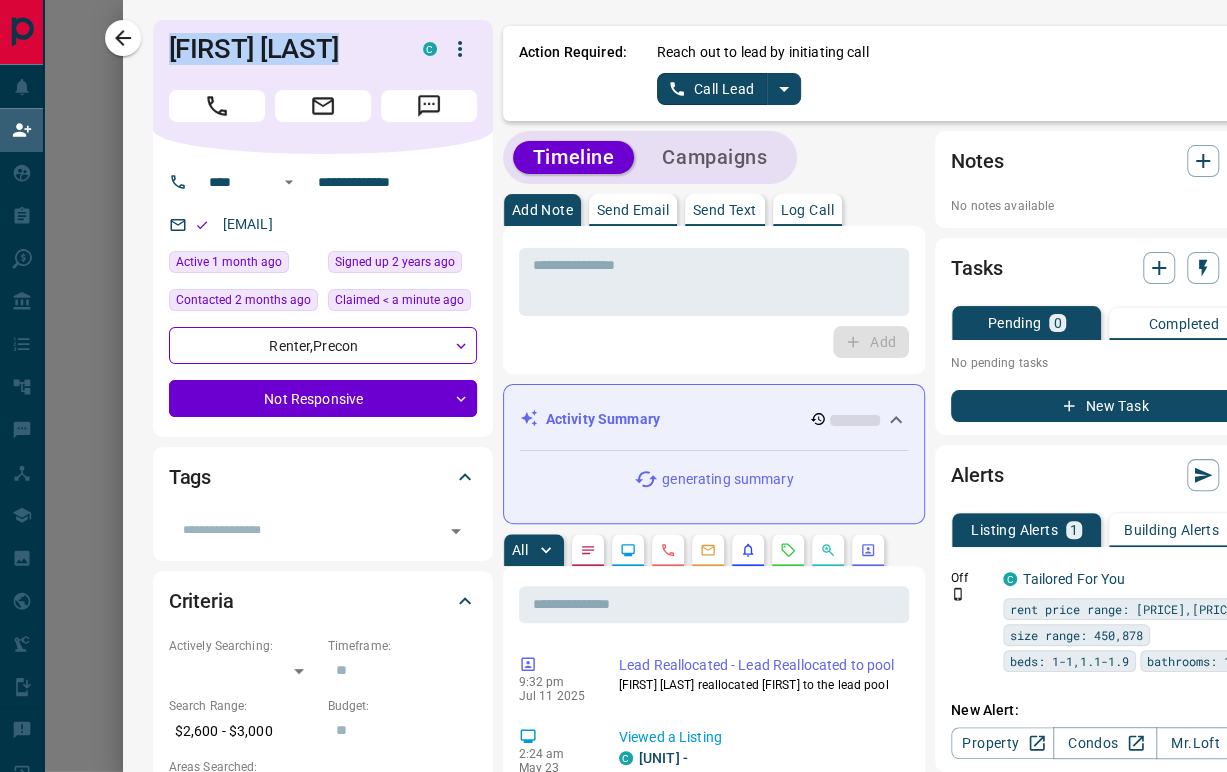 copy on "Renata Cardoso" 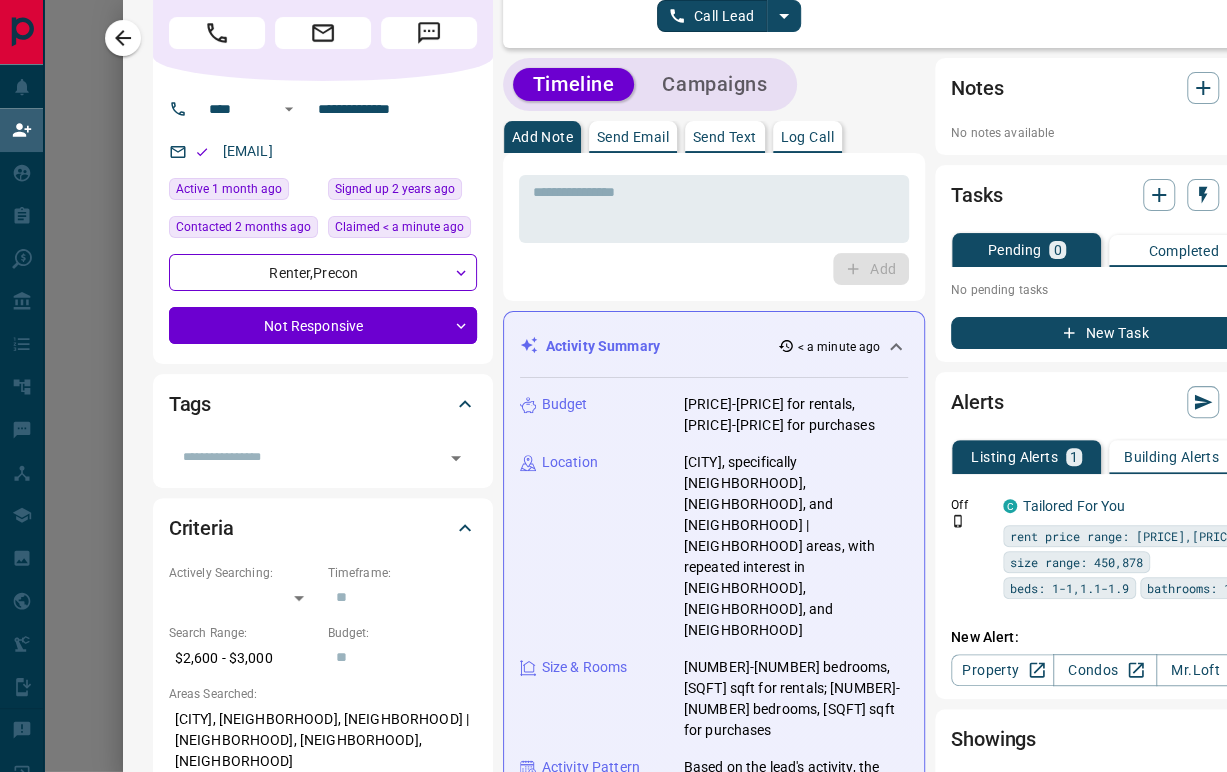 scroll, scrollTop: 0, scrollLeft: 0, axis: both 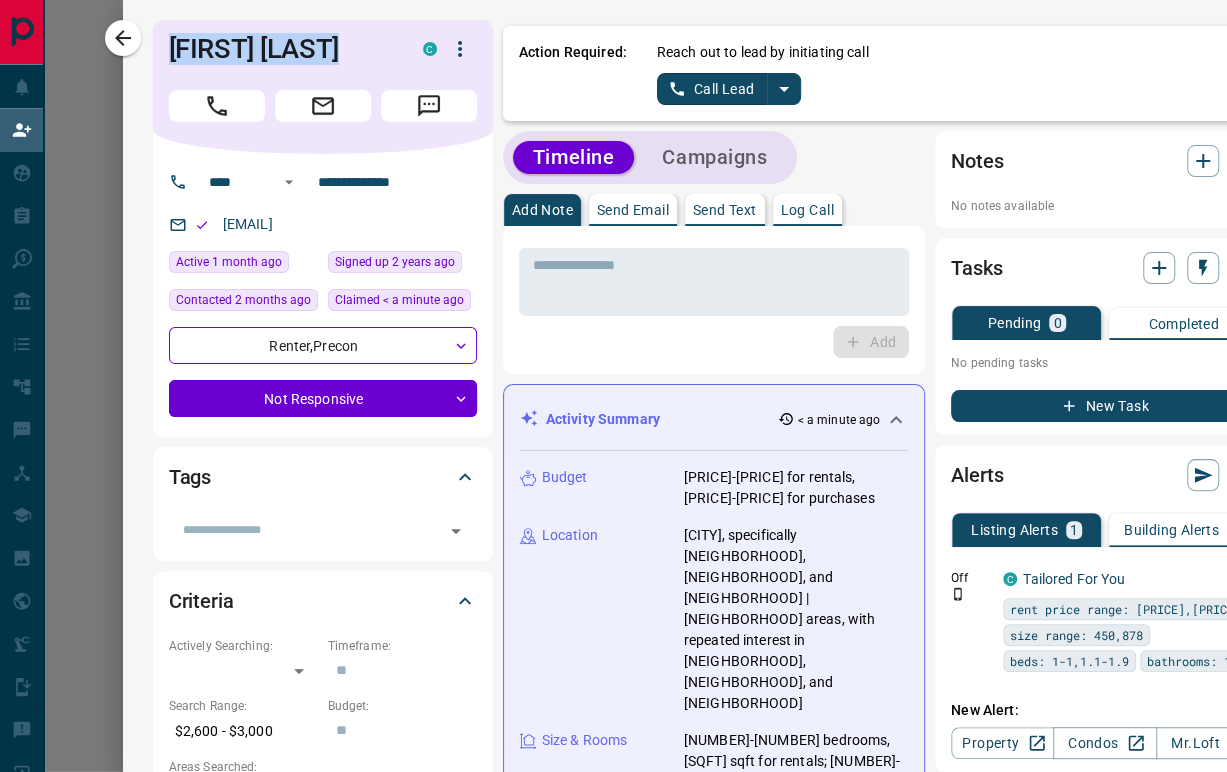 drag, startPoint x: 200, startPoint y: 109, endPoint x: 706, endPoint y: 119, distance: 506.09882 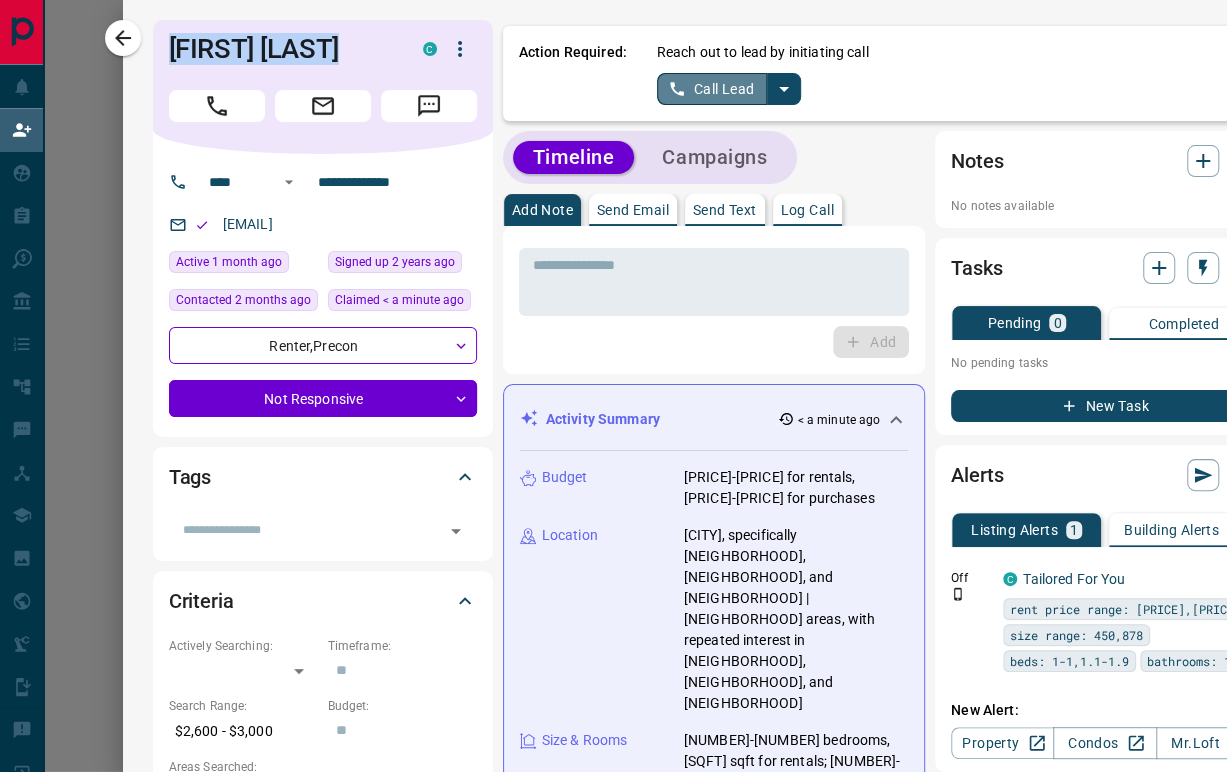 click on "Call Lead" at bounding box center [712, 89] 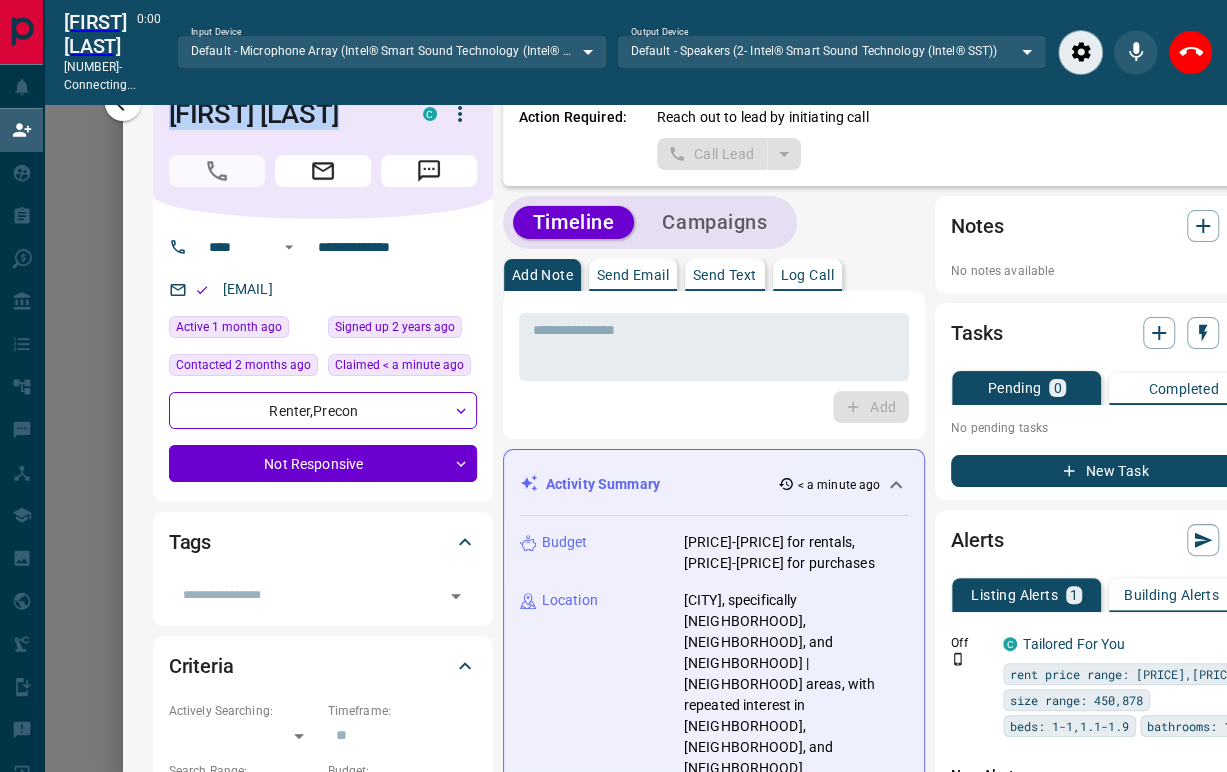 scroll, scrollTop: 519, scrollLeft: 1091, axis: both 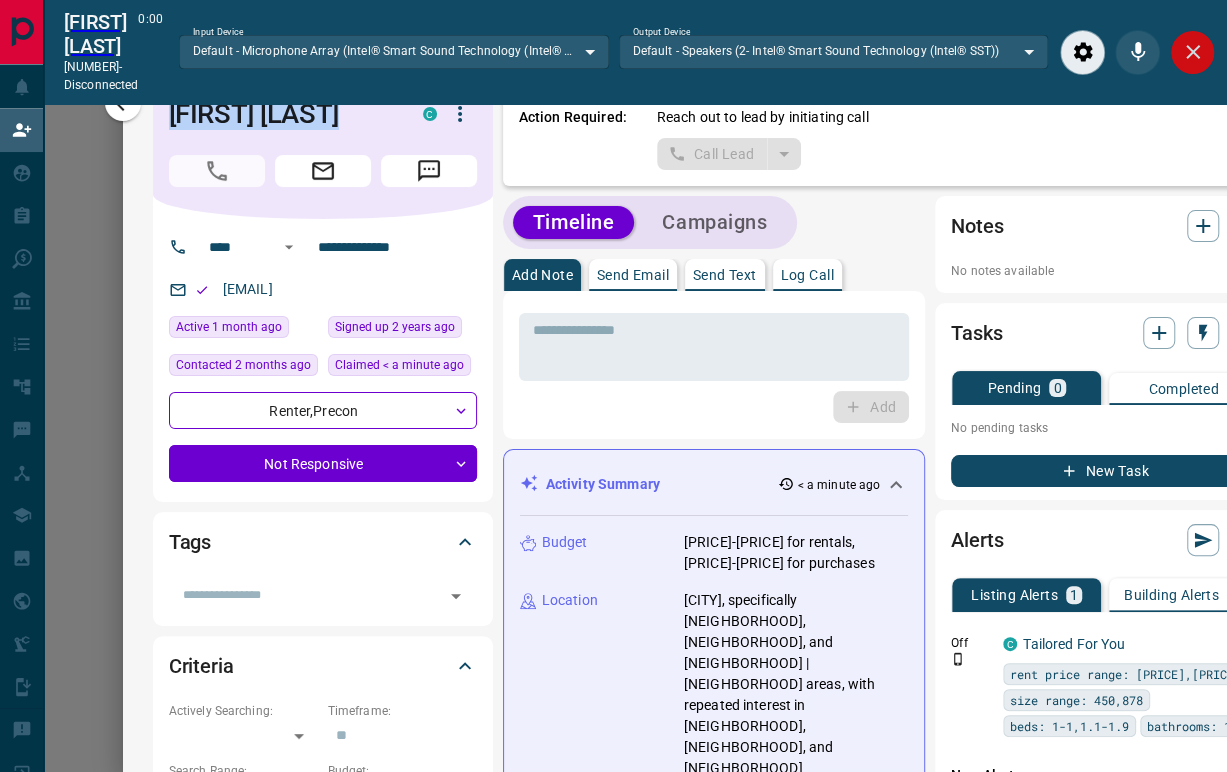 click 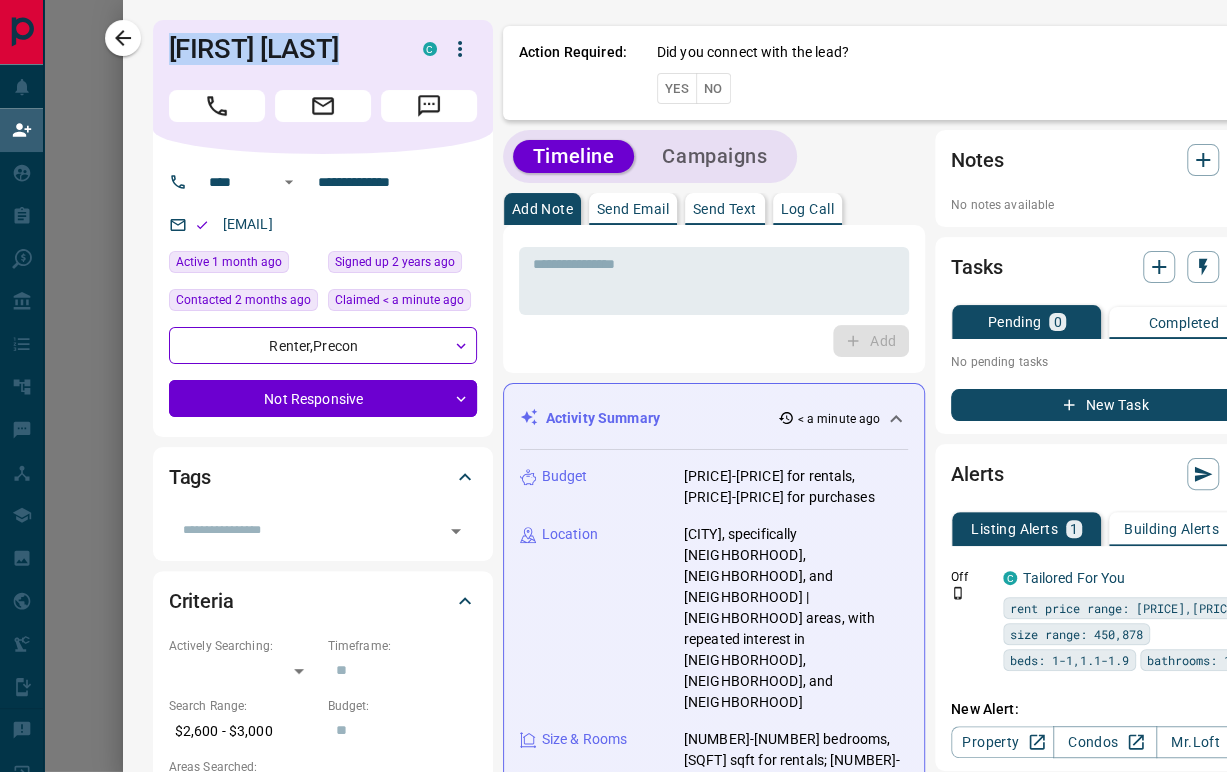 scroll, scrollTop: 17, scrollLeft: 17, axis: both 